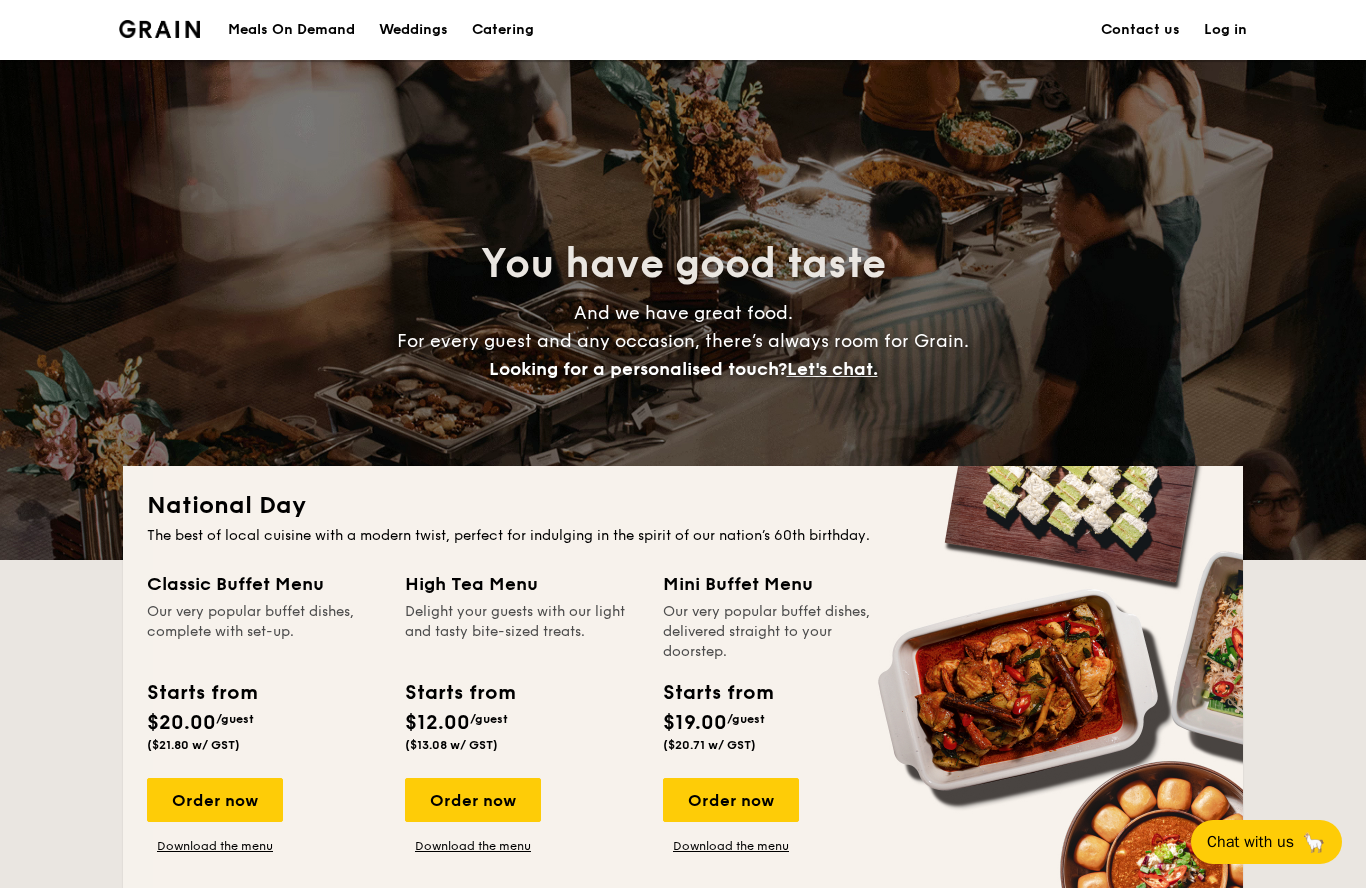 scroll, scrollTop: 0, scrollLeft: 0, axis: both 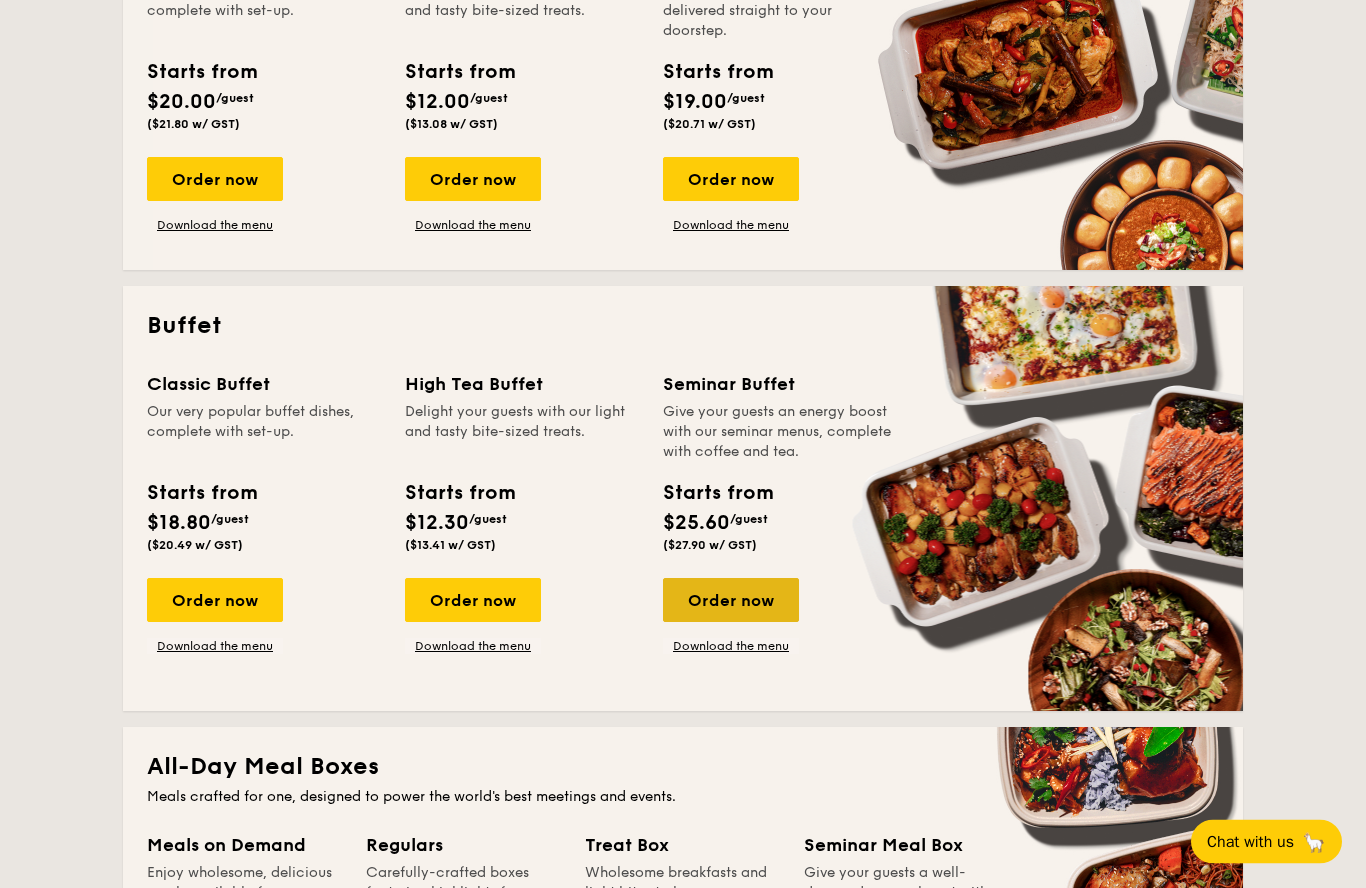 click on "Order now" at bounding box center [731, 601] 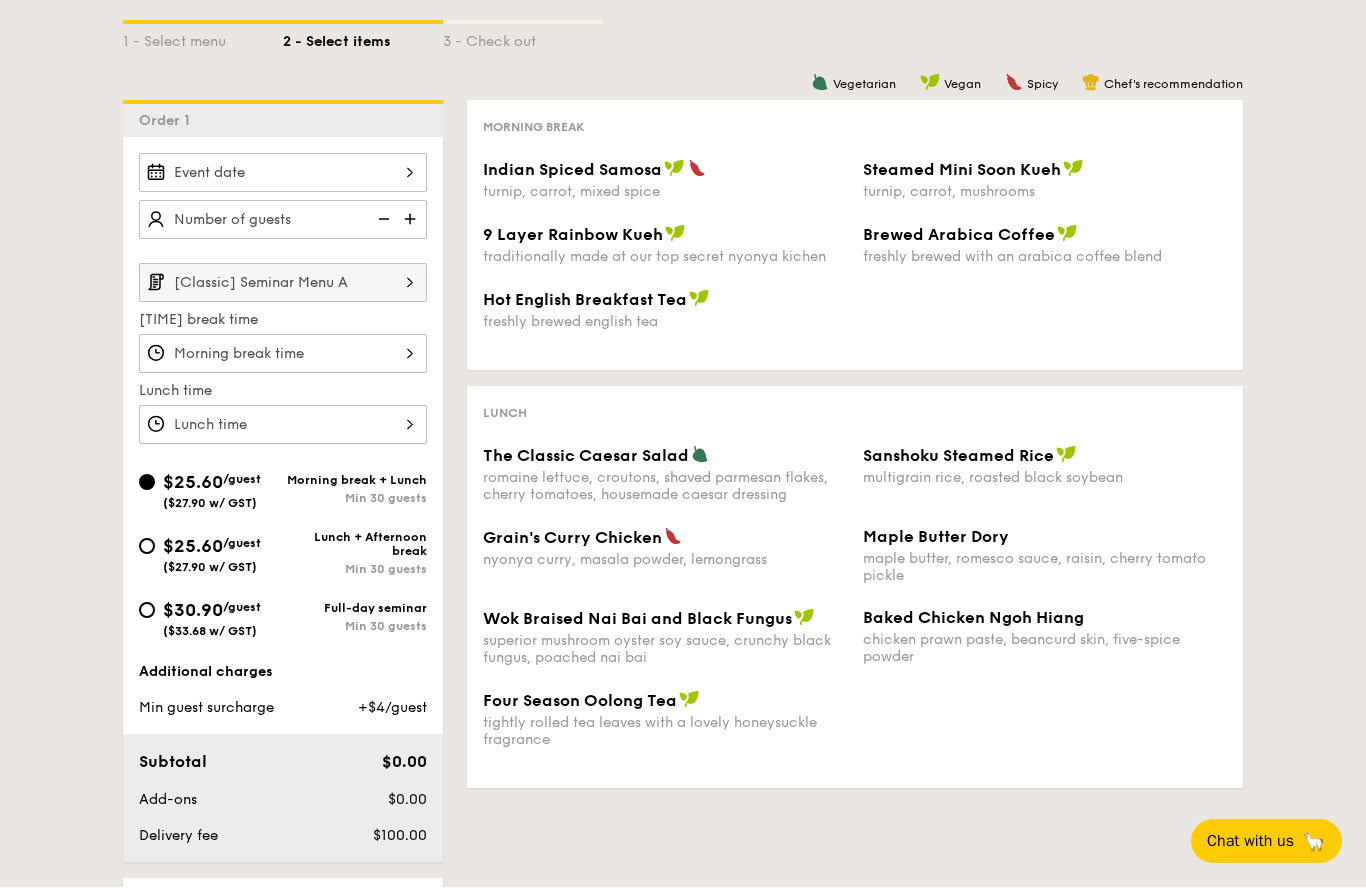 scroll, scrollTop: 88, scrollLeft: 0, axis: vertical 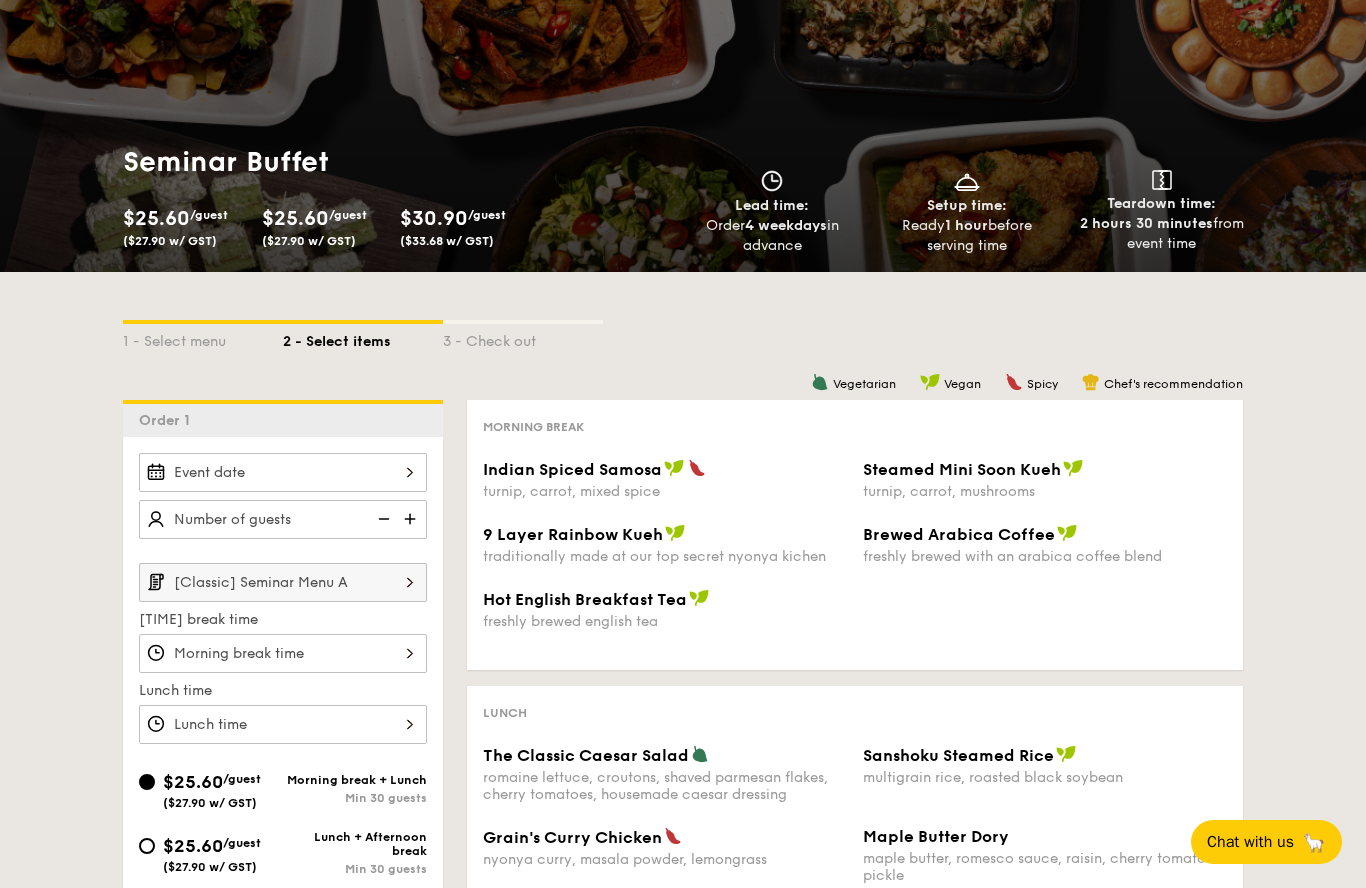 click at bounding box center [283, 472] 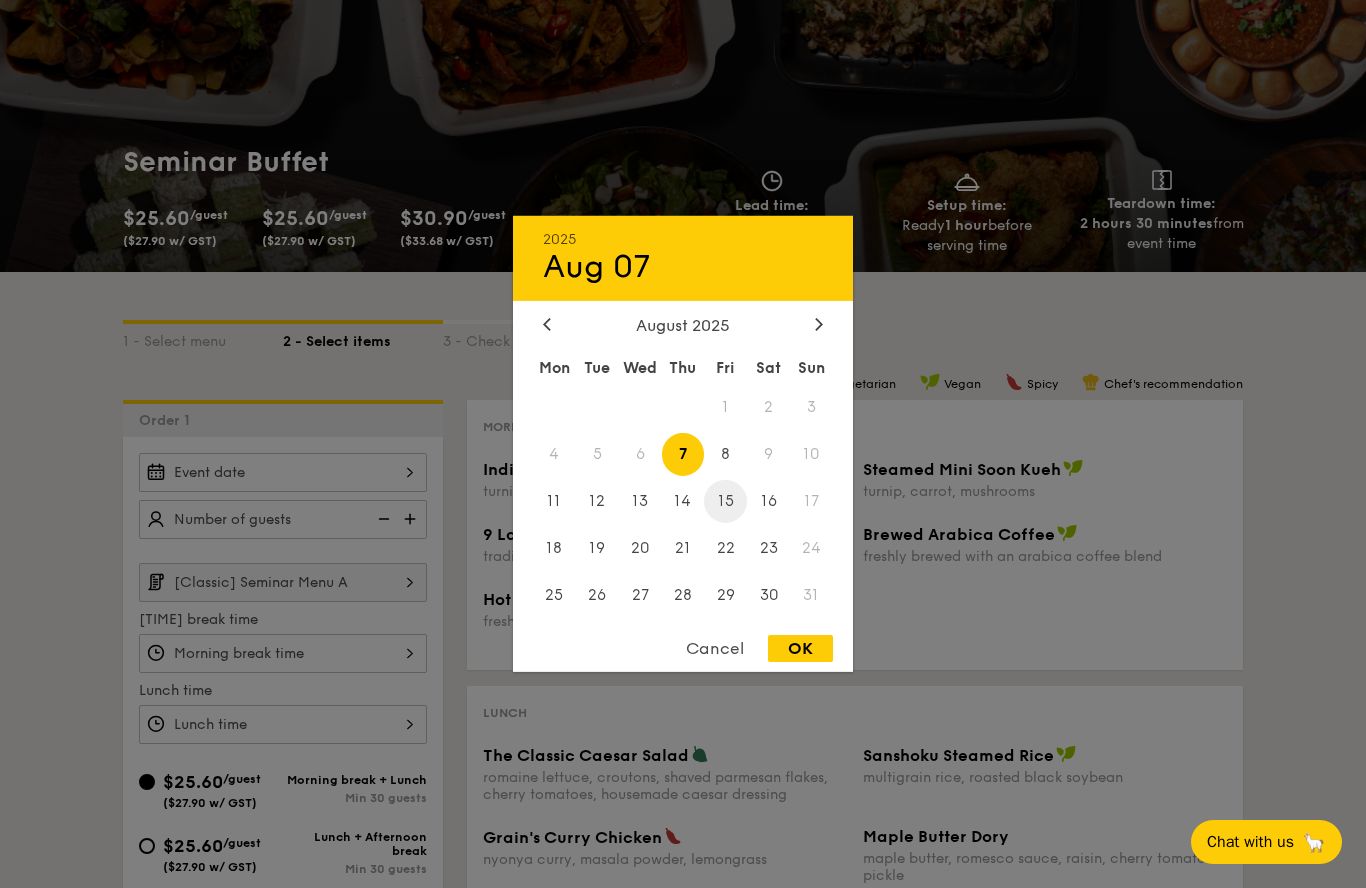 click on "15" at bounding box center (725, 501) 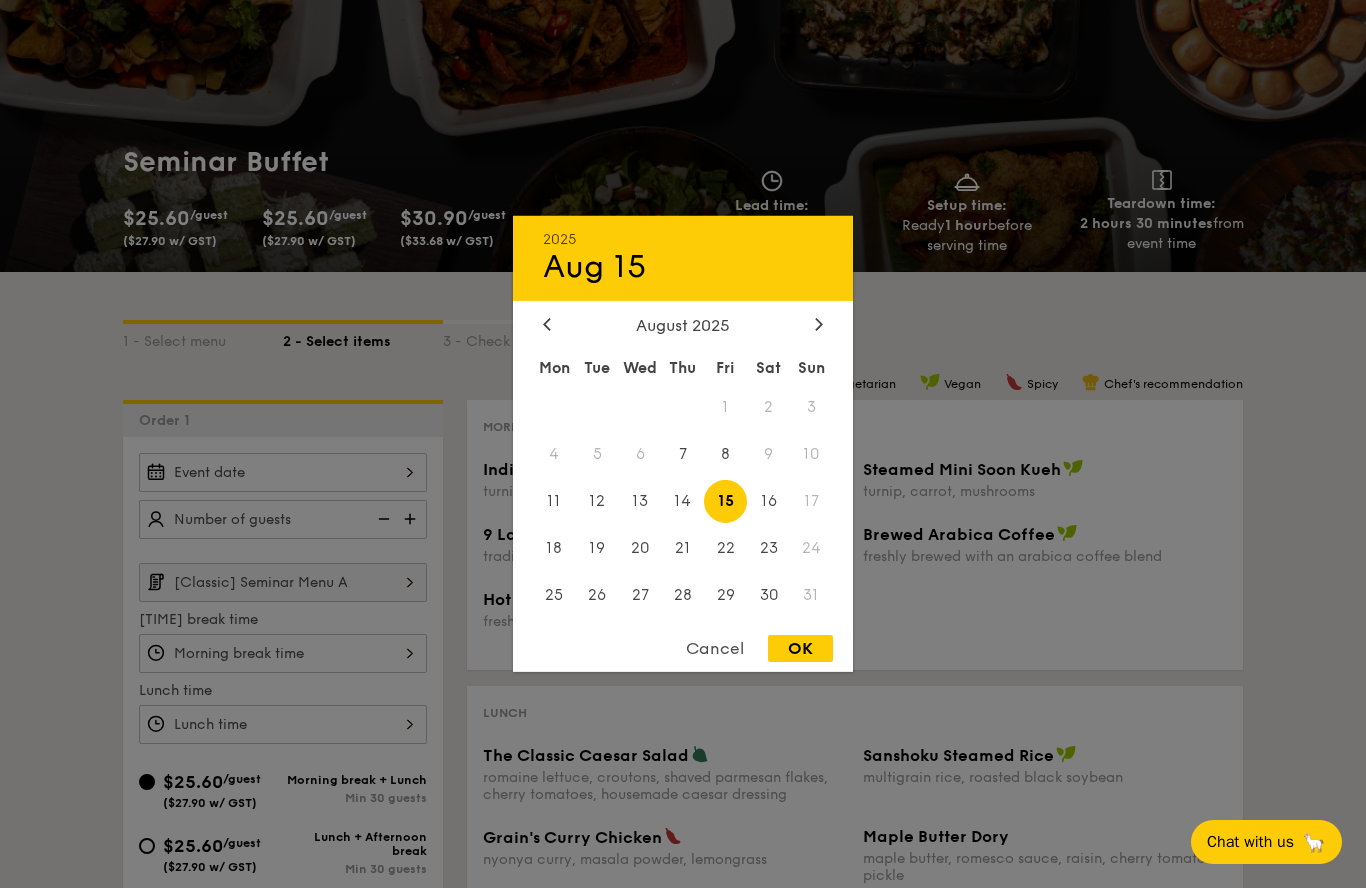 click on "OK" at bounding box center [800, 648] 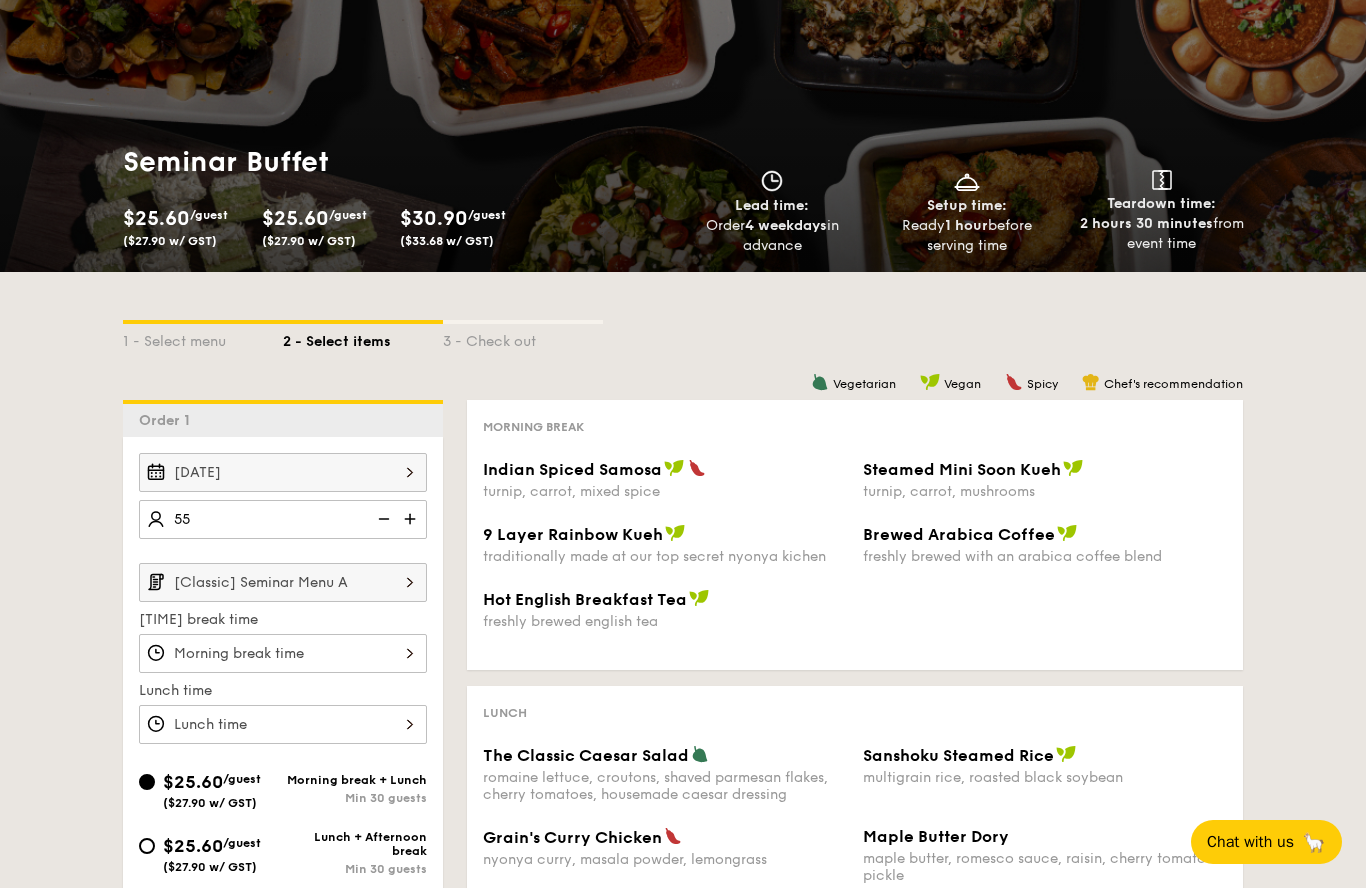 click on "1 - Select menu
2 - Select items
3 - Check out
Order 1
Aug 15, 2025      55 [Classic] Seminar Menu A
Morning break time
Lunch time
$25.60
/guest
($27.90 w/ GST)
Morning break + Lunch
Min 30 guests
$25.60
/guest
($27.90 w/ GST)
Lunch + Afternoon break
Min 30 guests
$30.90
/guest
($33.68 w/ GST)
Full-day seminar
Min 30 guests
Additional charges
Min guest surcharge
+$4/guest
Subtotal
$0.00
Add-ons
$0.00
Delivery fee
$100.00
Total
$100.00
Total (w/ GST)
$109.00
+ Add another order
Order 1
at" at bounding box center [683, 822] 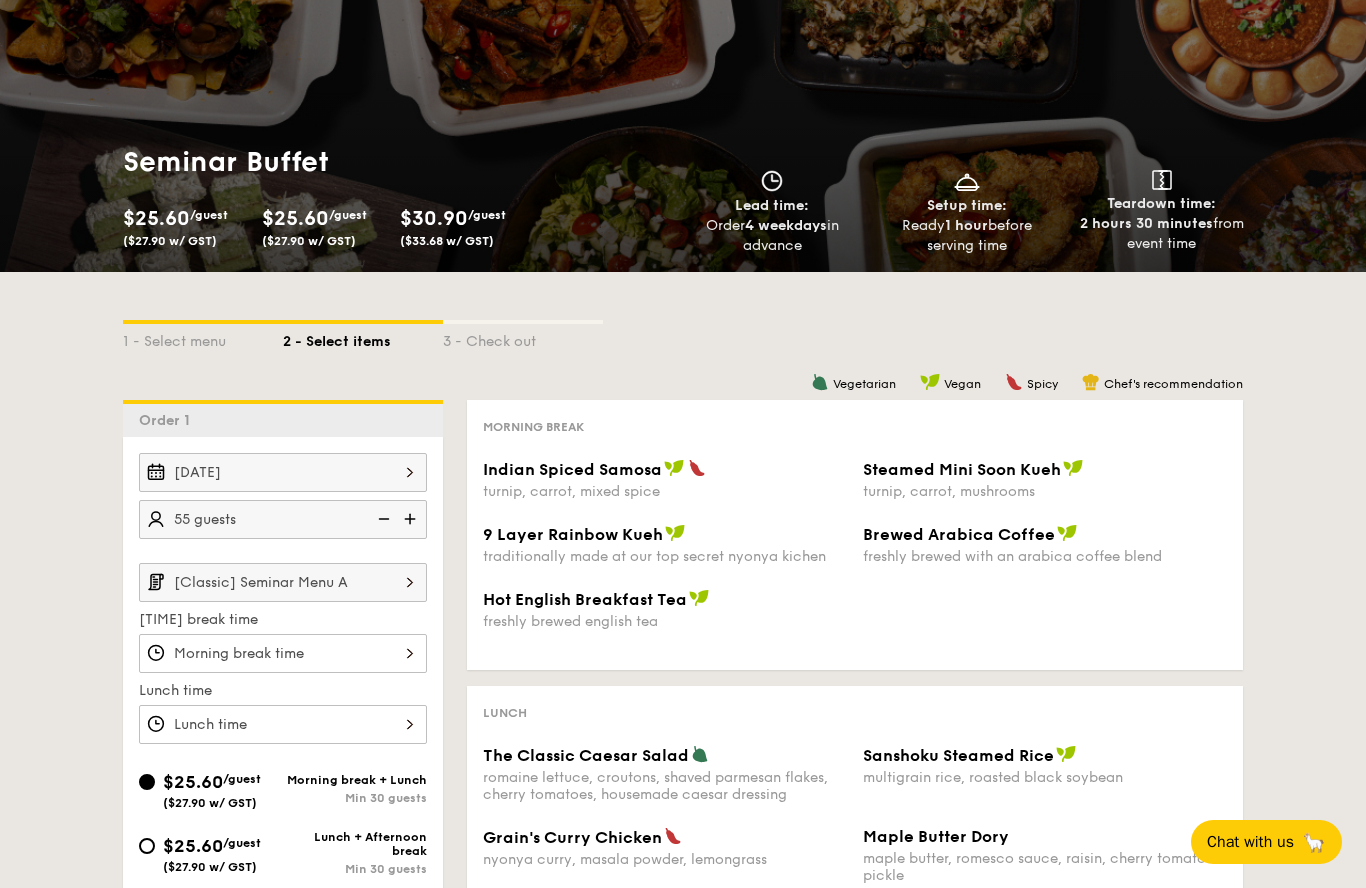 click on "[Classic] Seminar Menu A" at bounding box center (283, 582) 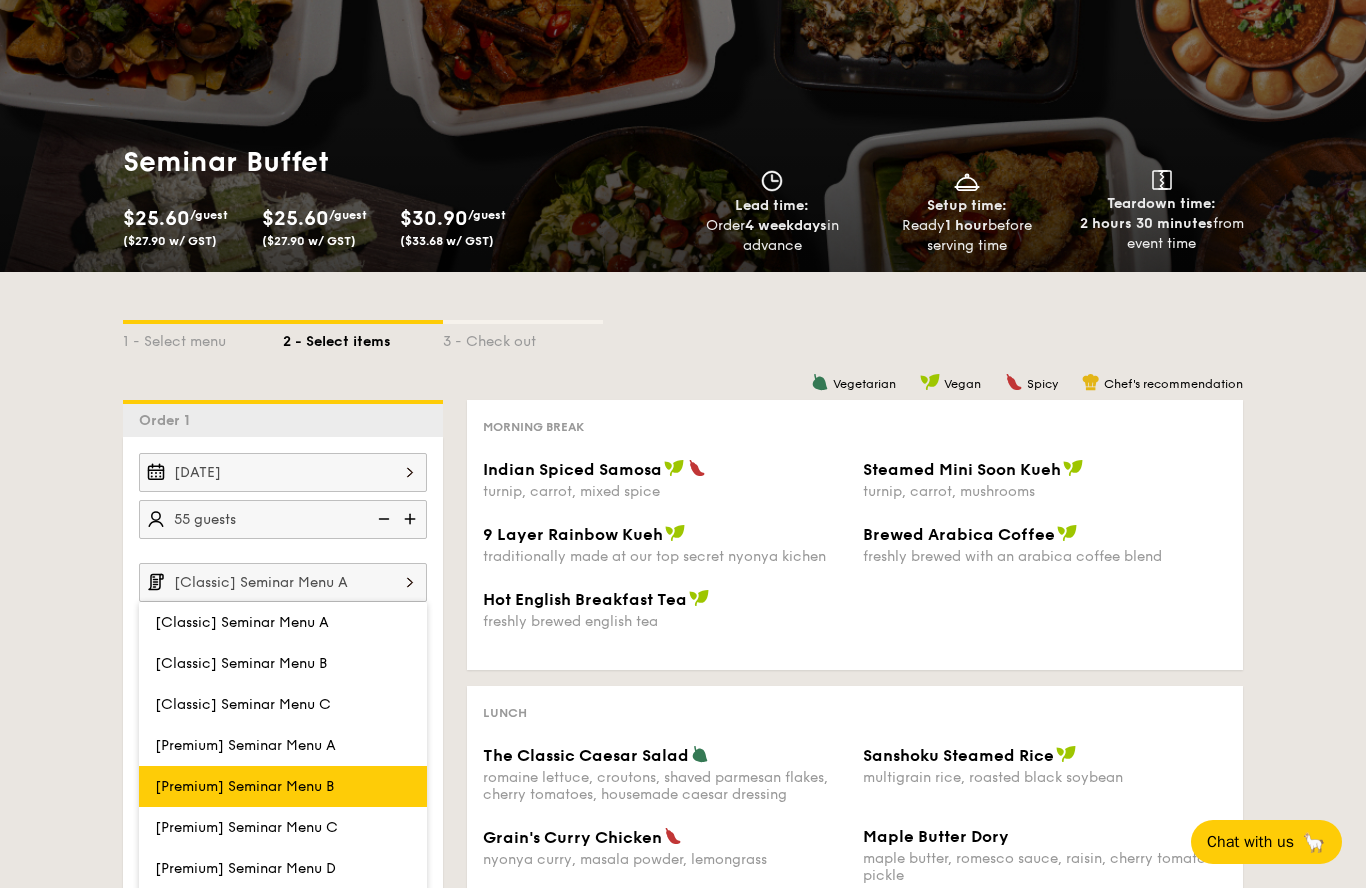 click on "[Premium] Seminar Menu B" at bounding box center [244, 786] 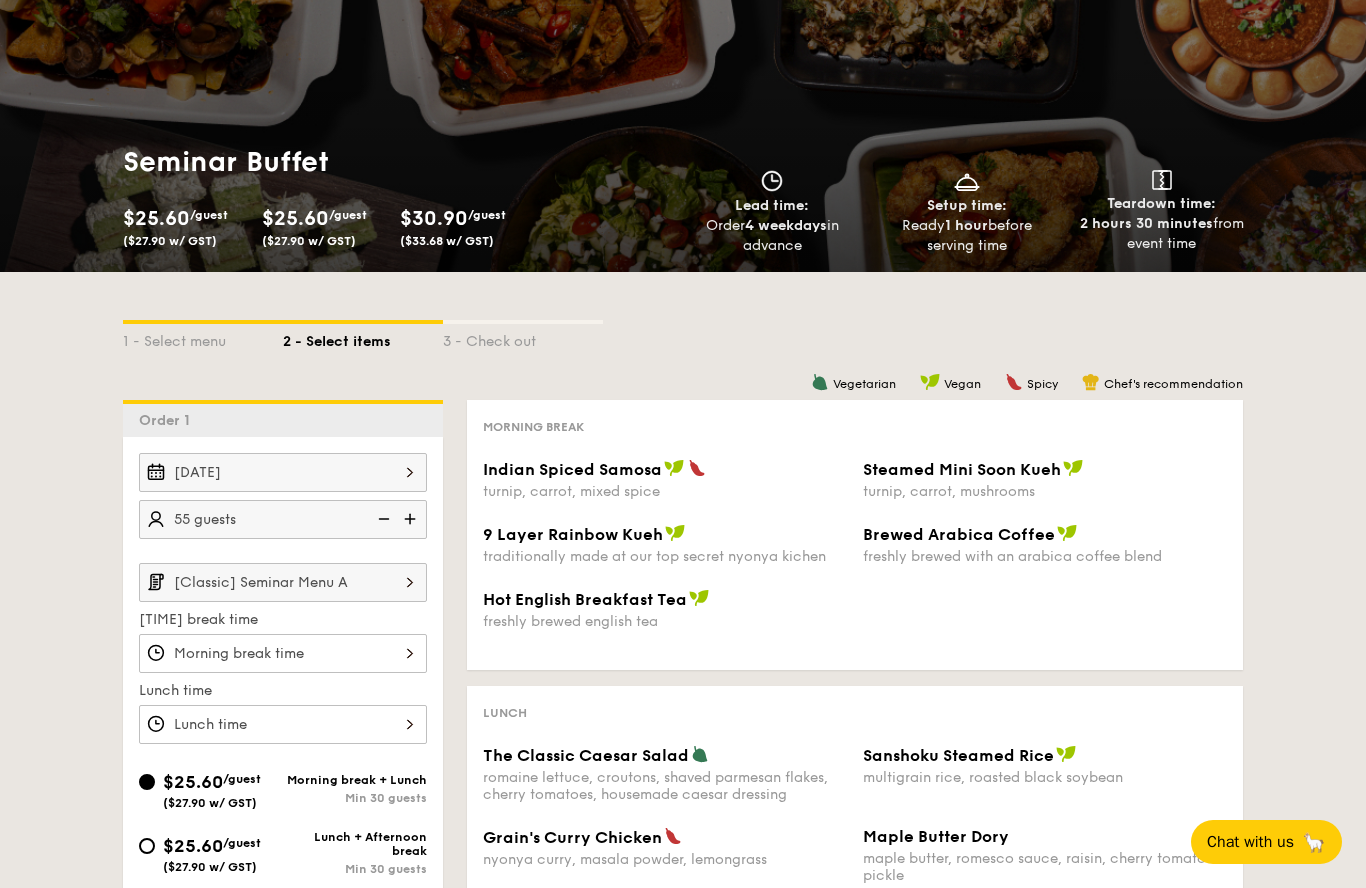 click on "[Classic] Seminar Menu A" at bounding box center [283, 582] 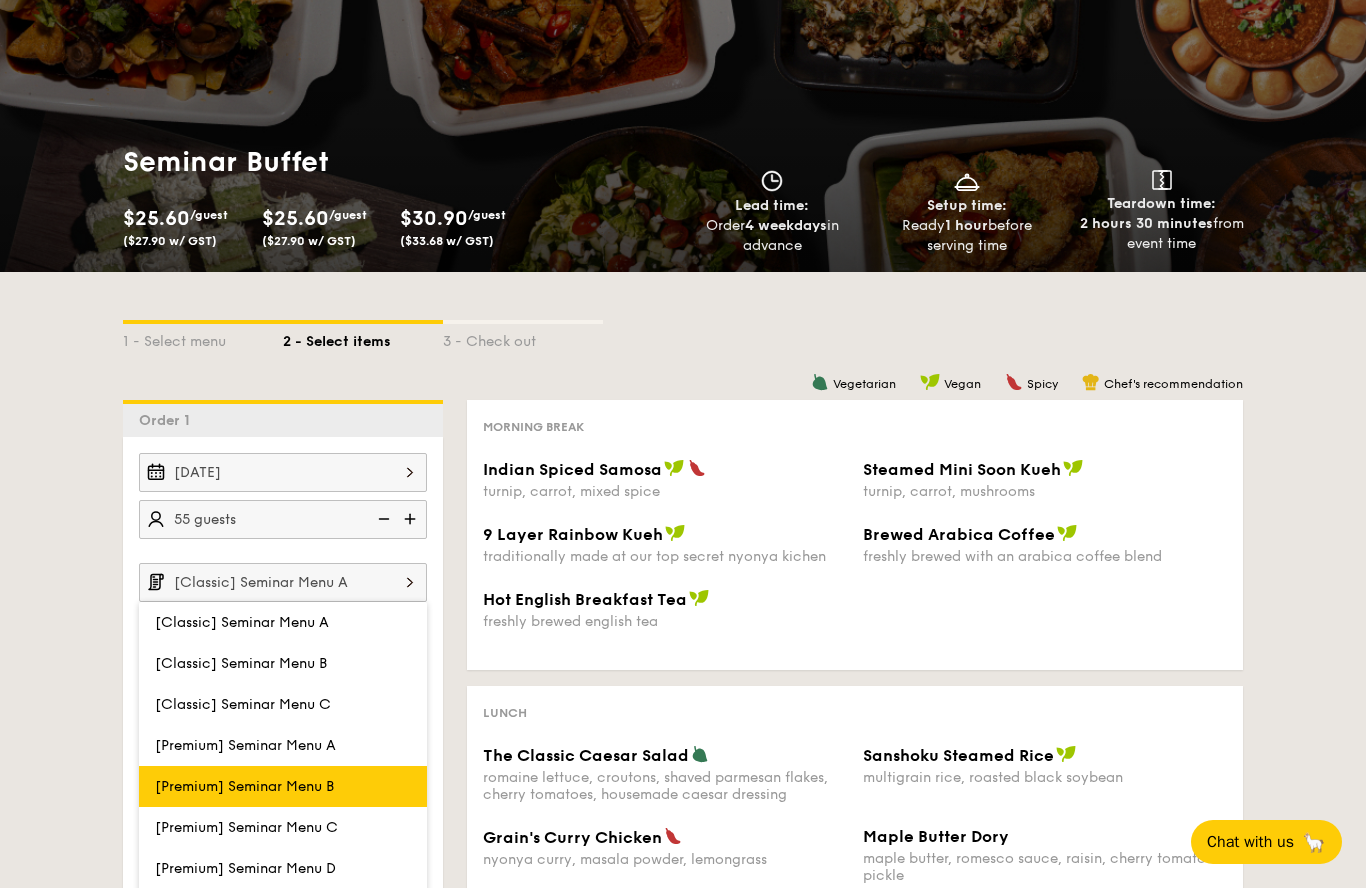 click on "[Premium] Seminar Menu B" at bounding box center [244, 786] 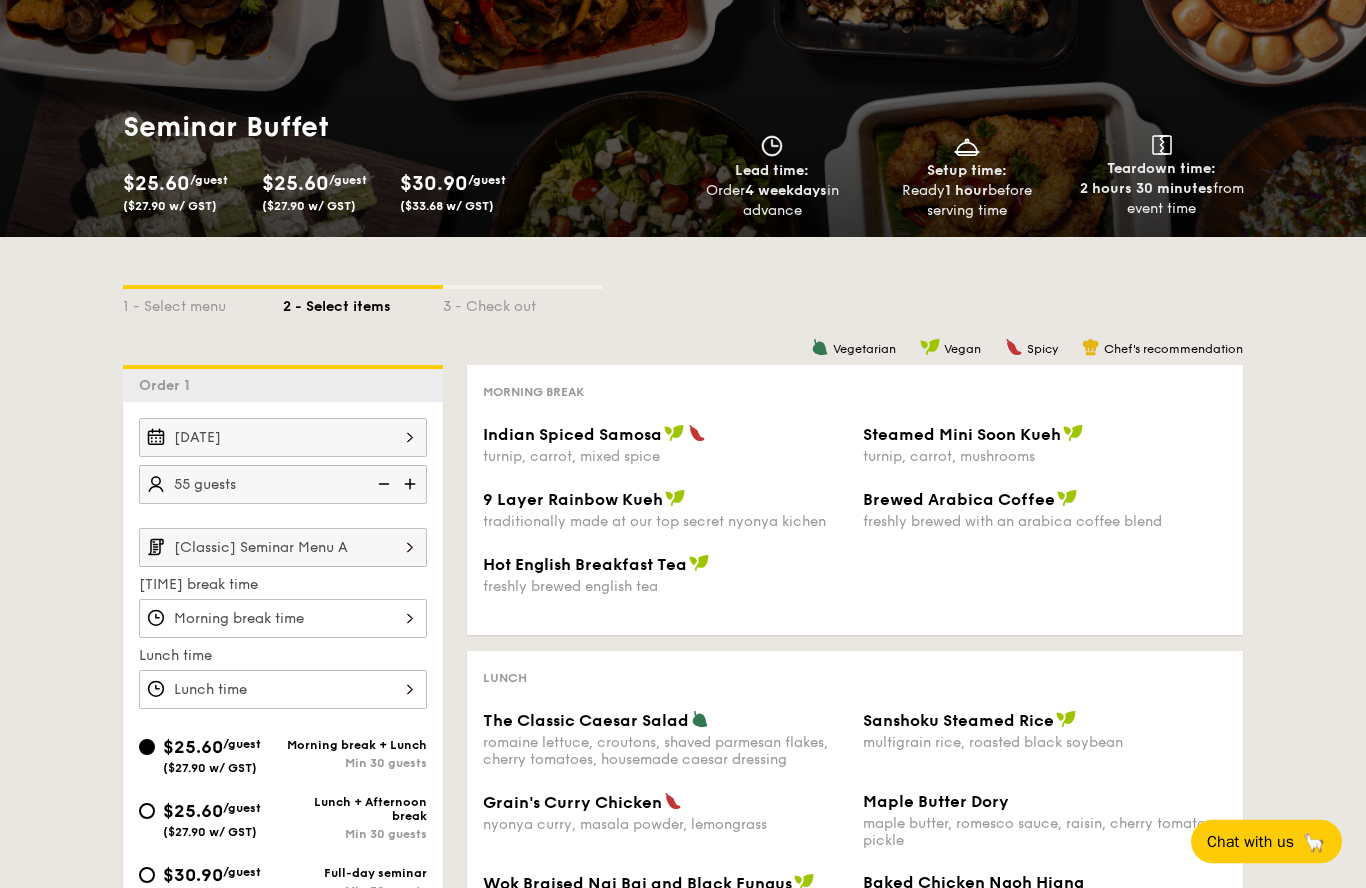 scroll, scrollTop: 126, scrollLeft: 0, axis: vertical 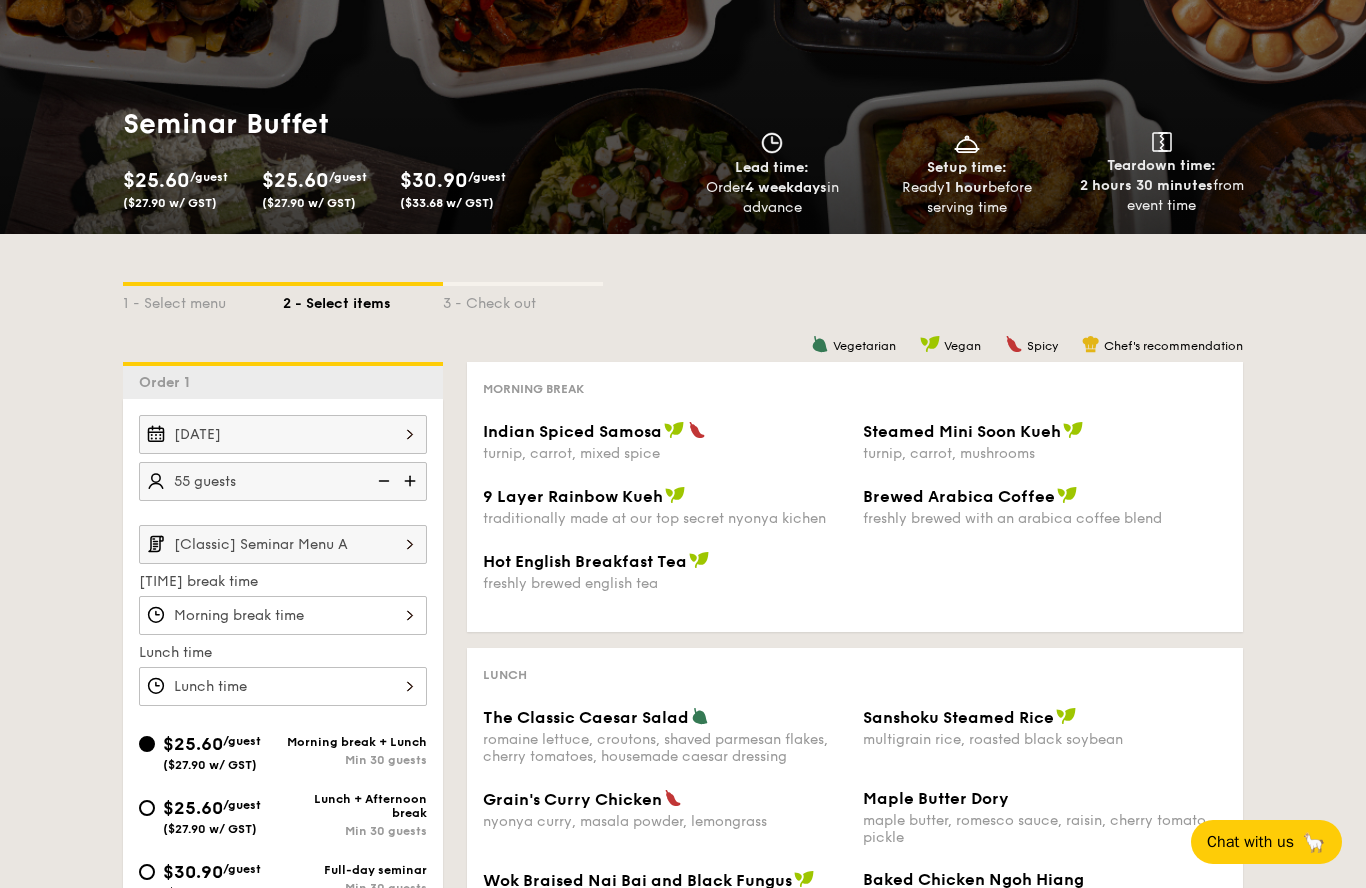 click on "[Classic] Seminar Menu A" at bounding box center (283, 544) 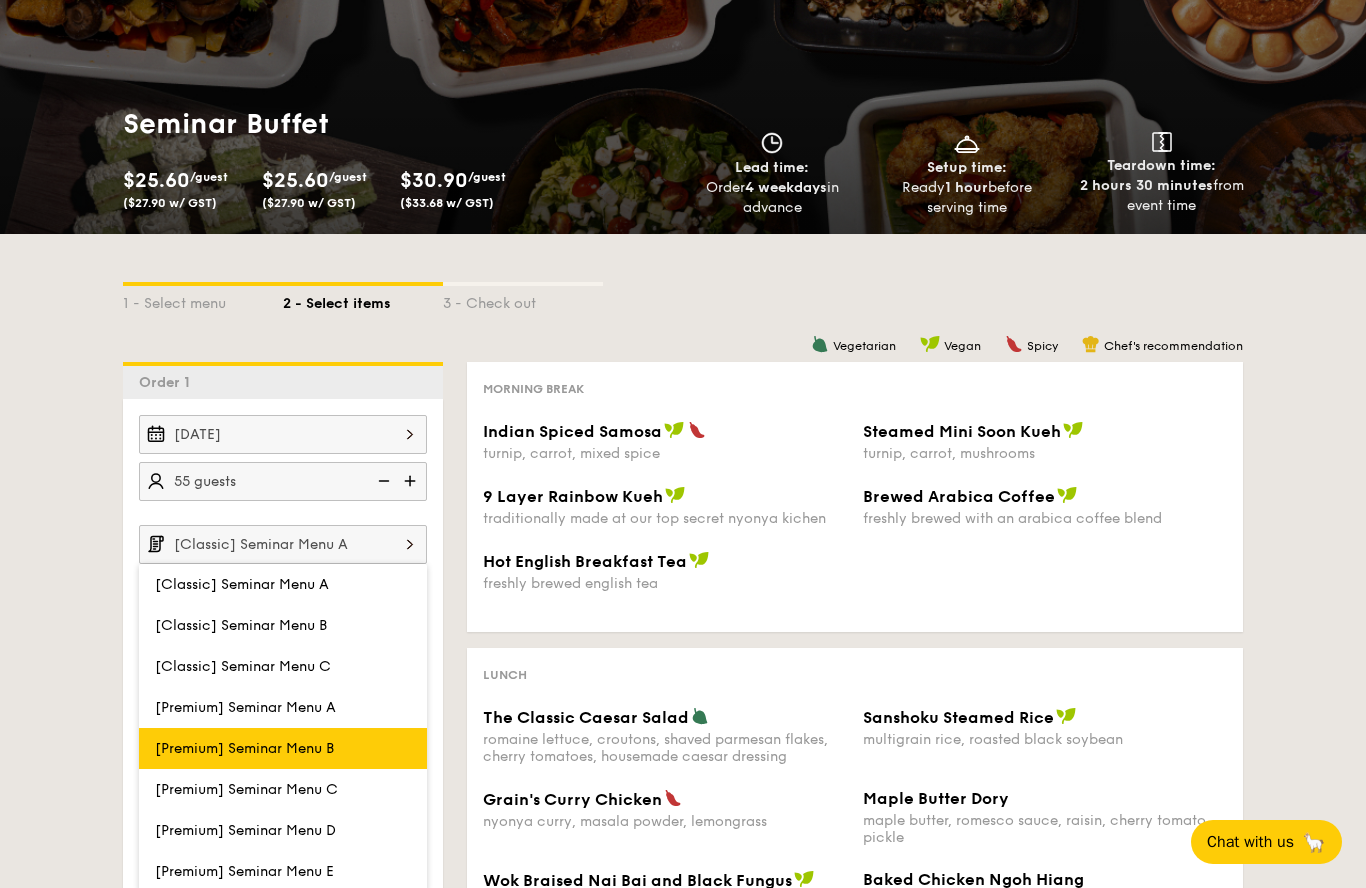 click on "[Premium] Seminar Menu B" at bounding box center (244, 748) 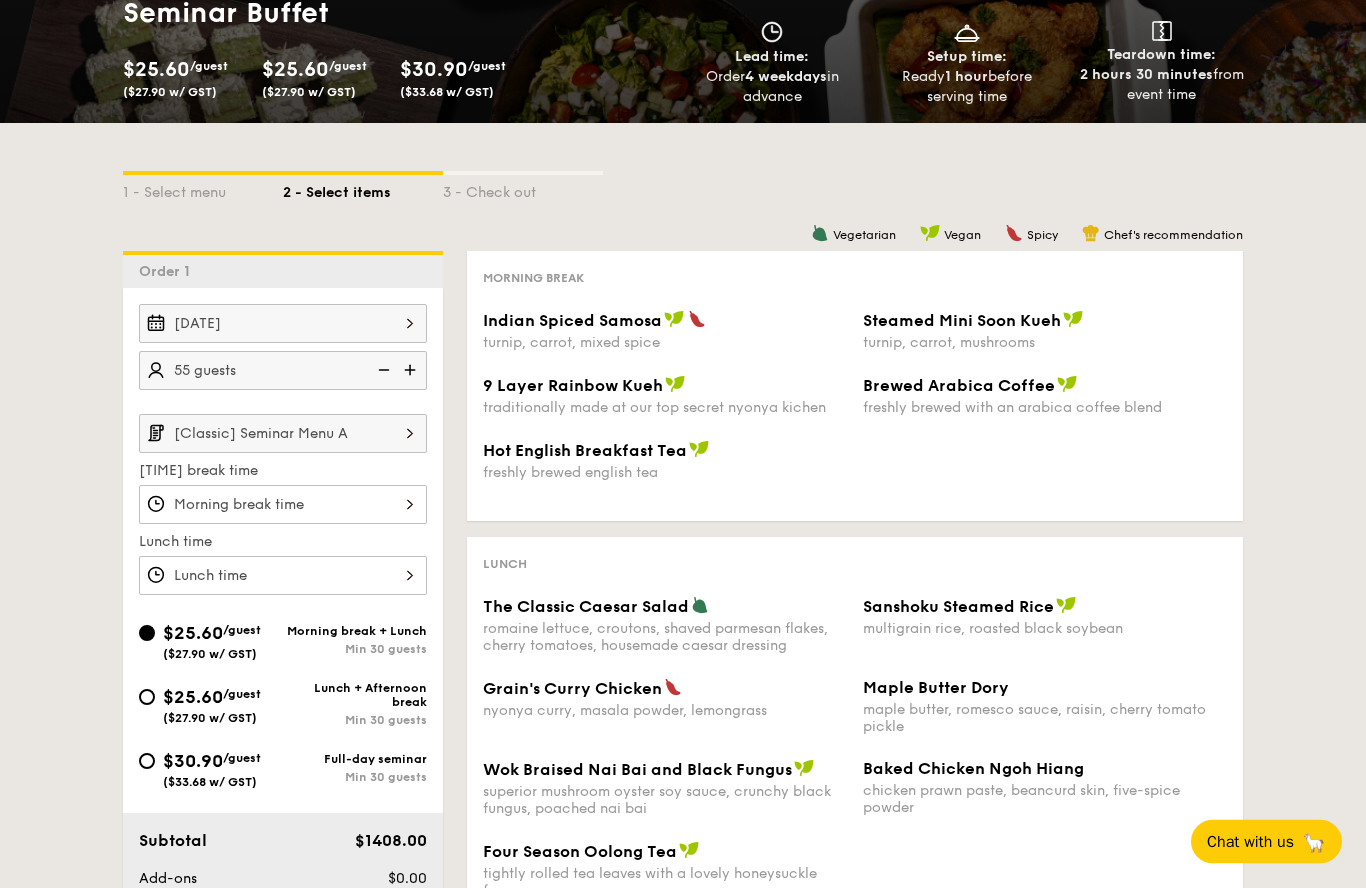 scroll, scrollTop: 237, scrollLeft: 0, axis: vertical 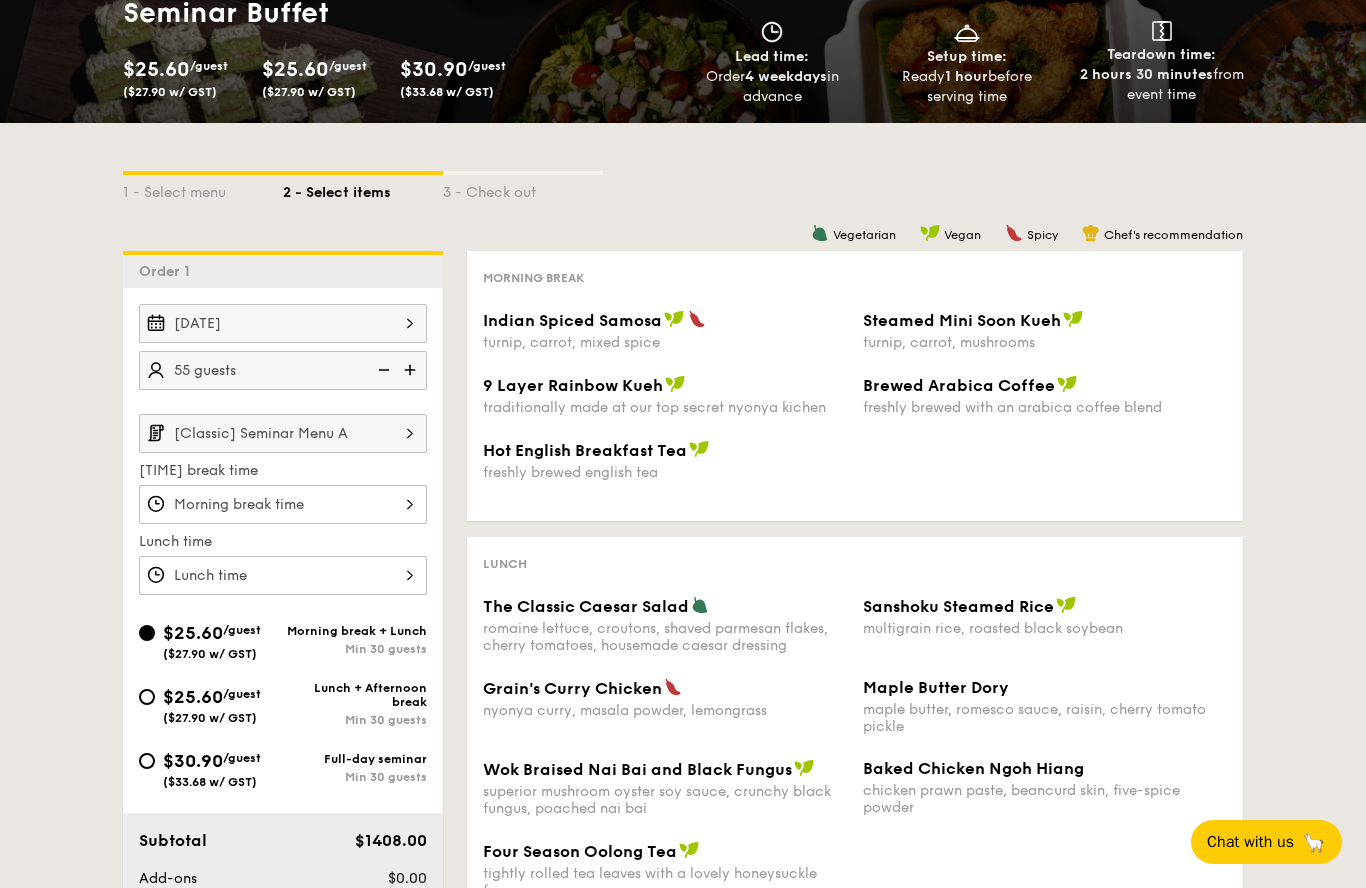 click on "[Classic] Seminar Menu A" at bounding box center (283, 433) 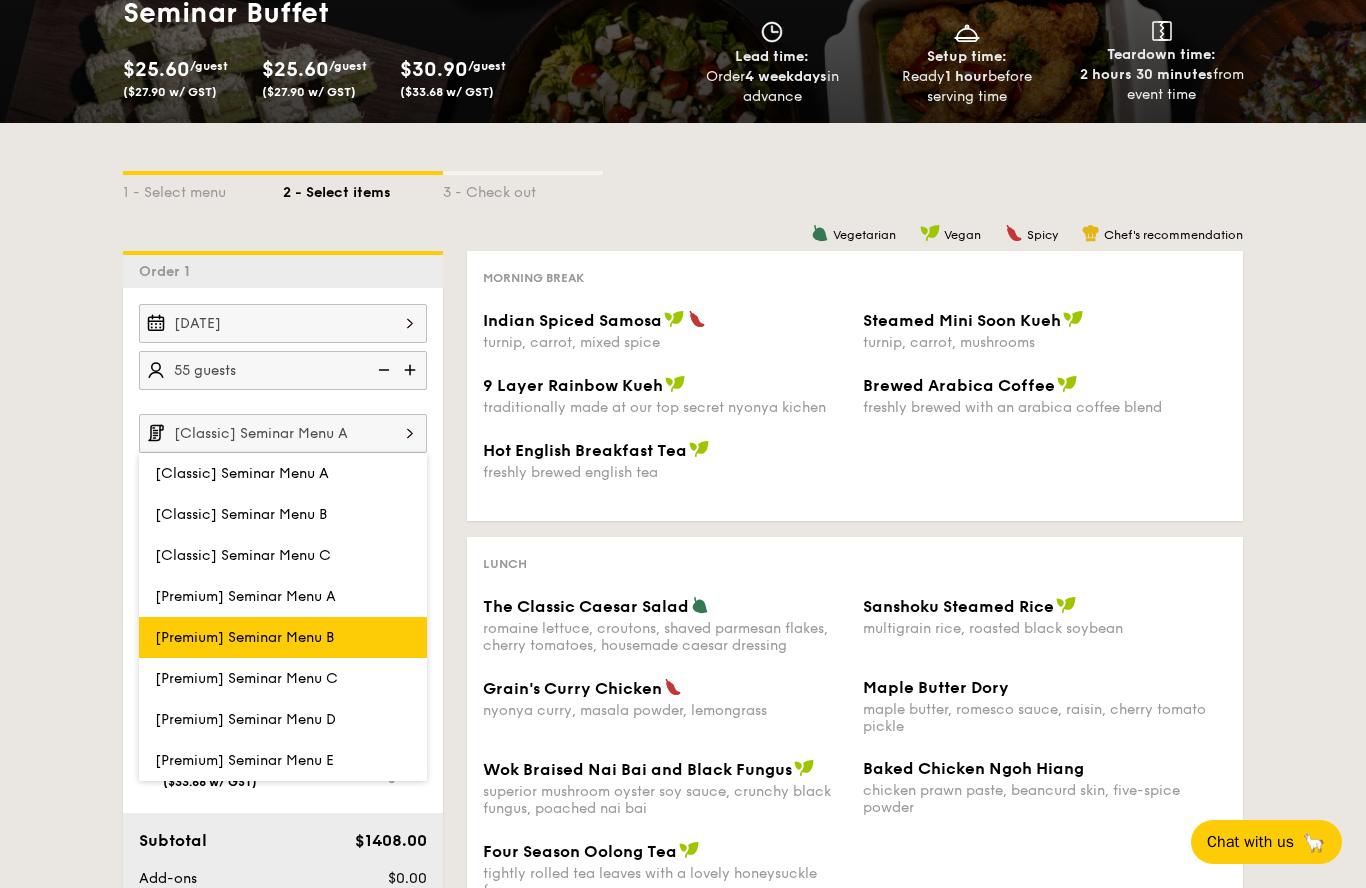 click on "[Premium] Seminar Menu B" at bounding box center [244, 637] 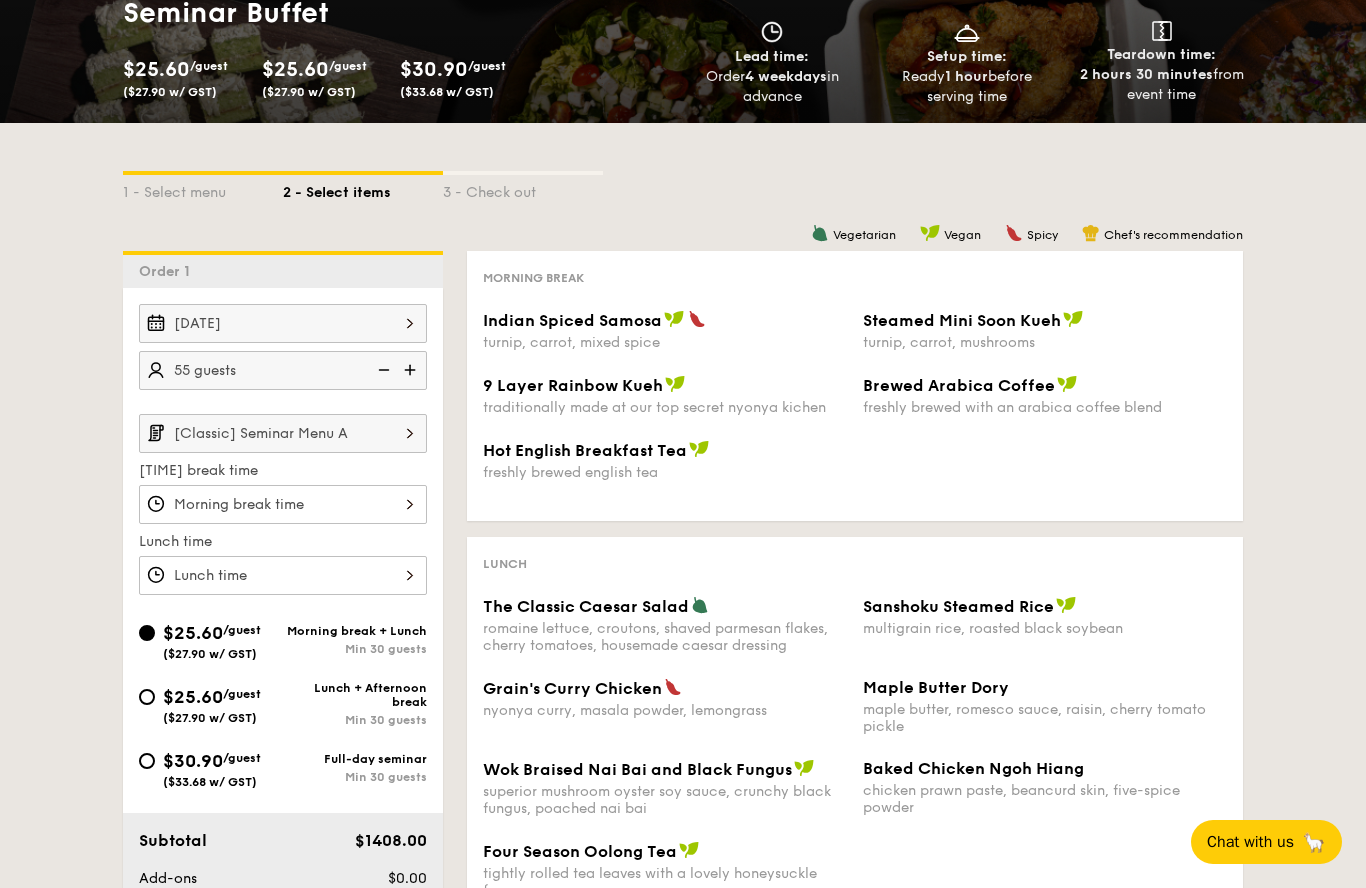 click on "[Classic] Seminar Menu A" at bounding box center (283, 433) 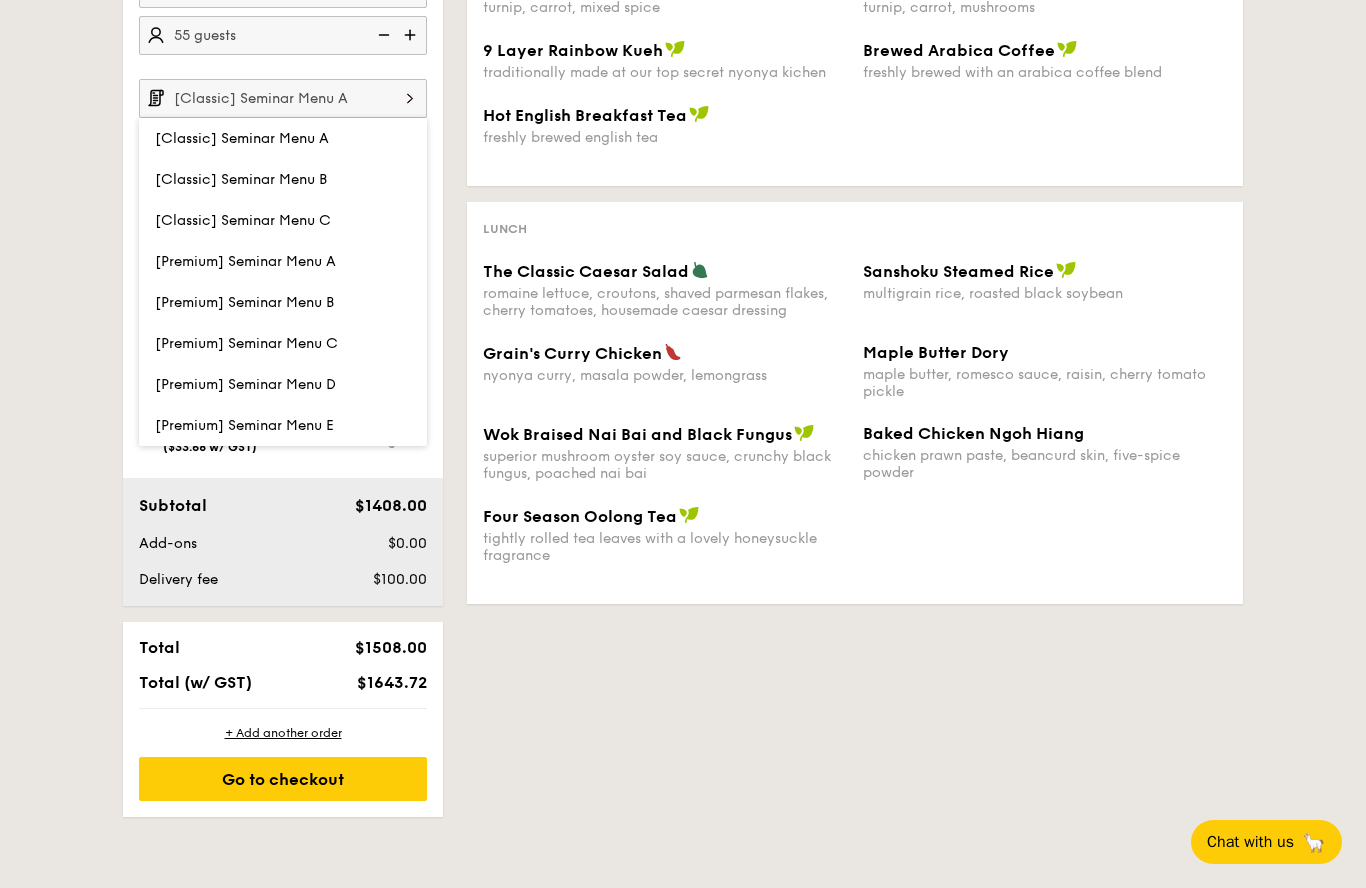scroll, scrollTop: 570, scrollLeft: 0, axis: vertical 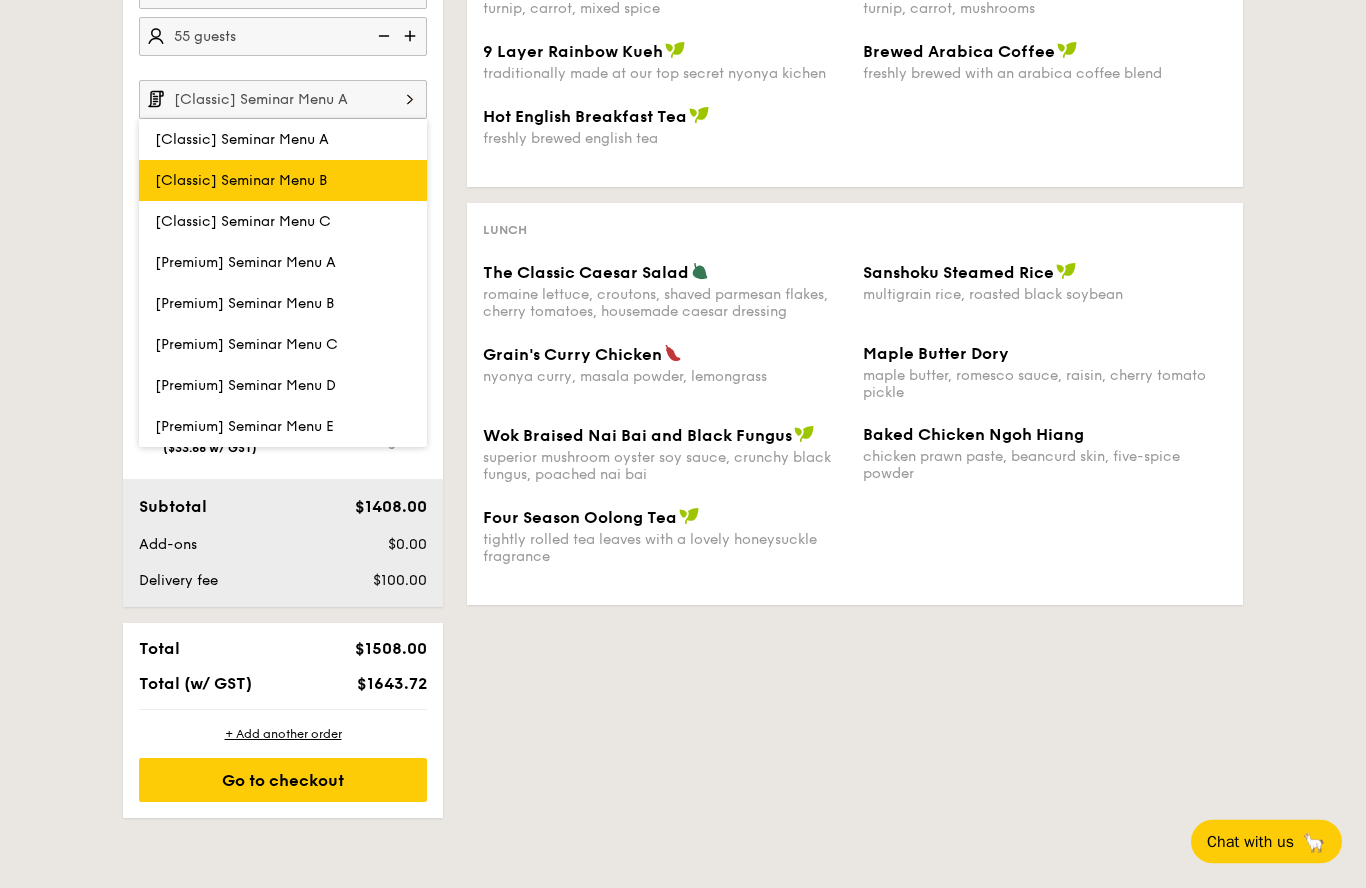 click on "[Classic] Seminar Menu B" at bounding box center [241, 181] 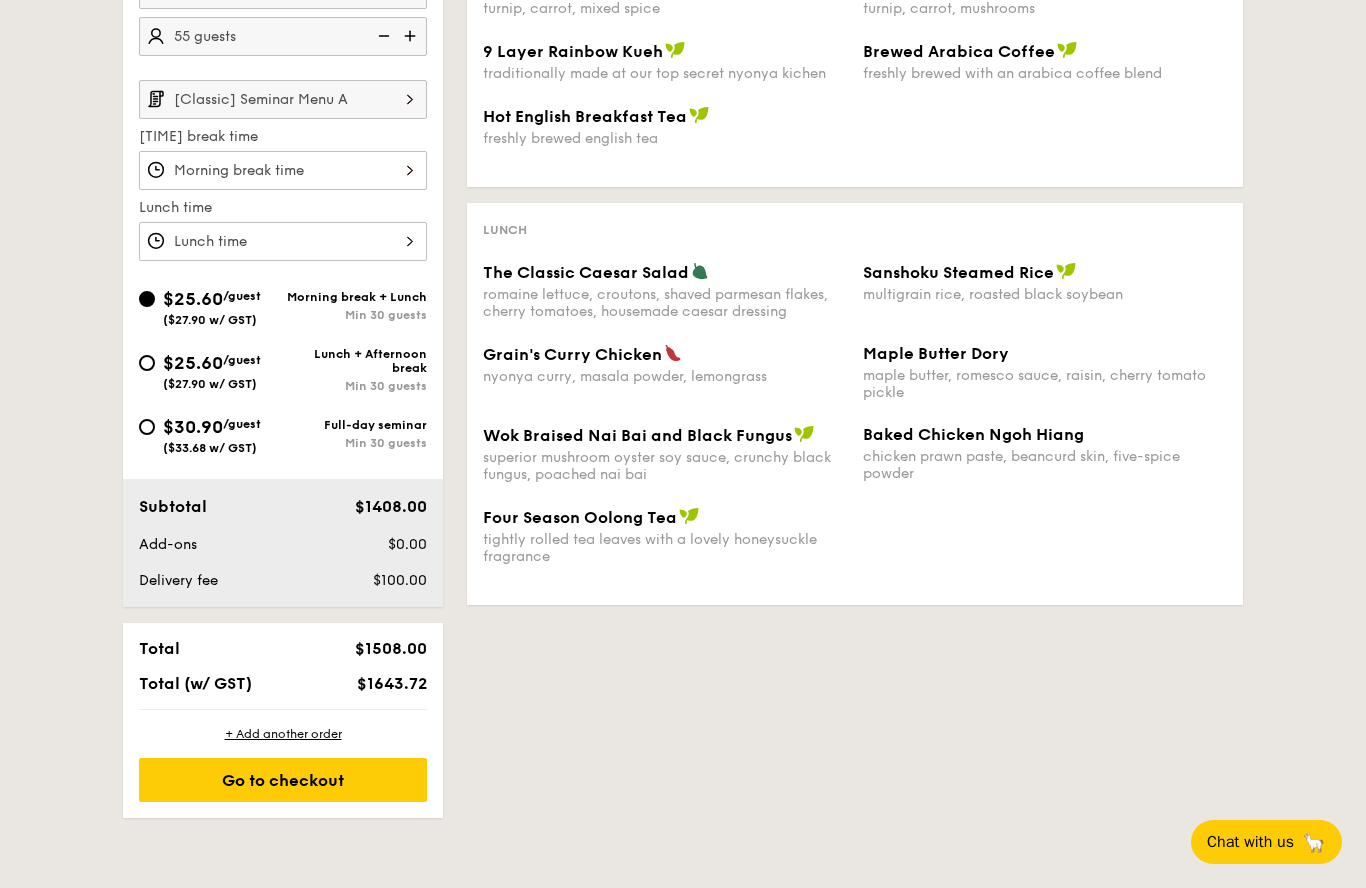click on "[Classic] Seminar Menu A" at bounding box center (283, 99) 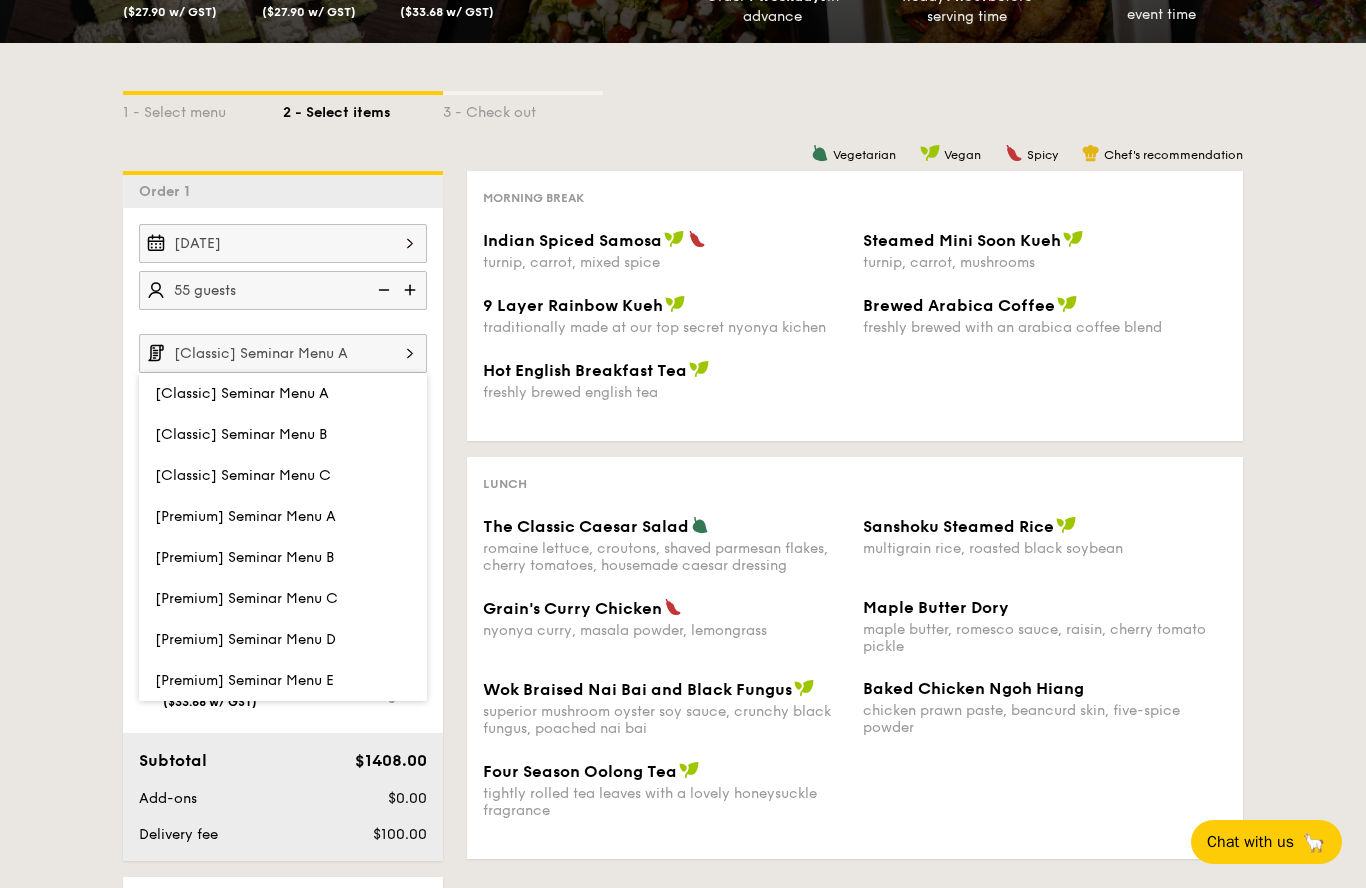 scroll, scrollTop: 303, scrollLeft: 0, axis: vertical 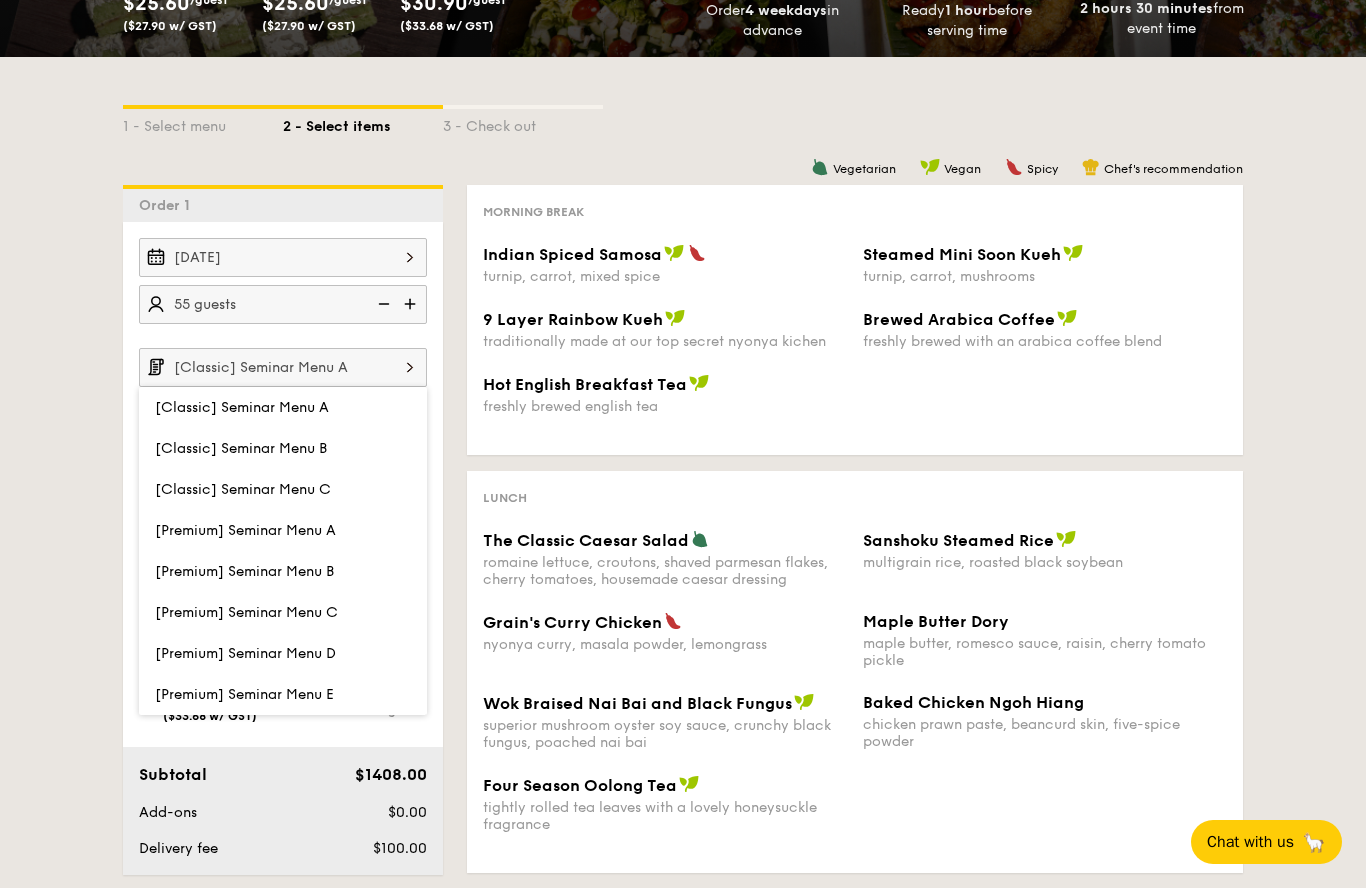 click at bounding box center [410, 367] 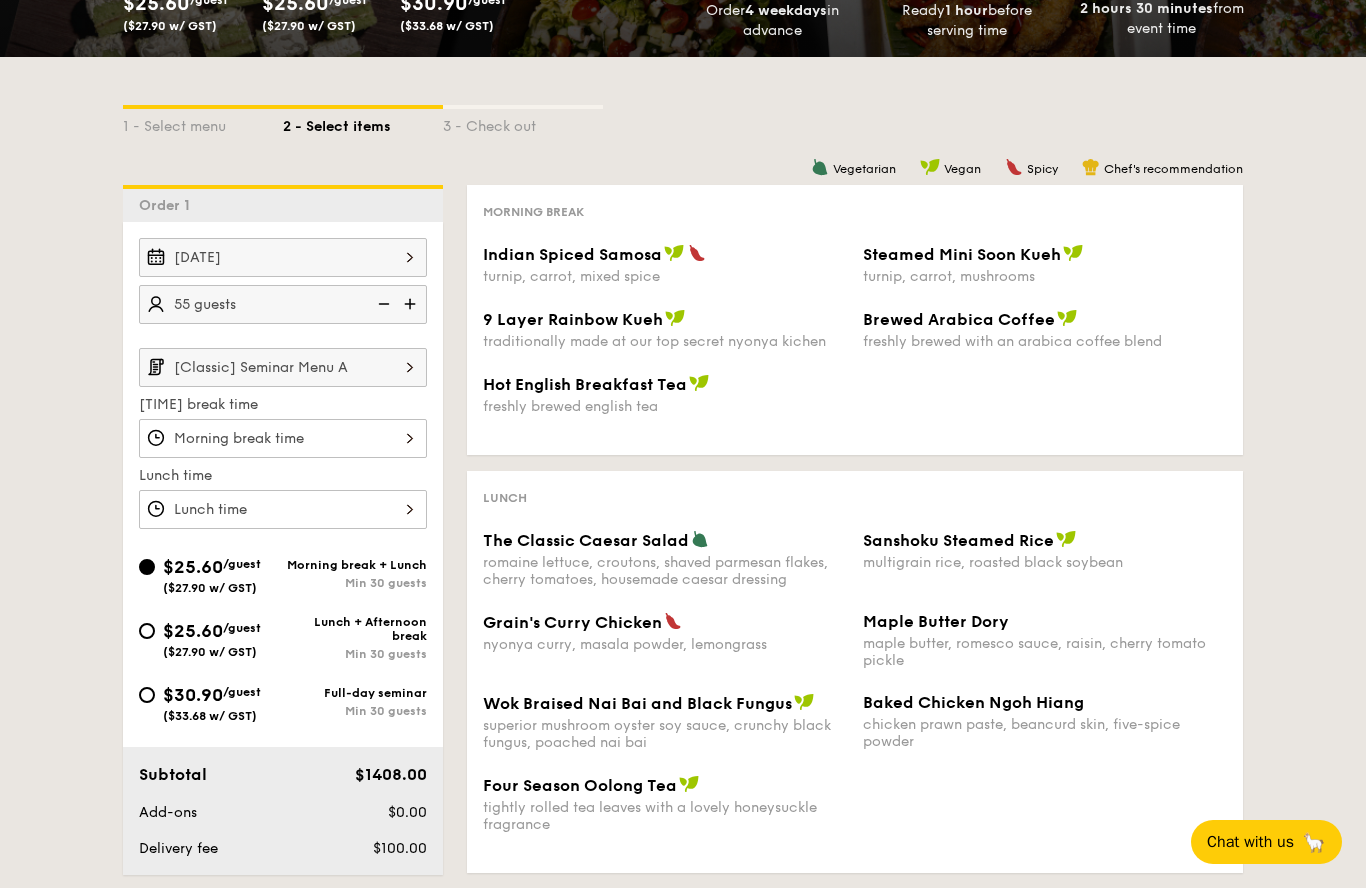 click on "[Classic] Seminar Menu A" at bounding box center (283, 367) 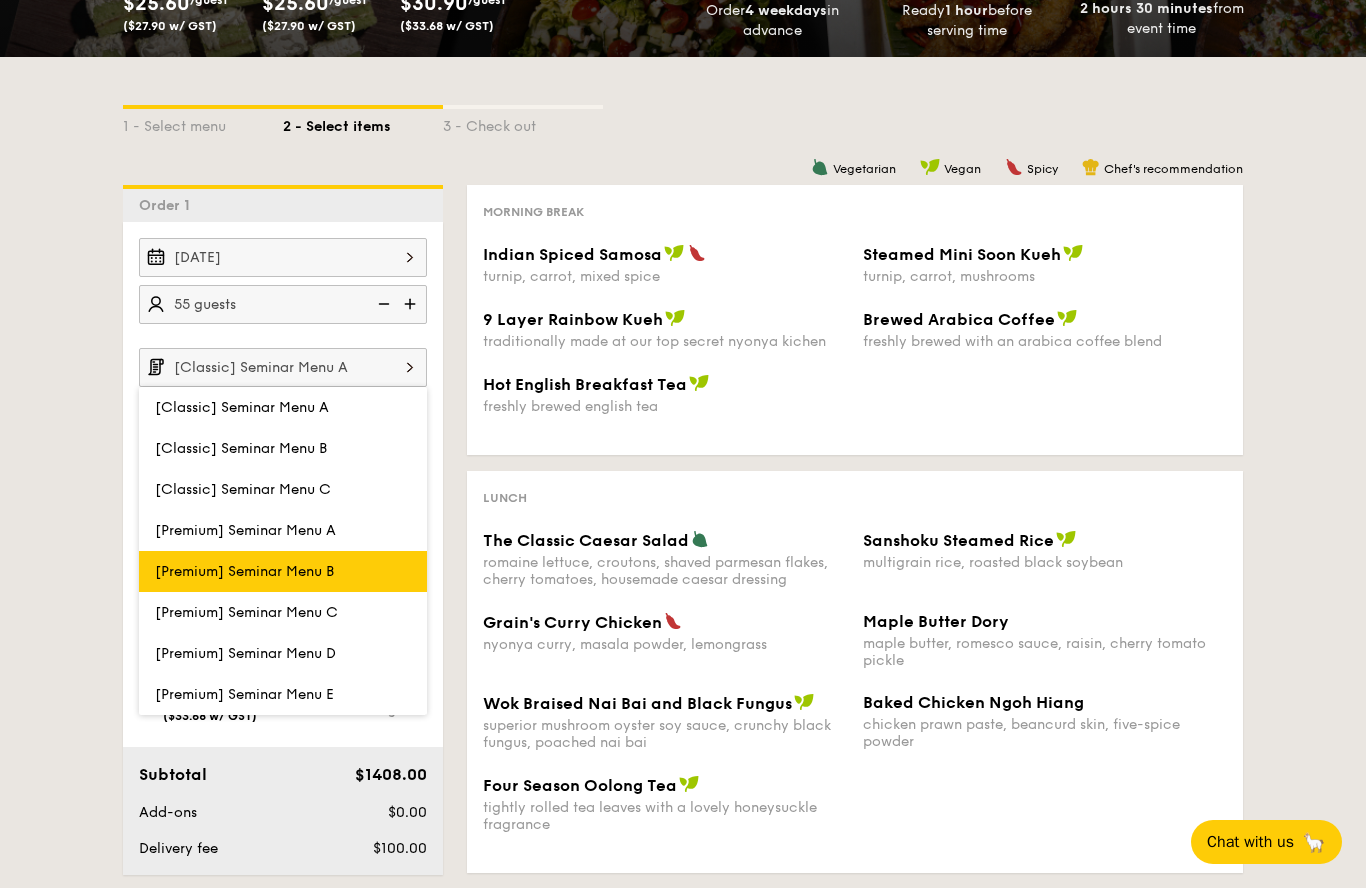 click on "[Premium] Seminar Menu B" at bounding box center [283, 571] 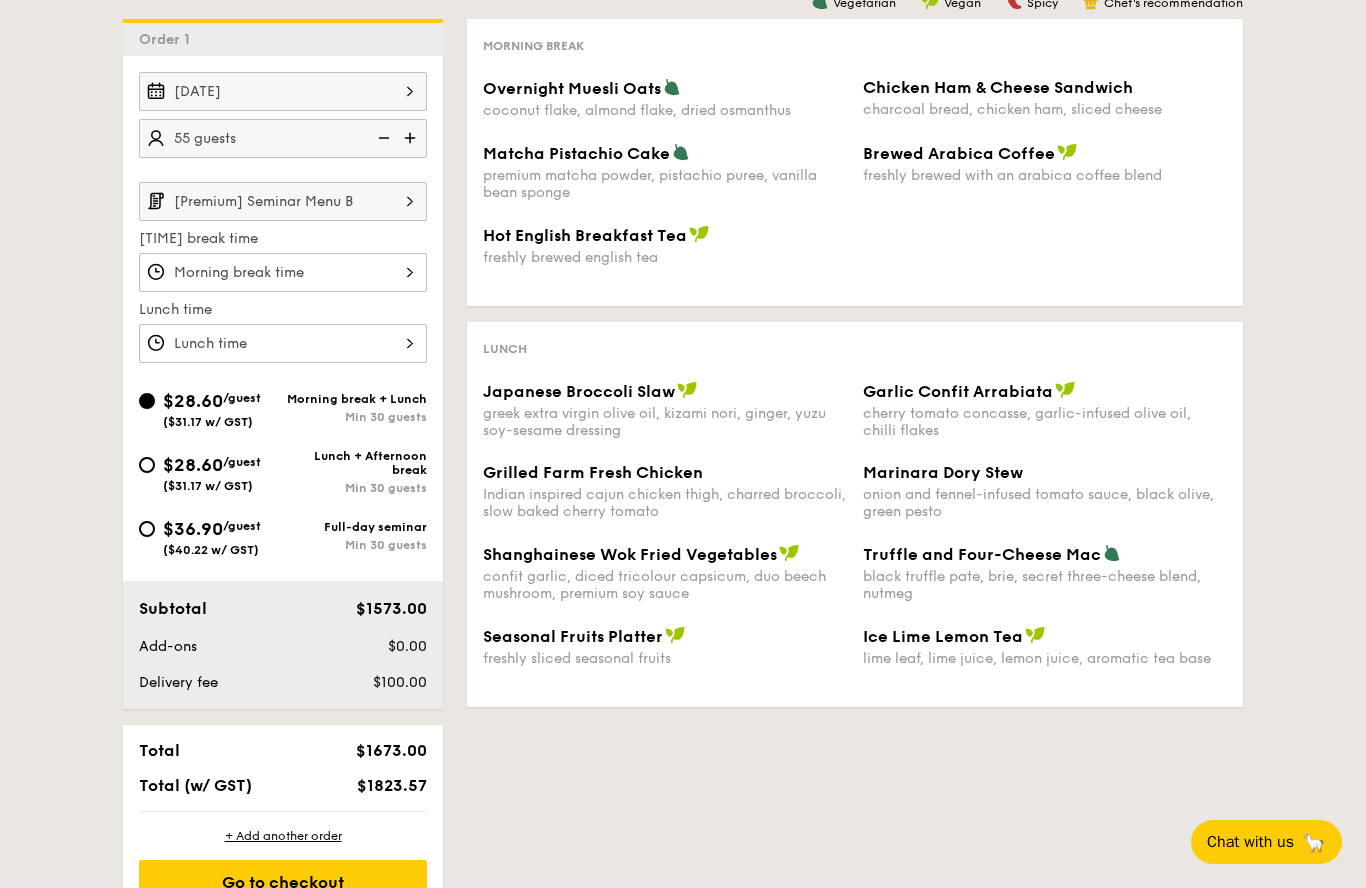 scroll, scrollTop: 456, scrollLeft: 0, axis: vertical 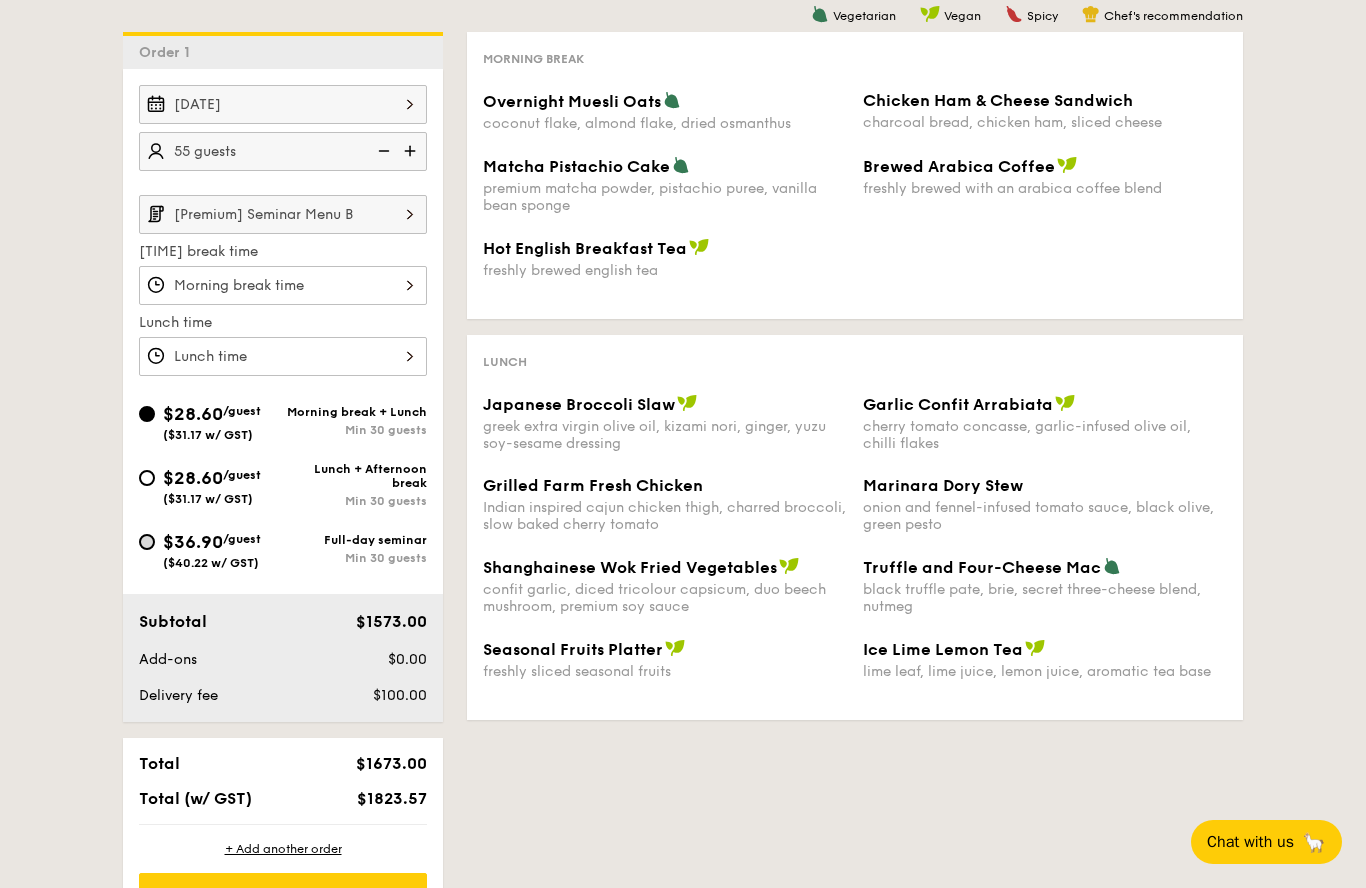 click on "[PRICE]
/guest
([PRICE] w/ GST)
Full-day seminar
Min [NUMBER] guests" at bounding box center [147, 542] 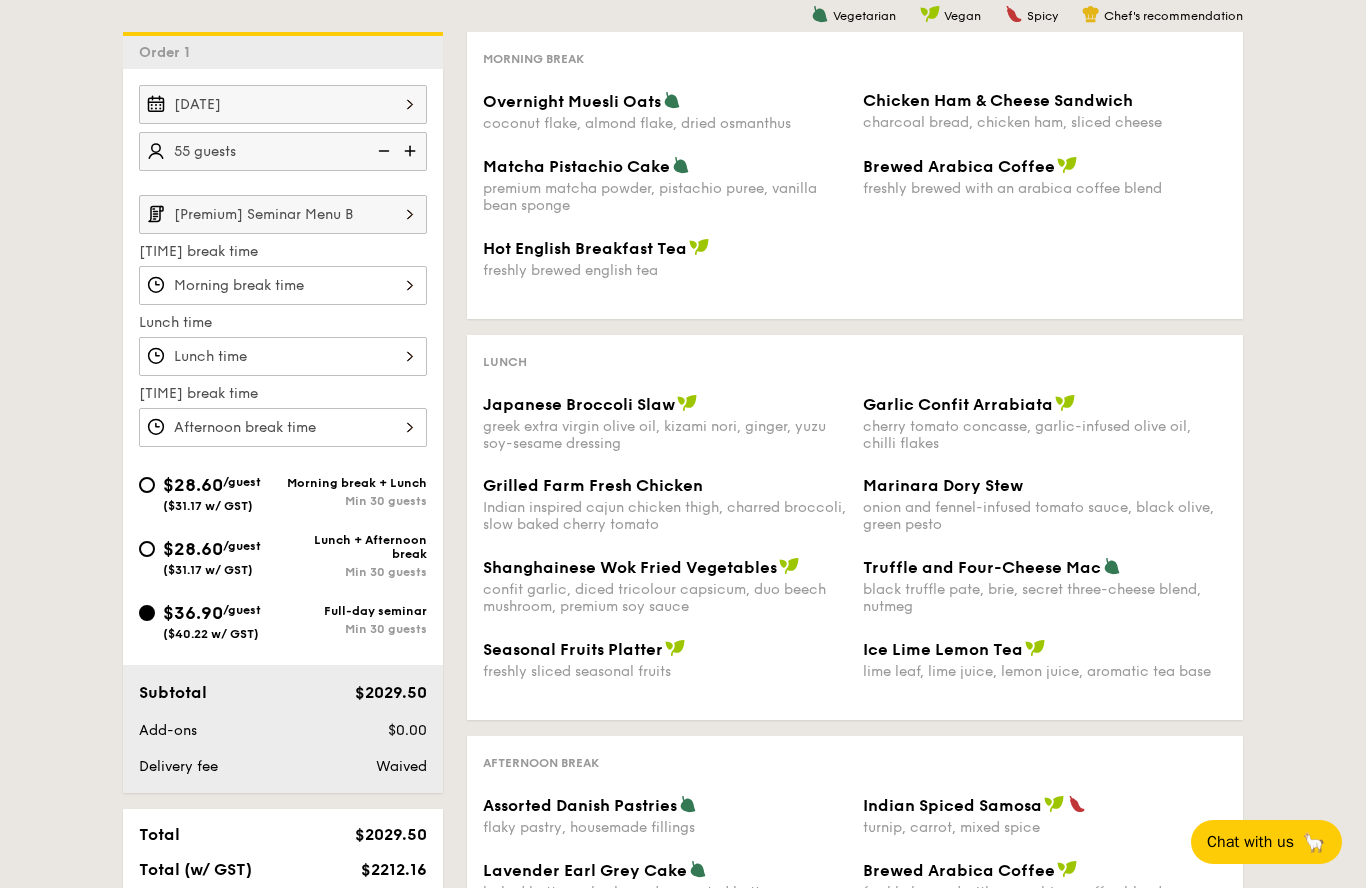 click at bounding box center [283, 285] 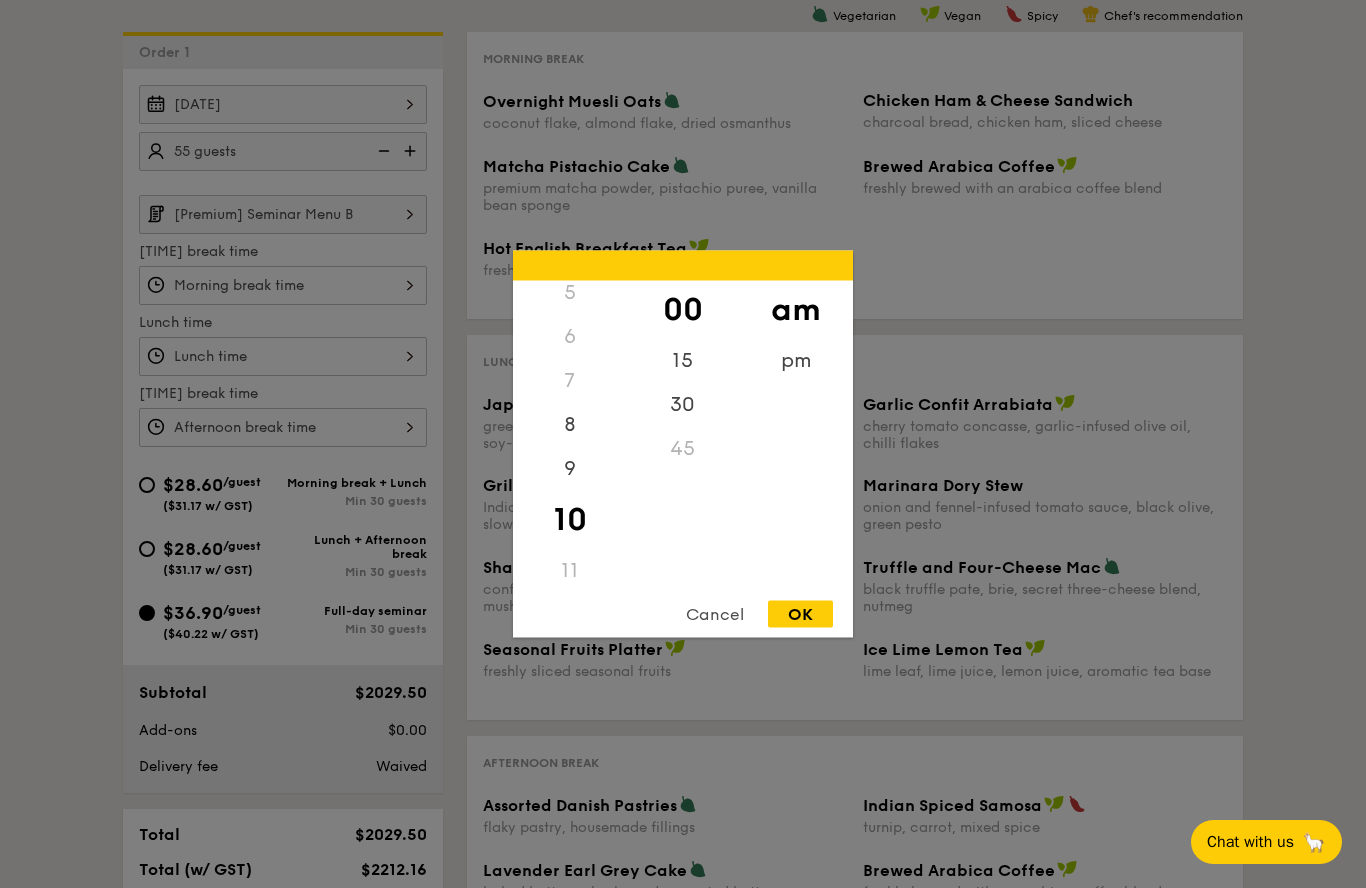 click on "OK" at bounding box center [800, 614] 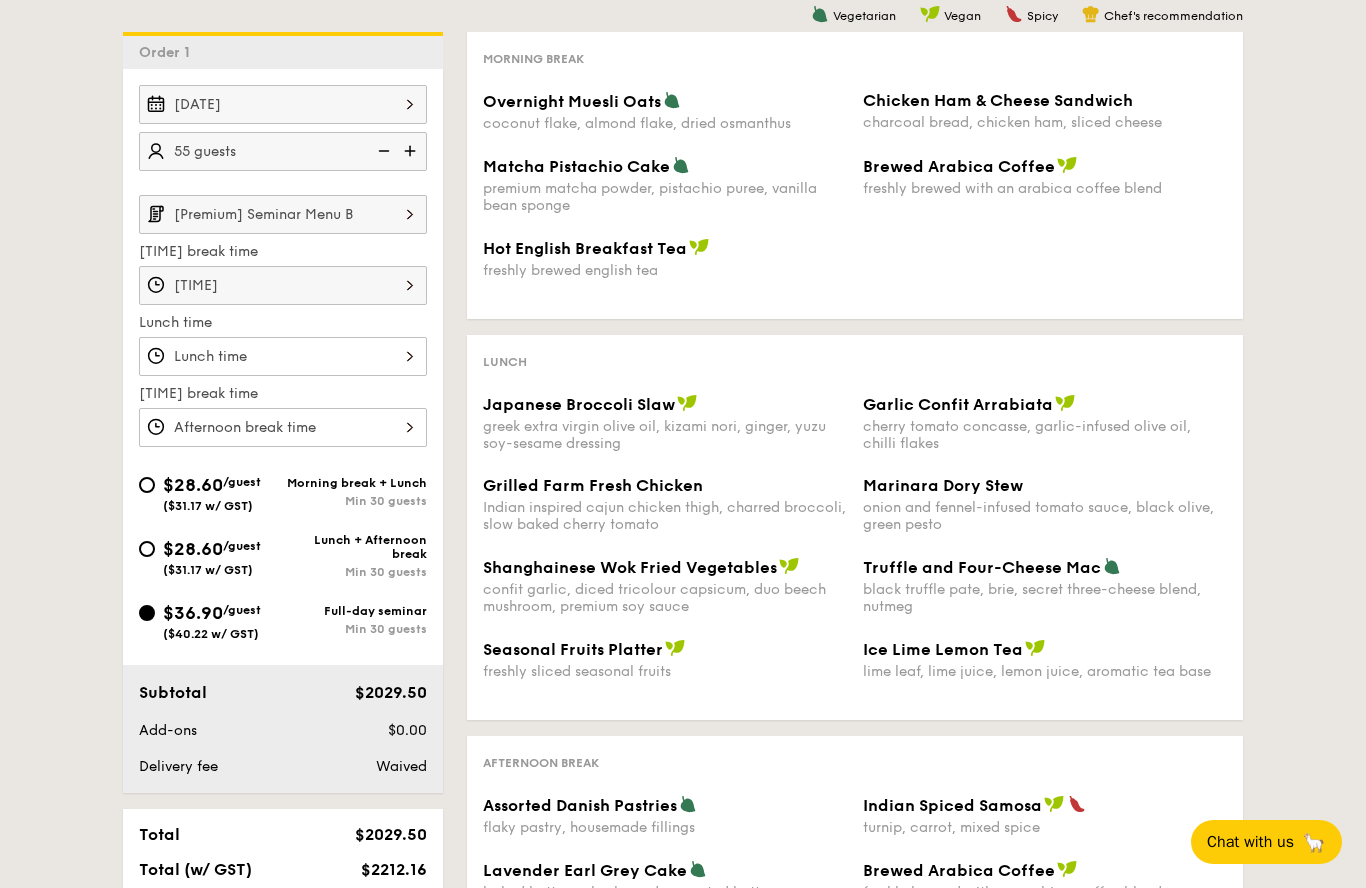 click on "[TIME]" at bounding box center (283, 285) 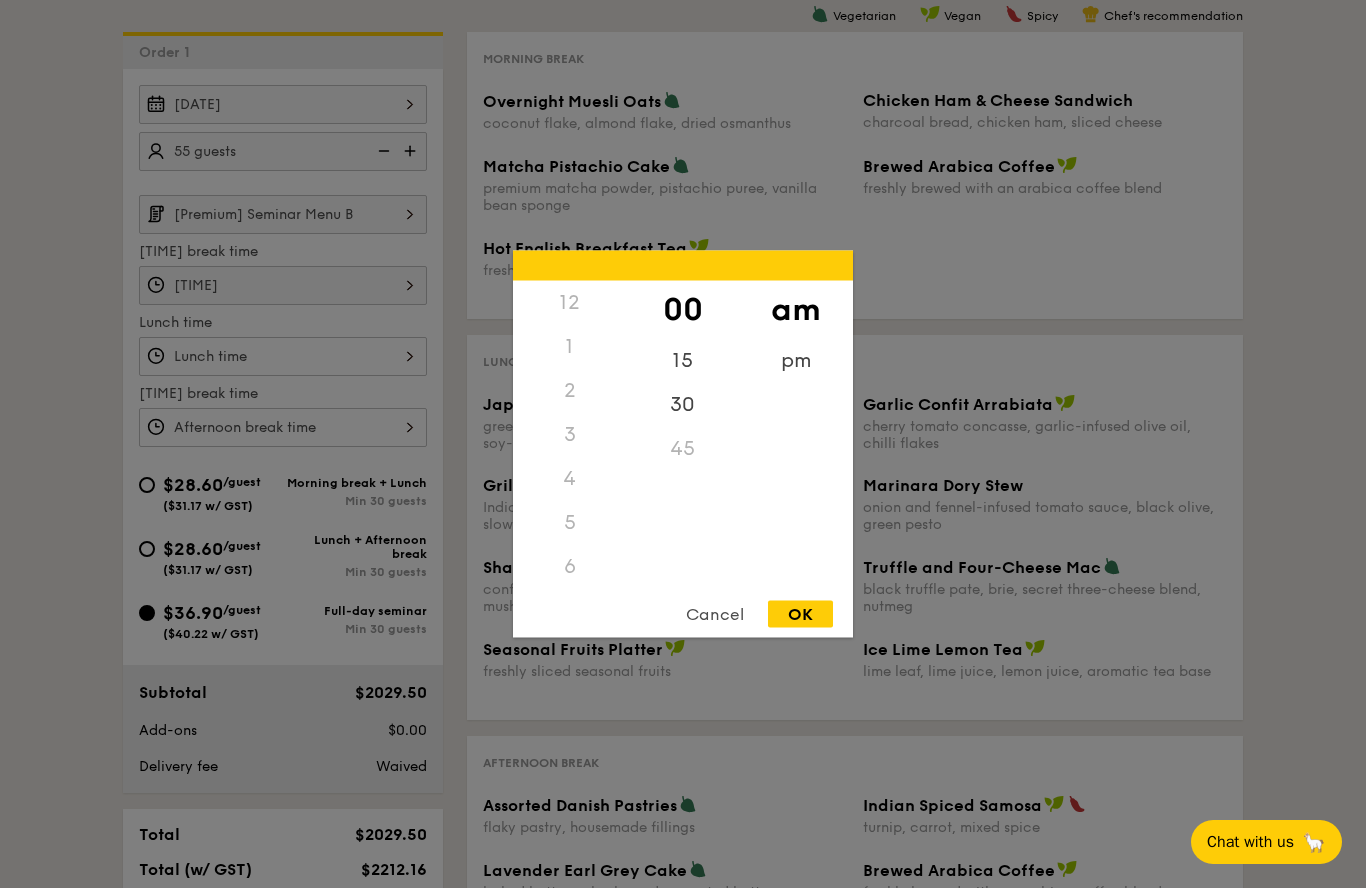 scroll, scrollTop: 230, scrollLeft: 0, axis: vertical 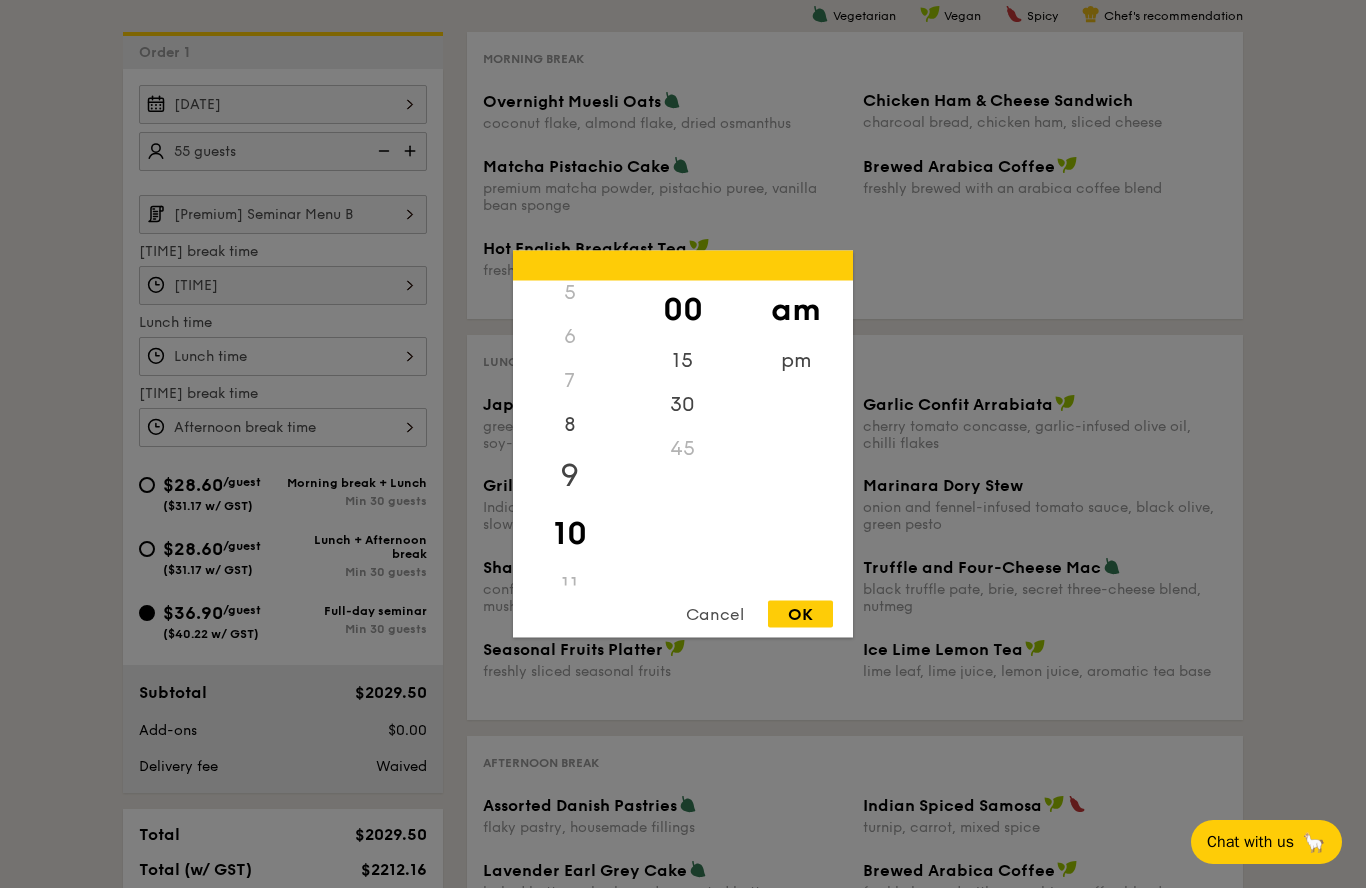 click on "9" at bounding box center [569, 476] 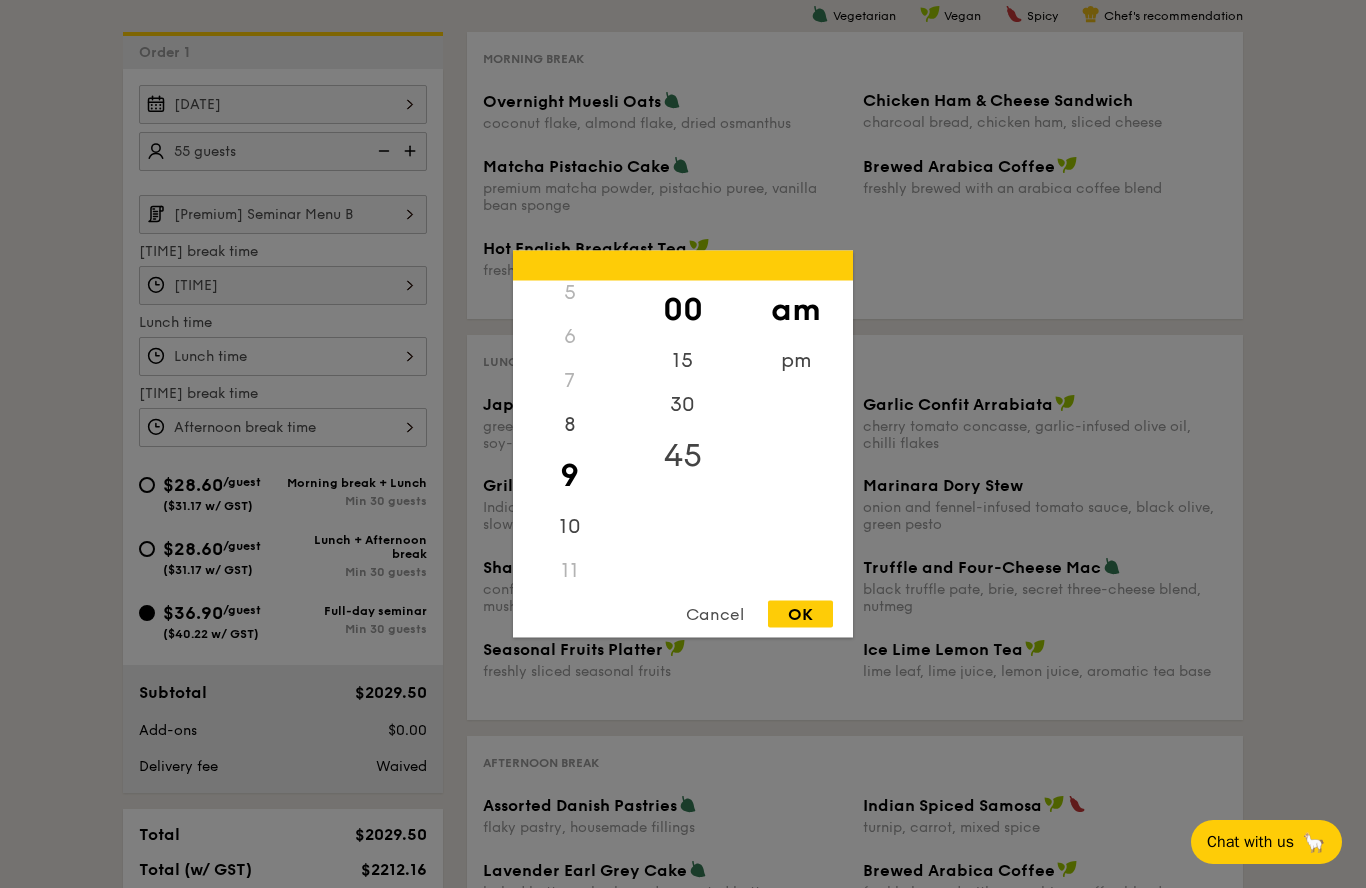 click on "45" at bounding box center (682, 456) 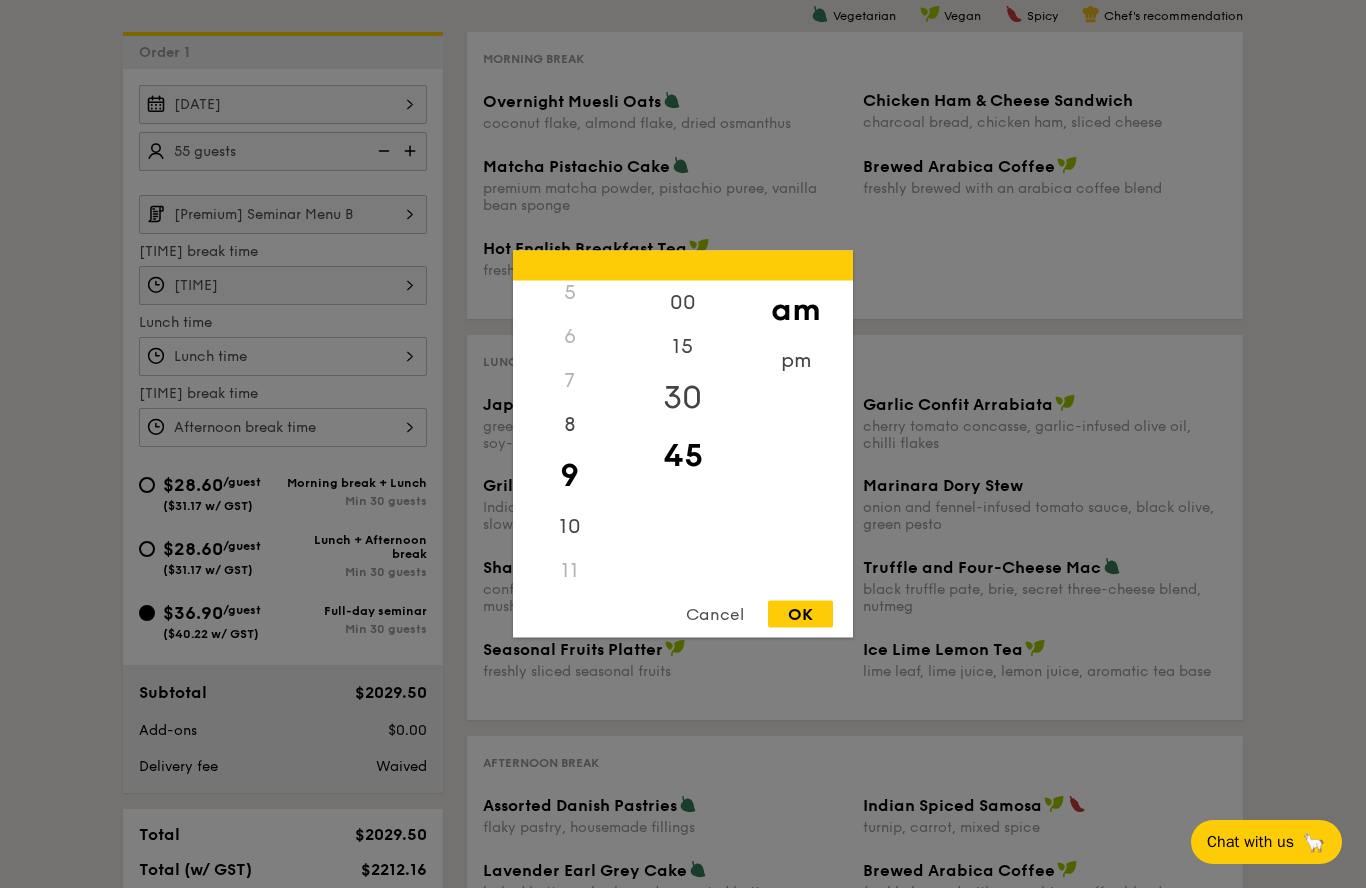 click on "30" at bounding box center [682, 398] 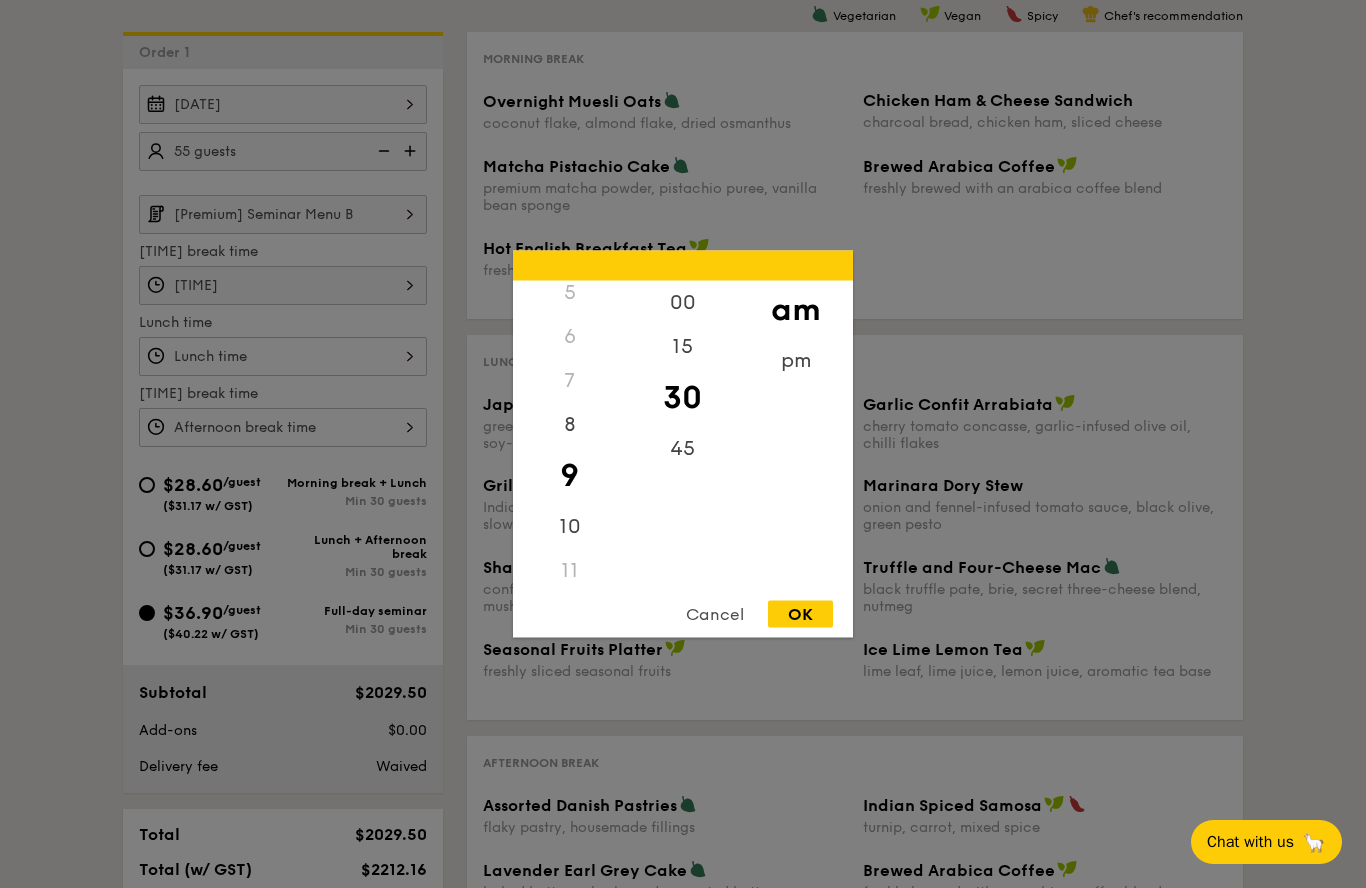 click on "OK" at bounding box center (800, 614) 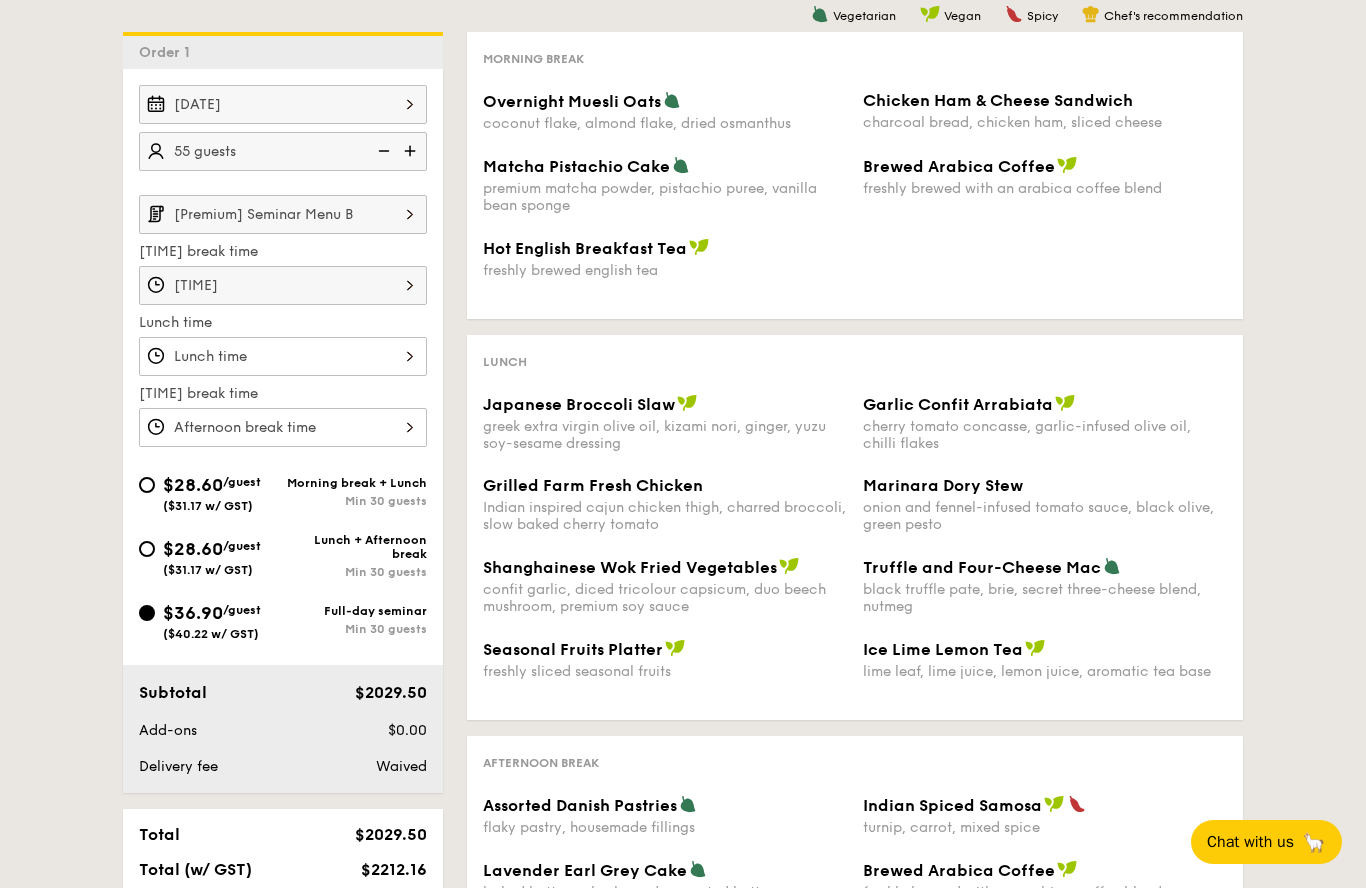 click at bounding box center (283, 356) 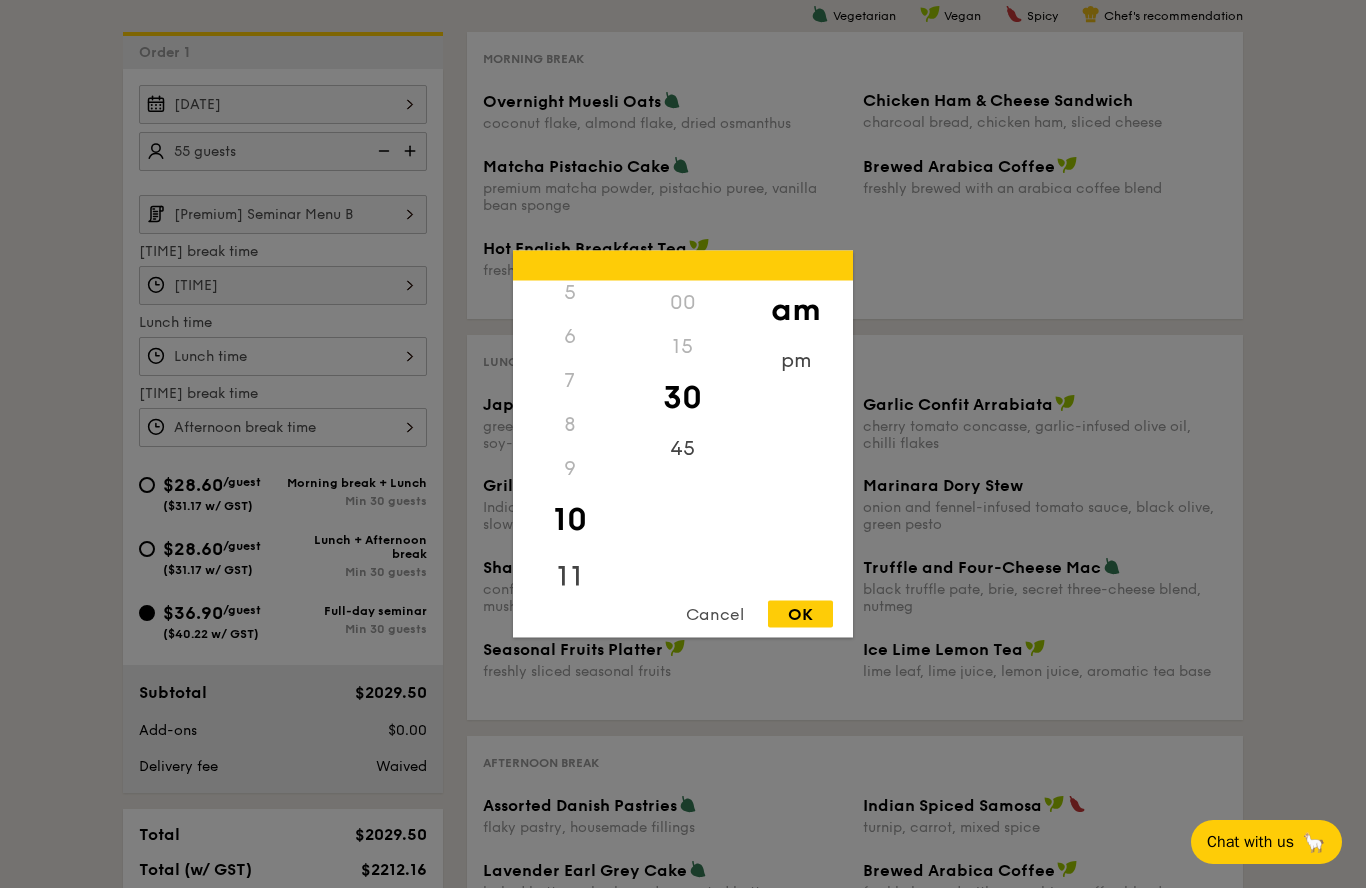 click on "11" at bounding box center (569, 578) 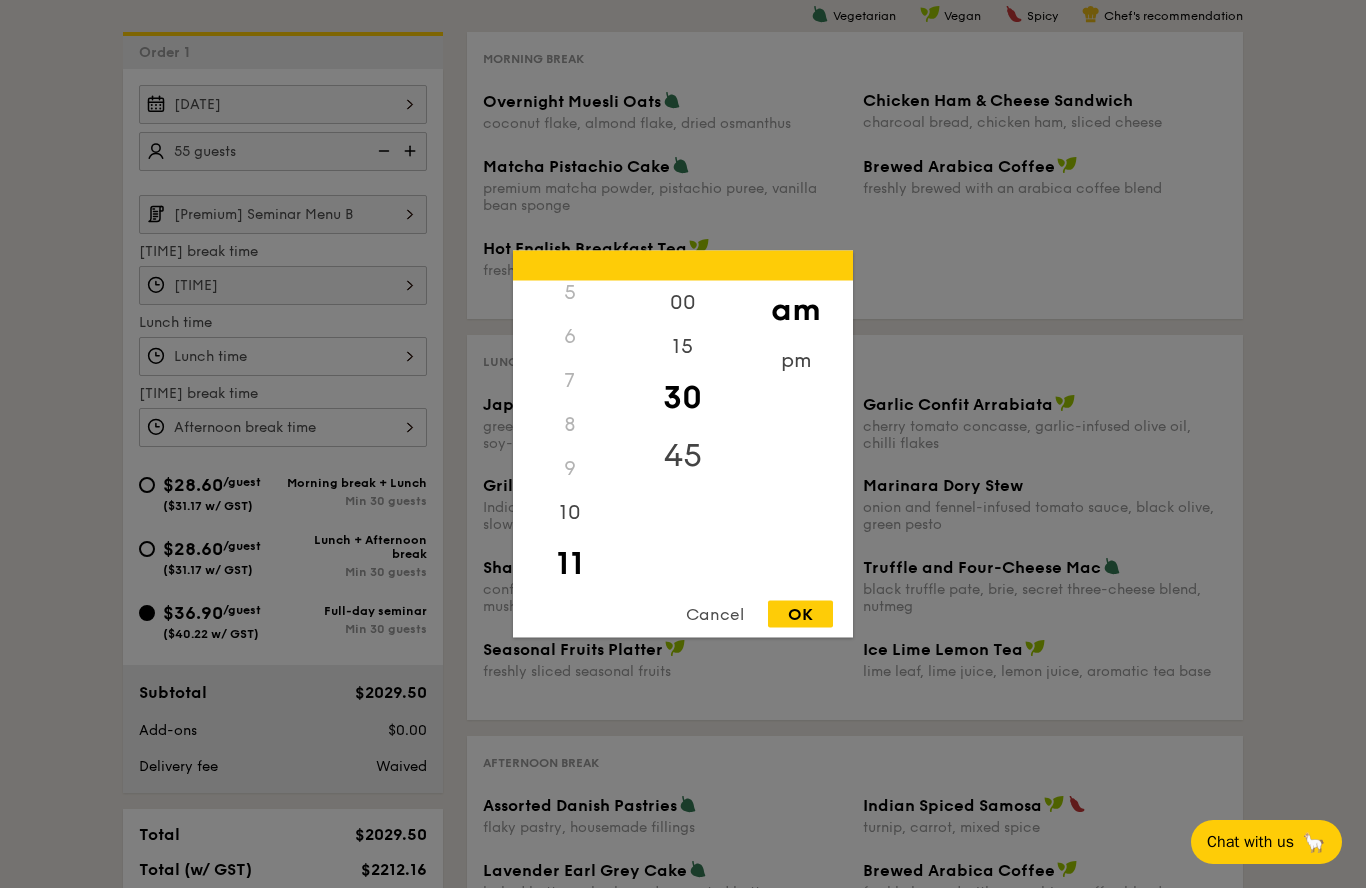 click on "45" at bounding box center [682, 456] 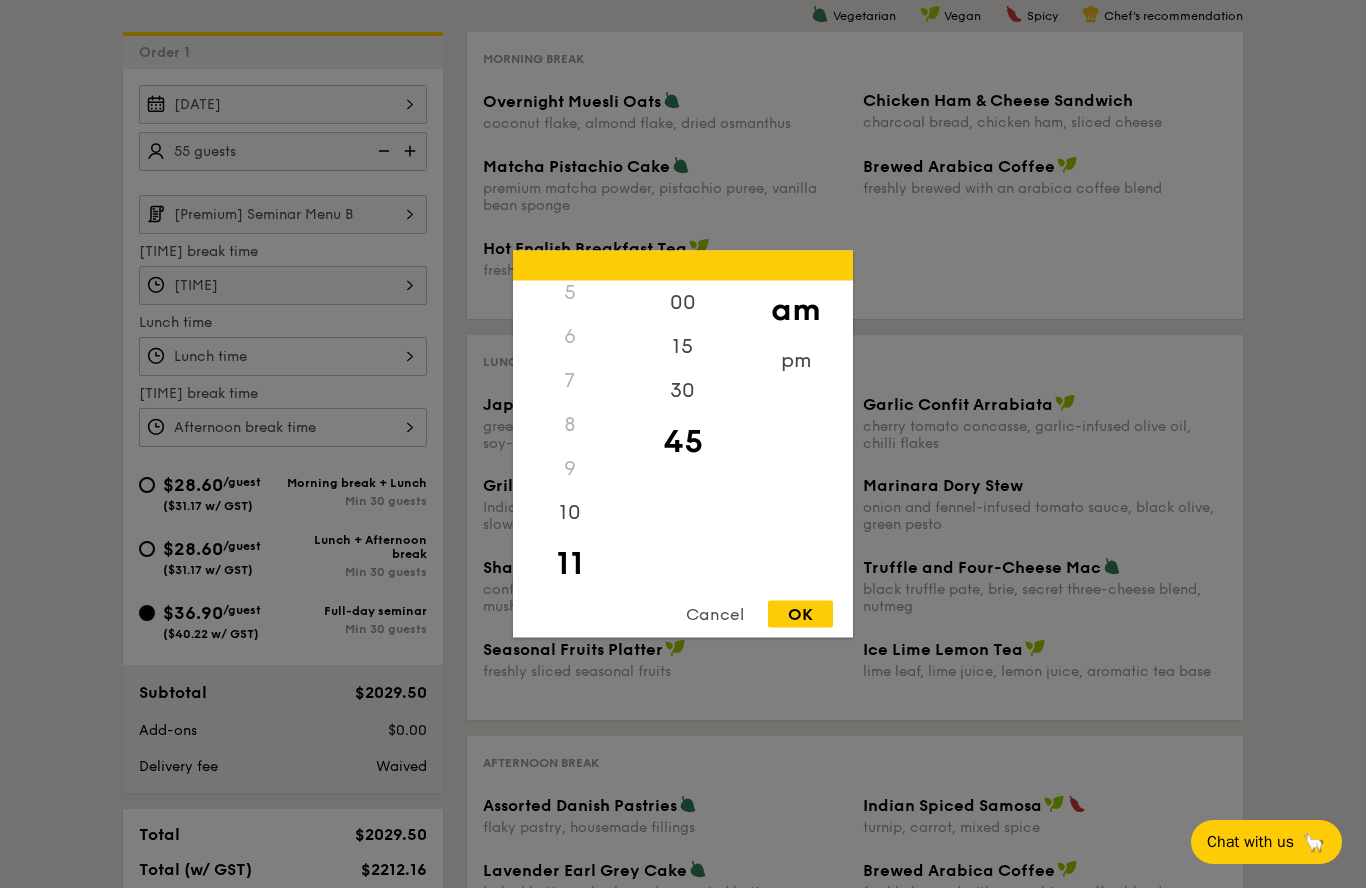 click on "OK" at bounding box center [800, 614] 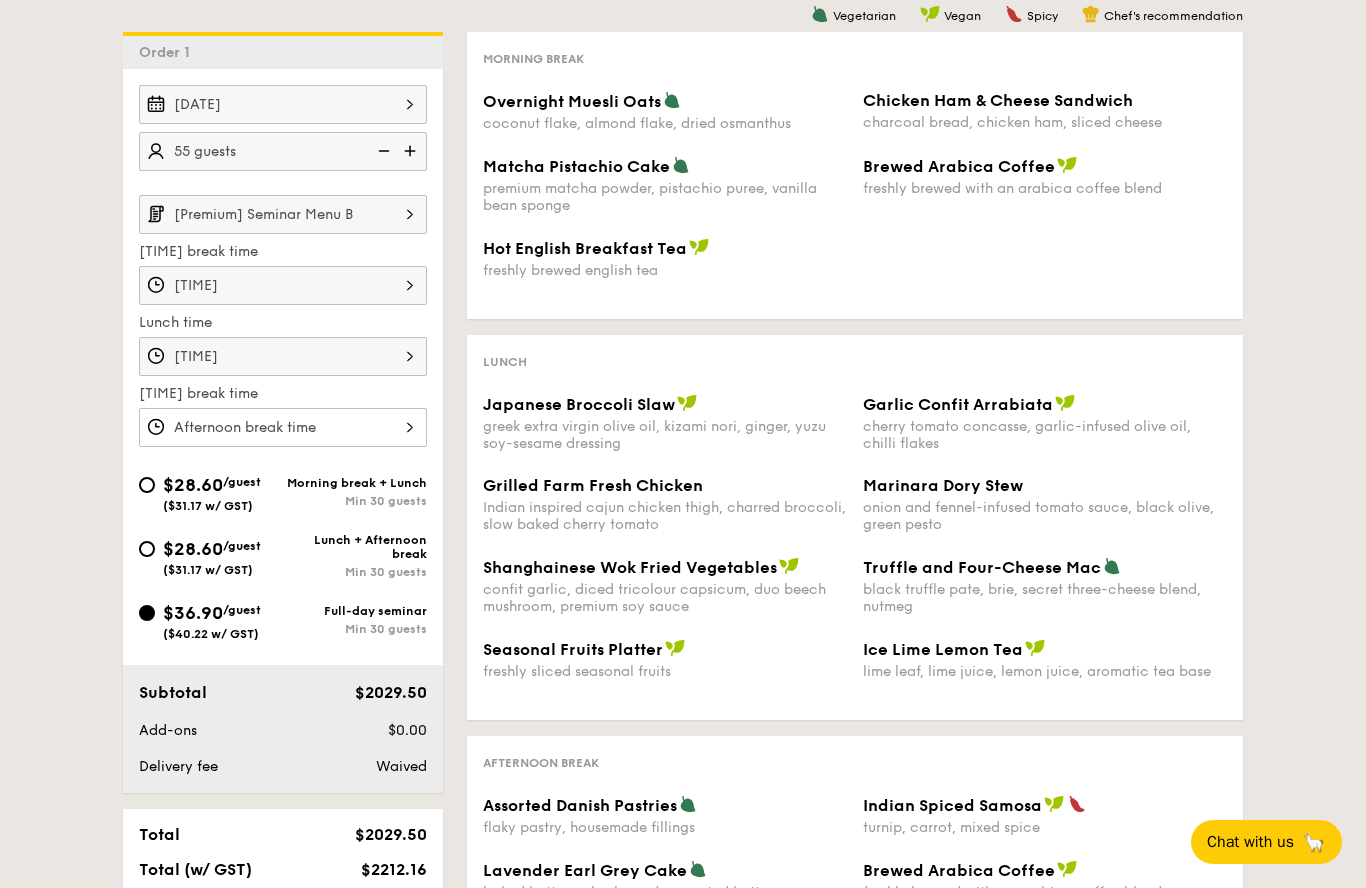 click at bounding box center (283, 427) 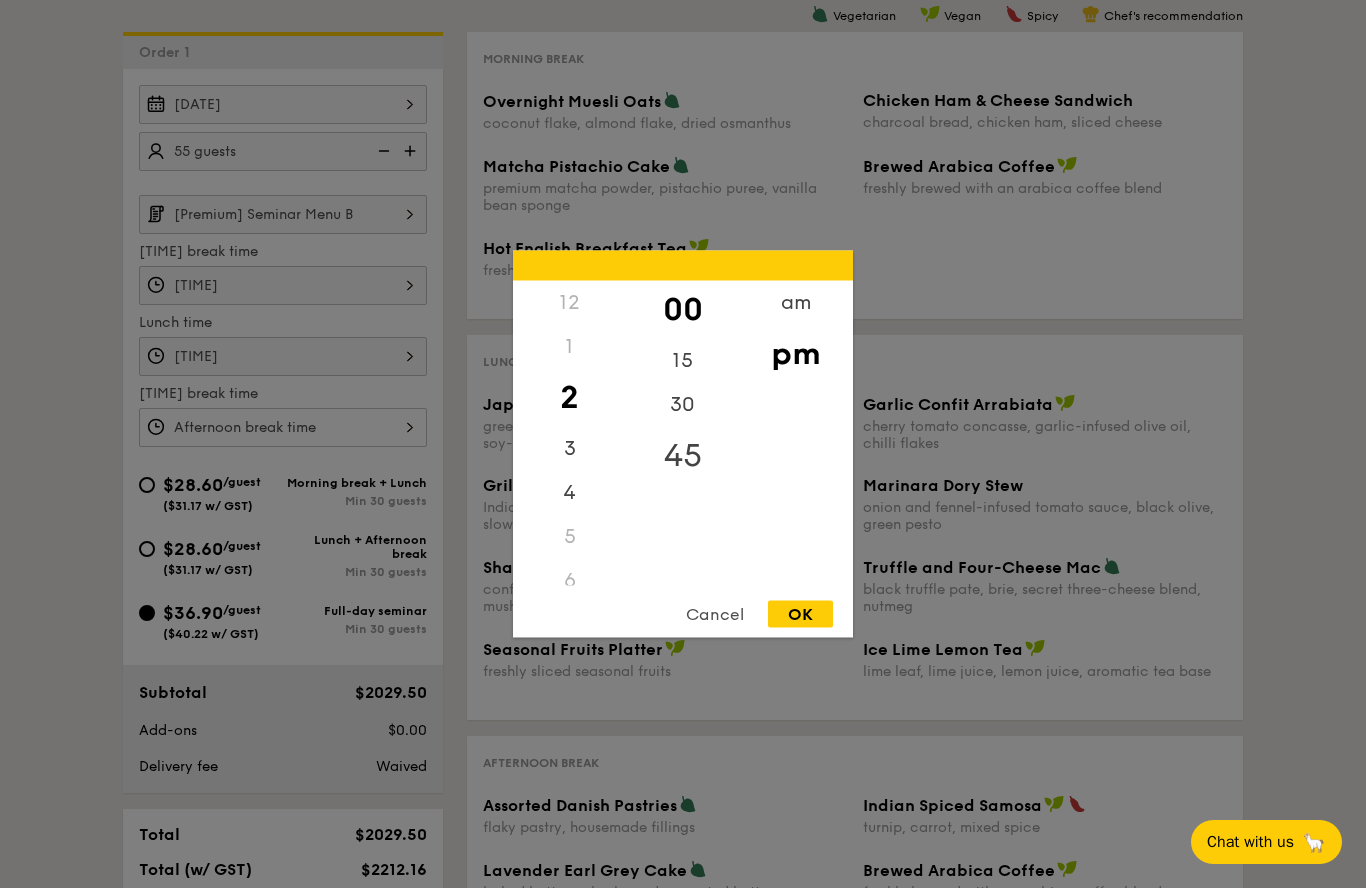 click on "45" at bounding box center (682, 456) 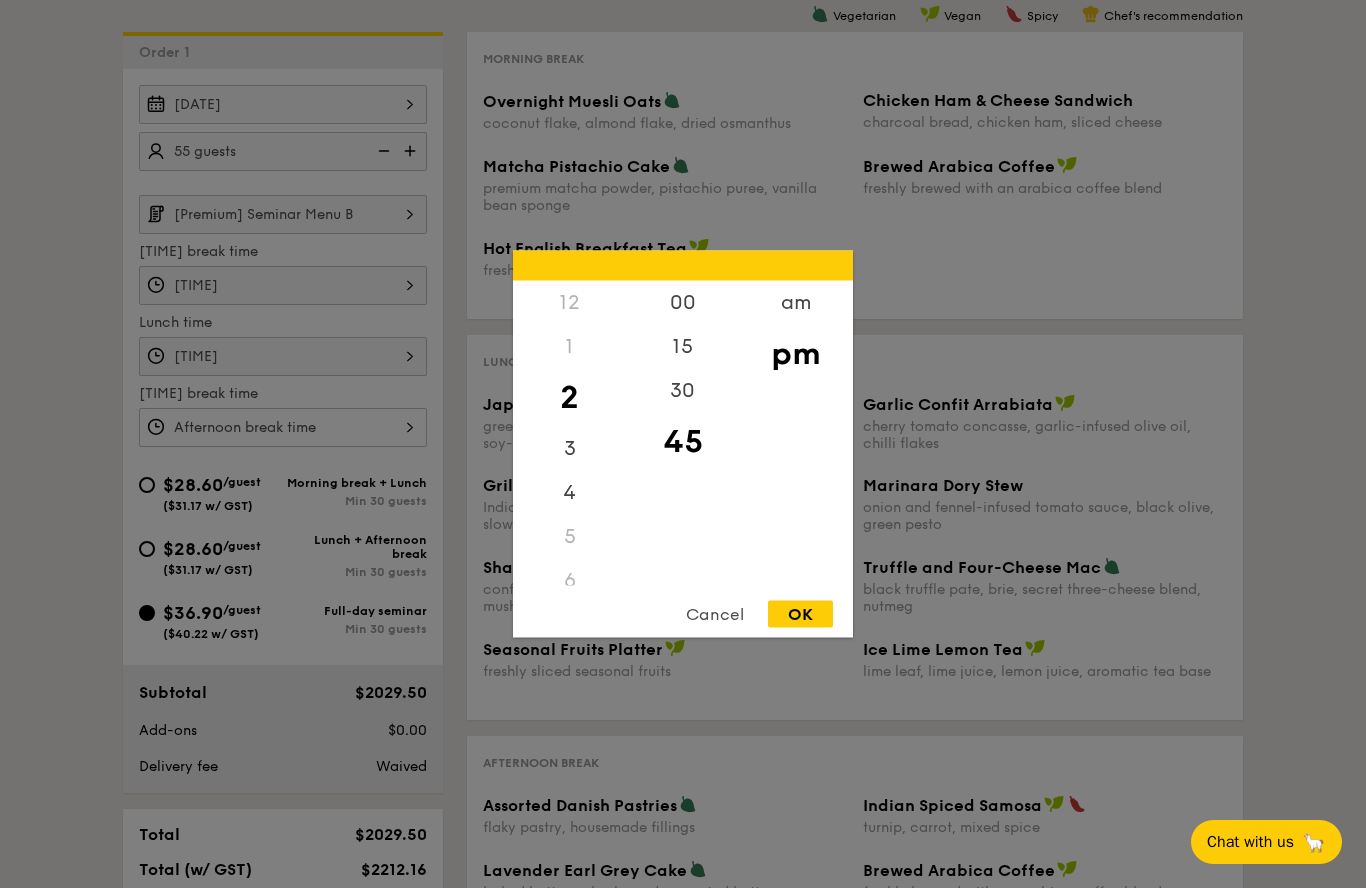 click on "OK" at bounding box center [800, 614] 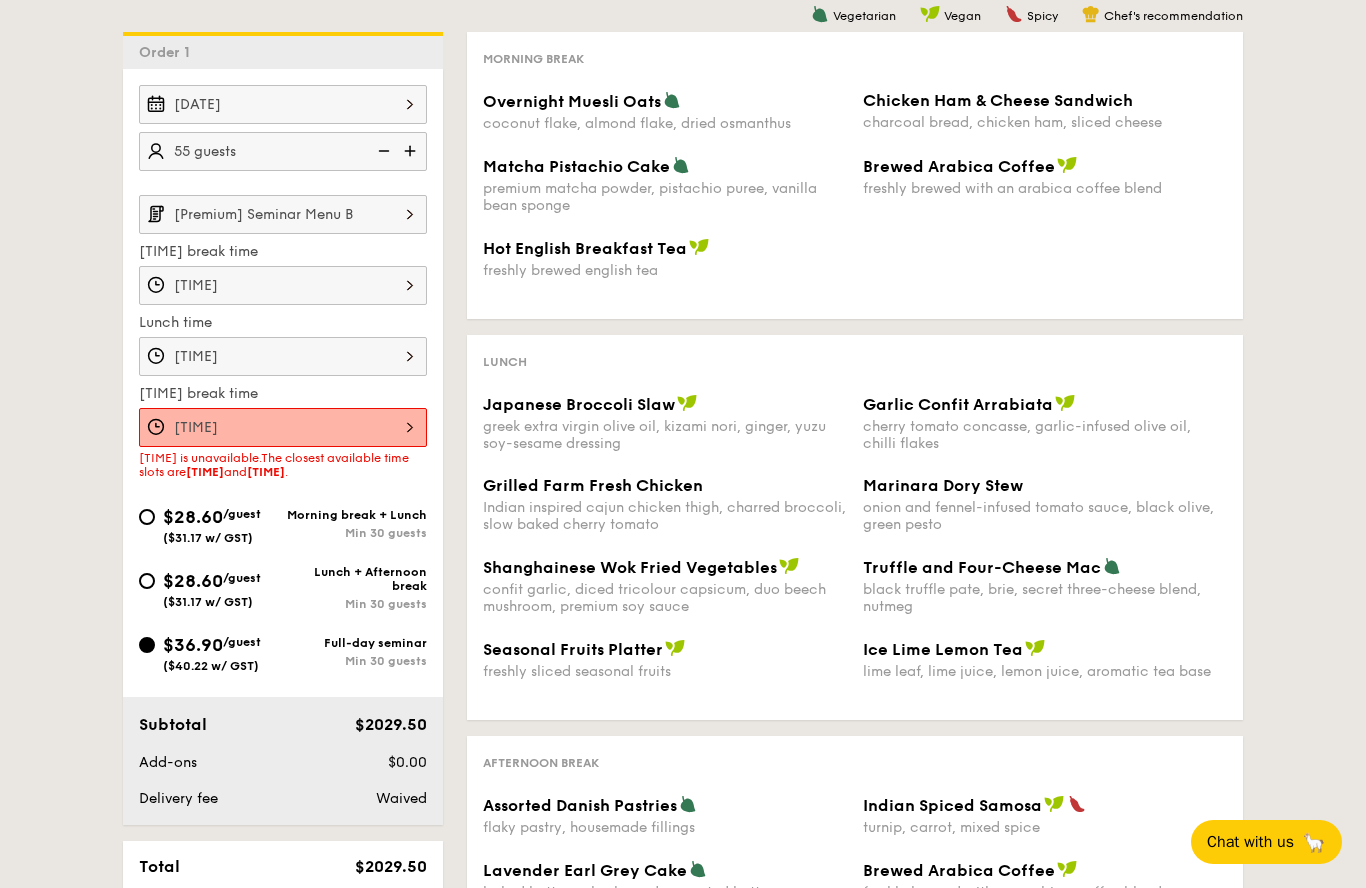 click on "[TIME]" at bounding box center [283, 427] 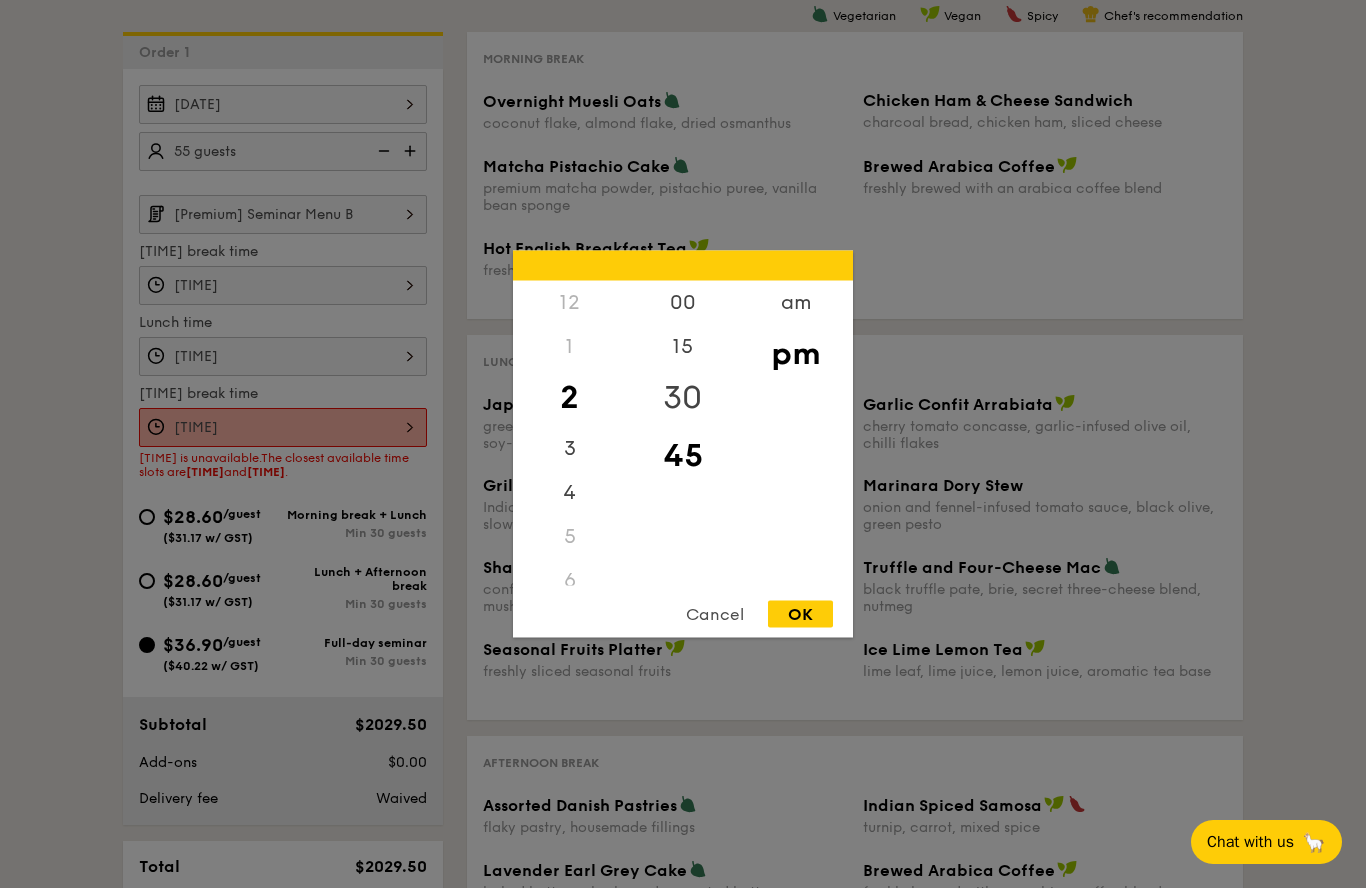 click on "30" at bounding box center [682, 398] 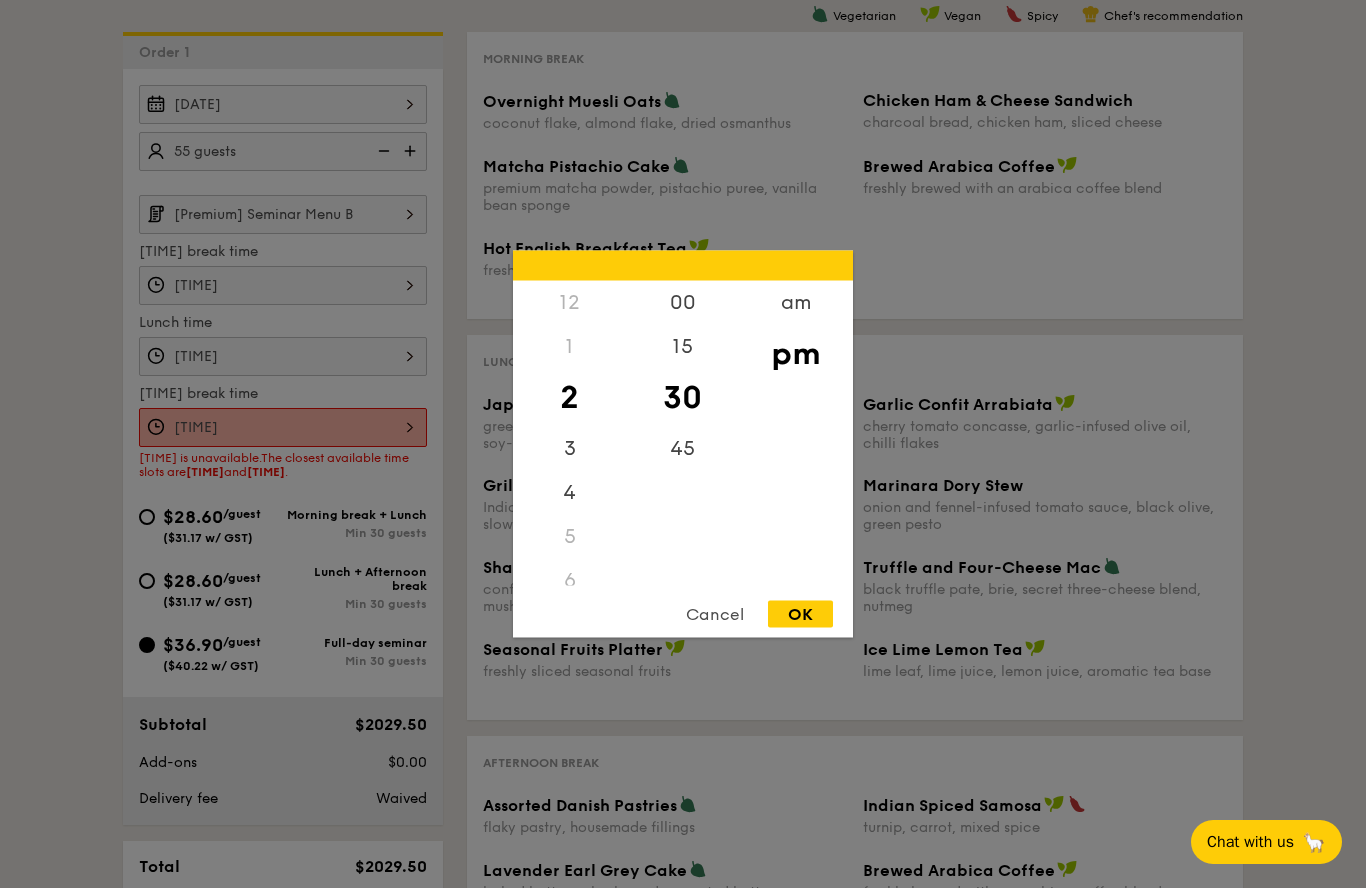 click on "OK" at bounding box center [800, 614] 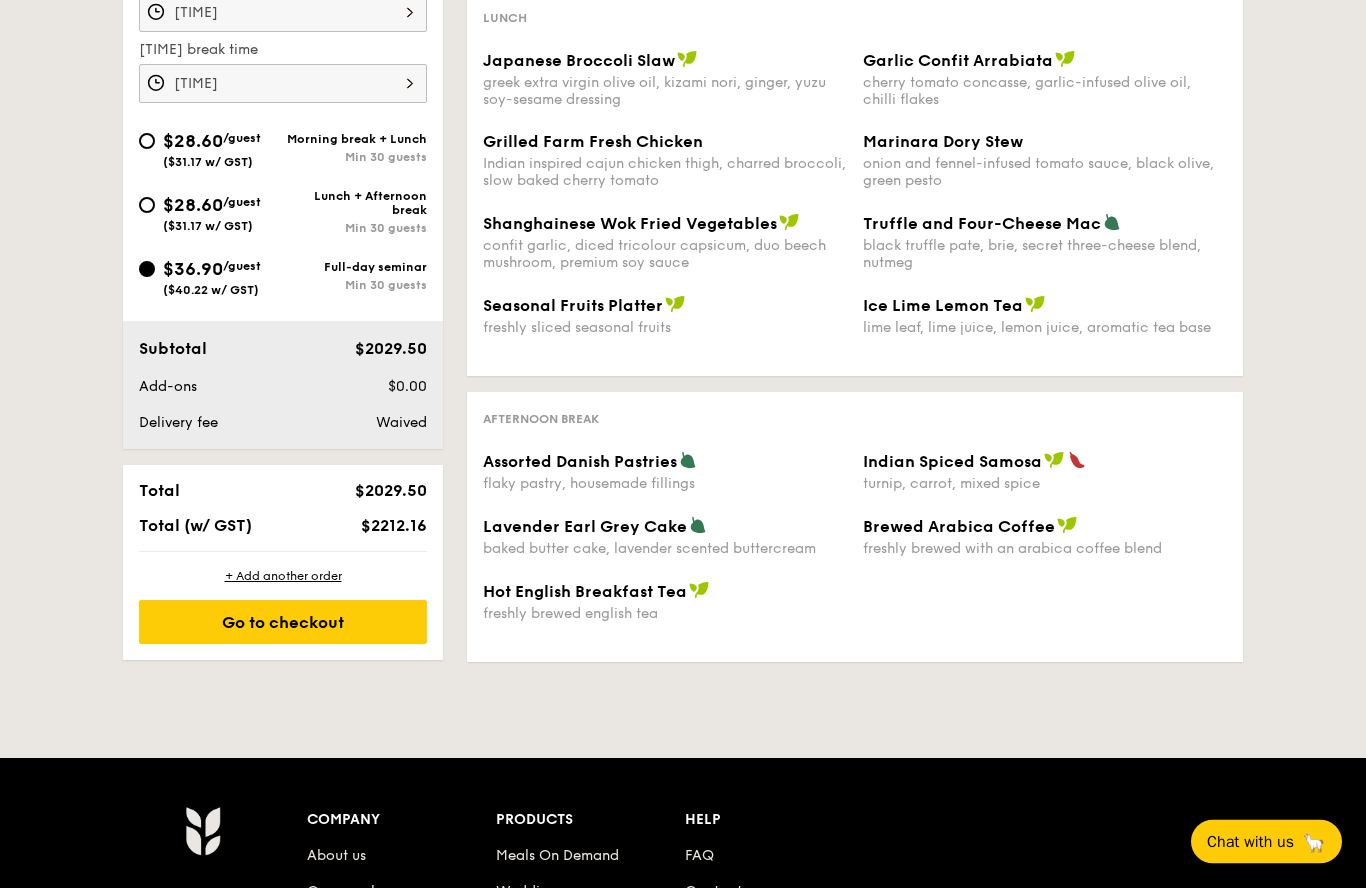 scroll, scrollTop: 800, scrollLeft: 0, axis: vertical 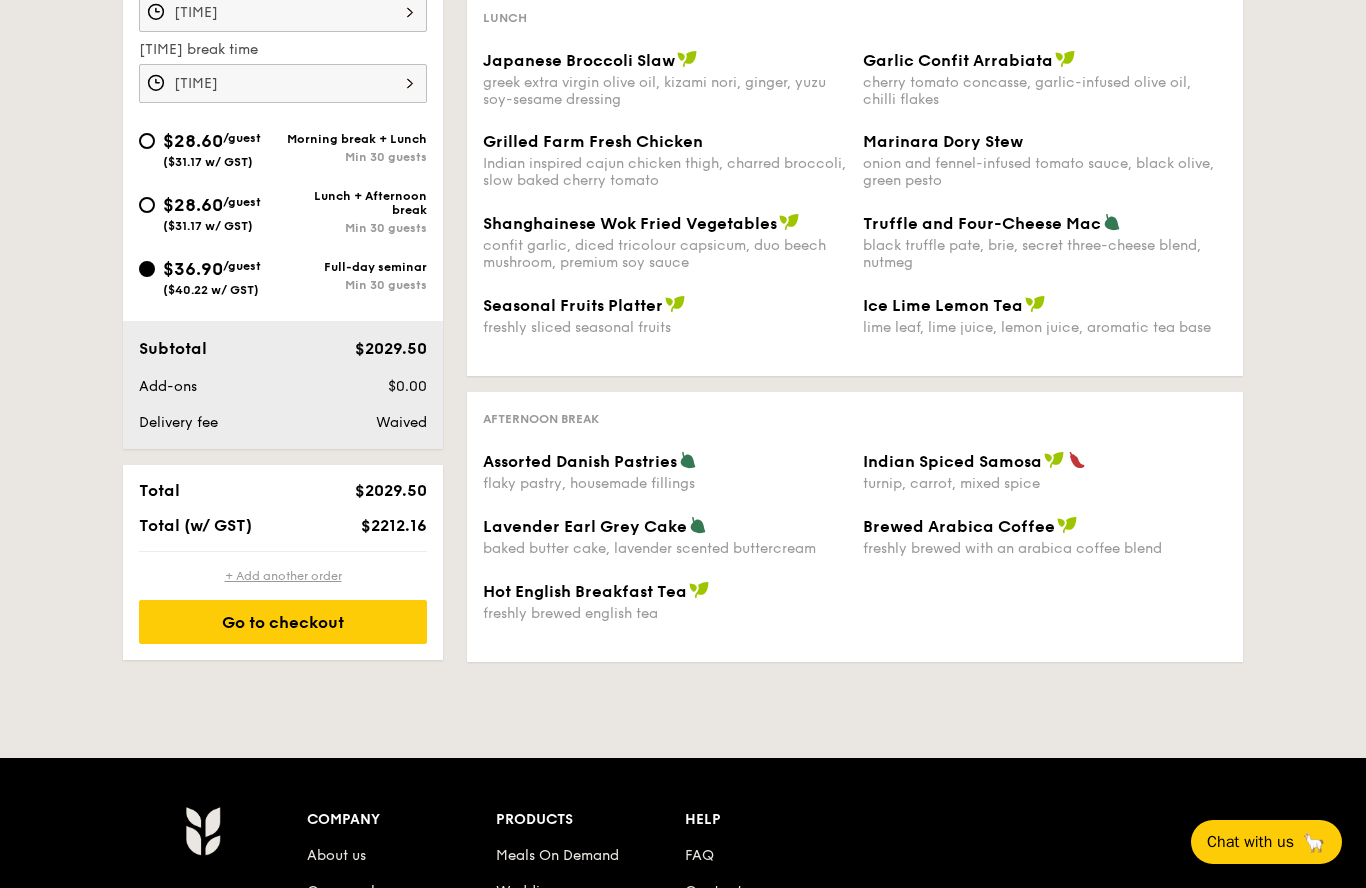 click on "+ Add another order" at bounding box center (283, 576) 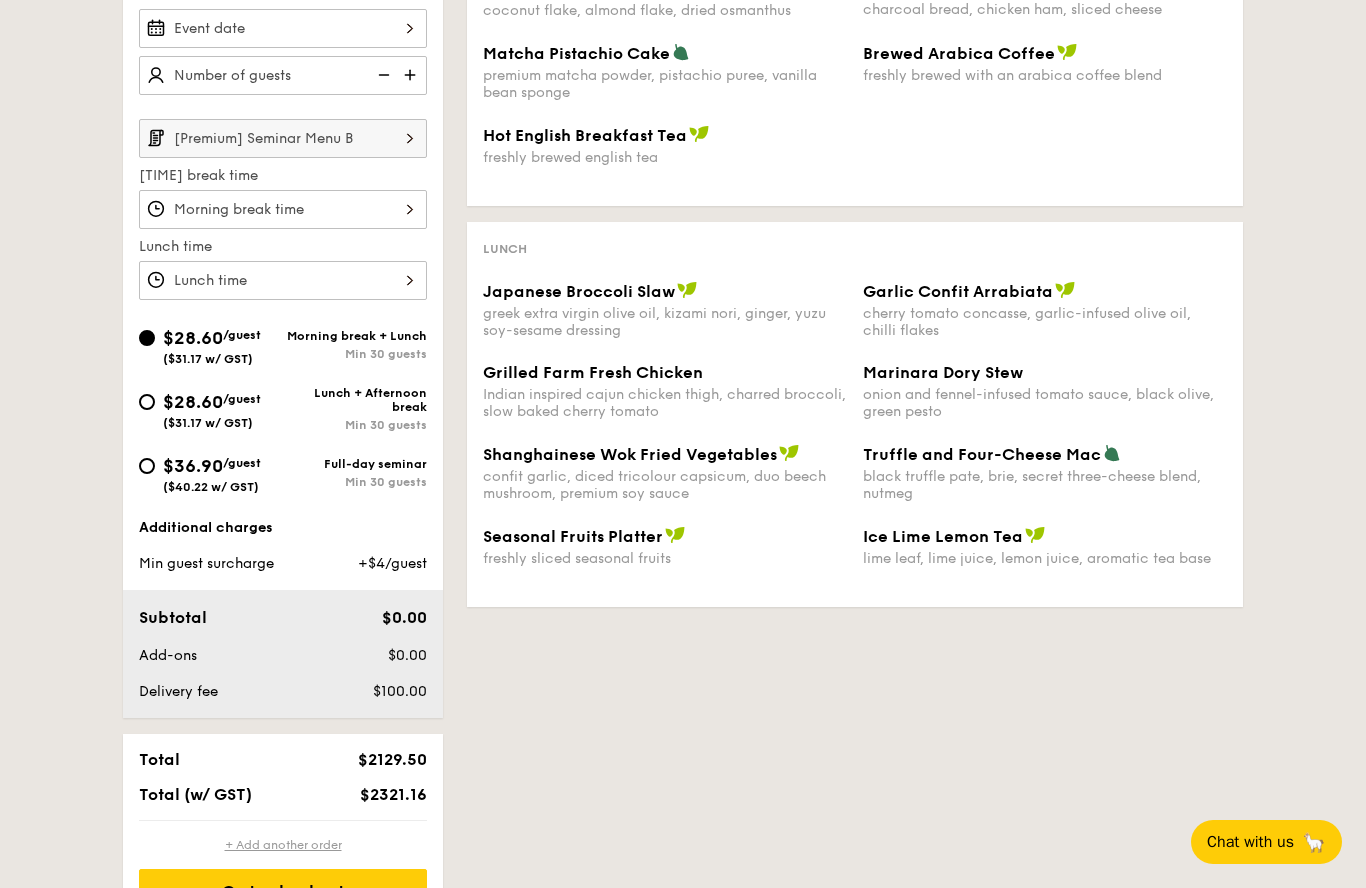 scroll, scrollTop: 495, scrollLeft: 0, axis: vertical 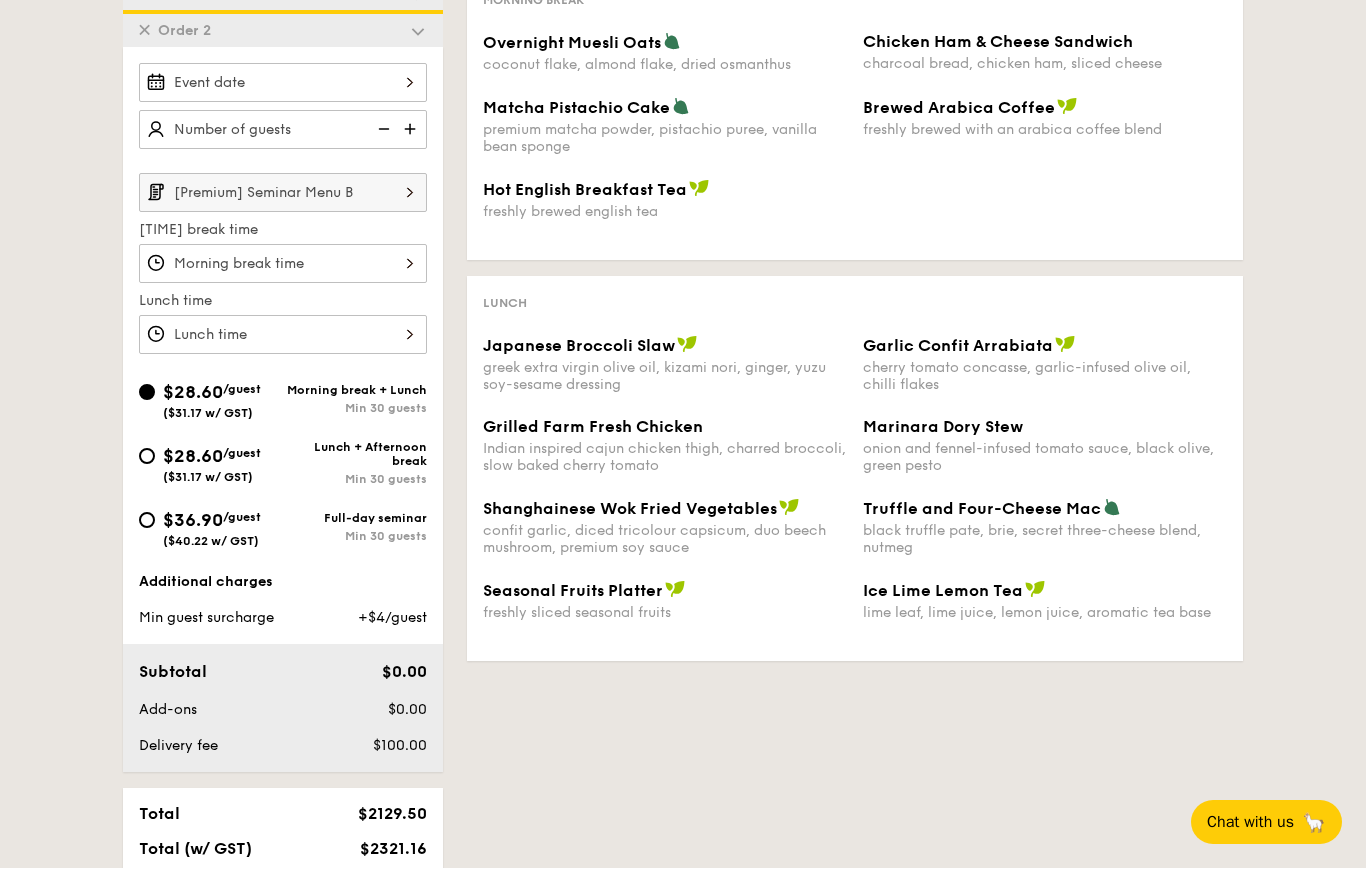 click on "[Premium] Seminar Menu B" at bounding box center [283, 212] 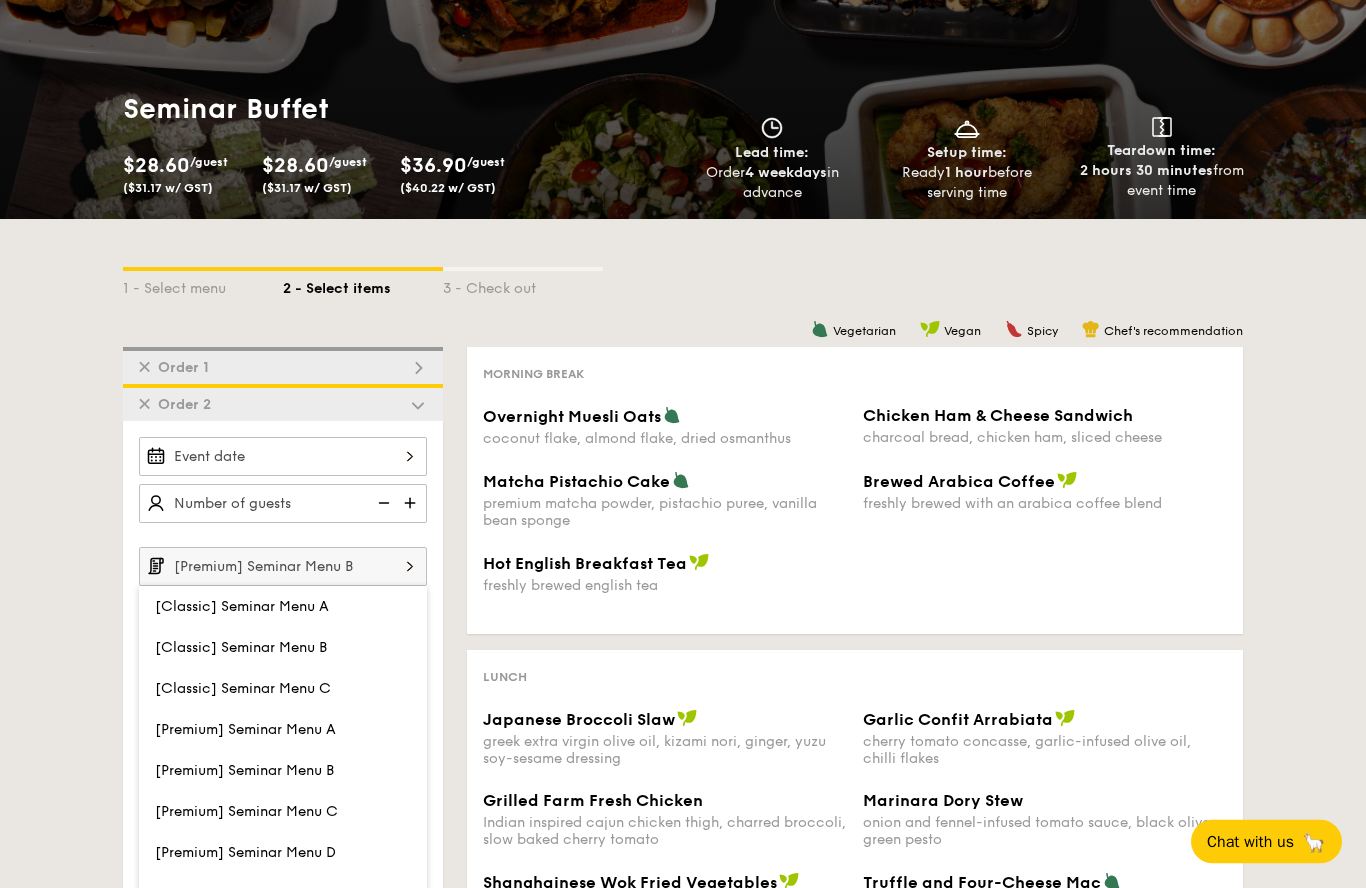 scroll, scrollTop: 0, scrollLeft: 0, axis: both 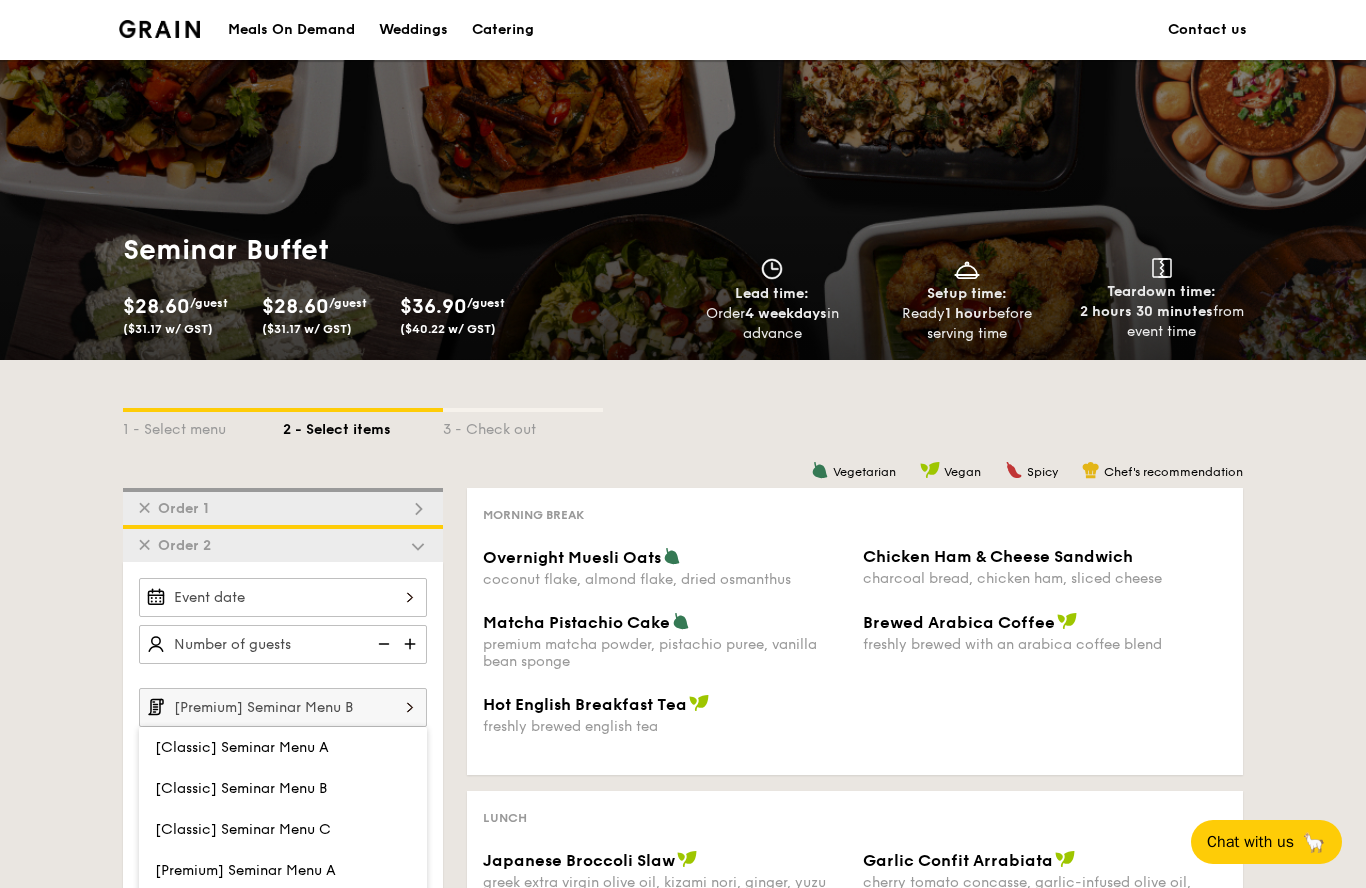 click on "✕" at bounding box center (144, 545) 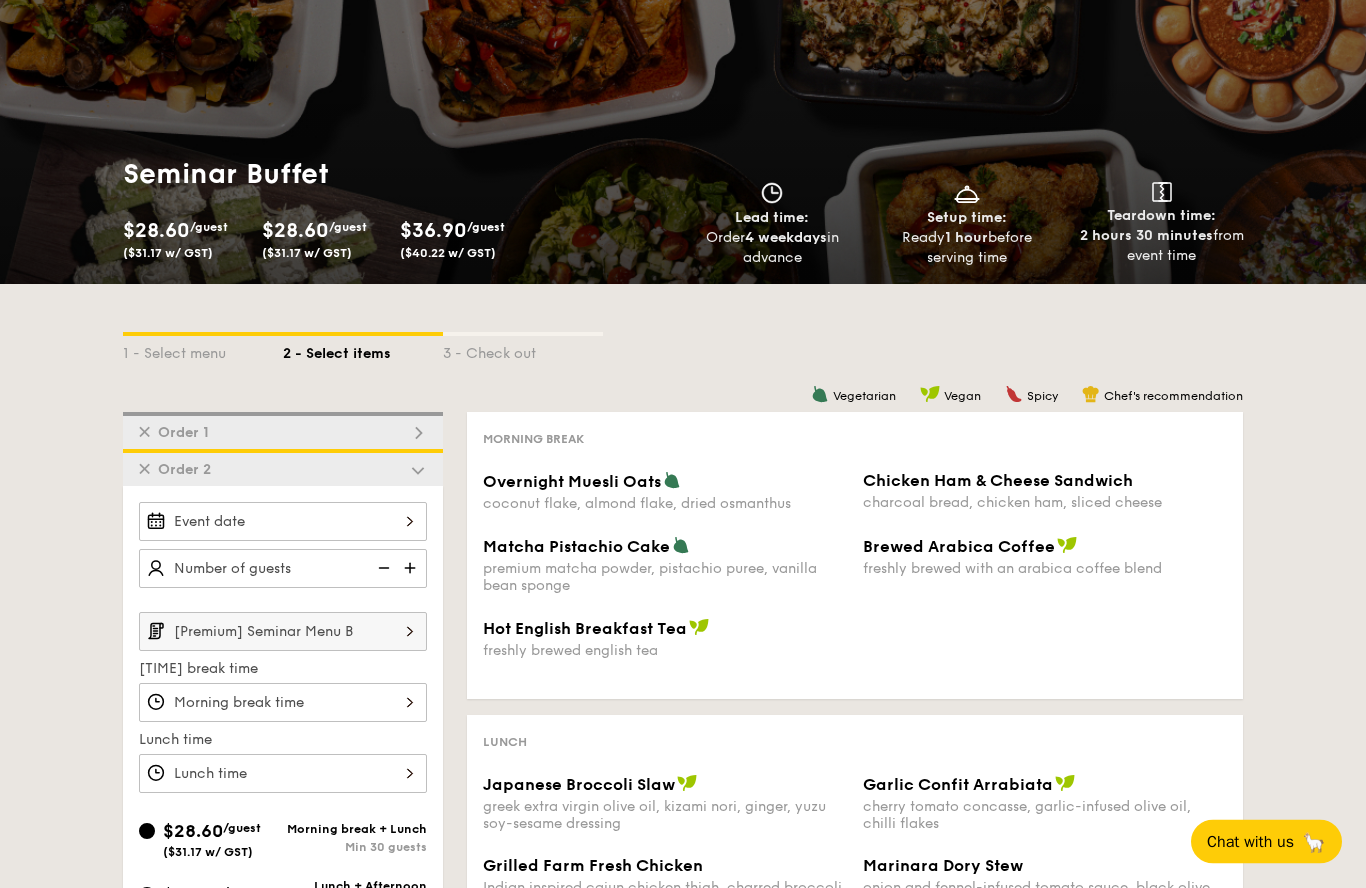 scroll, scrollTop: 87, scrollLeft: 0, axis: vertical 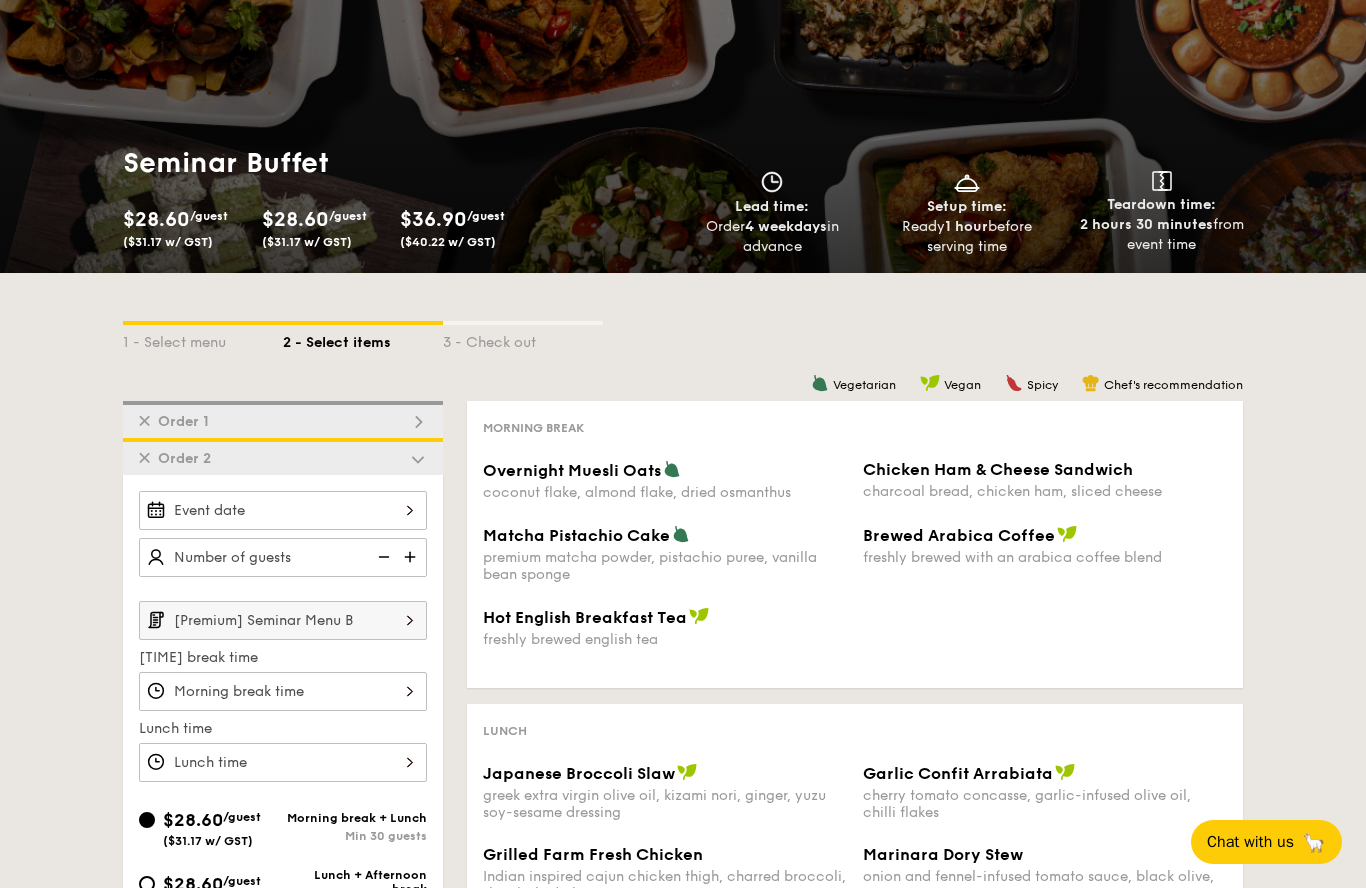 click on "[Premium] Seminar Menu B" at bounding box center [283, 620] 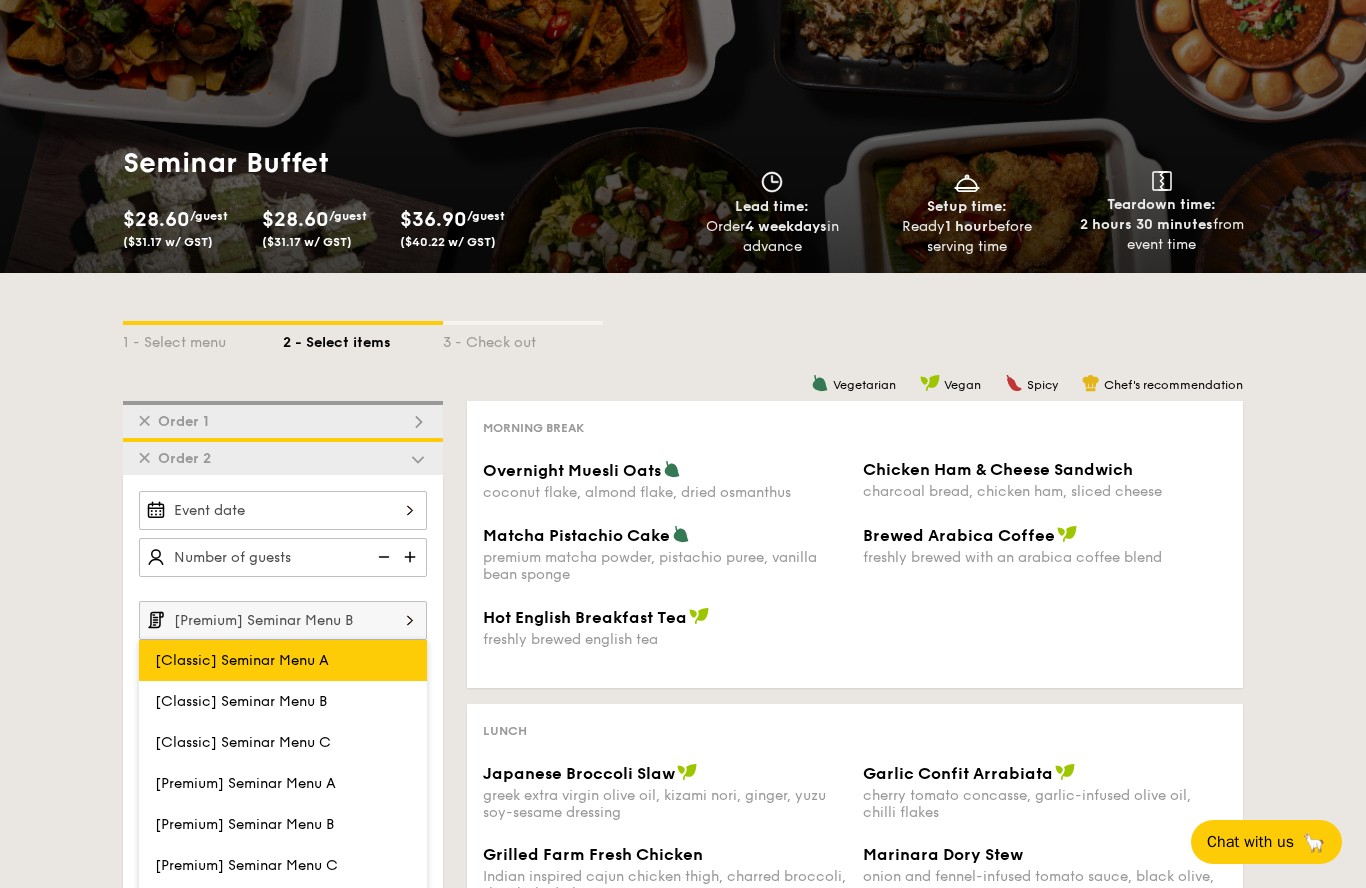 click on "[Classic] Seminar Menu A" at bounding box center [242, 660] 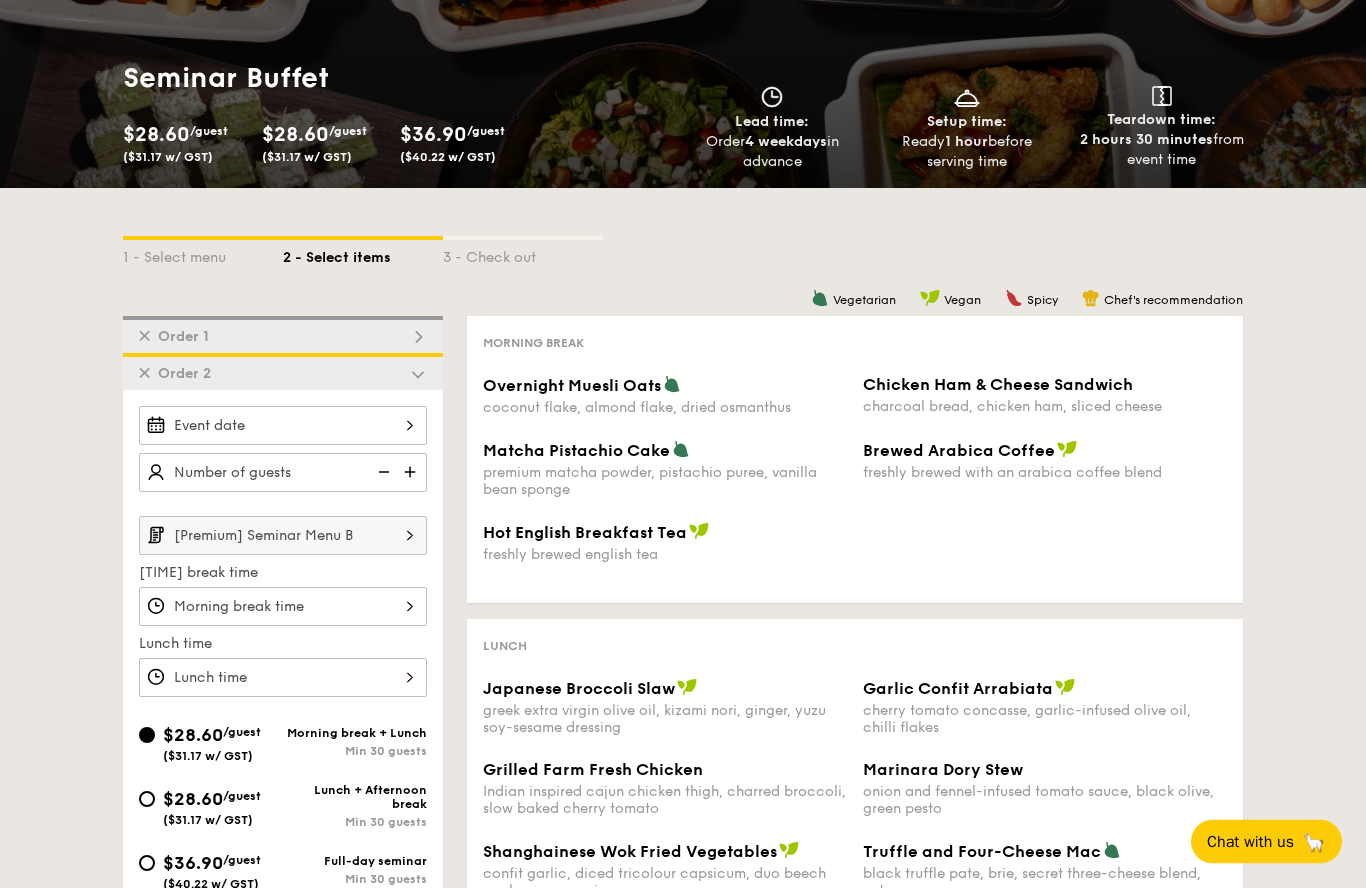 scroll, scrollTop: 172, scrollLeft: 0, axis: vertical 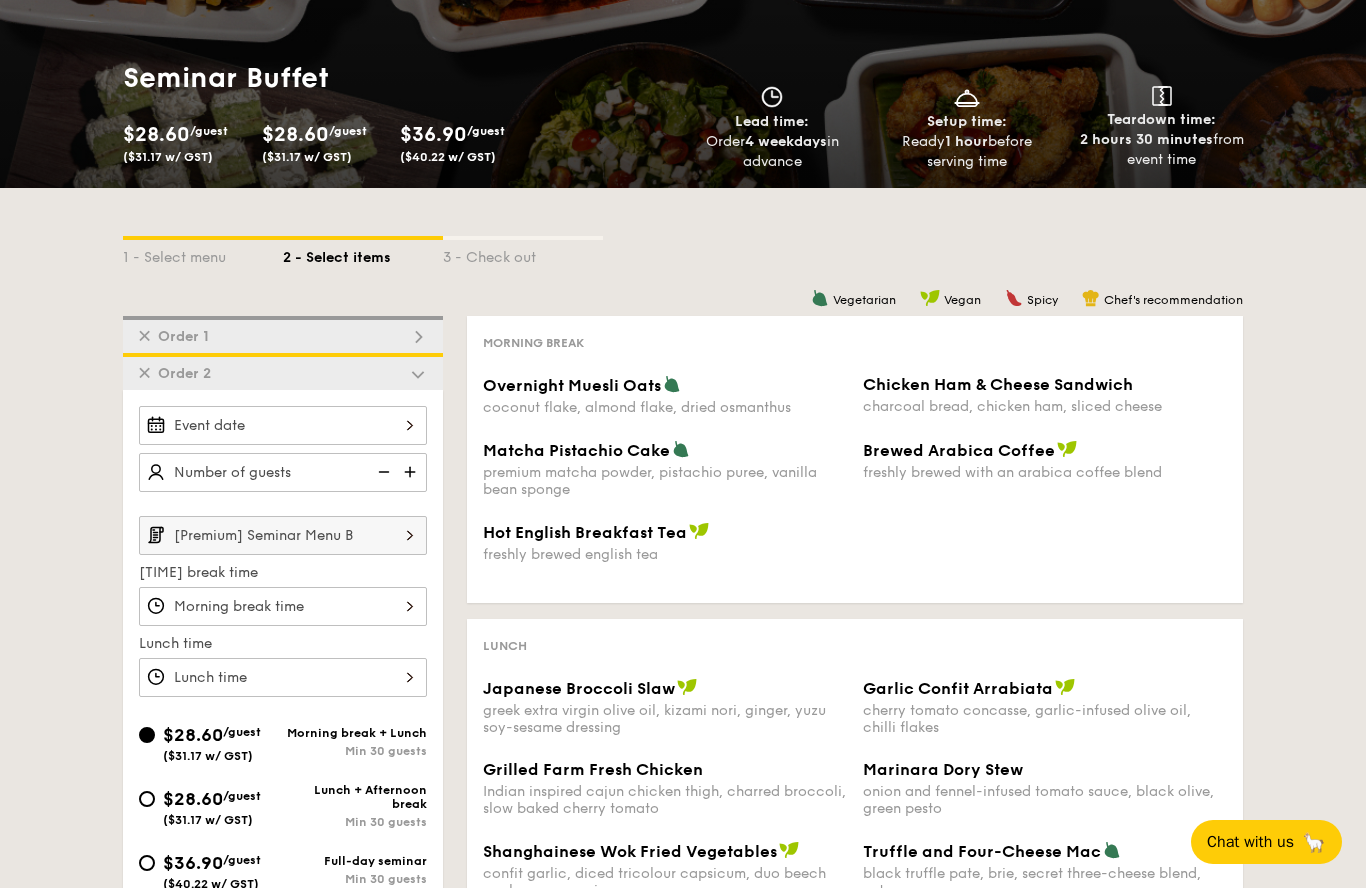 click on "[Premium] Seminar Menu B" at bounding box center [283, 535] 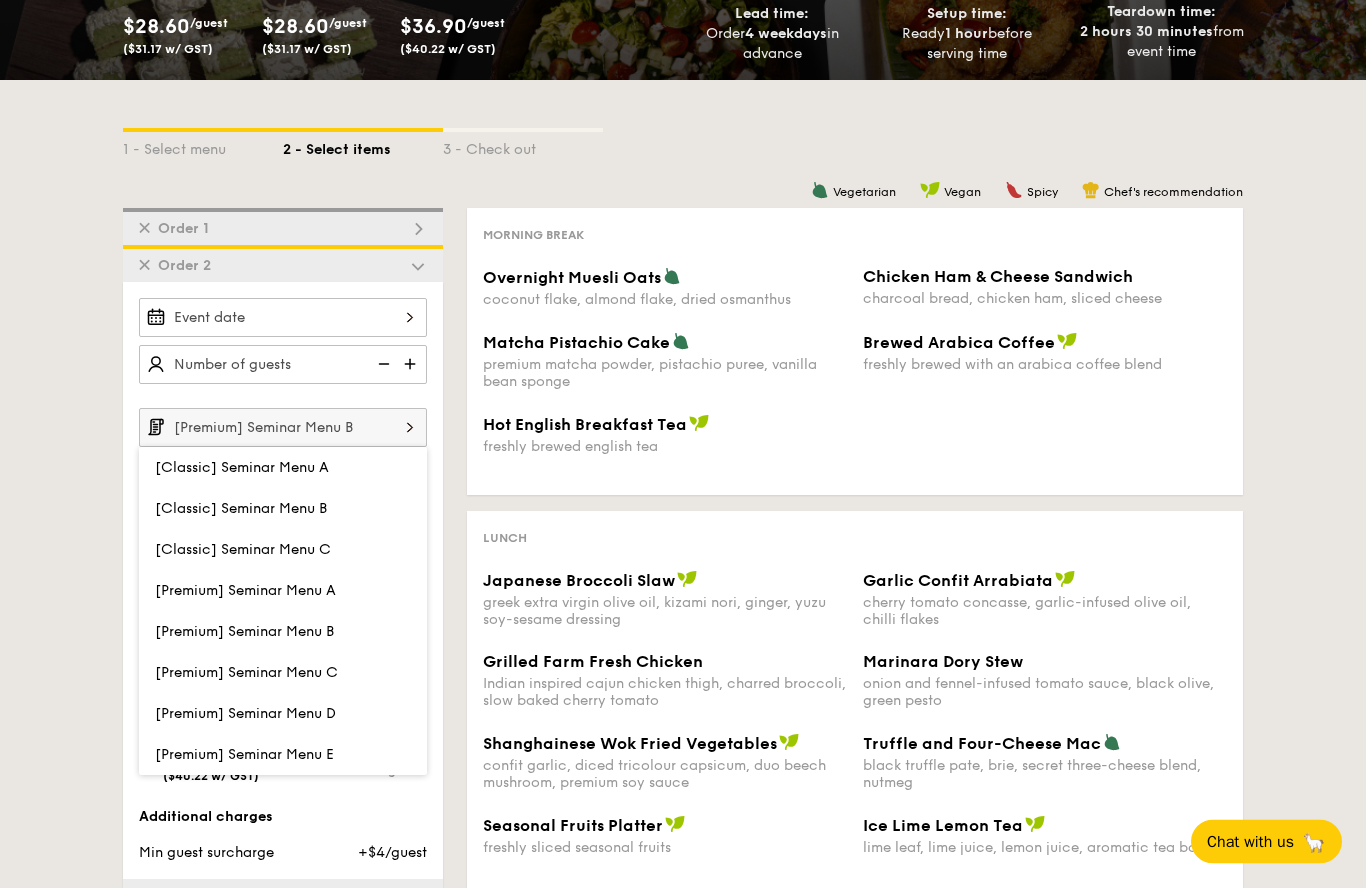 scroll, scrollTop: 282, scrollLeft: 0, axis: vertical 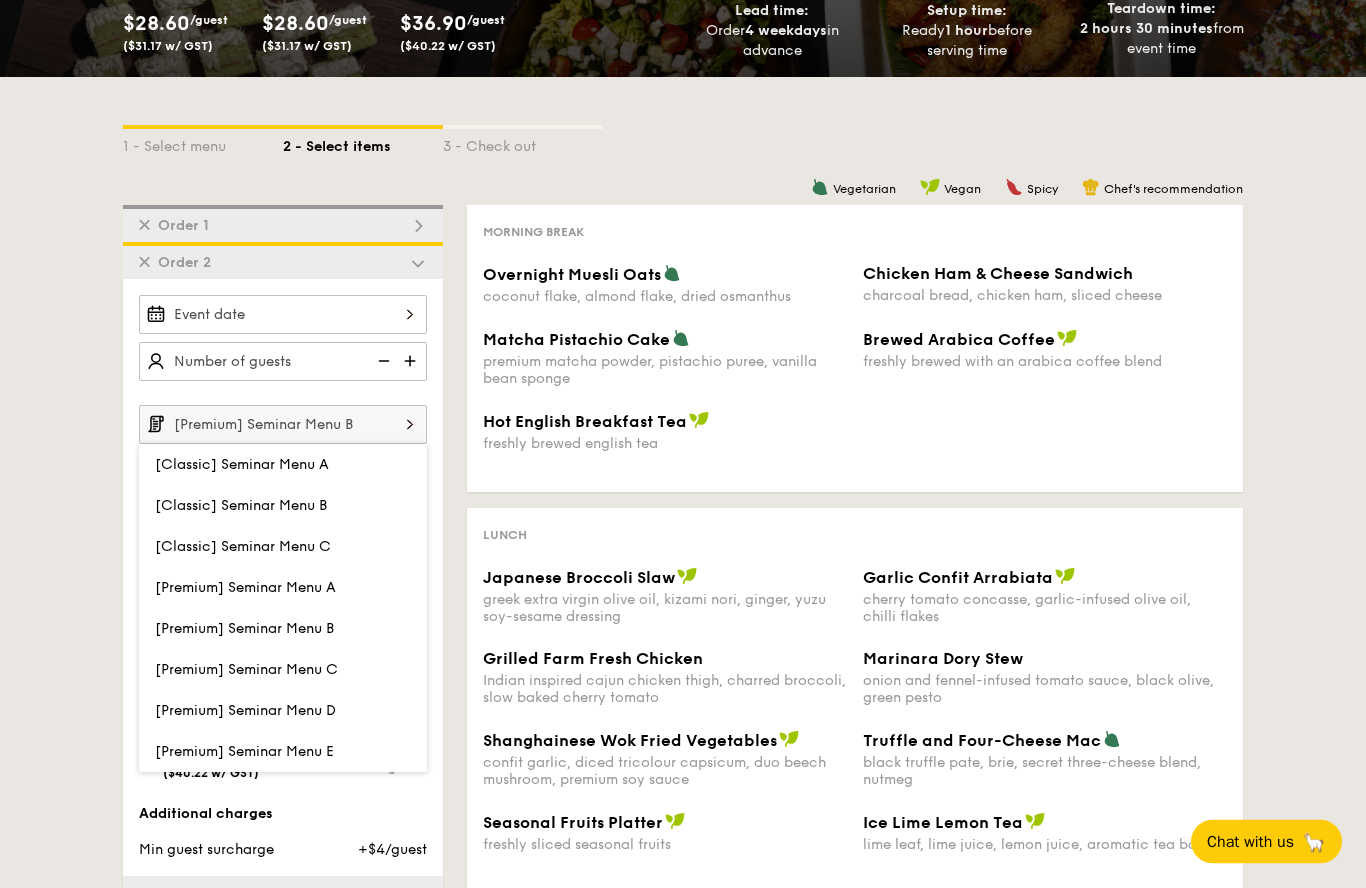 click on "✕" at bounding box center [144, 263] 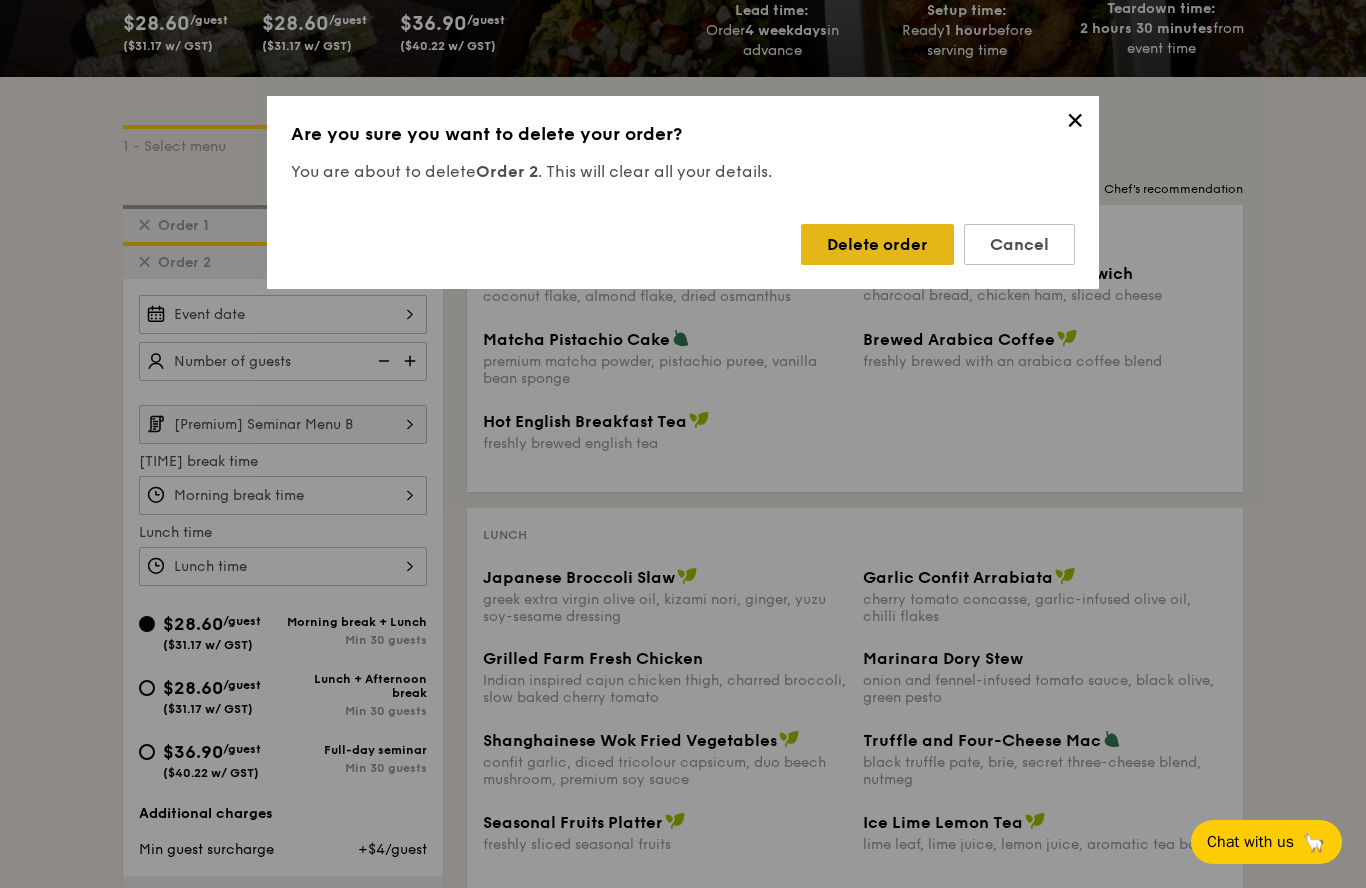 click on "Delete order" at bounding box center [877, 244] 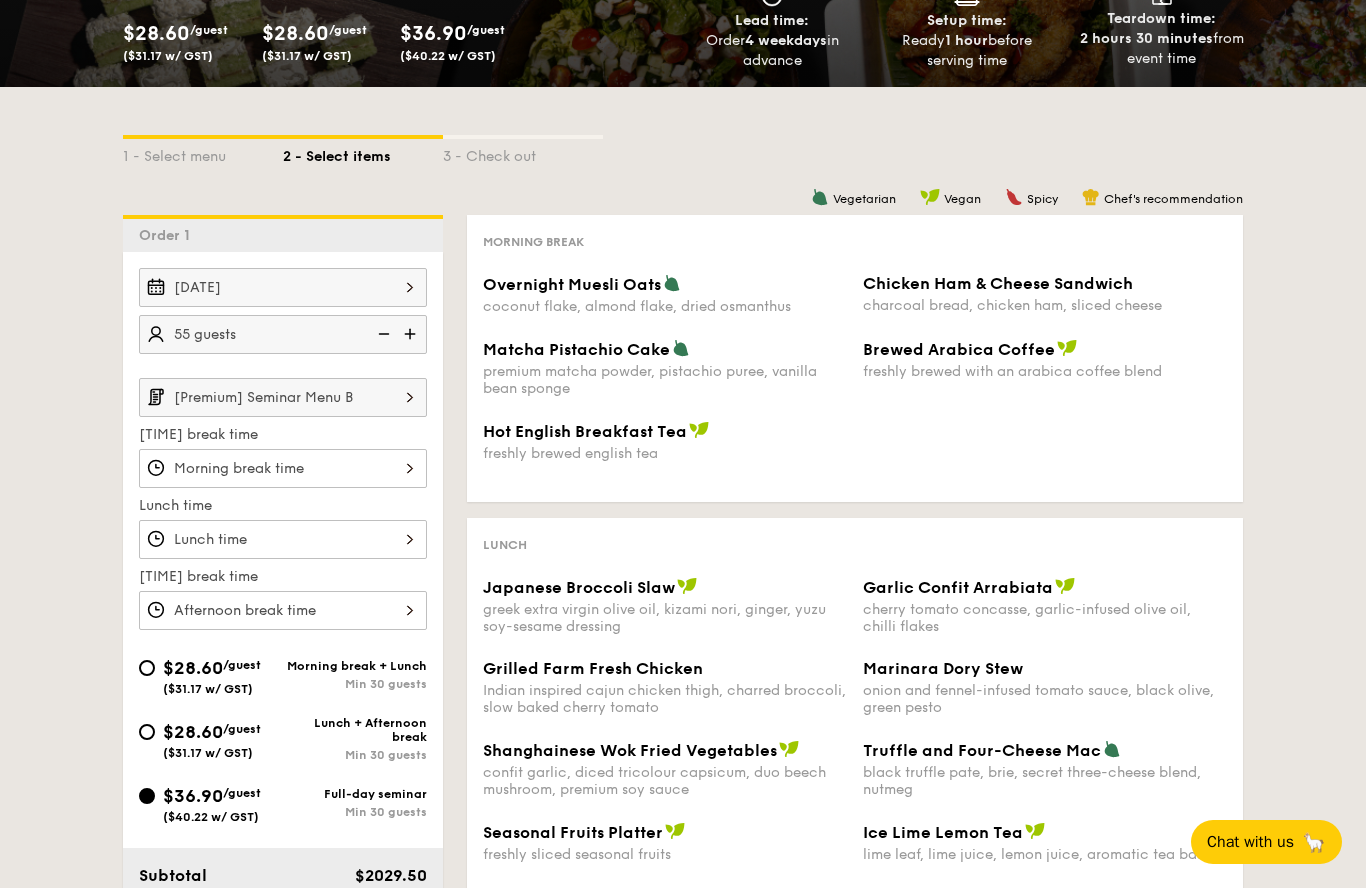 scroll, scrollTop: 285, scrollLeft: 0, axis: vertical 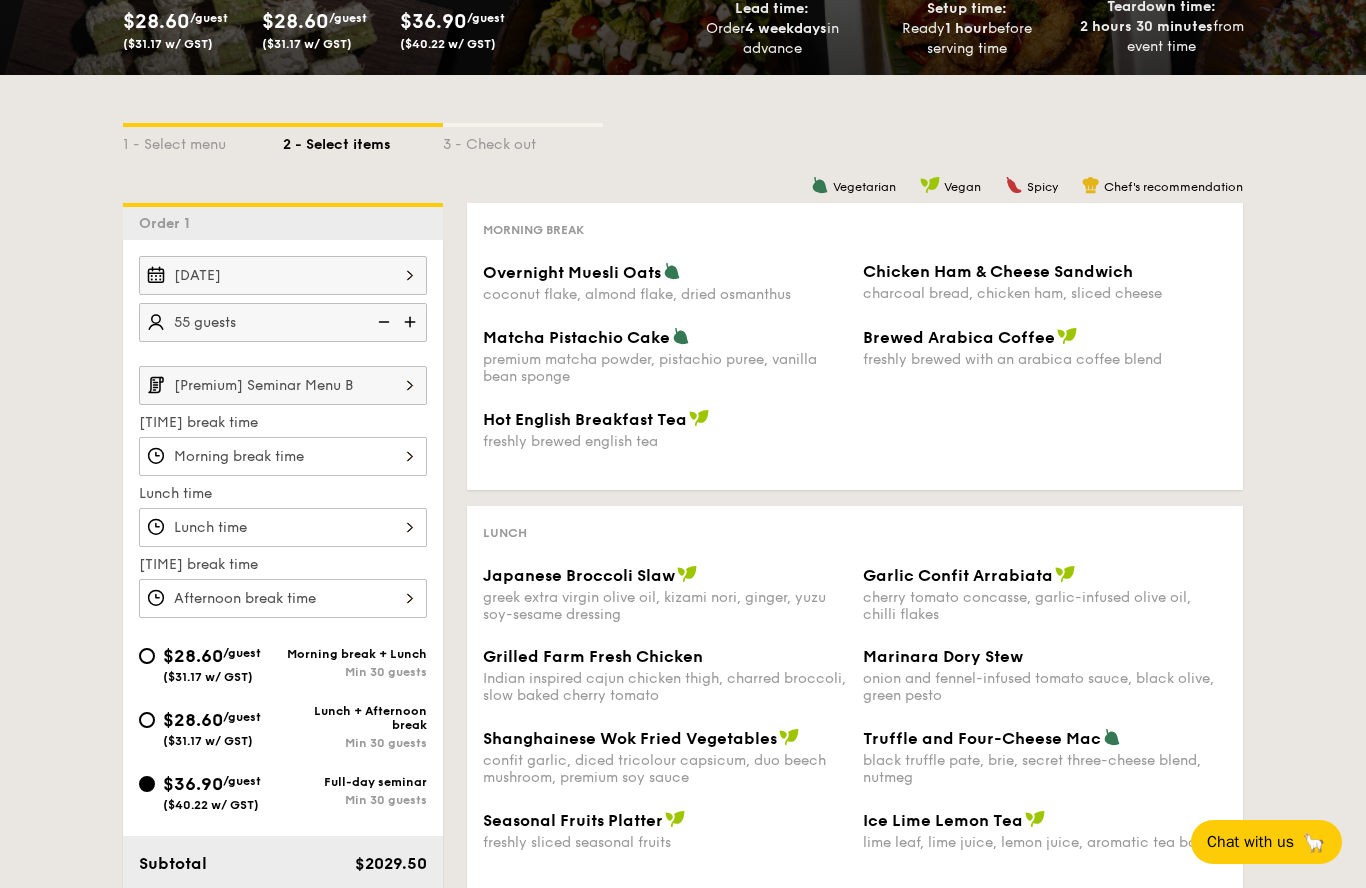 click at bounding box center (283, 456) 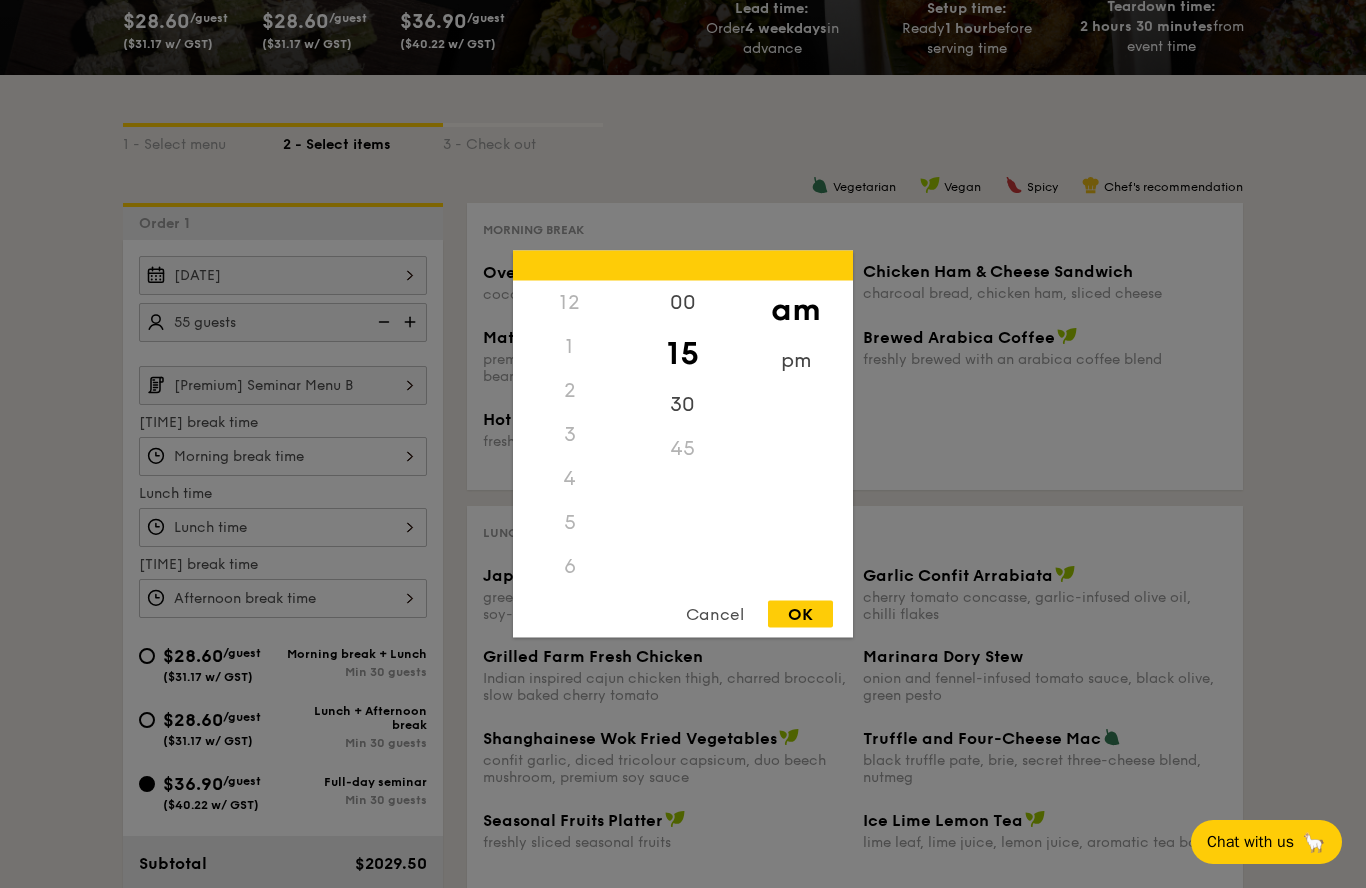 scroll, scrollTop: 230, scrollLeft: 0, axis: vertical 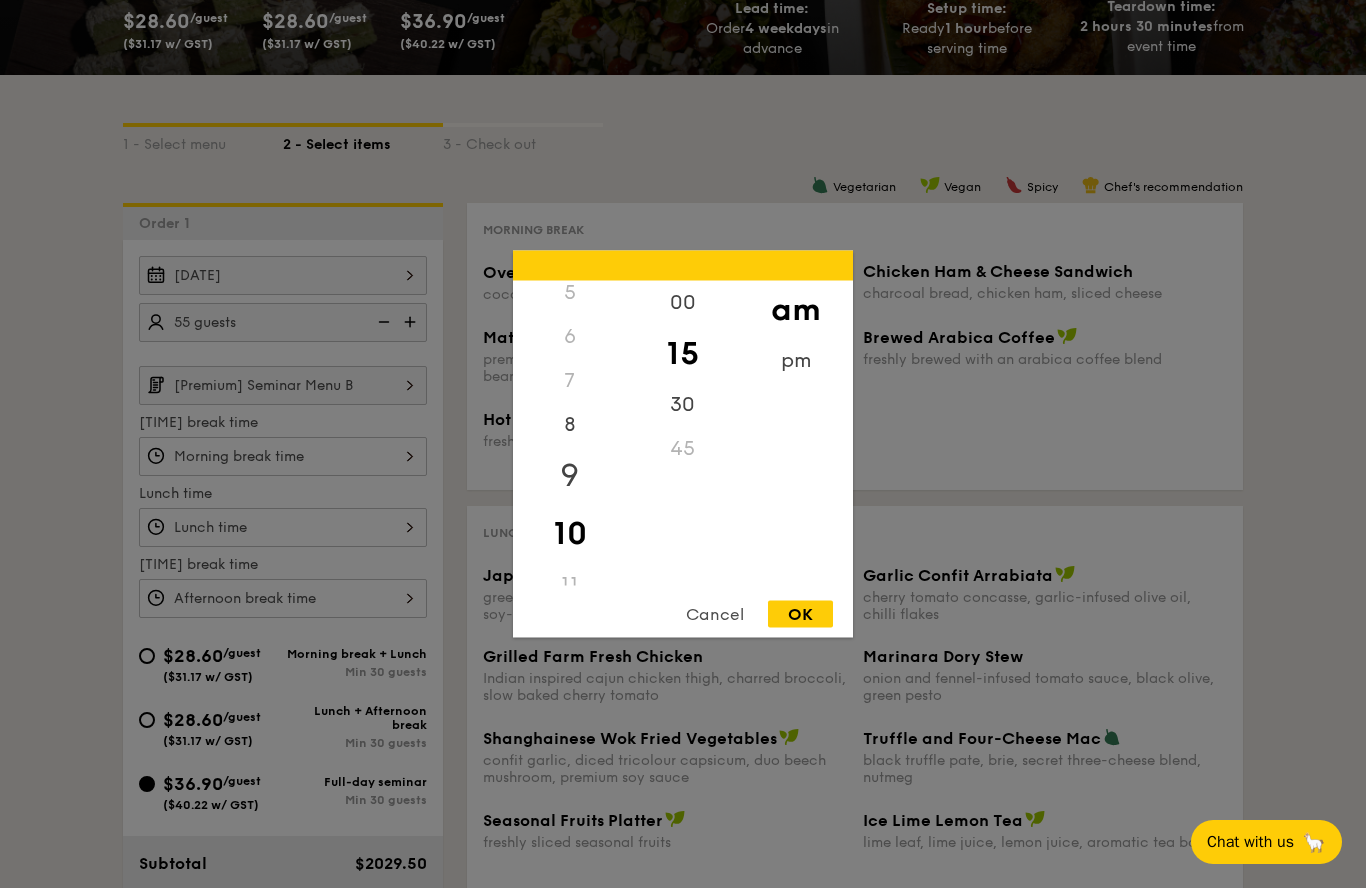 click on "9" at bounding box center [569, 476] 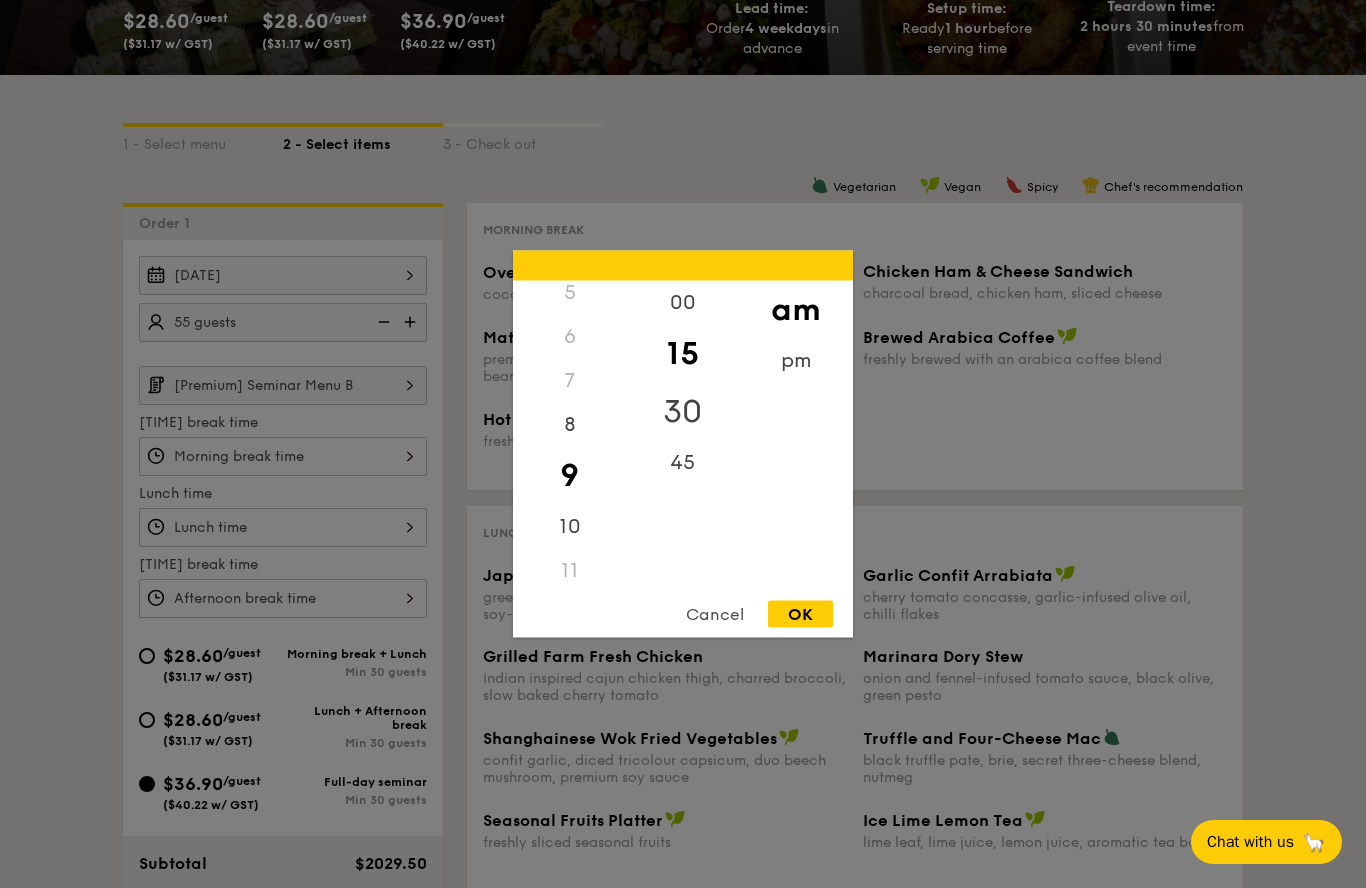 click on "30" at bounding box center [682, 412] 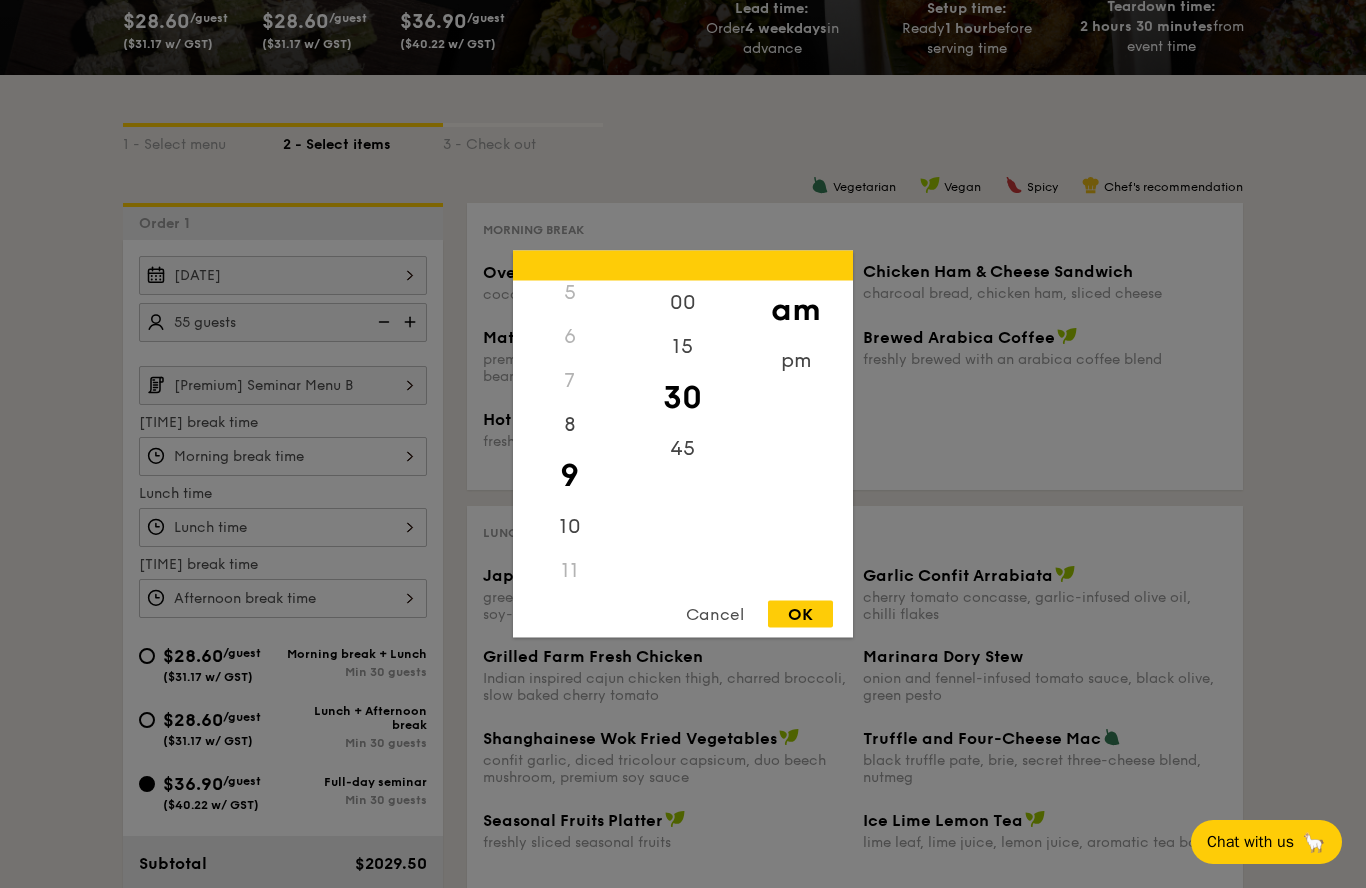 click on "OK" at bounding box center (800, 614) 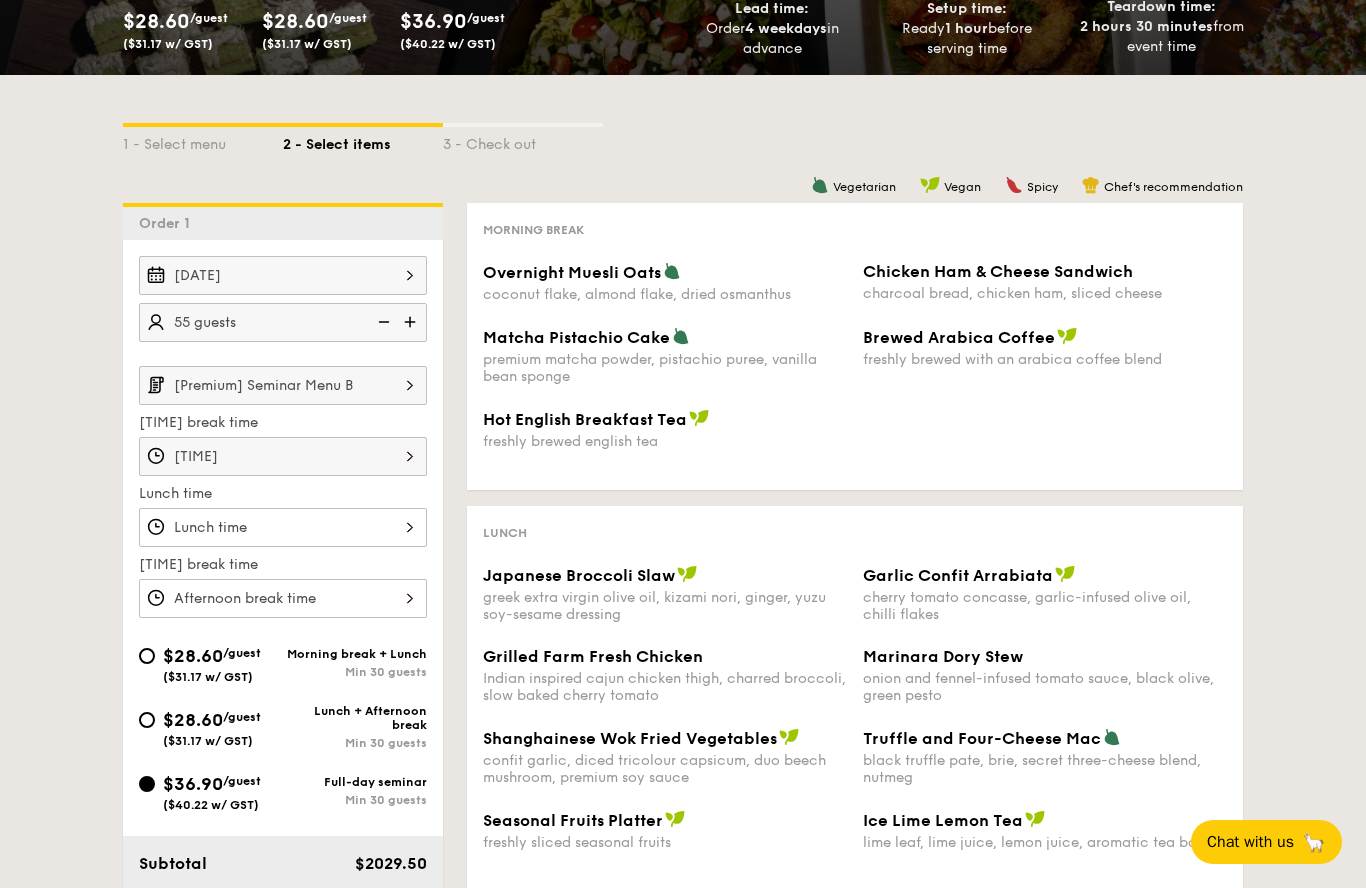 click at bounding box center (283, 527) 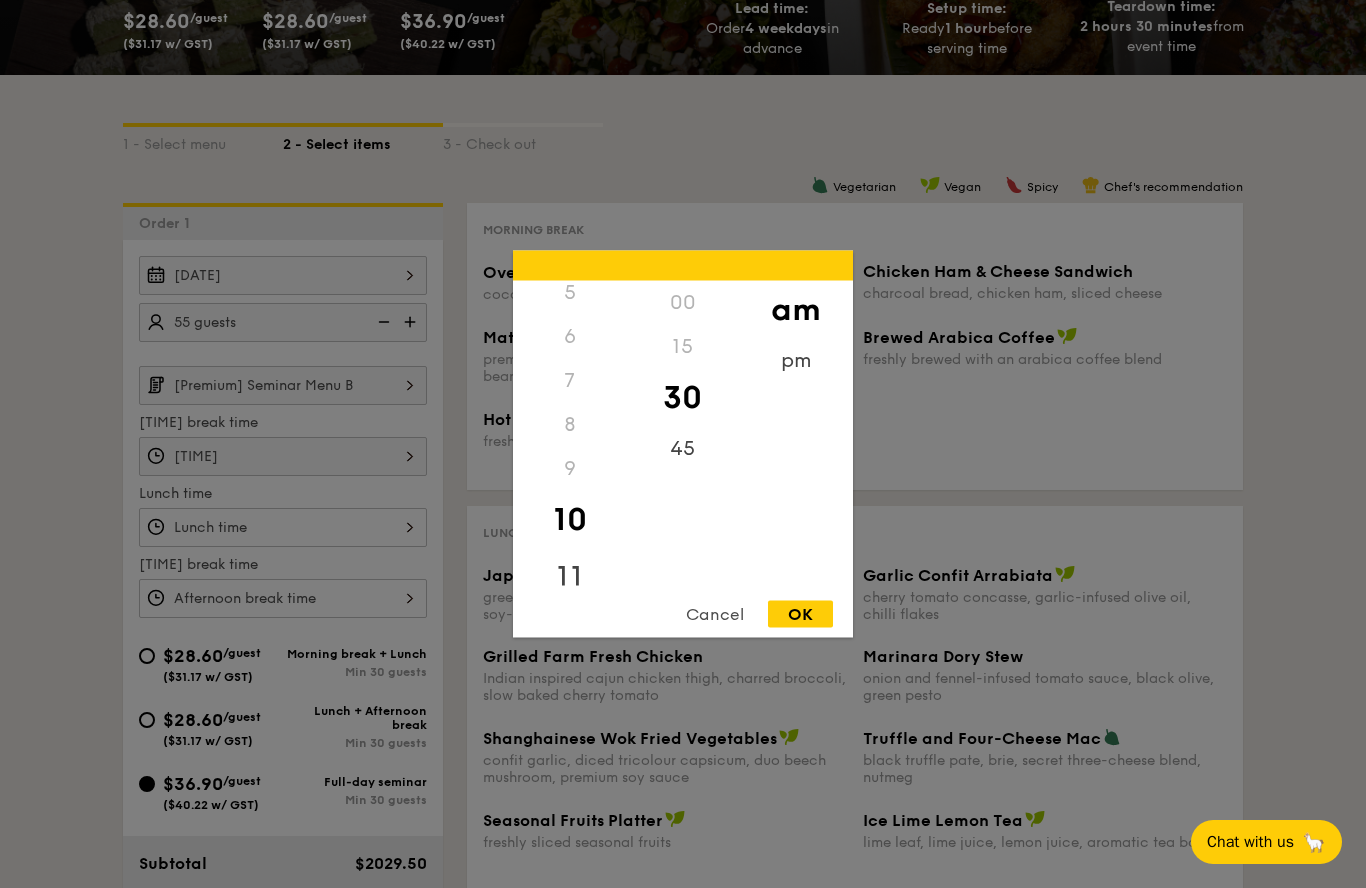 click on "11" at bounding box center [569, 578] 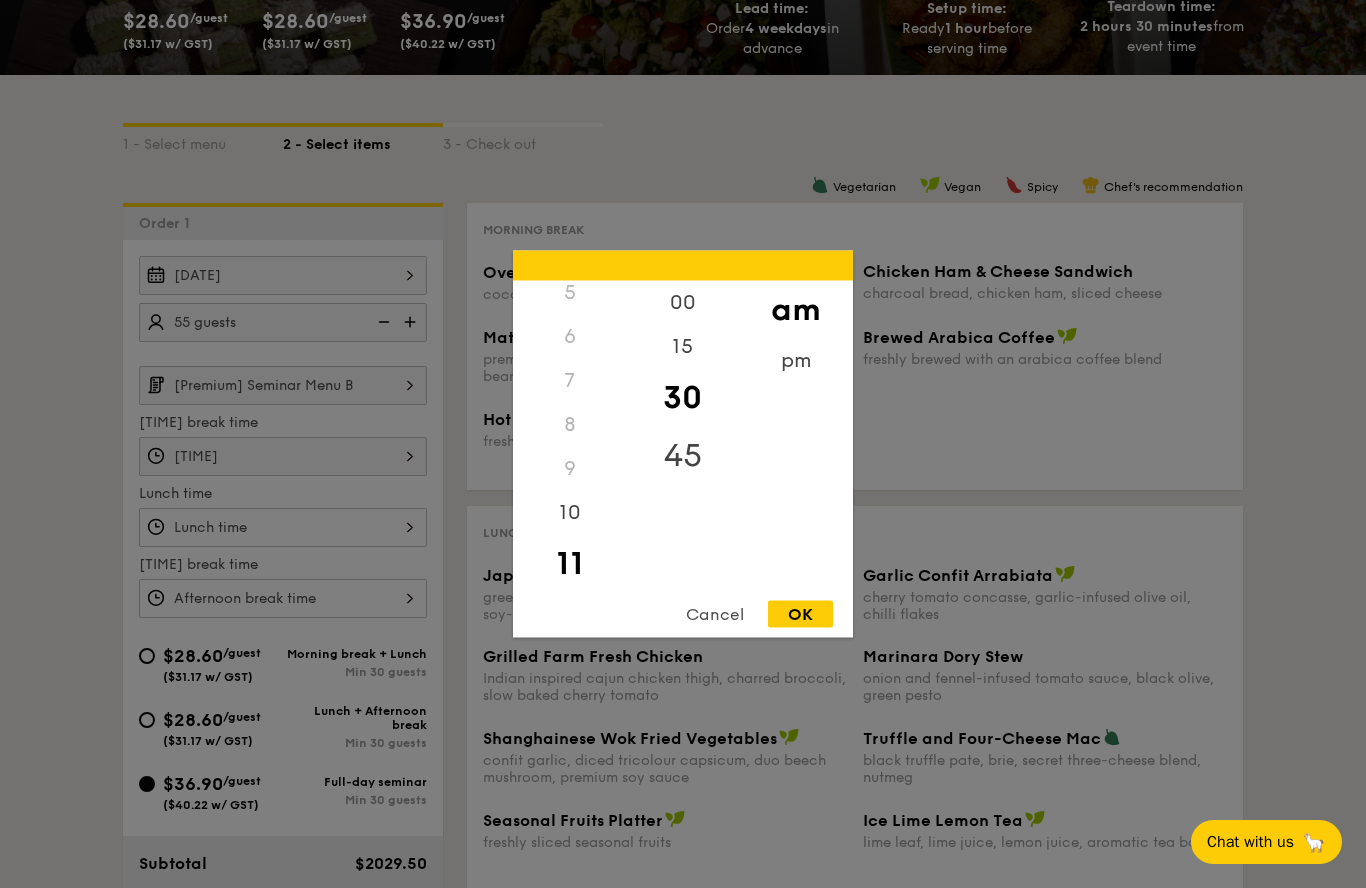 click on "45" at bounding box center (682, 456) 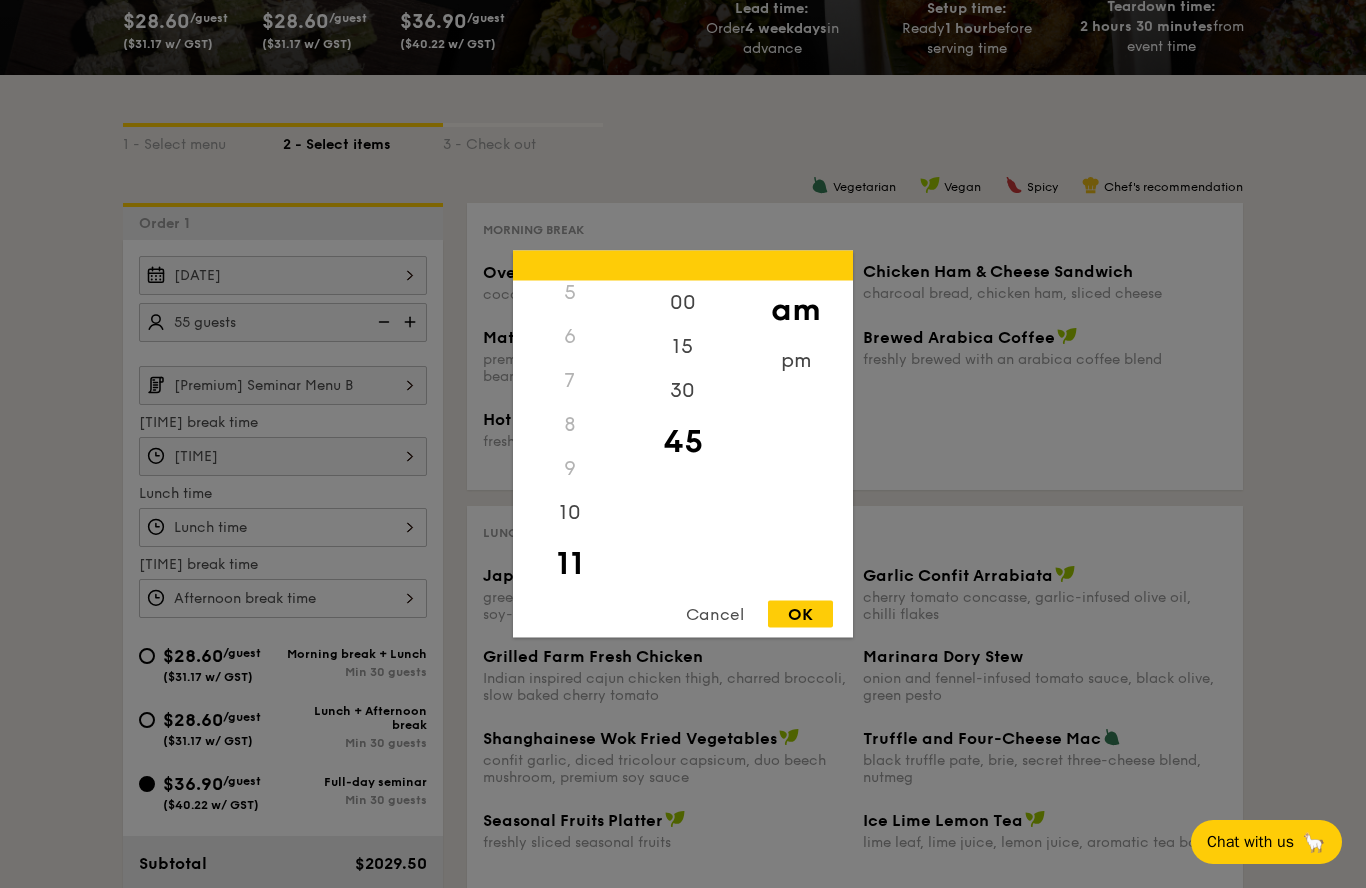 click on "OK" at bounding box center (800, 614) 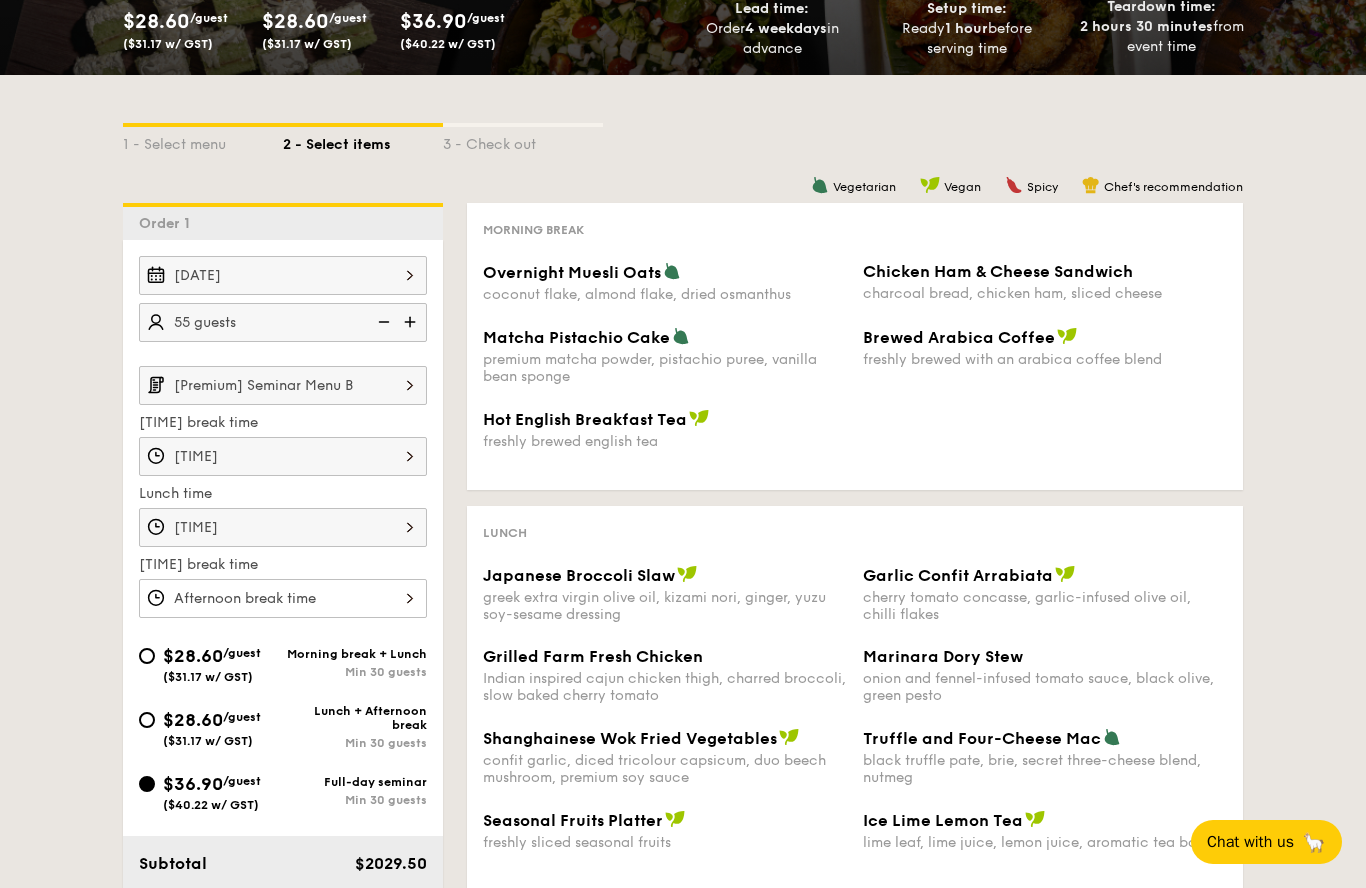 click at bounding box center (283, 598) 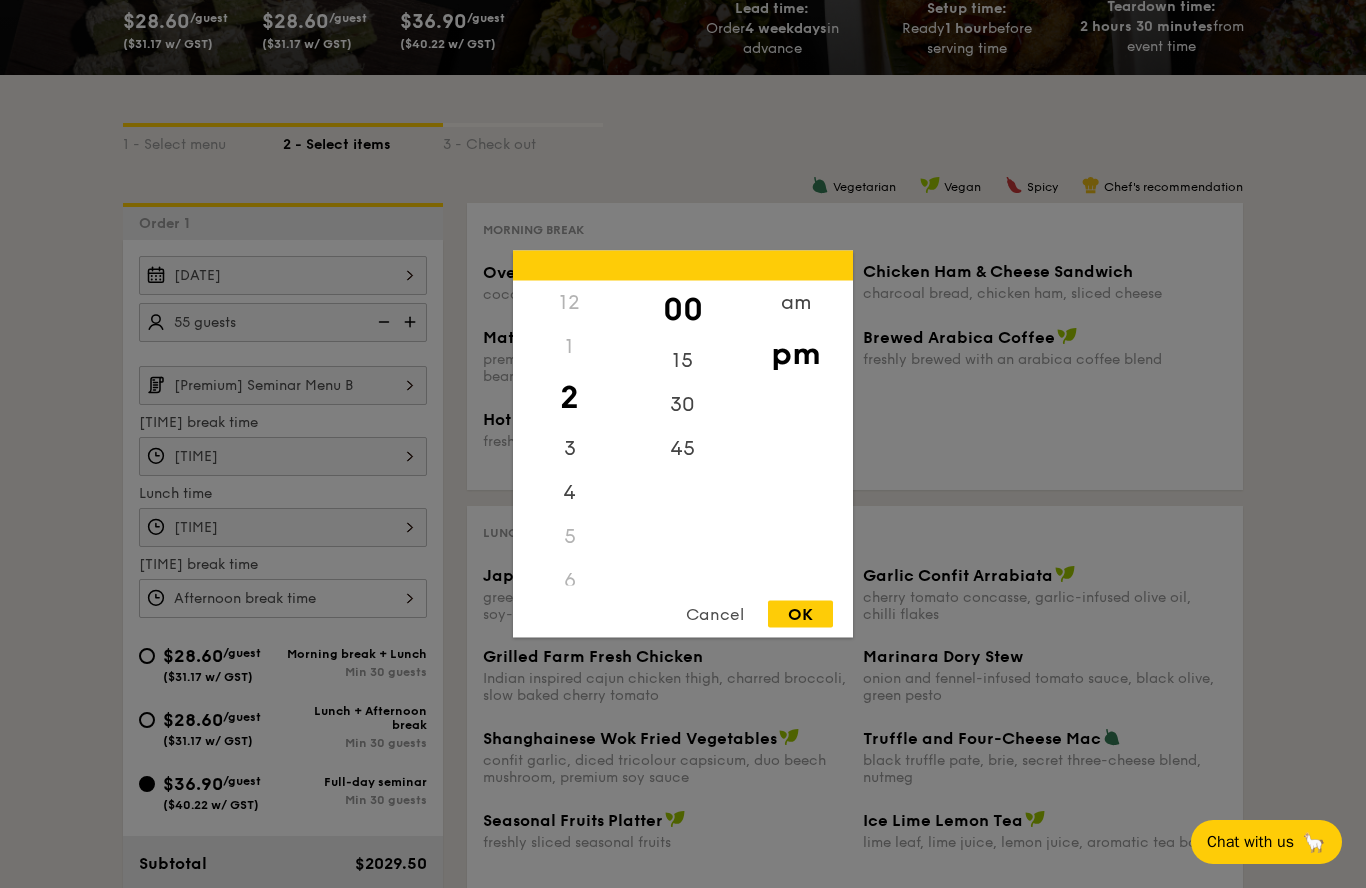 click on "30" at bounding box center [682, 405] 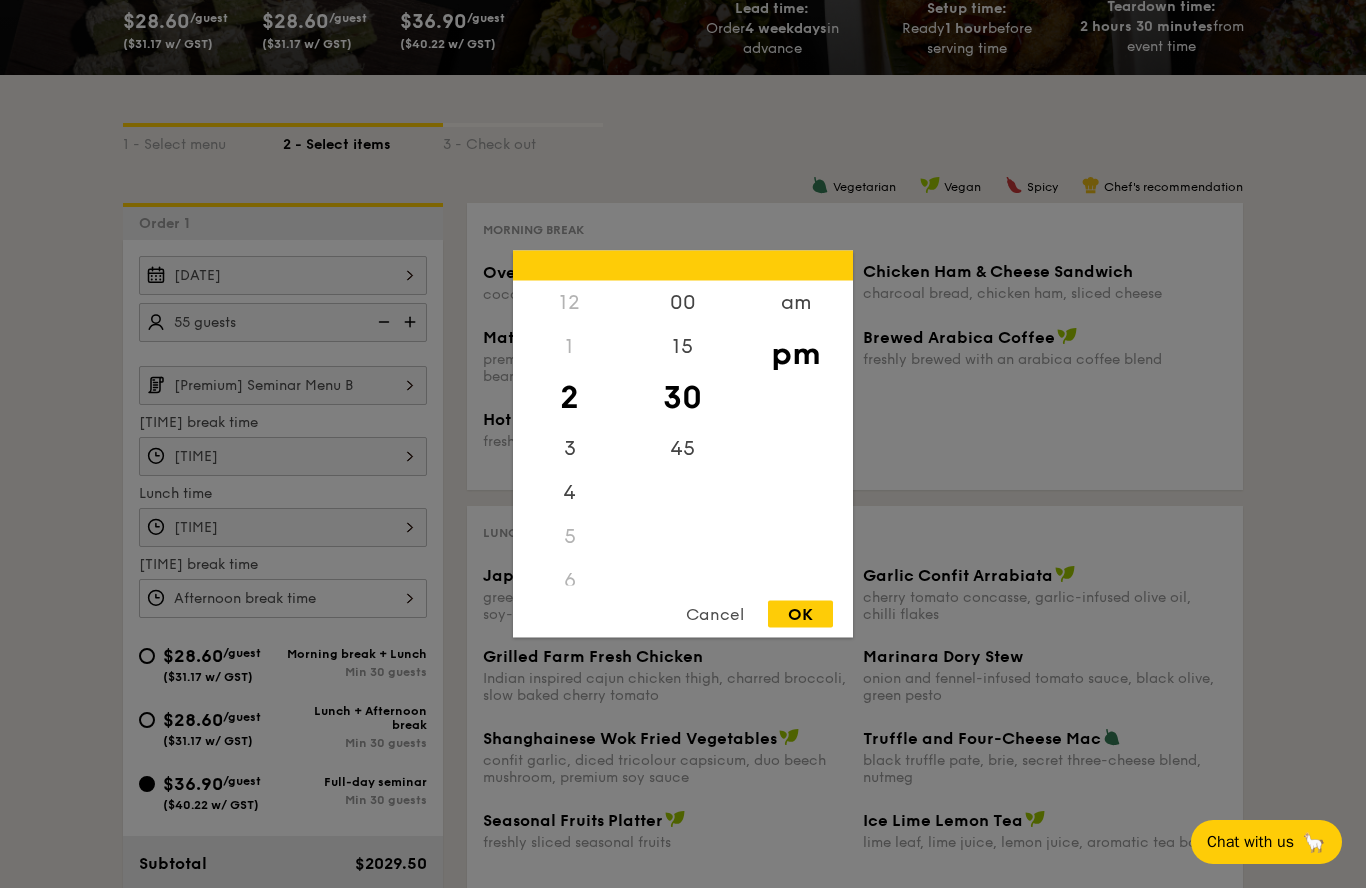 click on "OK" at bounding box center [800, 614] 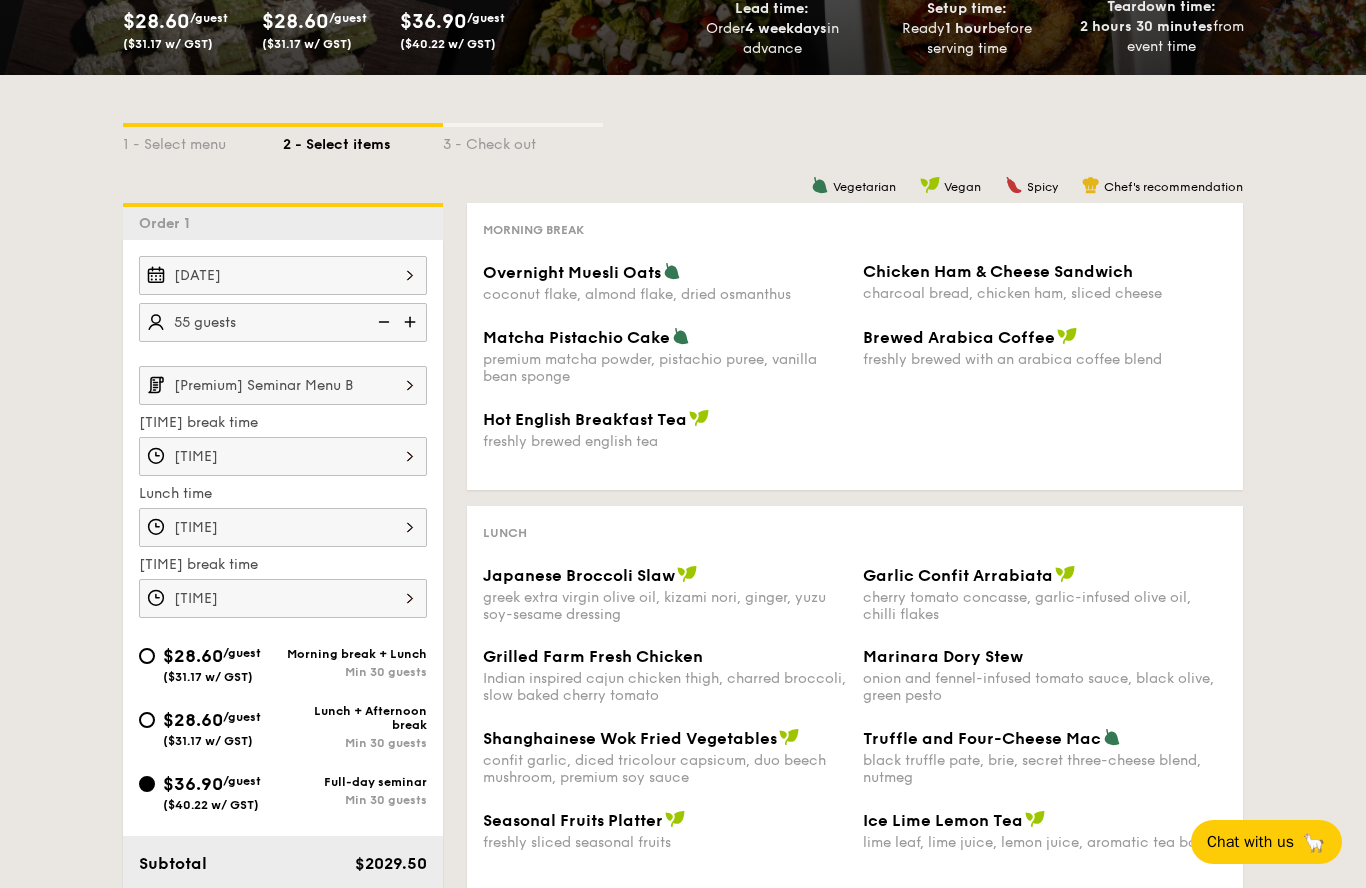 click on "[TIME]" at bounding box center (283, 598) 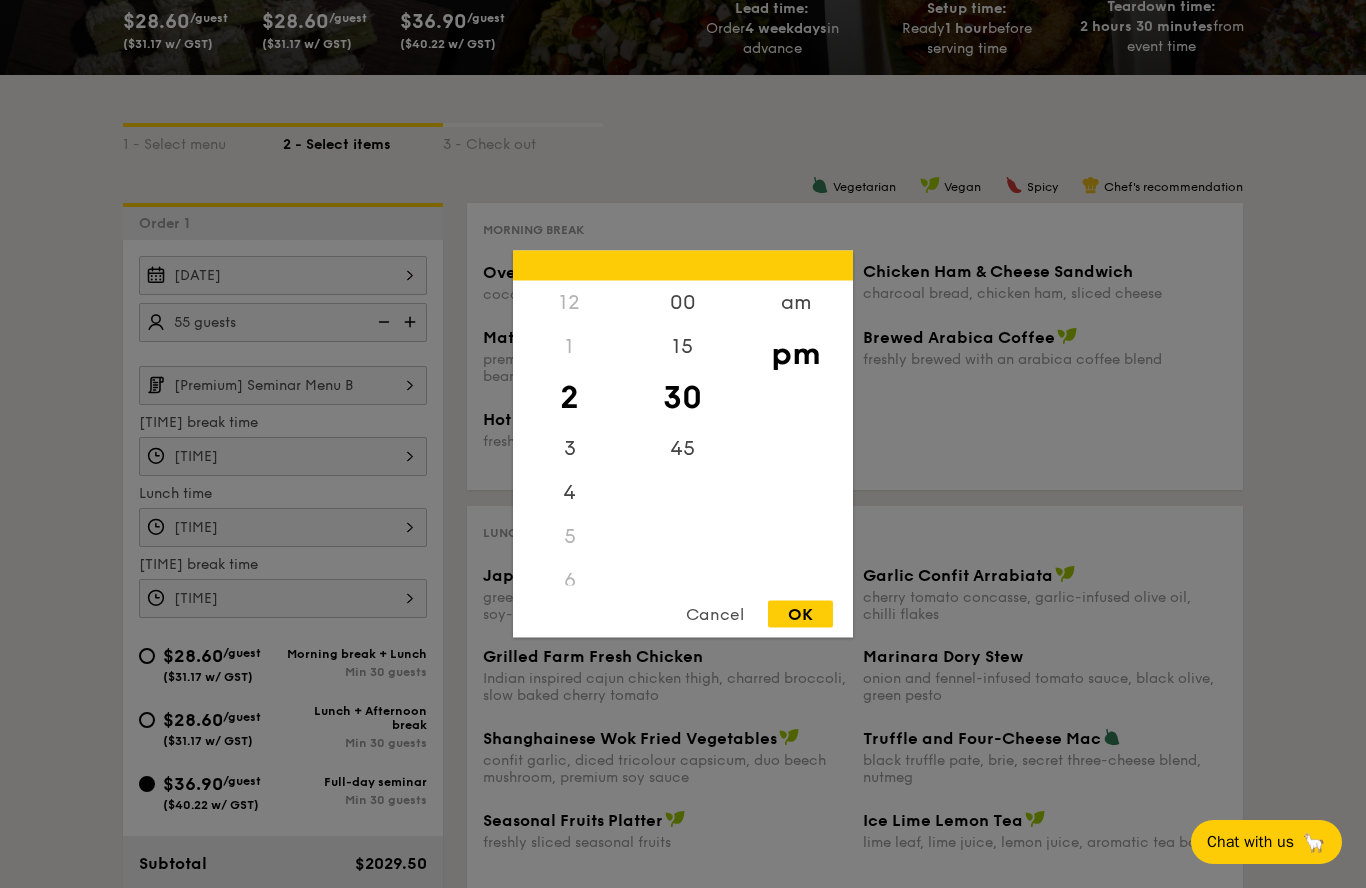 click on "45" at bounding box center [682, 449] 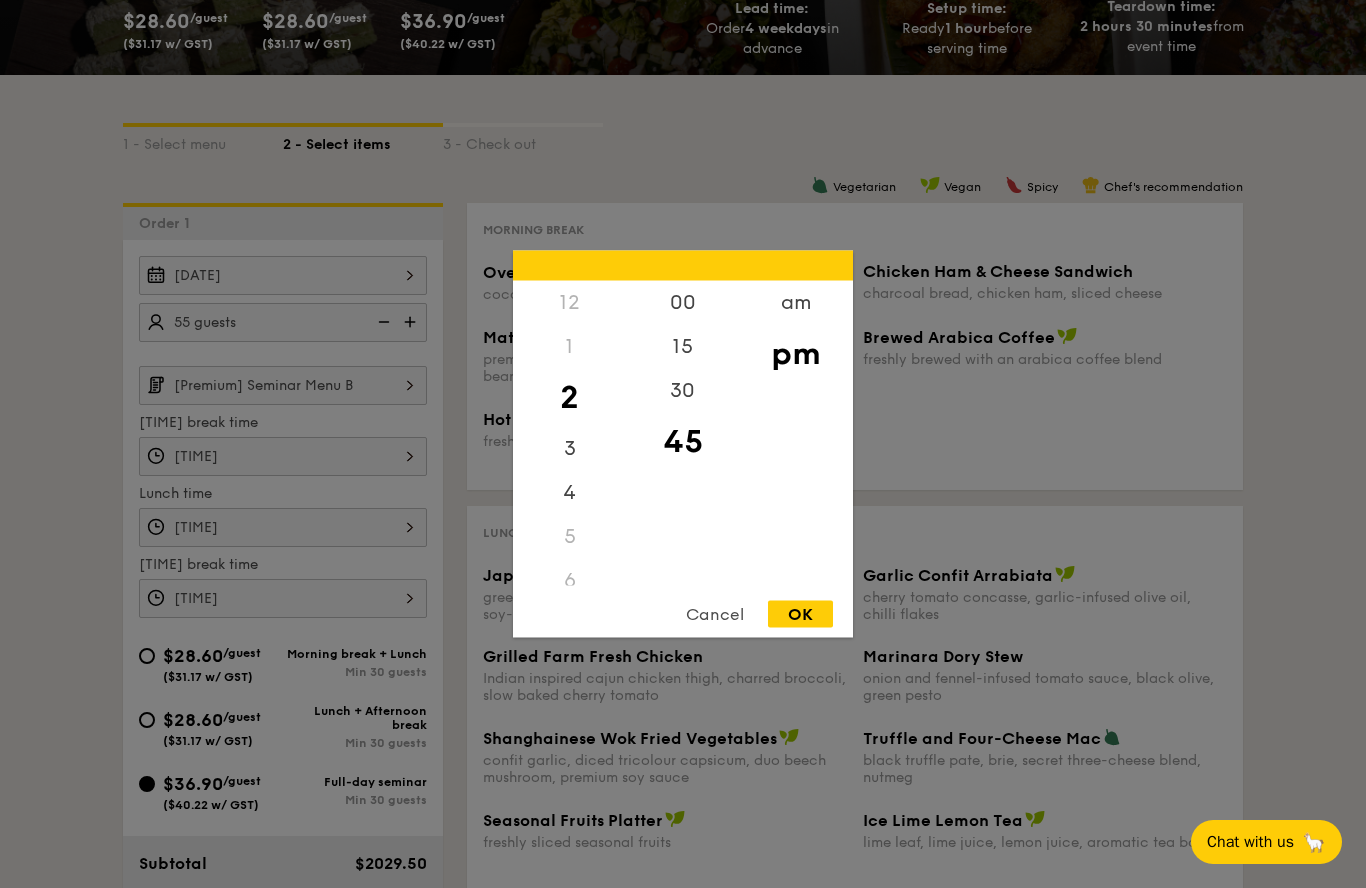 click on "OK" at bounding box center [800, 614] 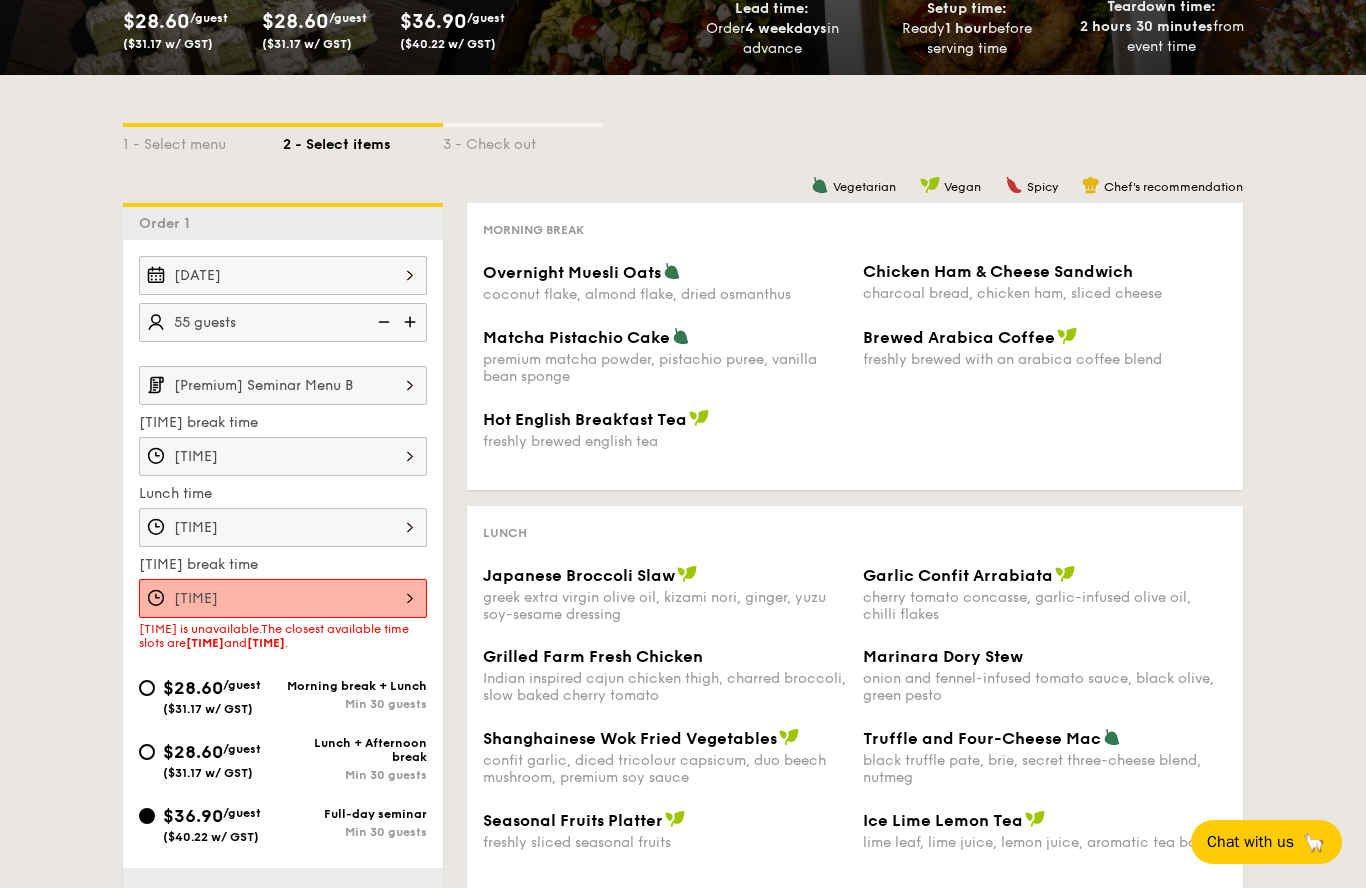 click on "[TIME]" at bounding box center [283, 598] 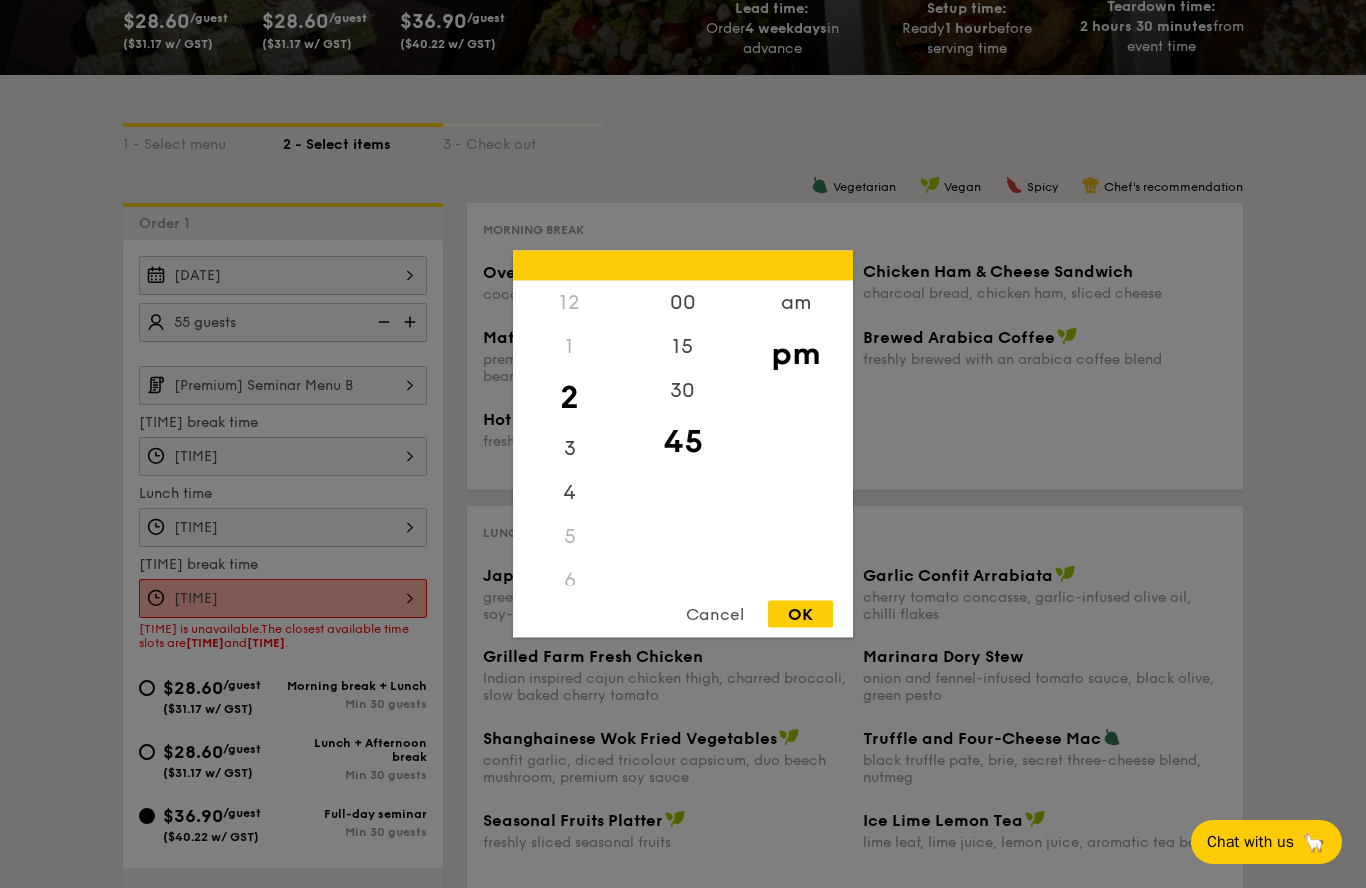 click on "30" at bounding box center [682, 391] 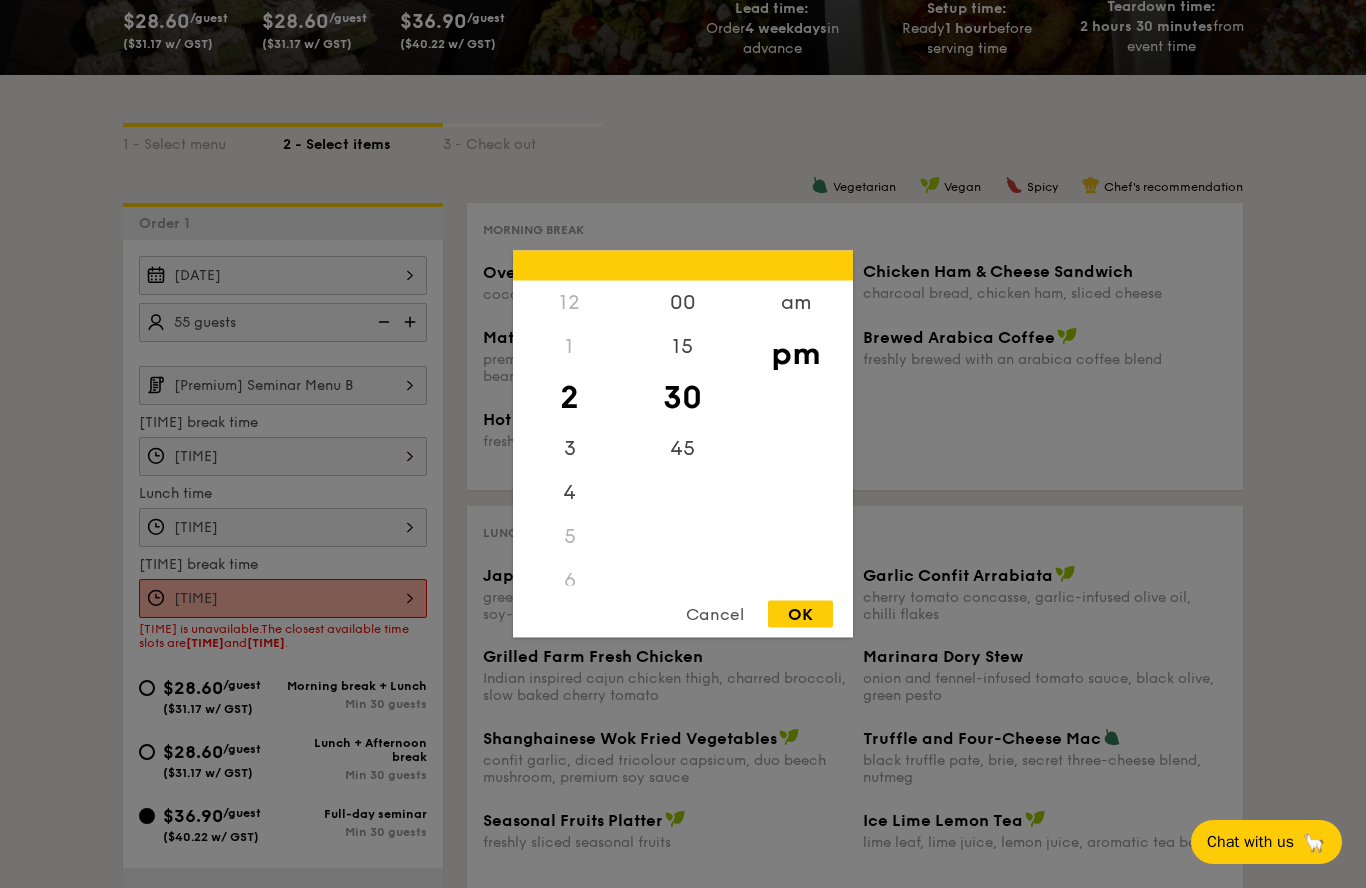 click on "OK" at bounding box center [800, 614] 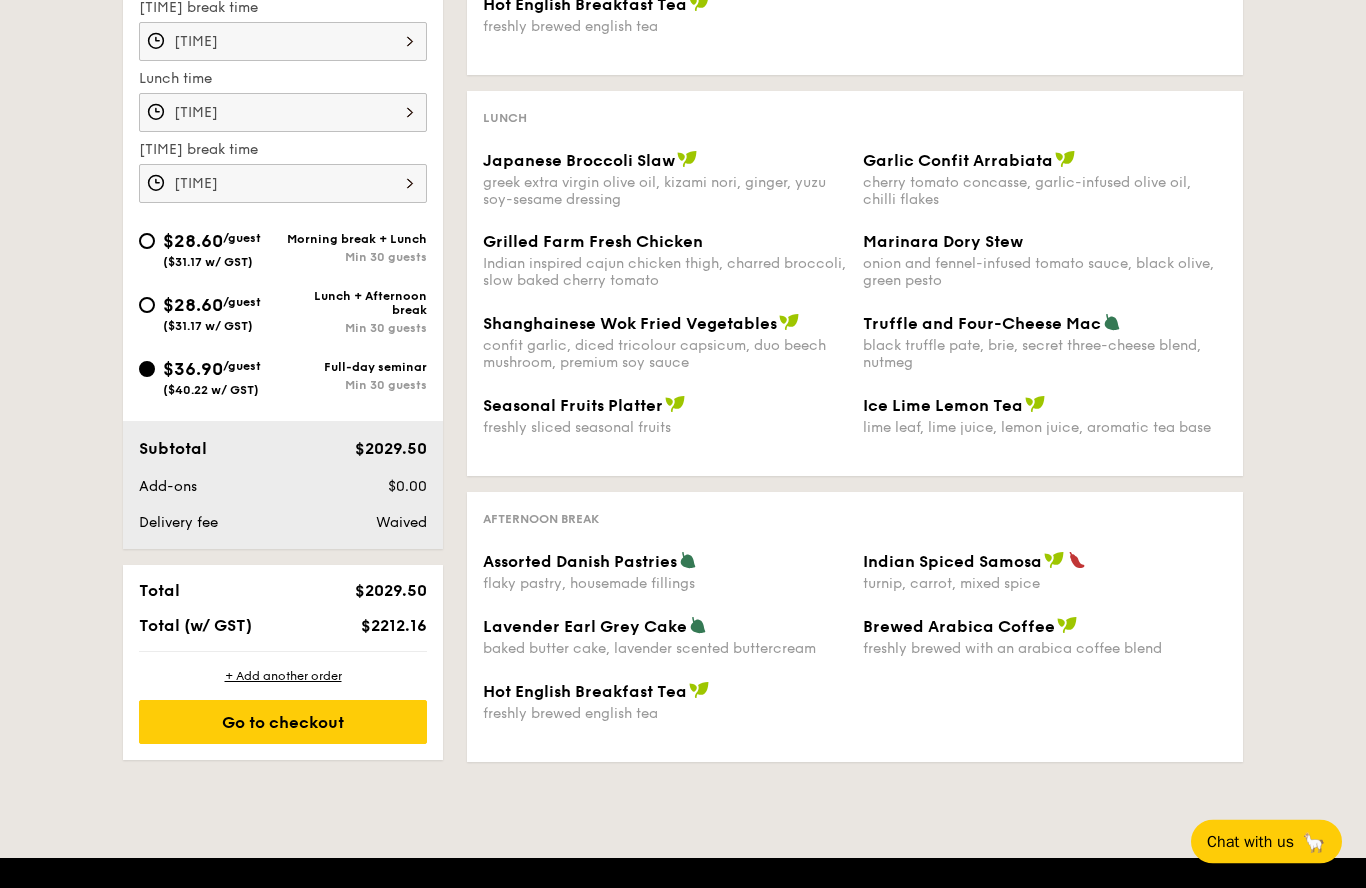 scroll, scrollTop: 703, scrollLeft: 0, axis: vertical 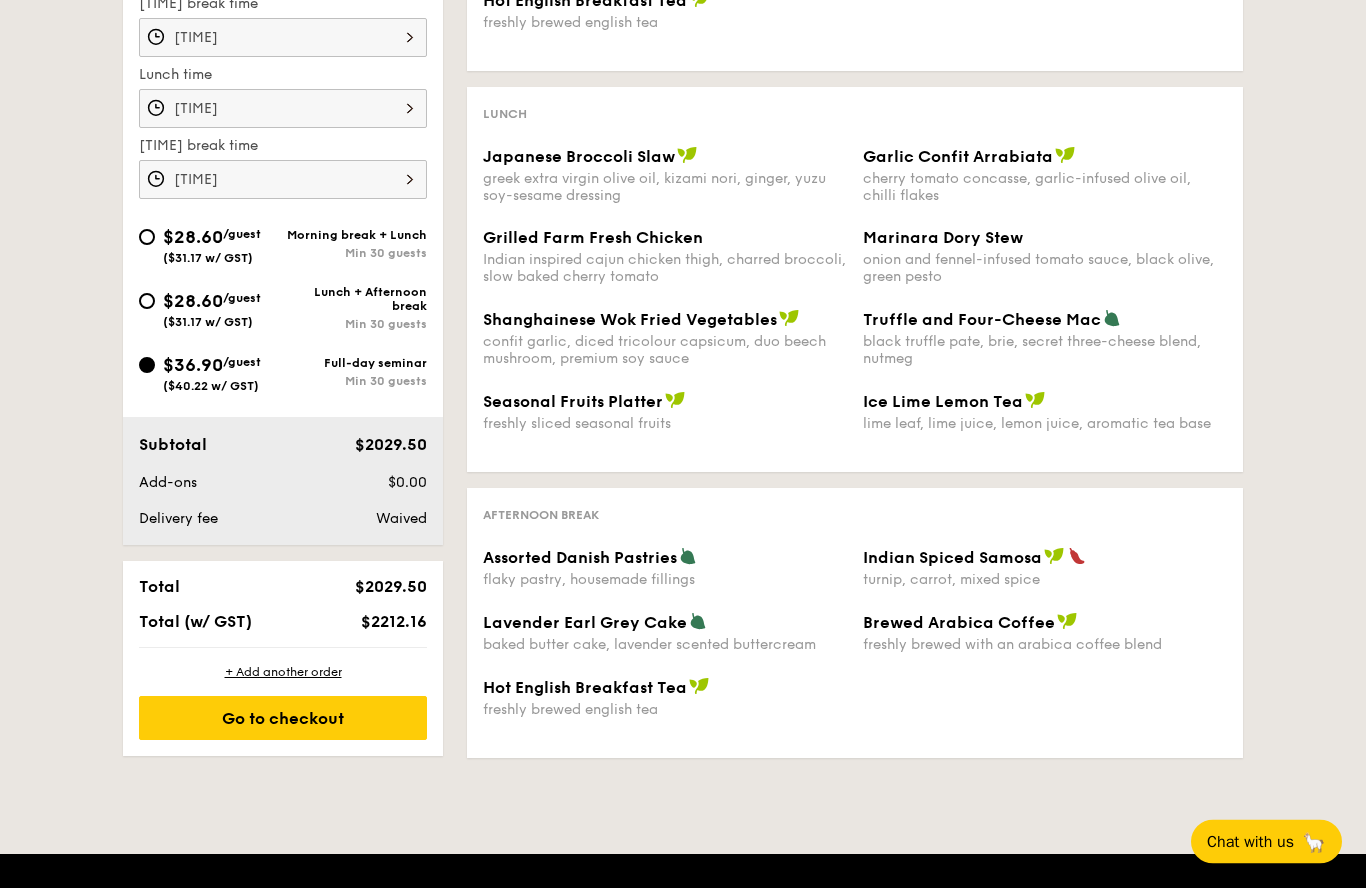 click on "Go to checkout" at bounding box center (283, 719) 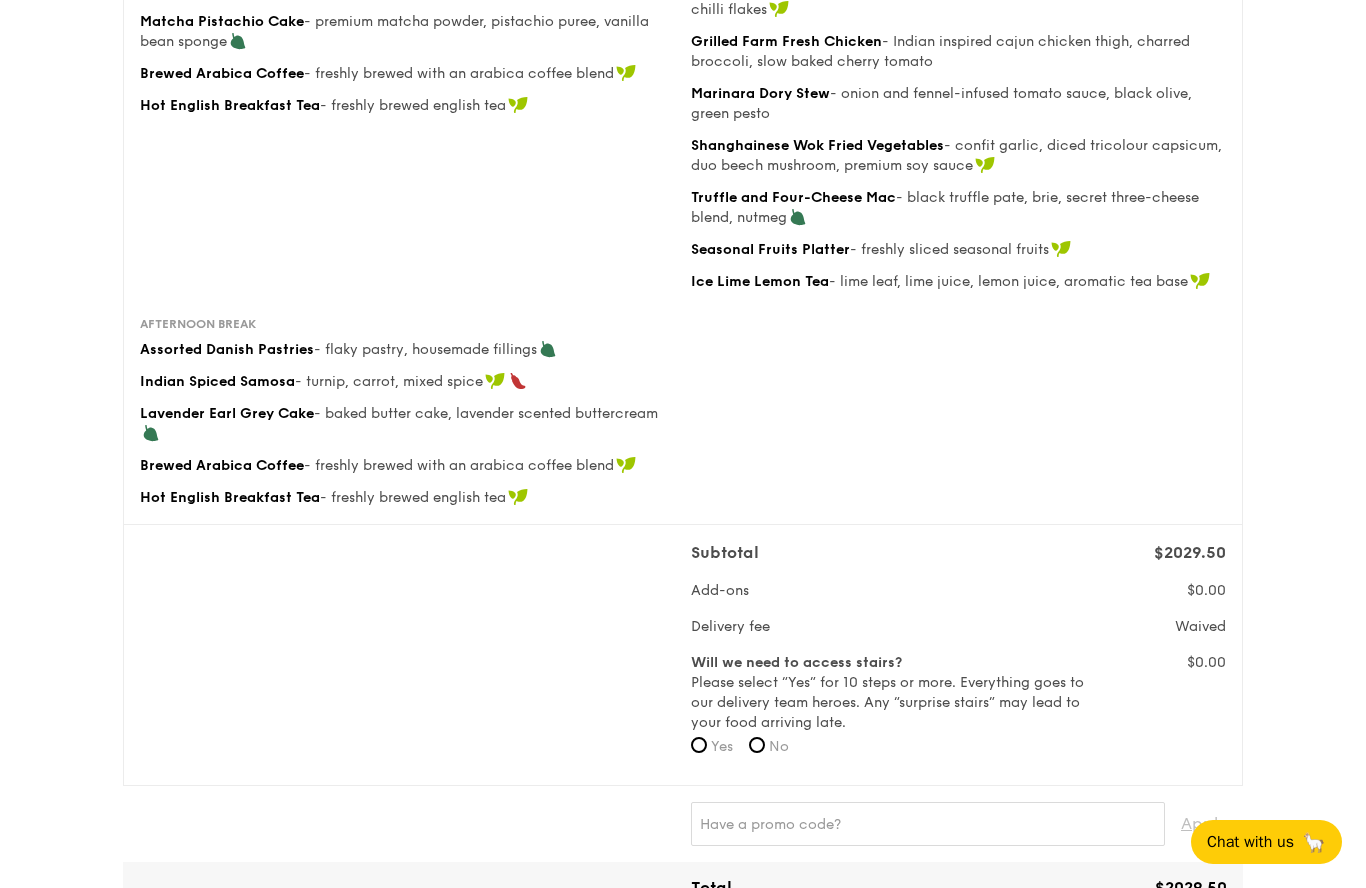 scroll, scrollTop: 355, scrollLeft: 0, axis: vertical 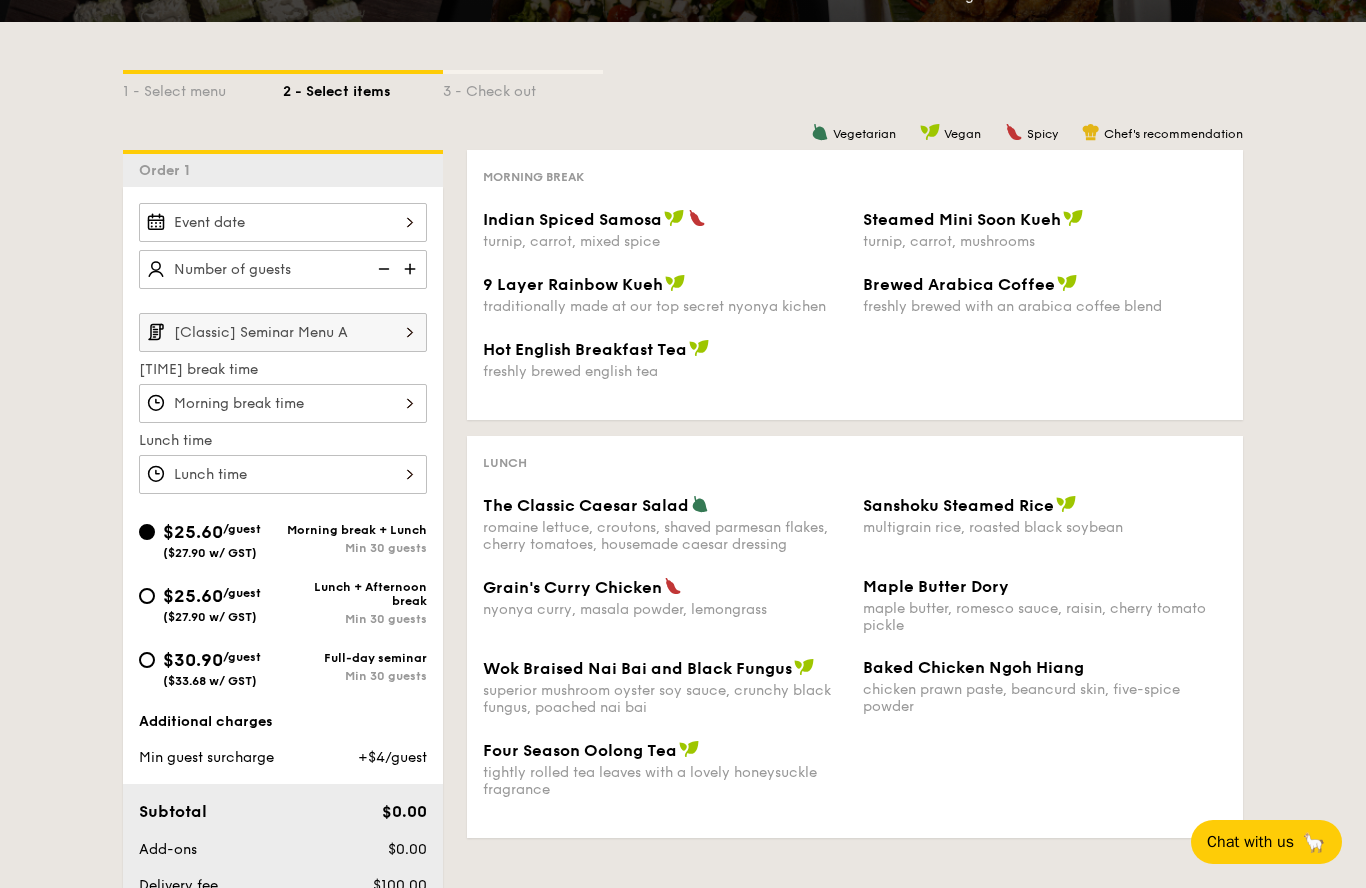 click at bounding box center [283, 222] 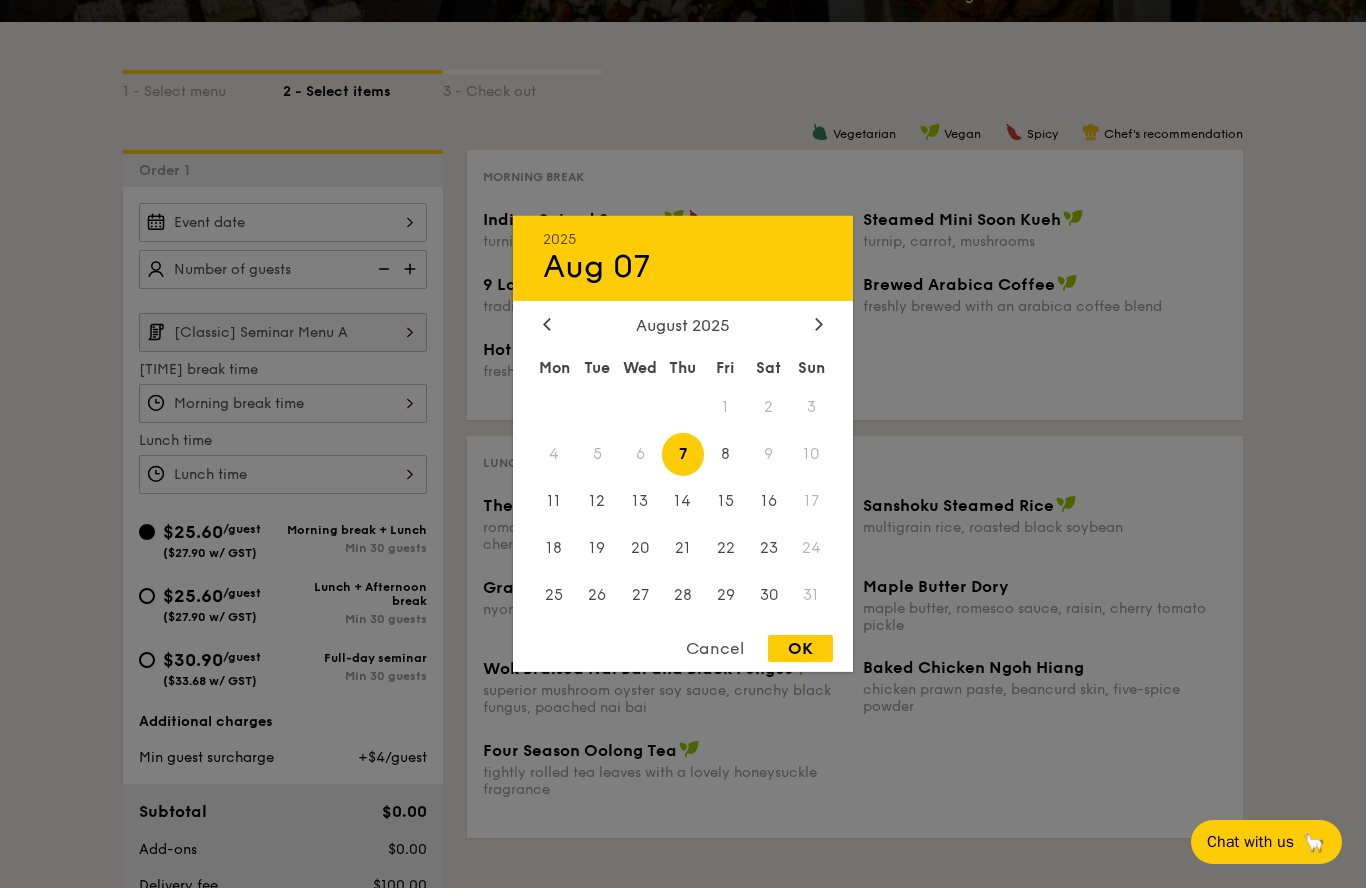 click on "15" at bounding box center (725, 501) 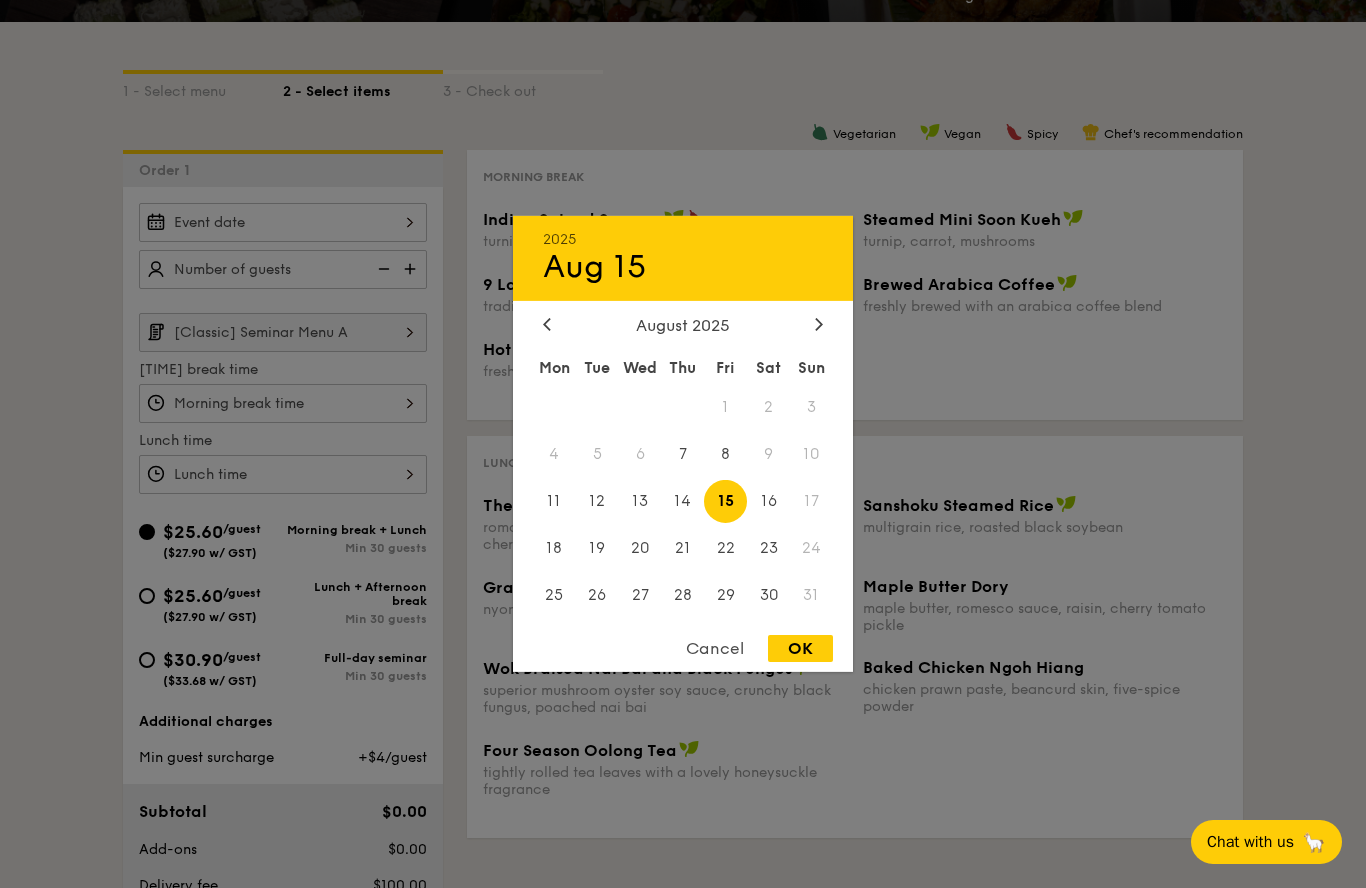click on "OK" at bounding box center [800, 648] 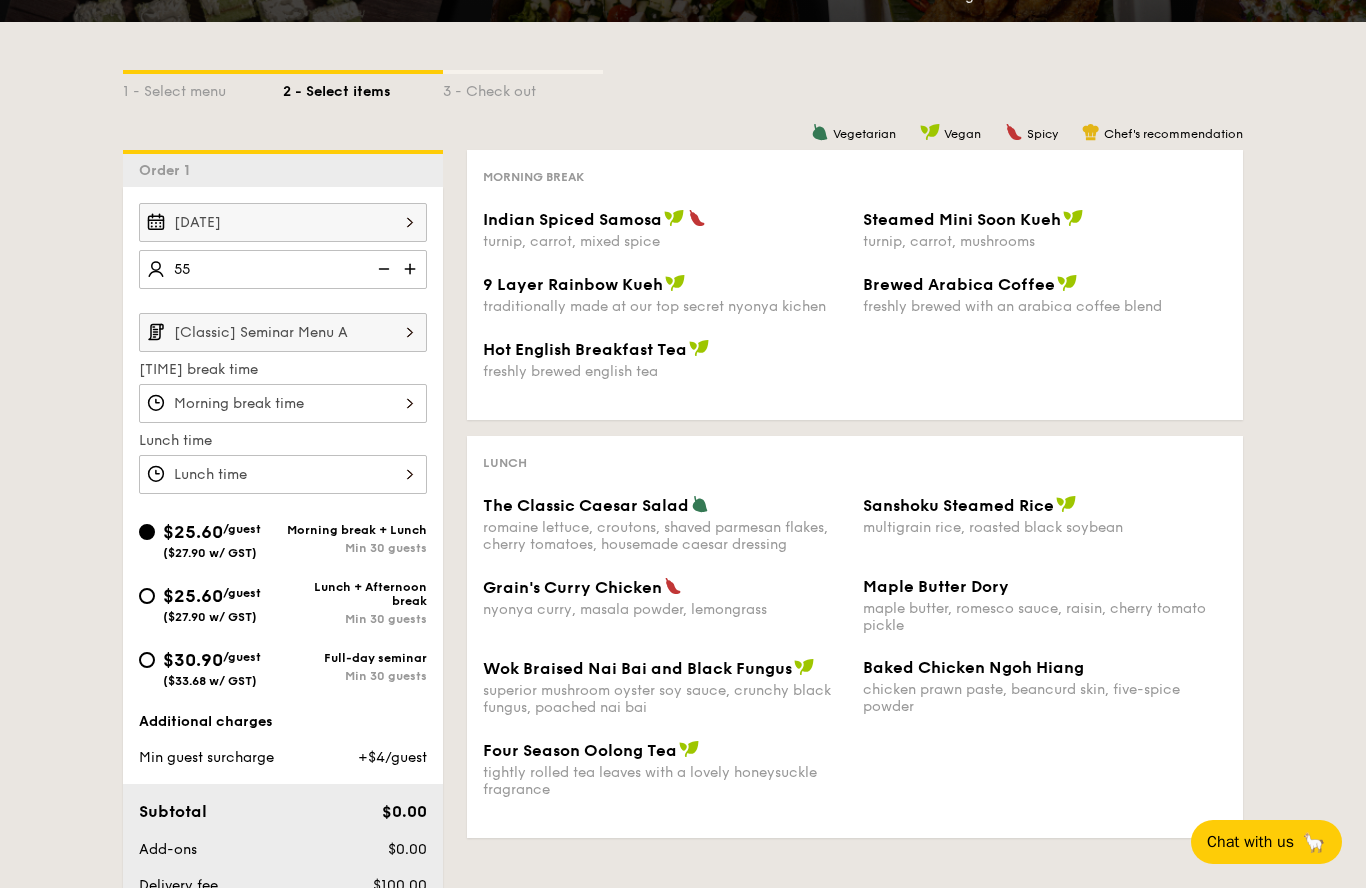 click on "[Classic] Seminar Menu A" at bounding box center (283, 332) 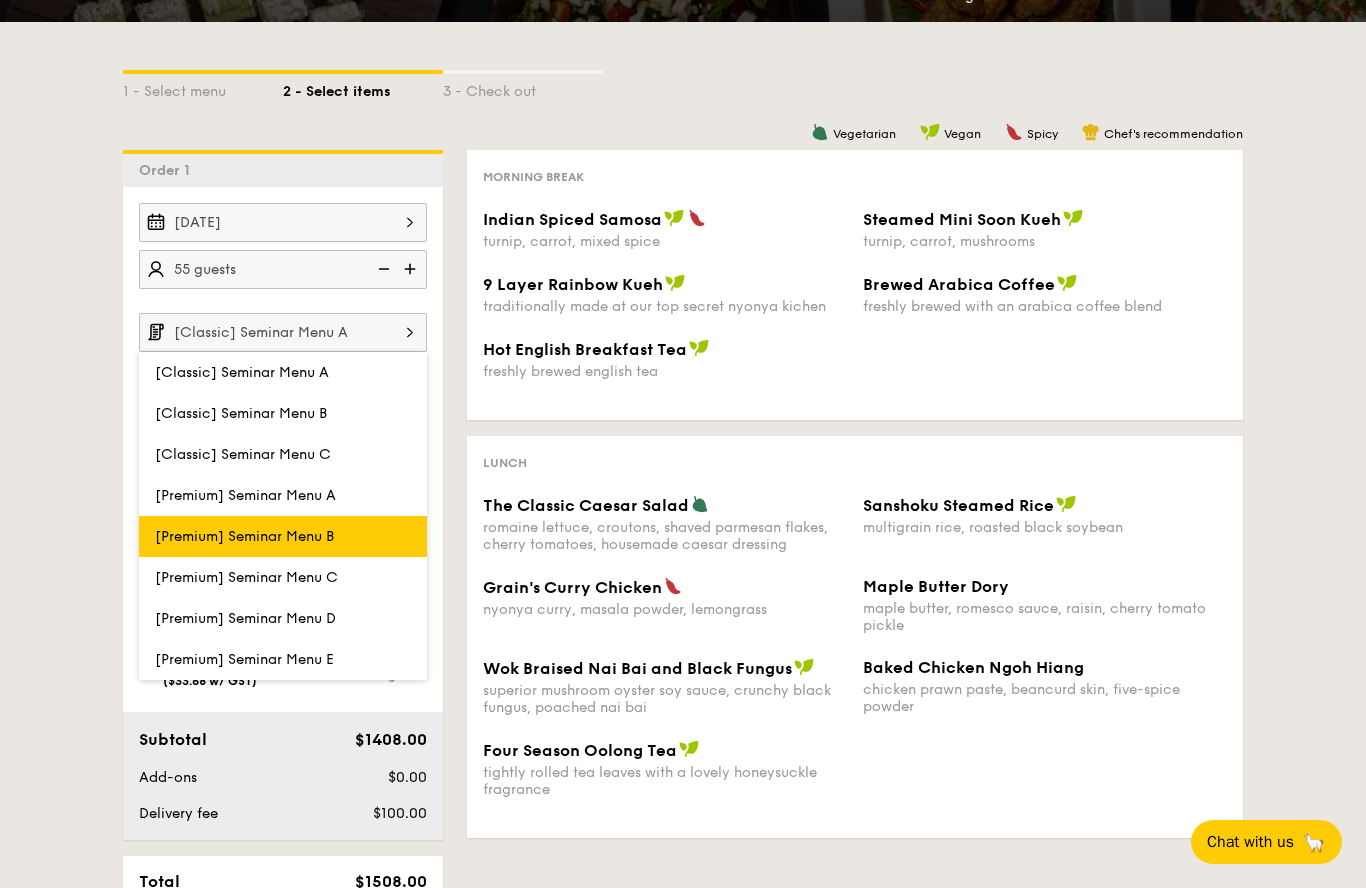 click on "[Premium] Seminar Menu B" at bounding box center [283, 536] 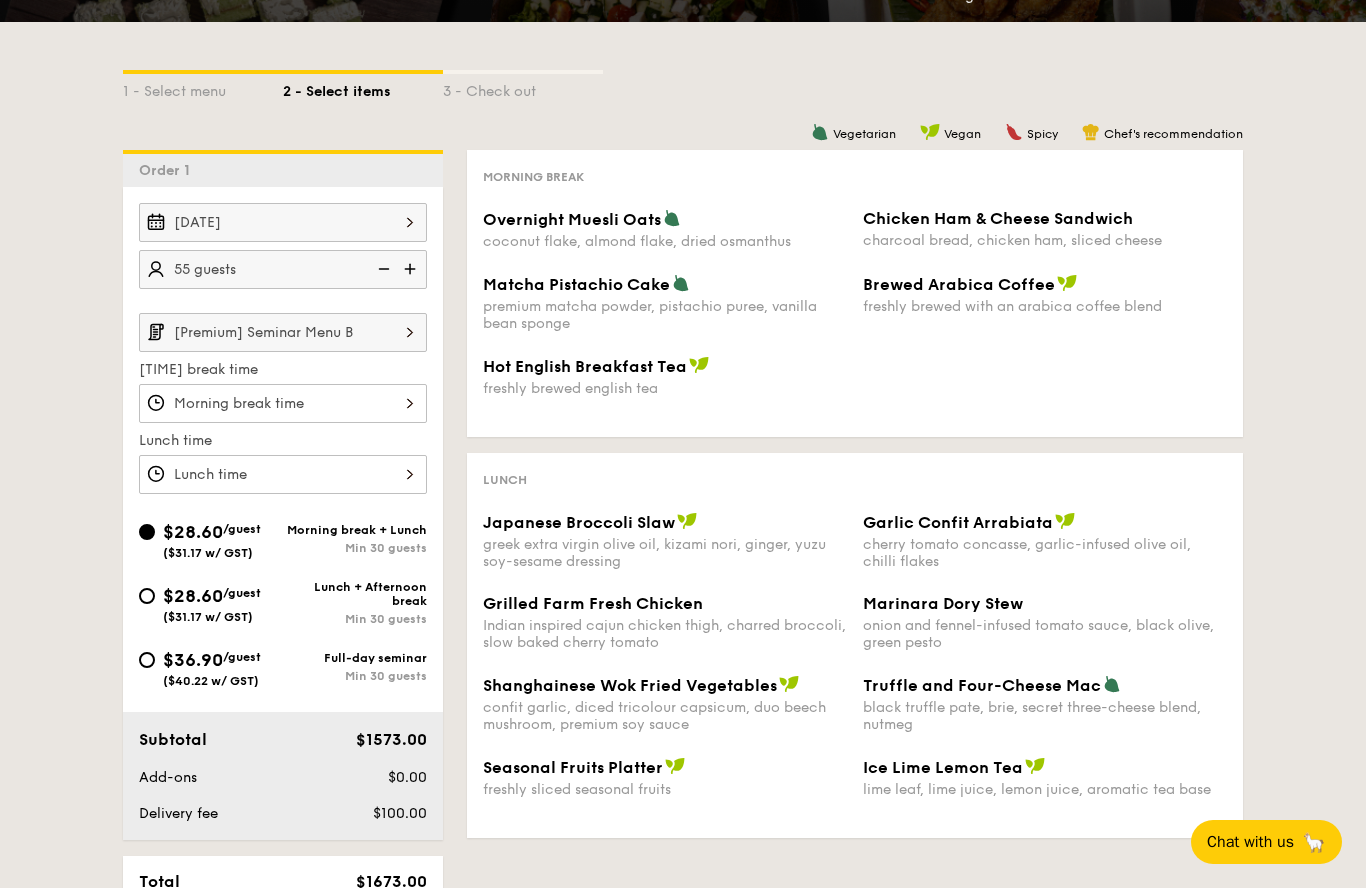 click at bounding box center (283, 403) 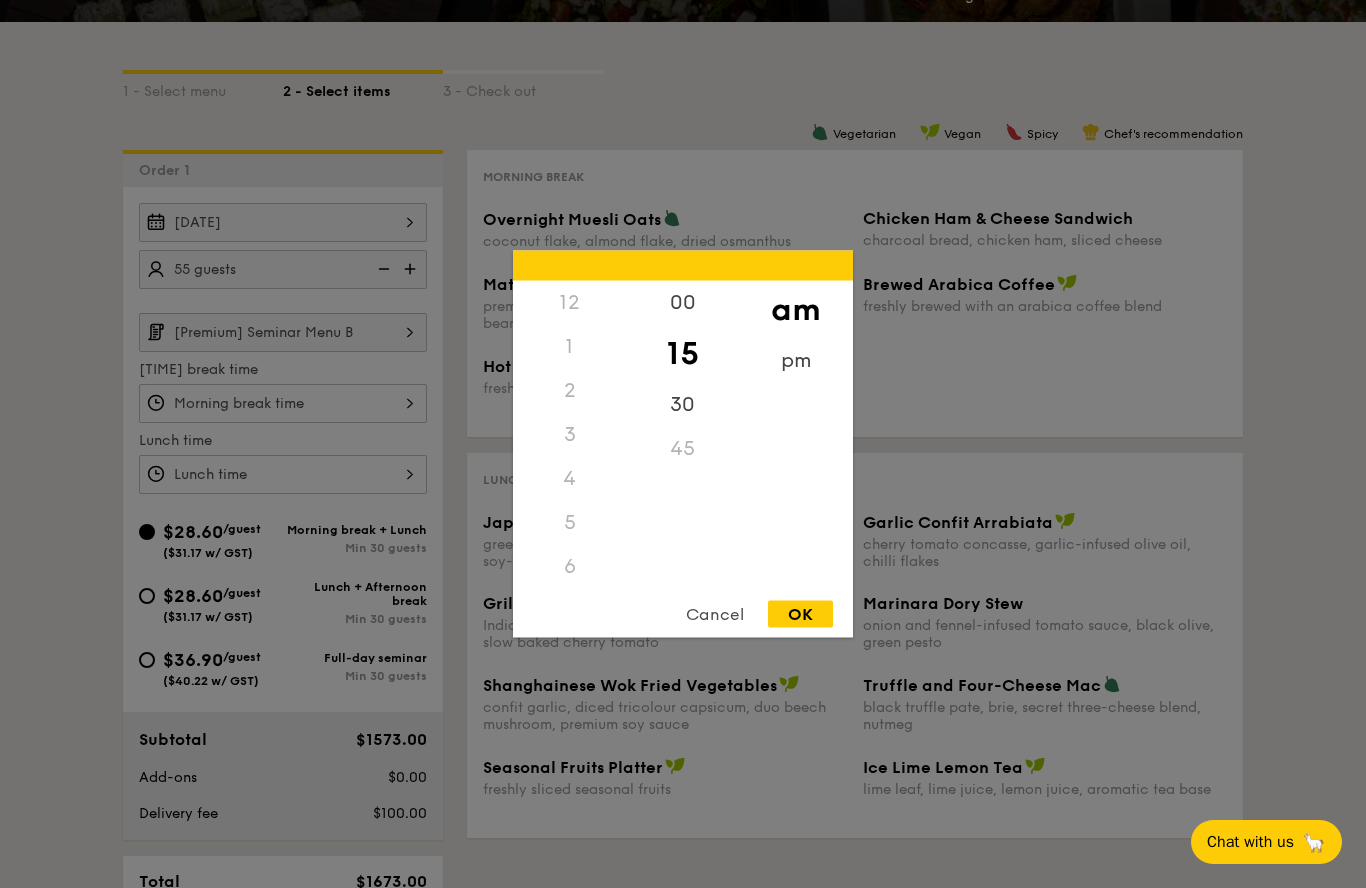 scroll, scrollTop: 230, scrollLeft: 0, axis: vertical 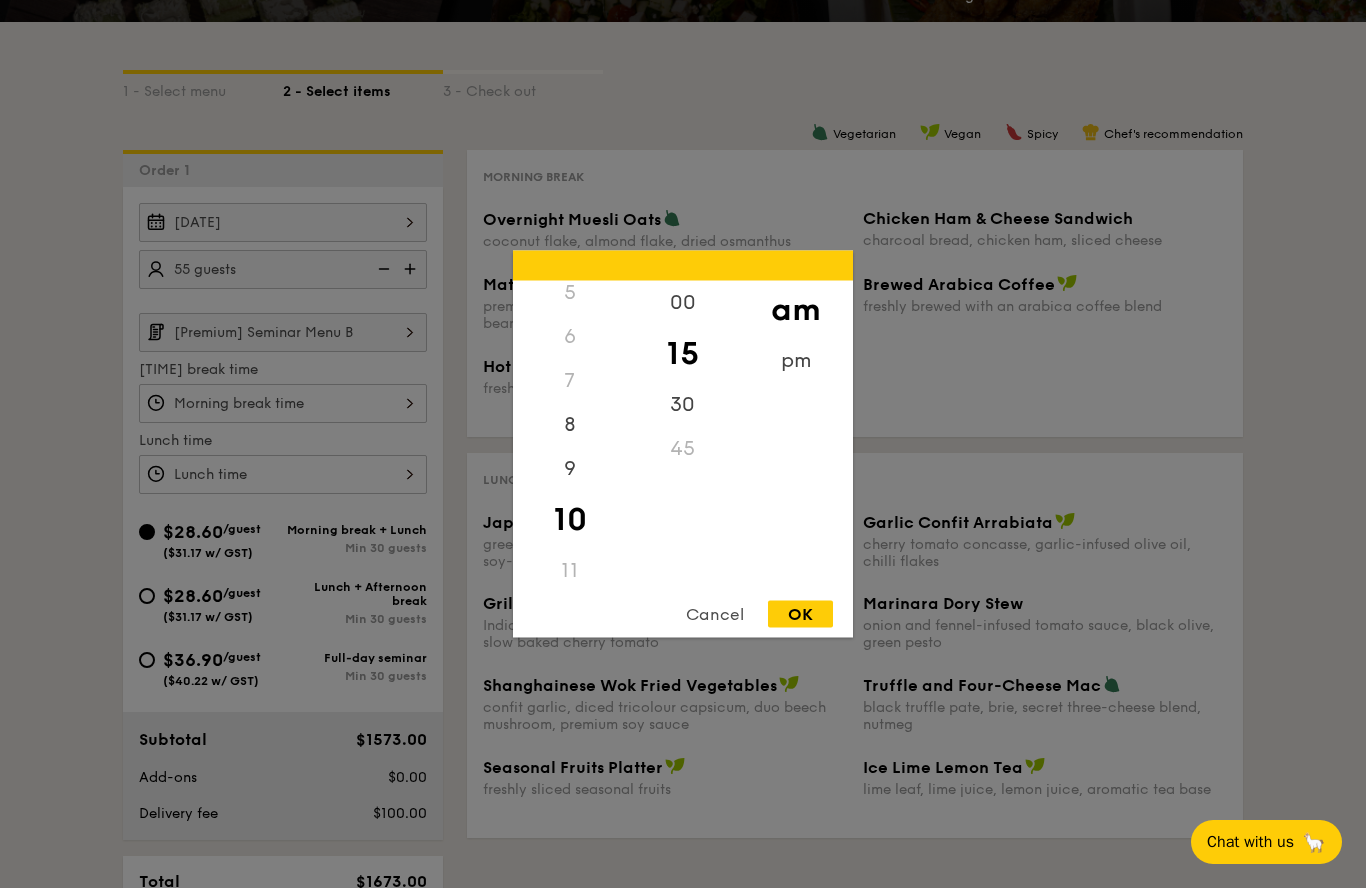 click at bounding box center (683, 444) 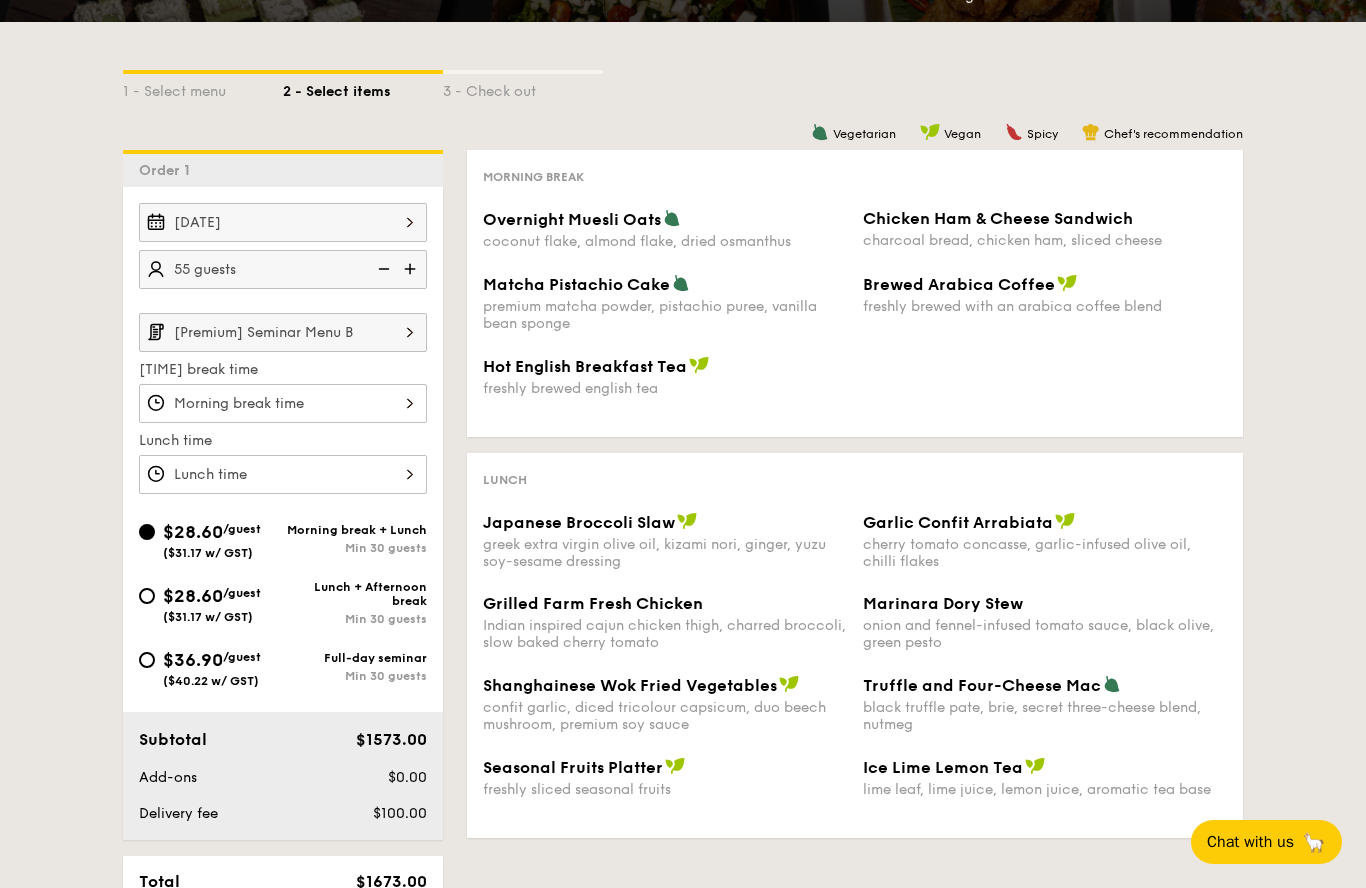 click at bounding box center (683, 444) 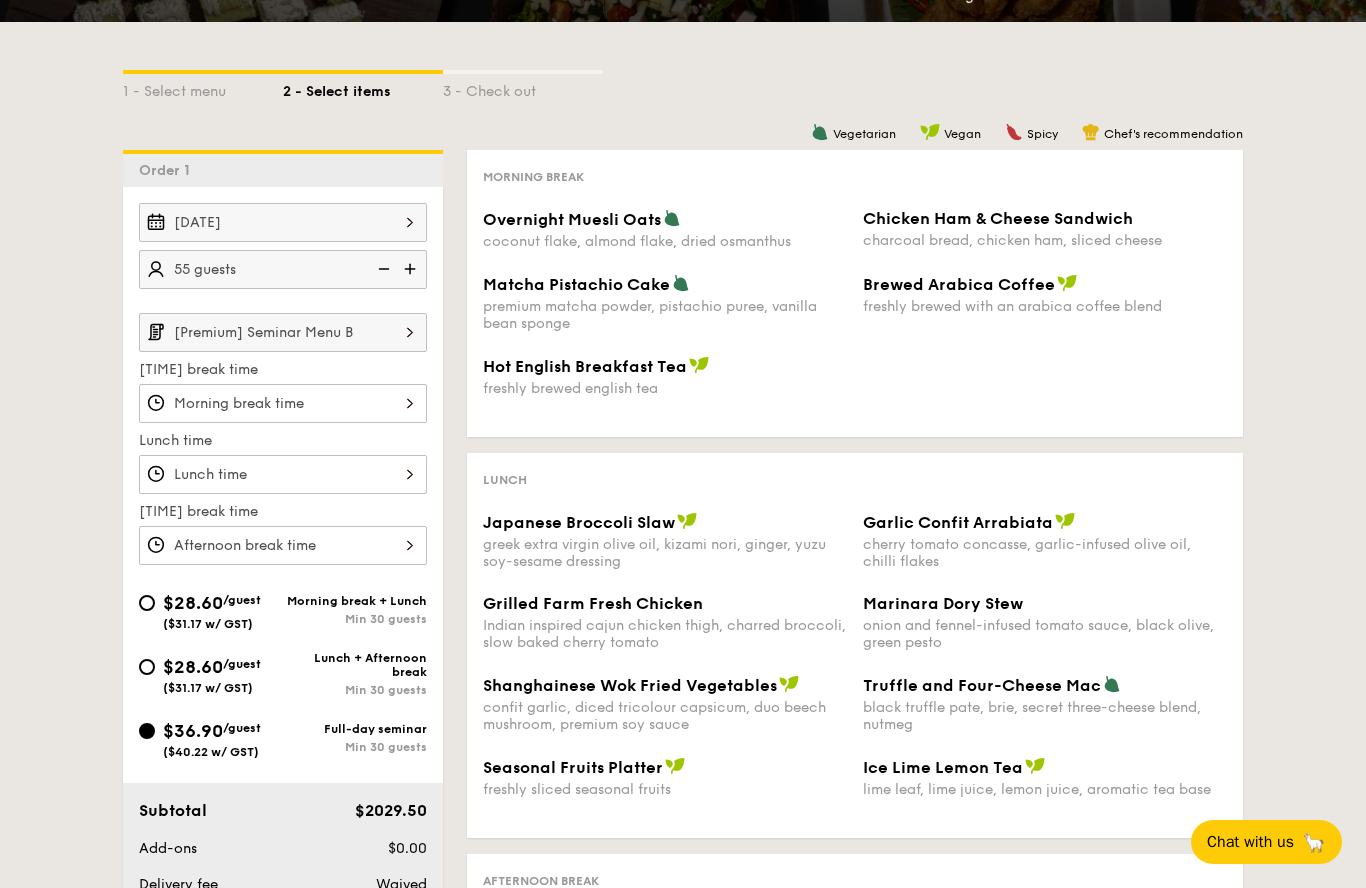 click at bounding box center [283, 403] 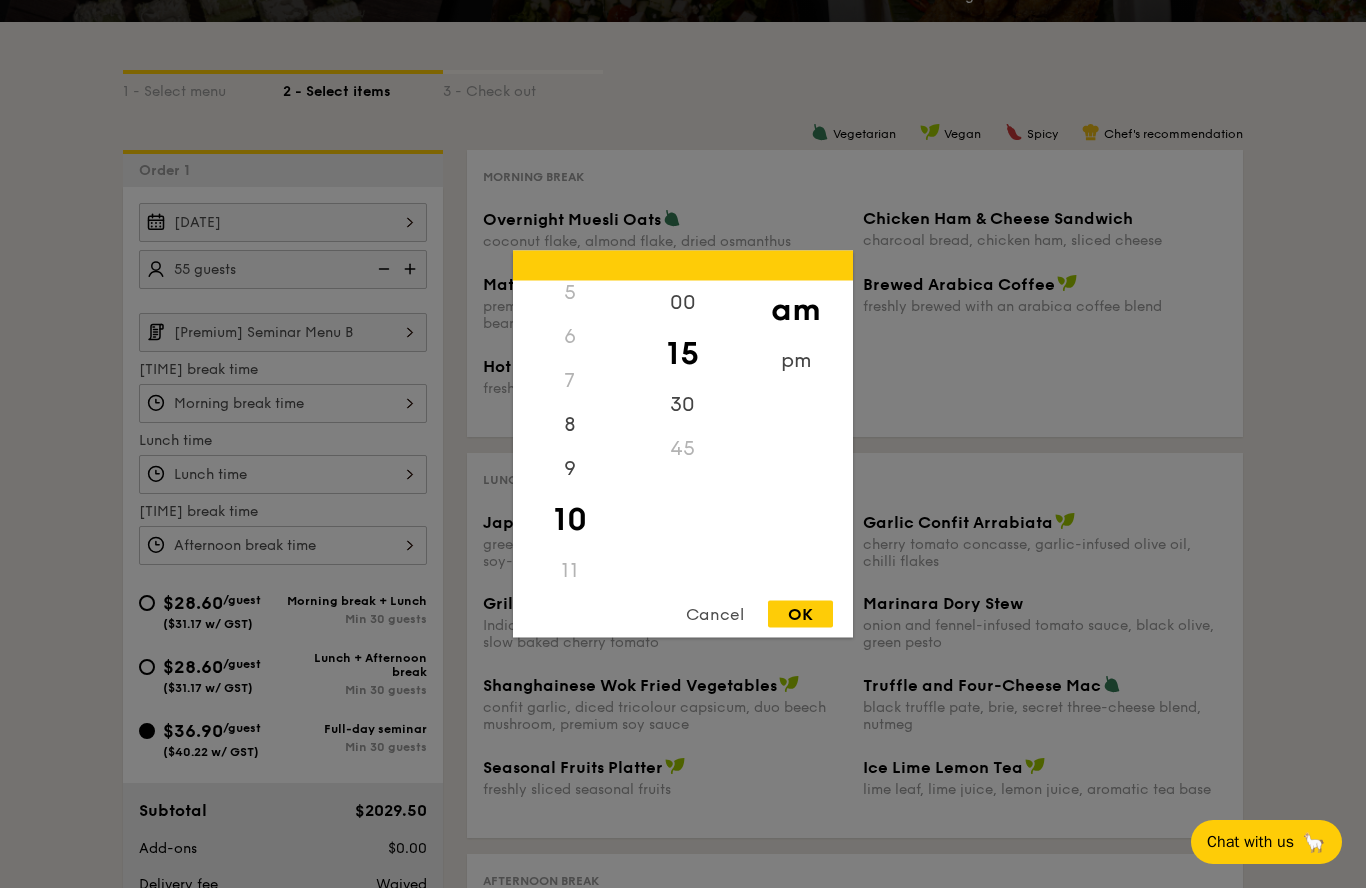 click on "10" at bounding box center [569, 520] 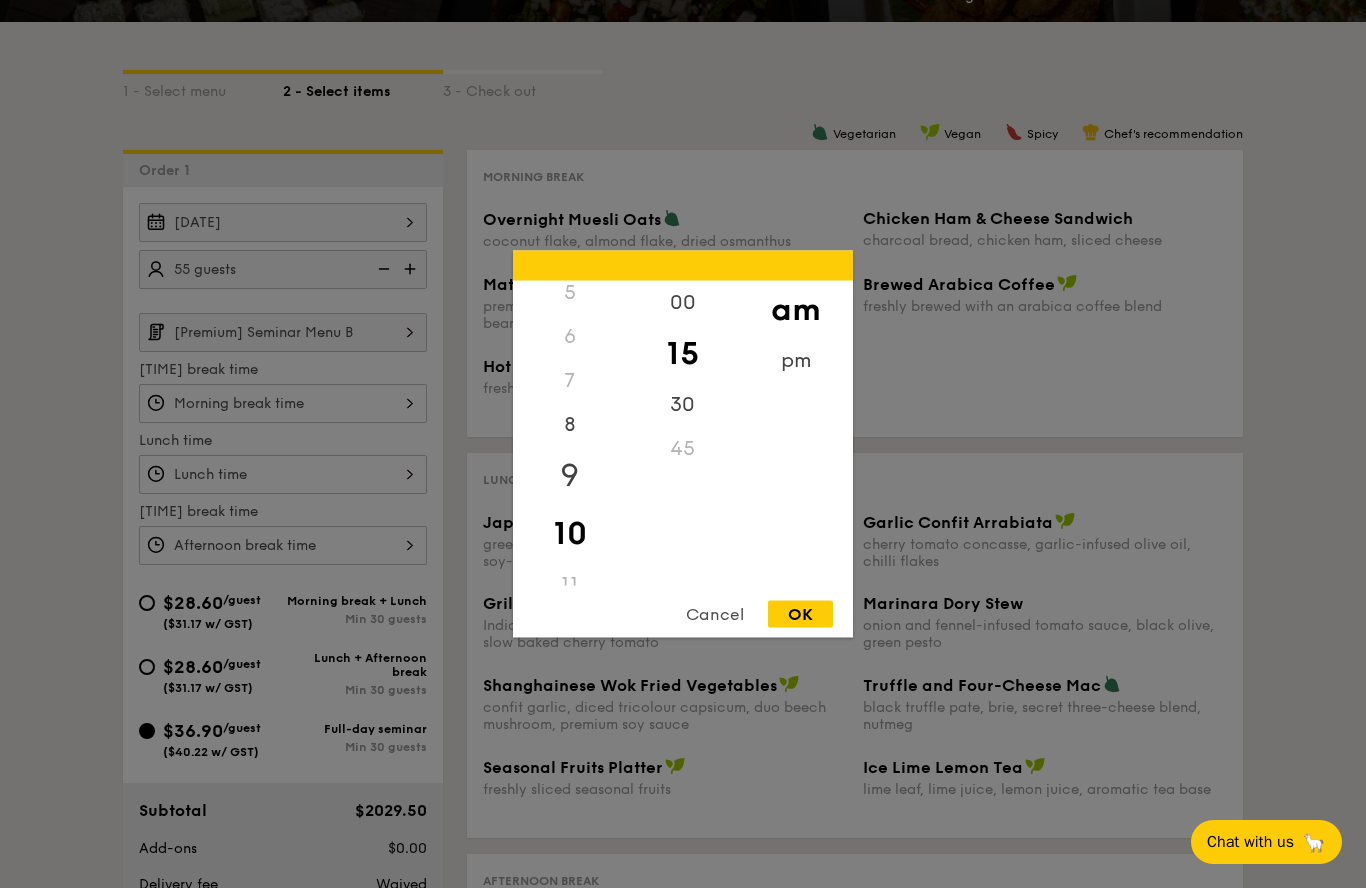 click on "9" at bounding box center [569, 476] 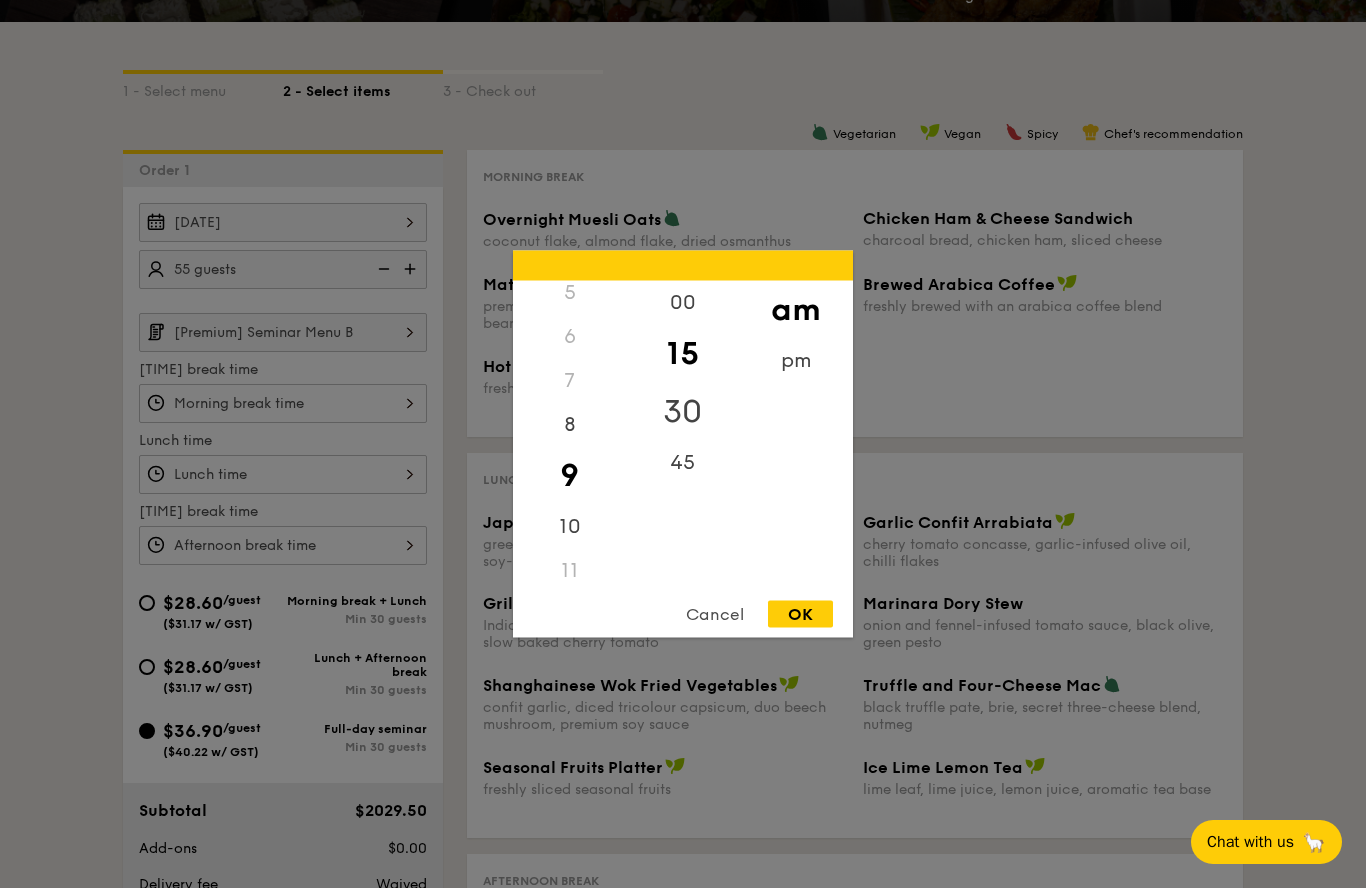 click on "30" at bounding box center (682, 412) 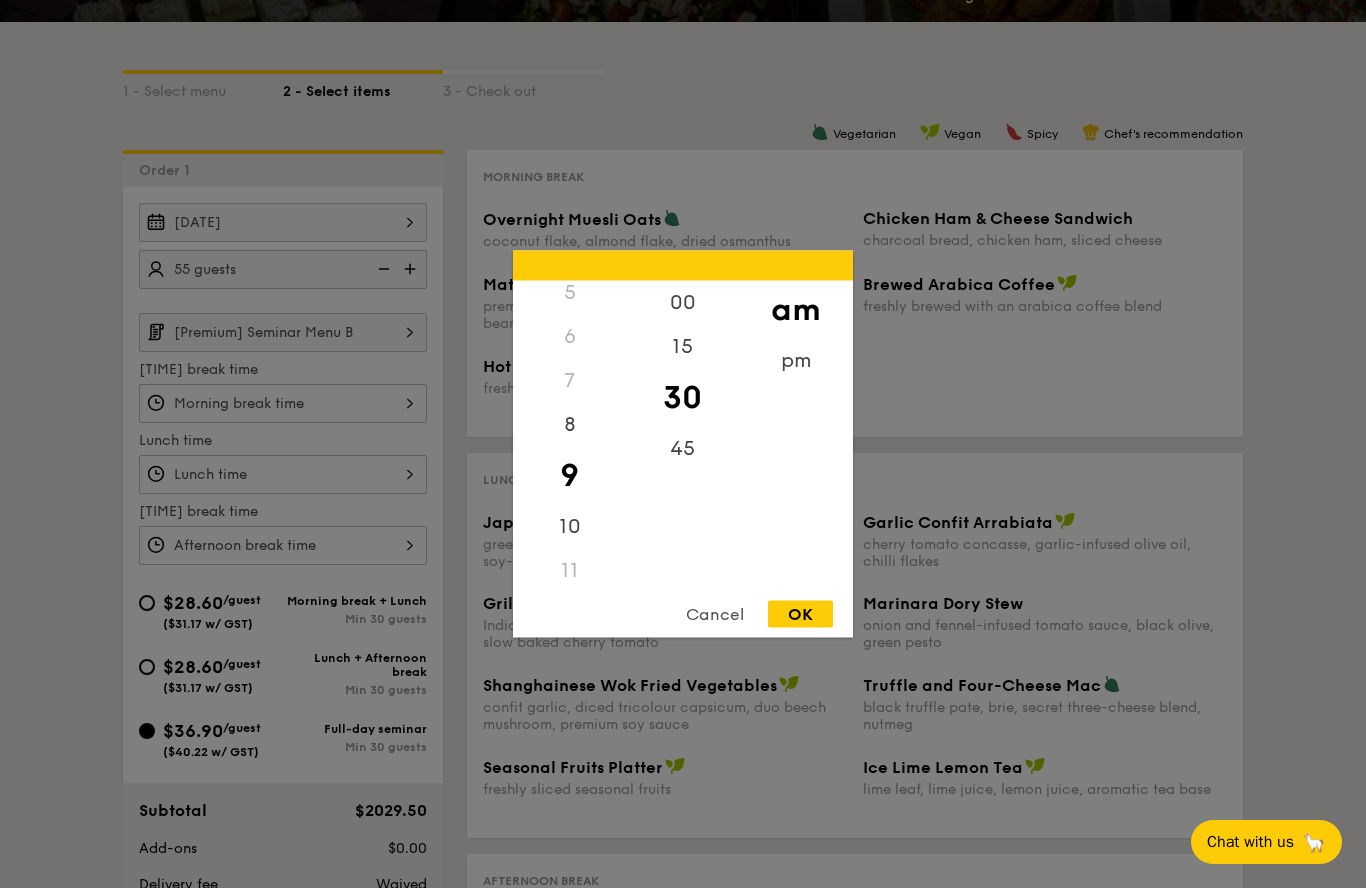 click on "OK" at bounding box center (800, 614) 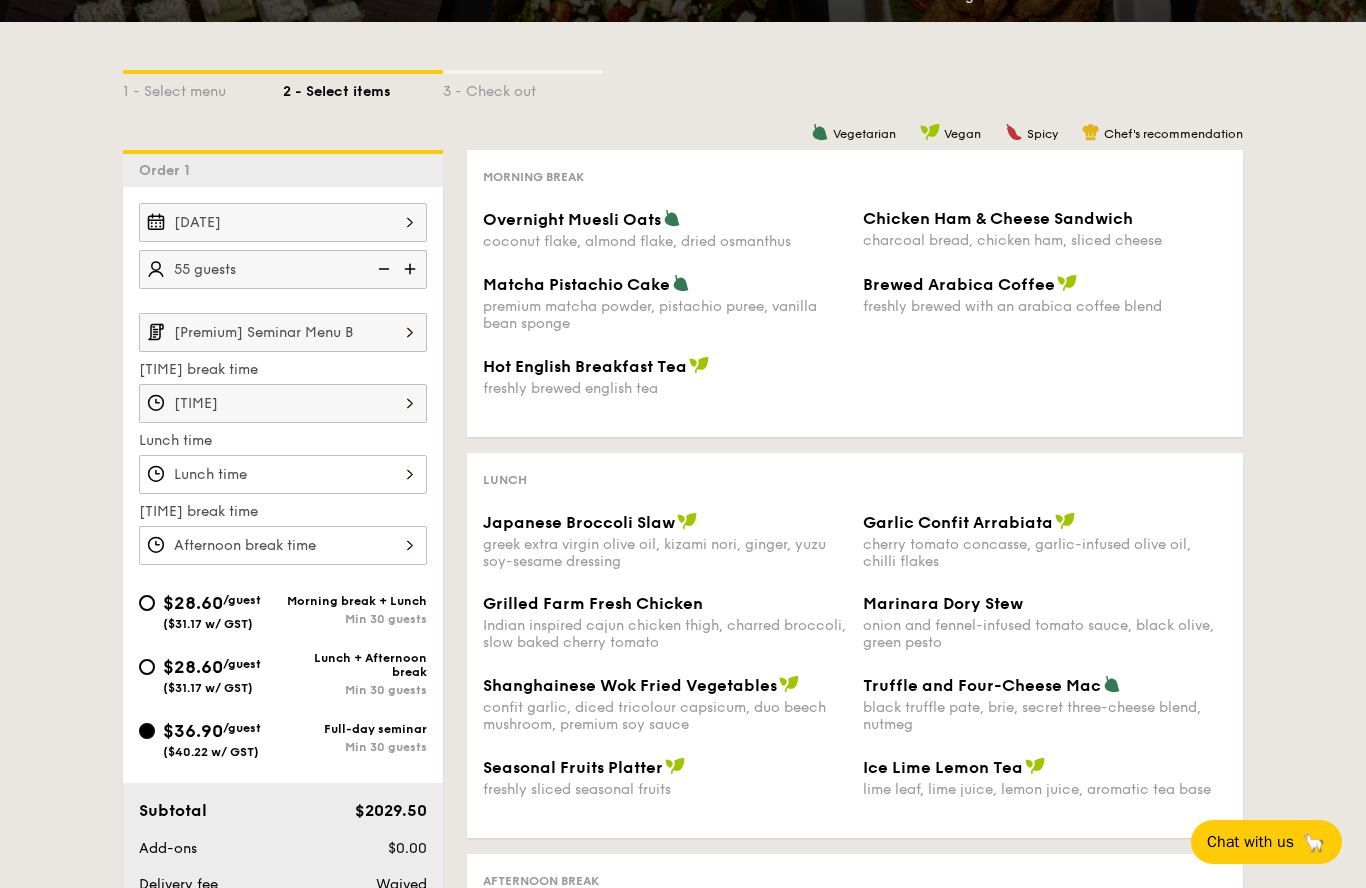 click at bounding box center [283, 474] 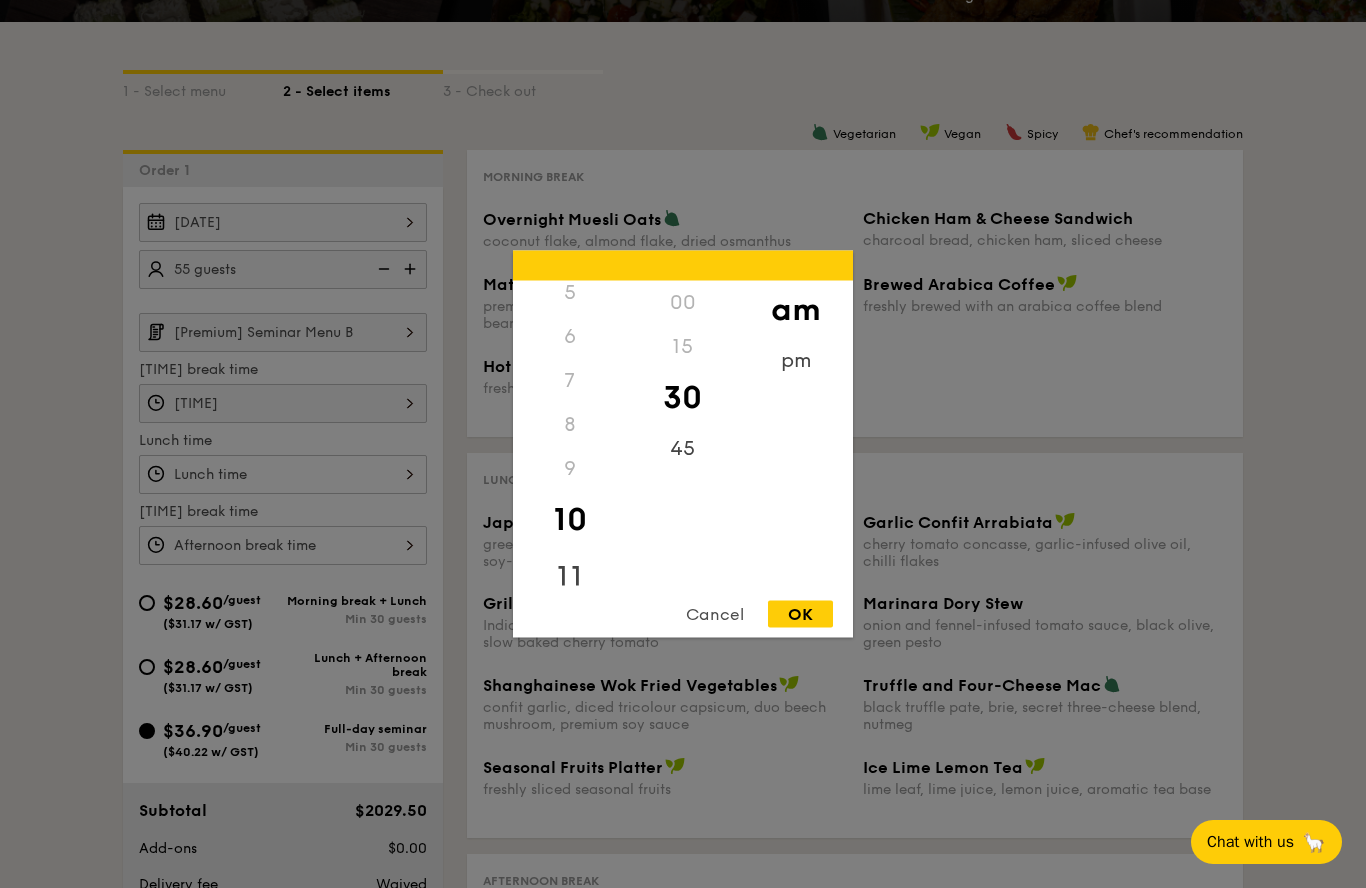 click on "11" at bounding box center [569, 578] 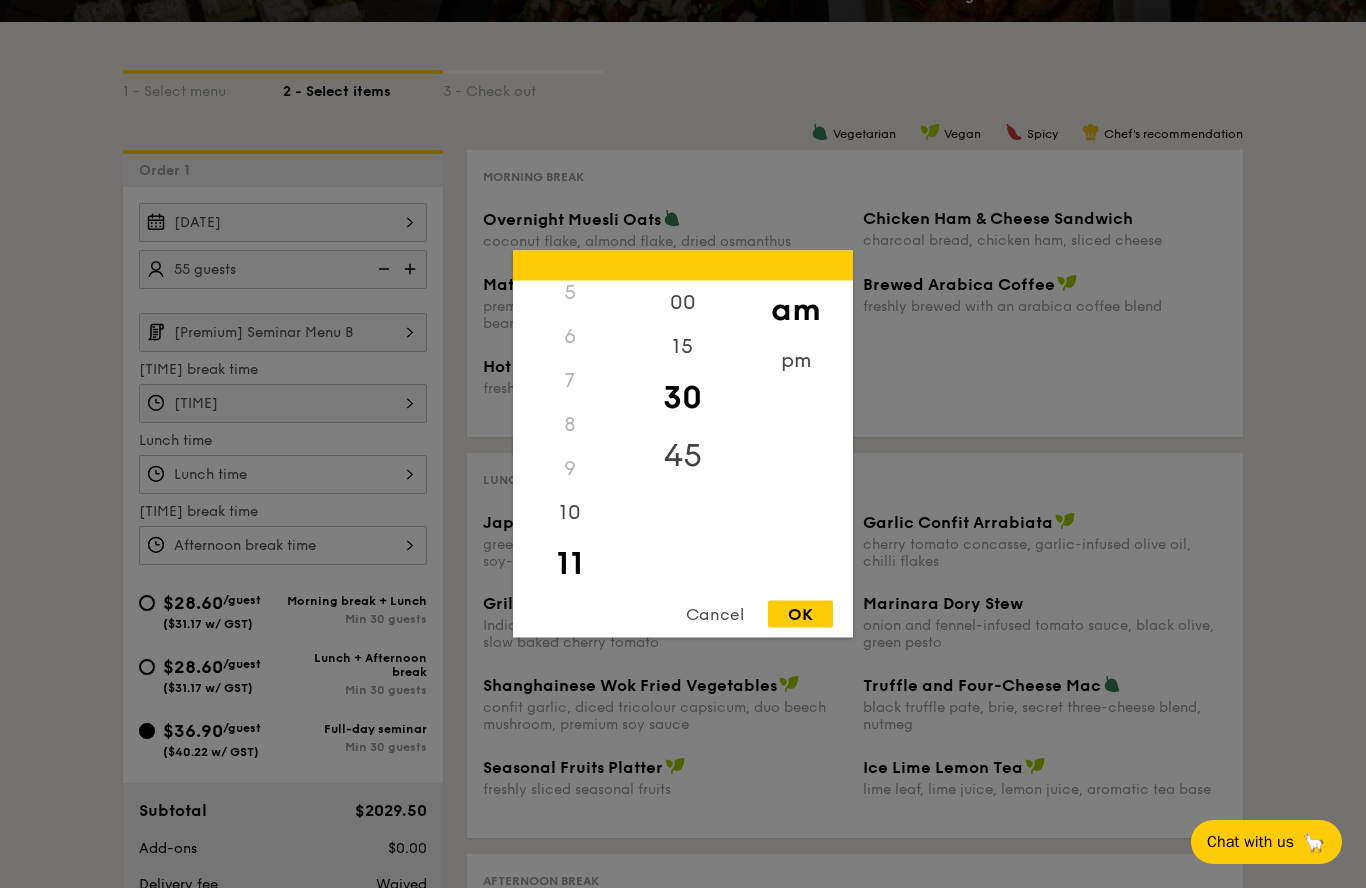 click on "45" at bounding box center (682, 456) 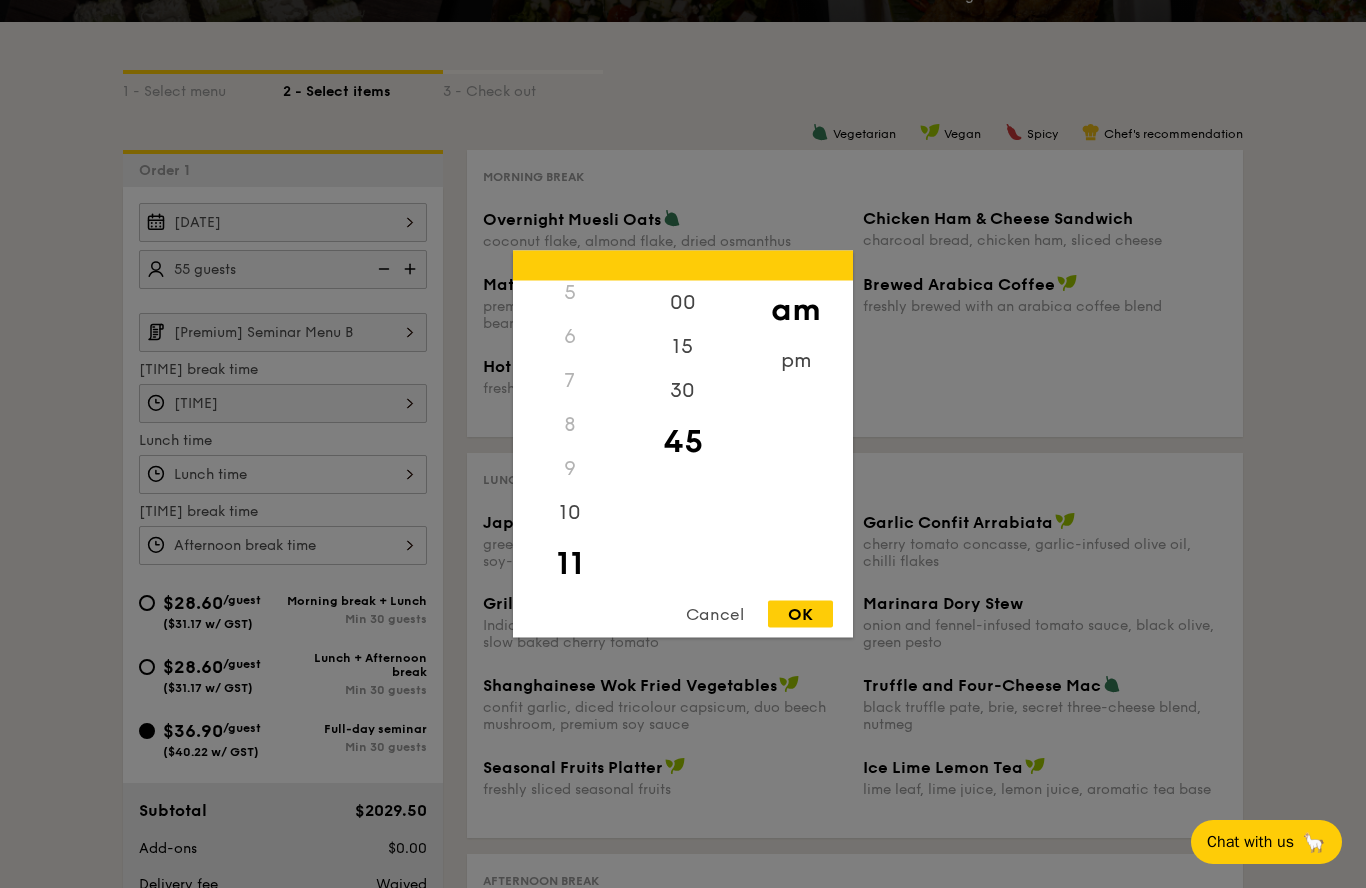 click on "OK" at bounding box center (800, 614) 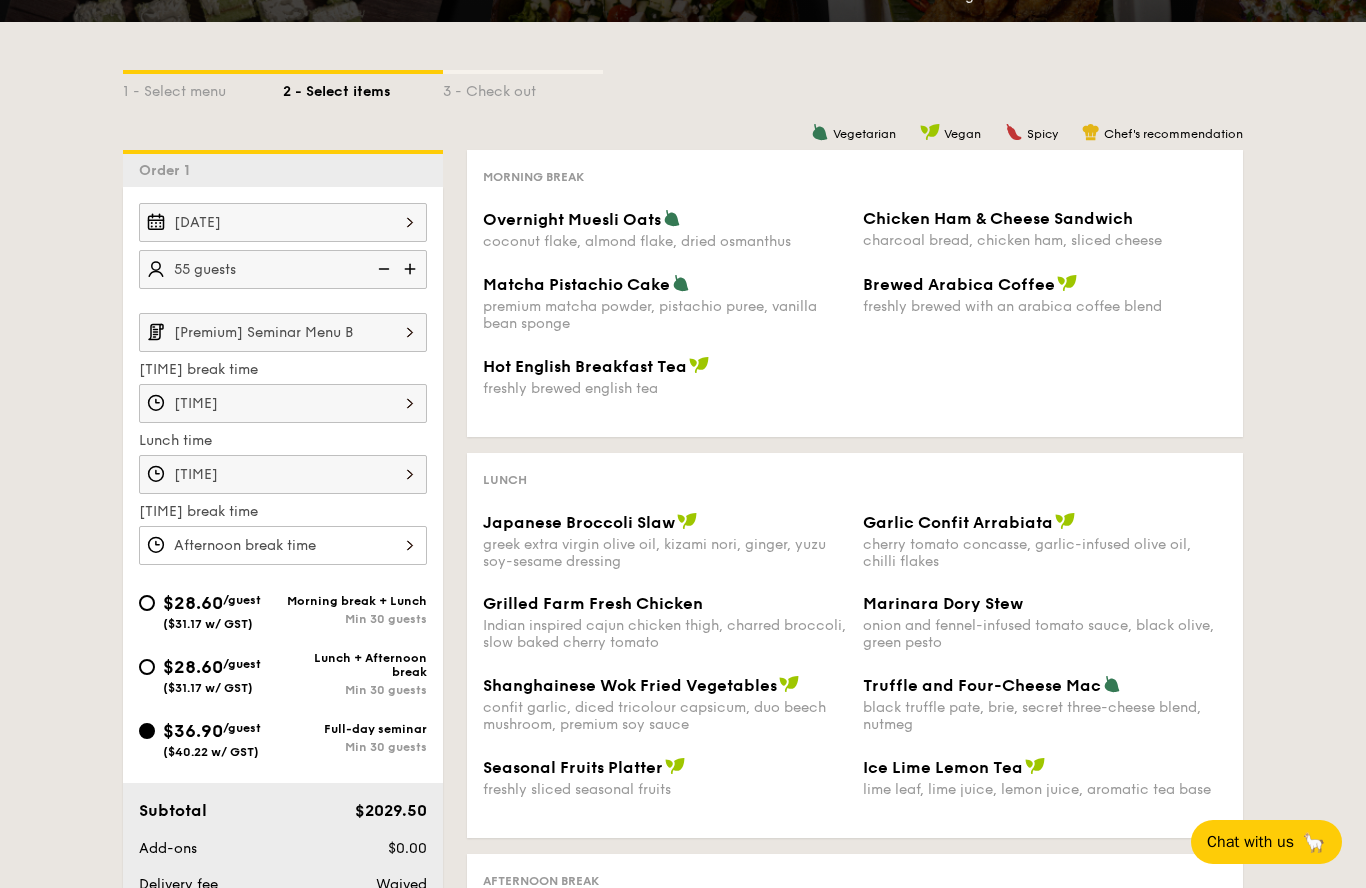 click at bounding box center [283, 545] 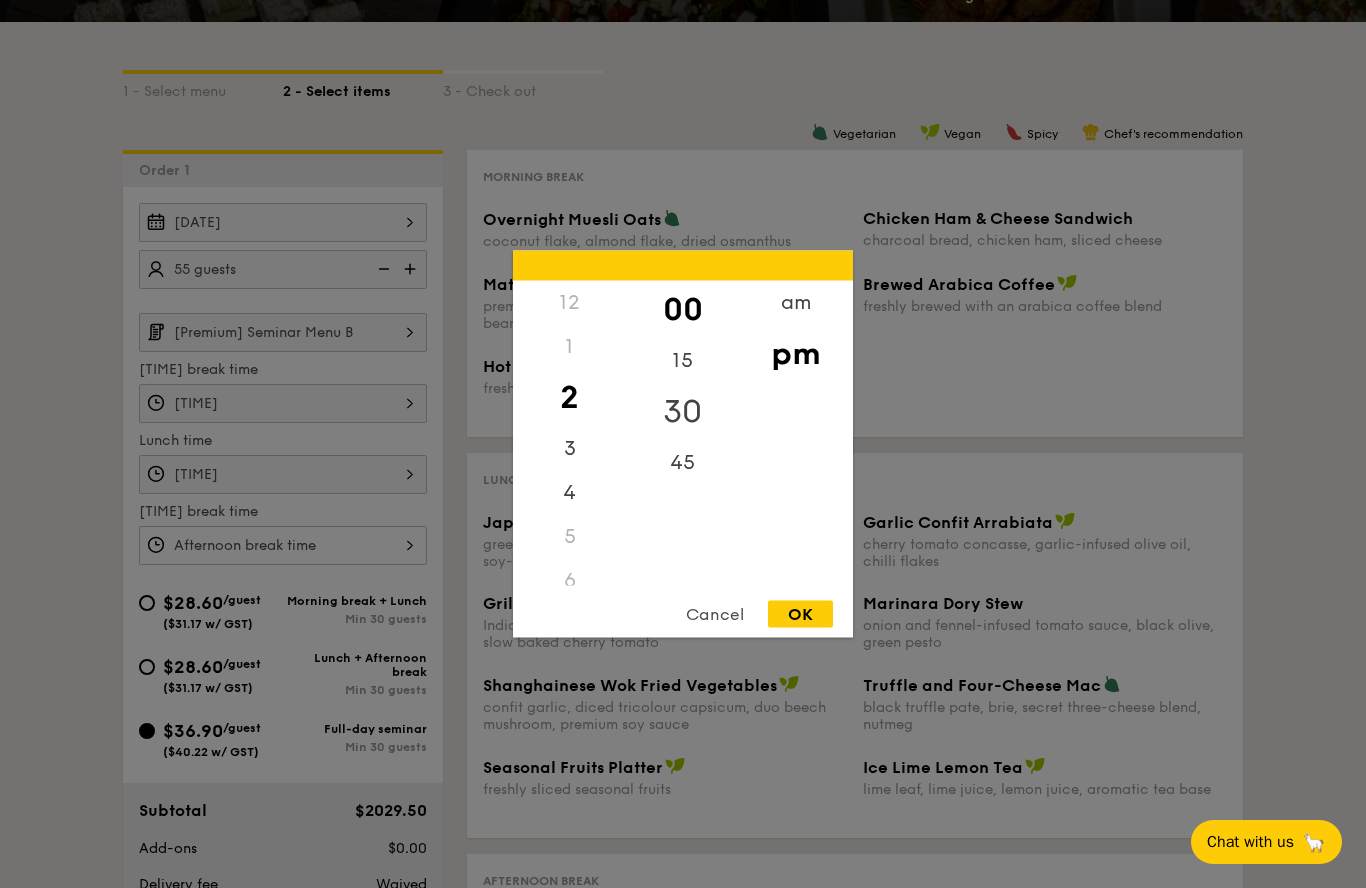 click on "30" at bounding box center (682, 412) 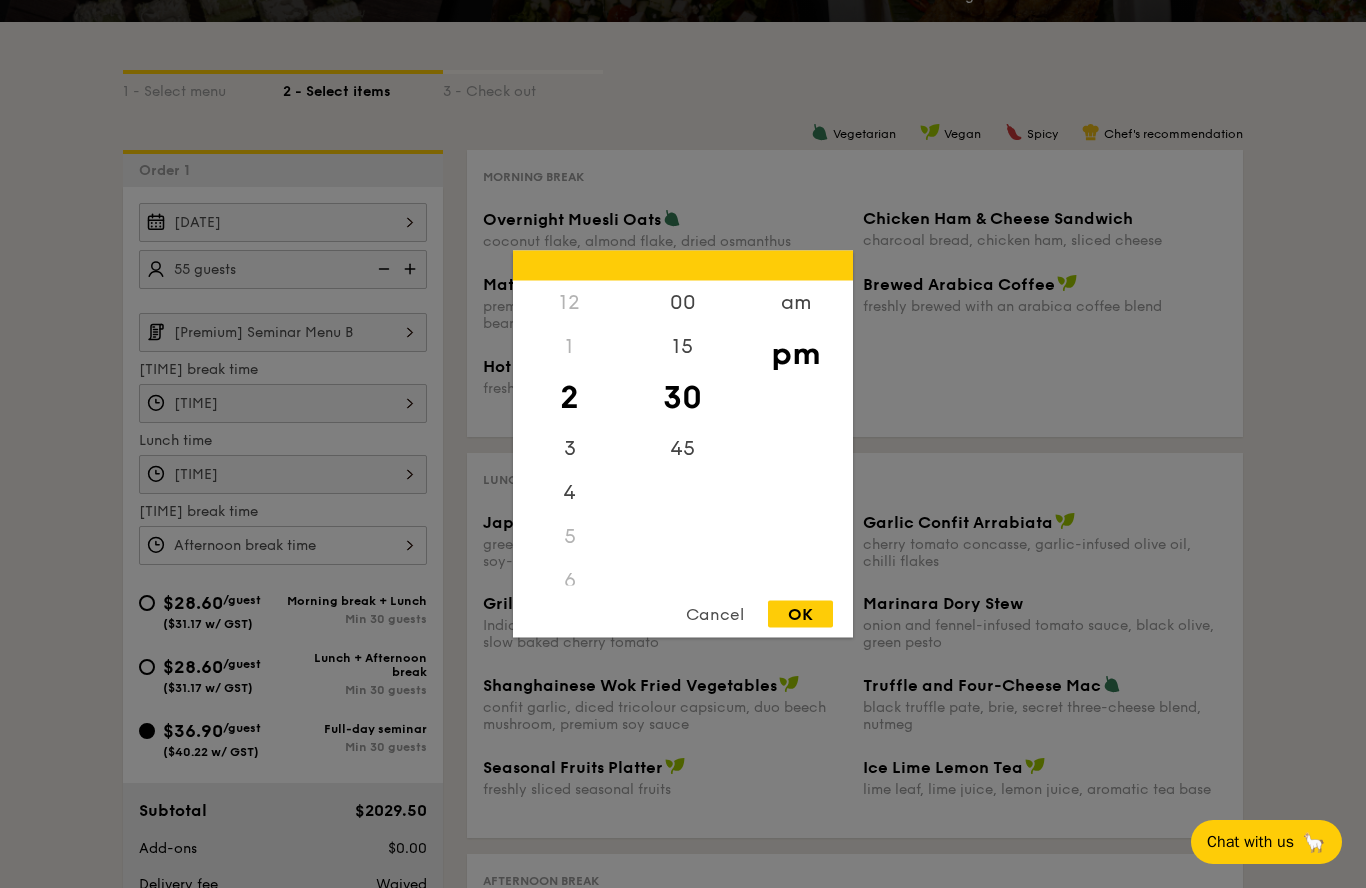 click on "OK" at bounding box center (800, 614) 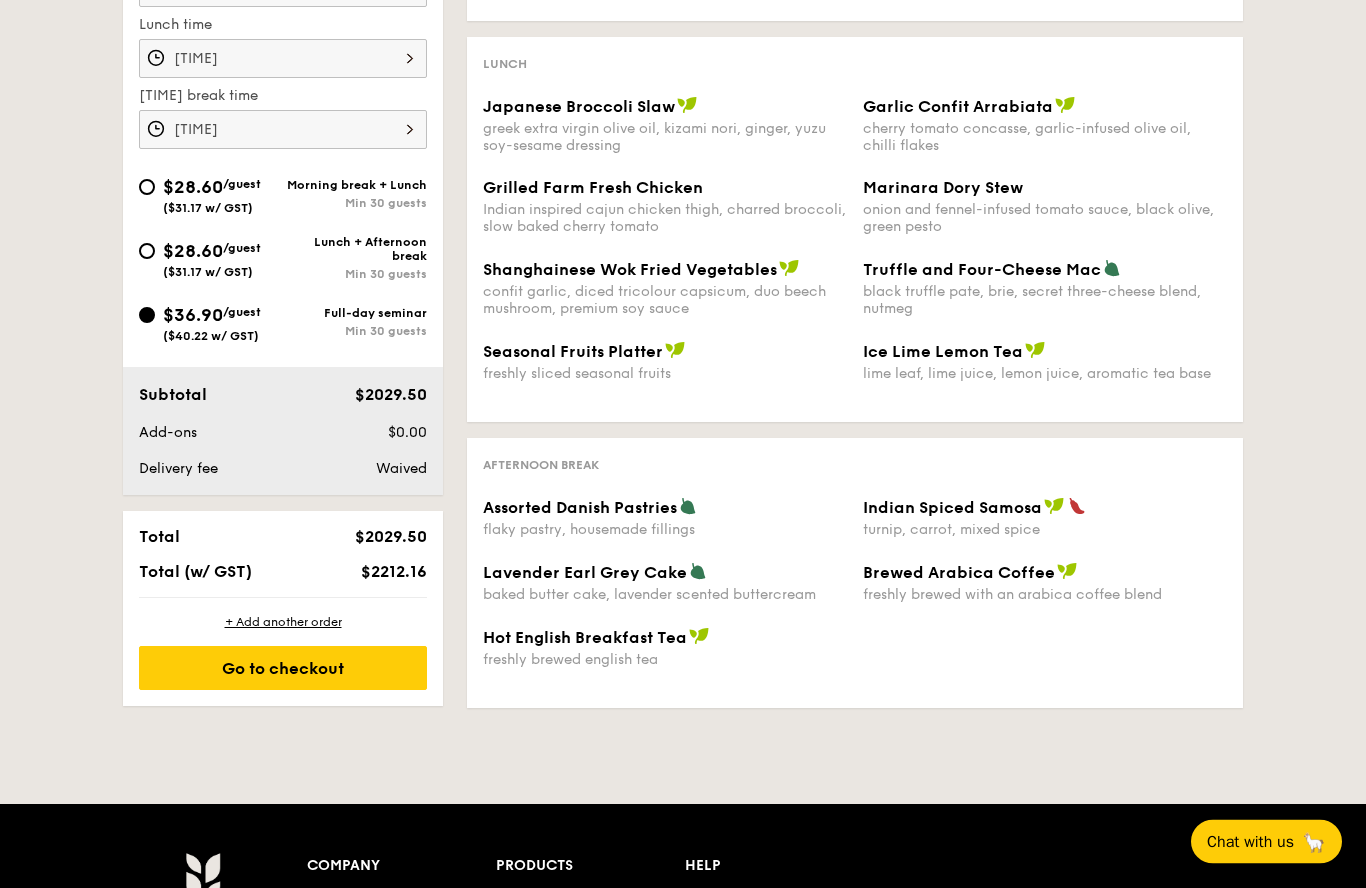 scroll, scrollTop: 754, scrollLeft: 0, axis: vertical 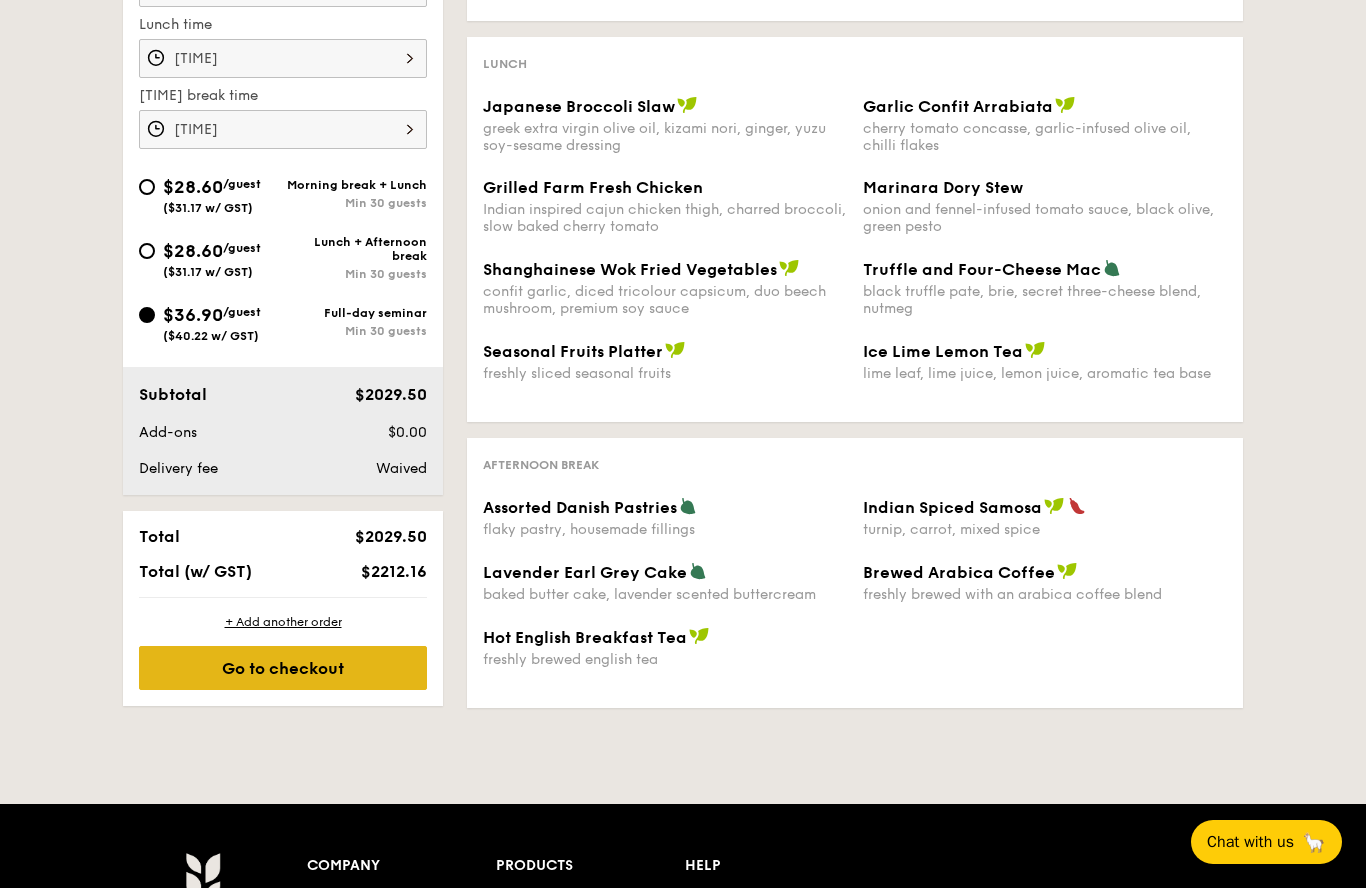 click on "Go to checkout" at bounding box center (283, 668) 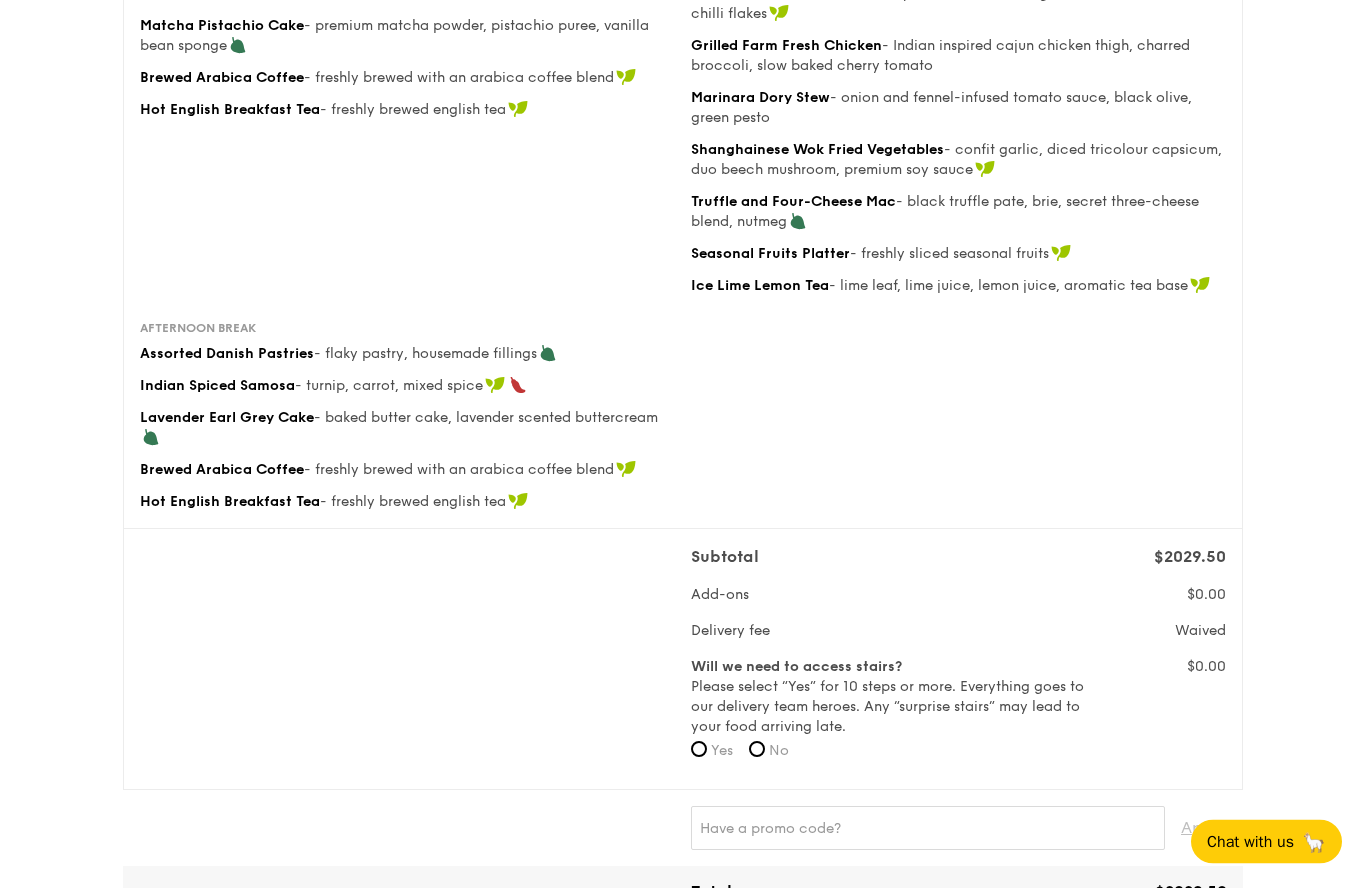 scroll, scrollTop: 441, scrollLeft: 0, axis: vertical 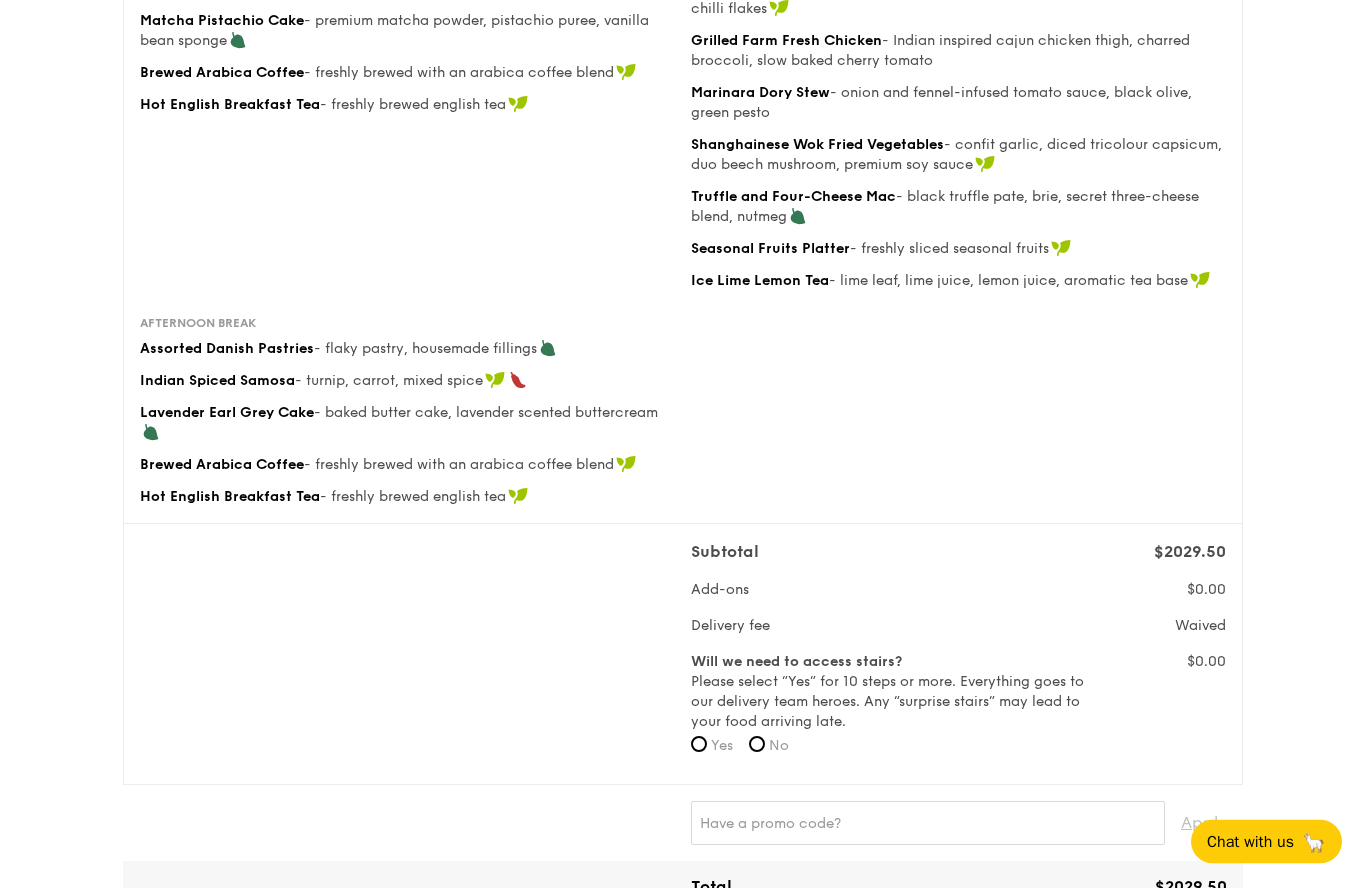 click on "No" at bounding box center [779, 746] 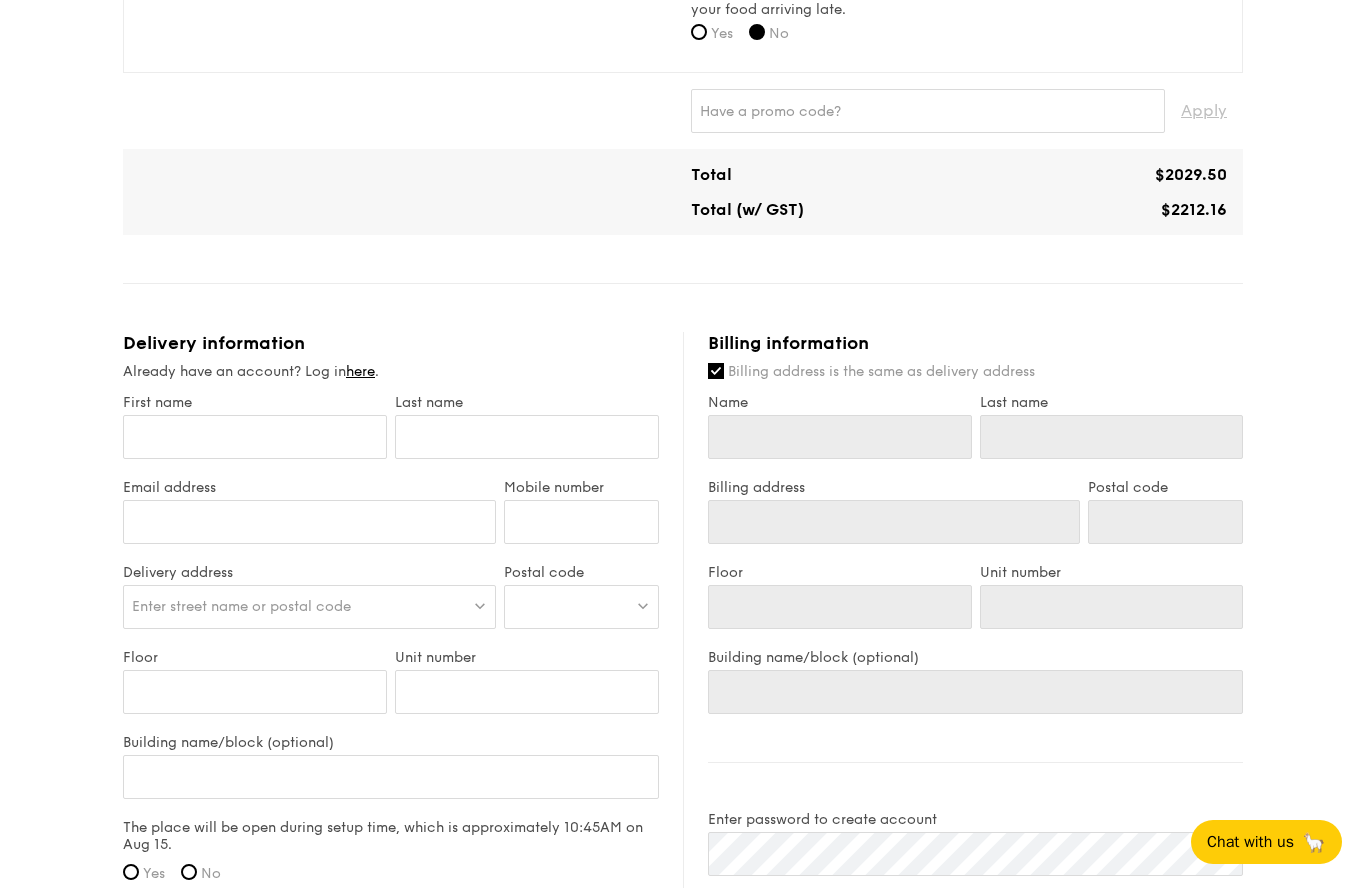 scroll, scrollTop: 1178, scrollLeft: 0, axis: vertical 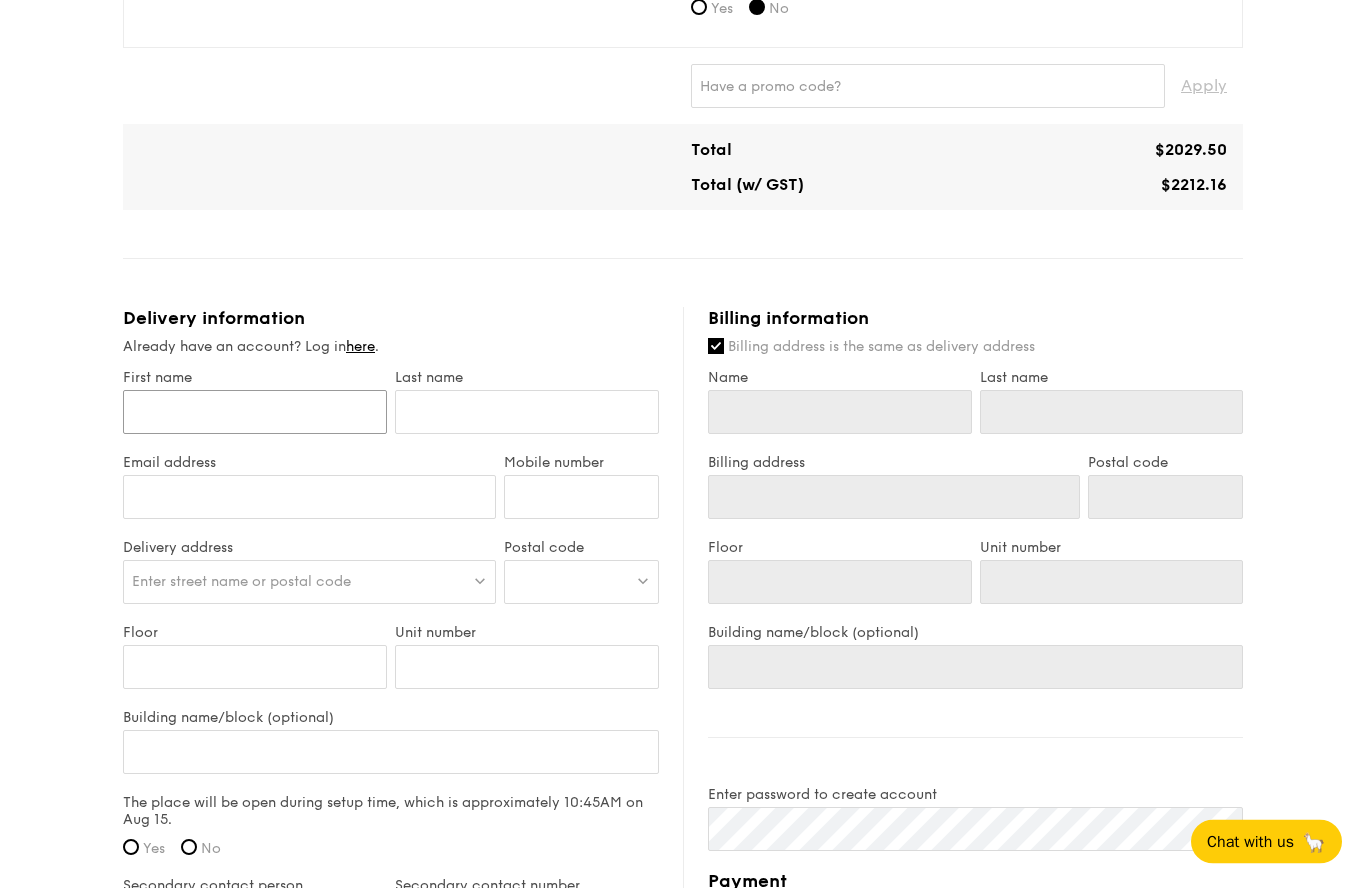 click on "First name" at bounding box center (255, 413) 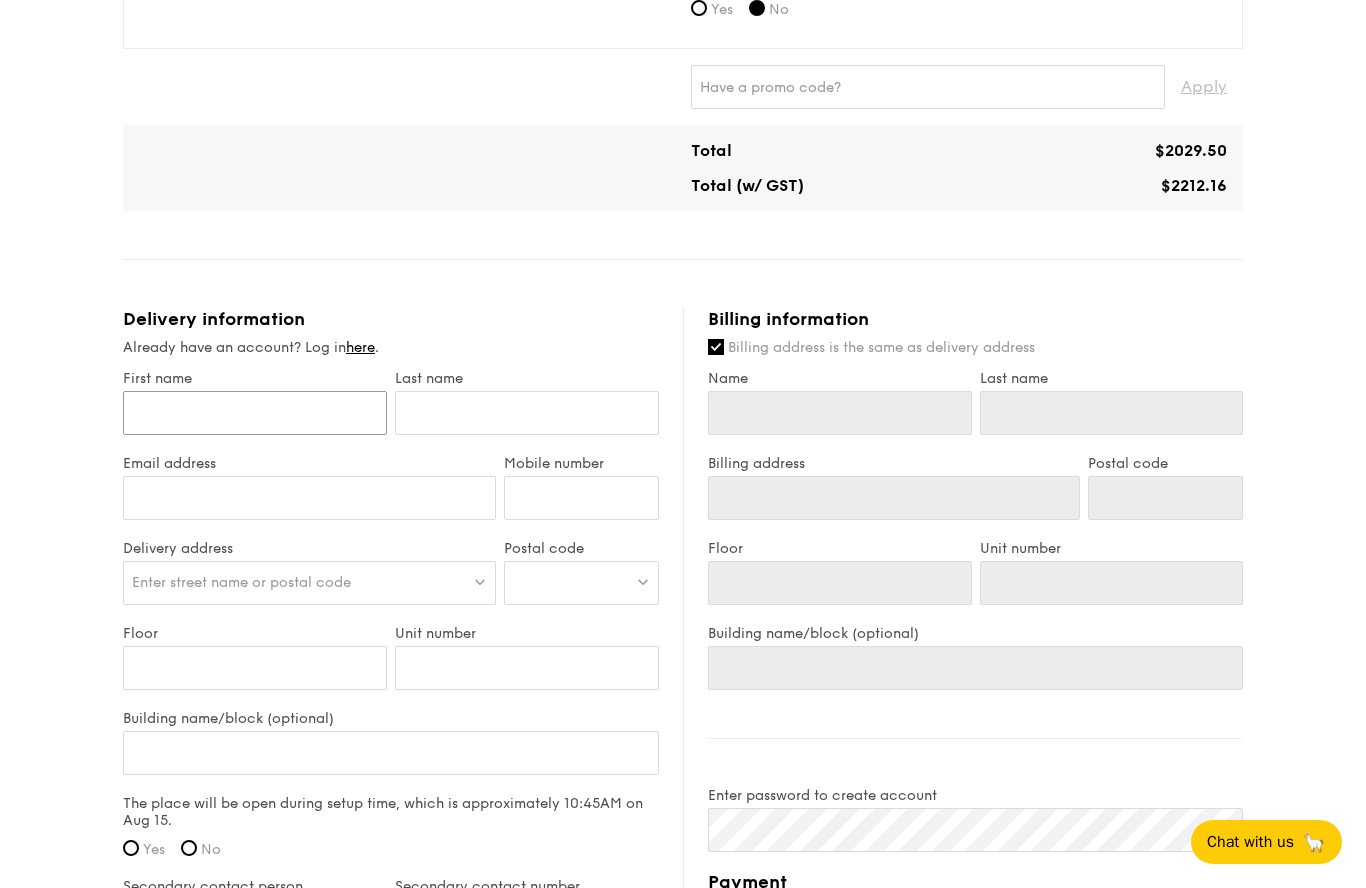 type on "M" 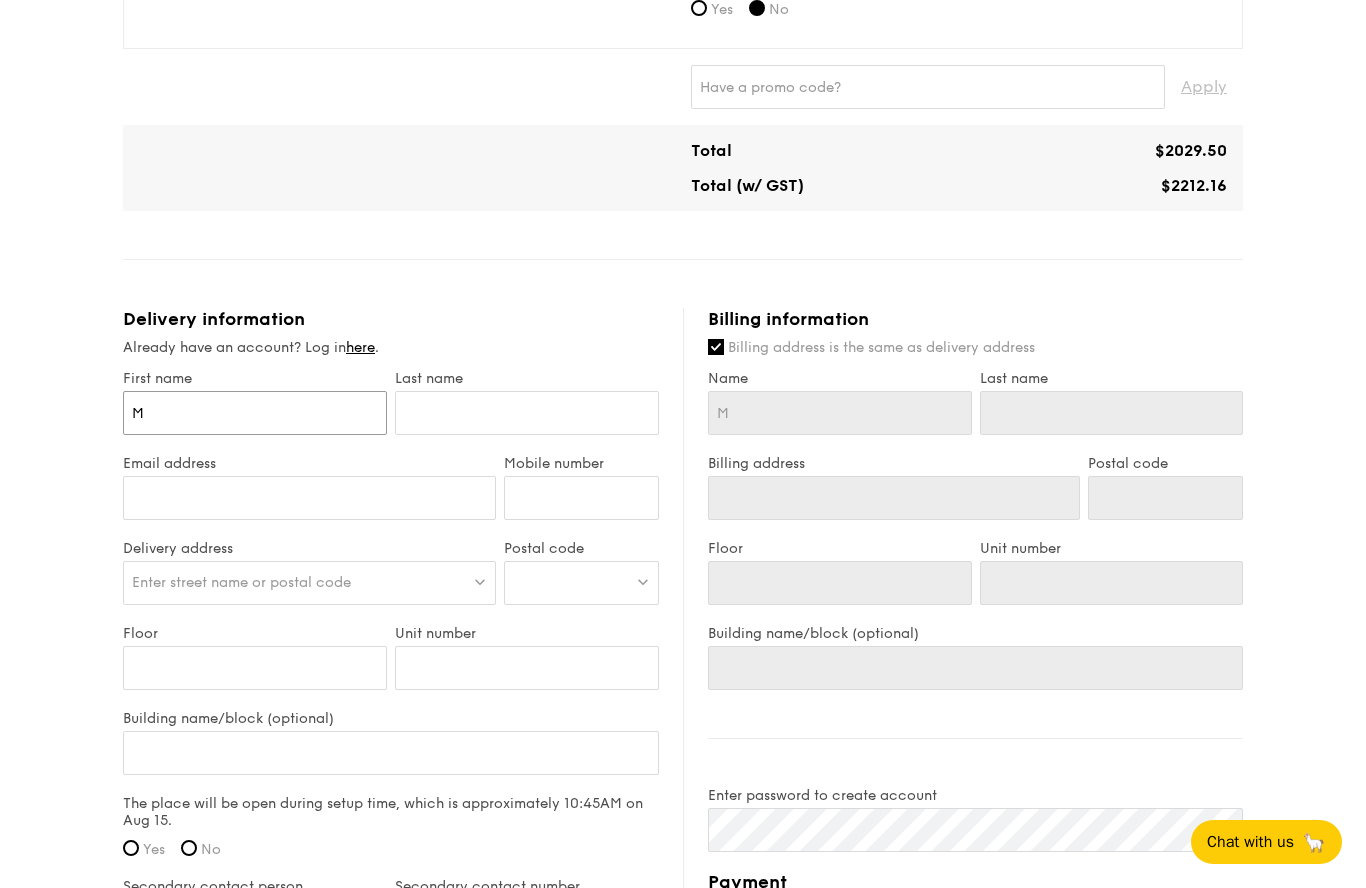 type on "[FIRST]" 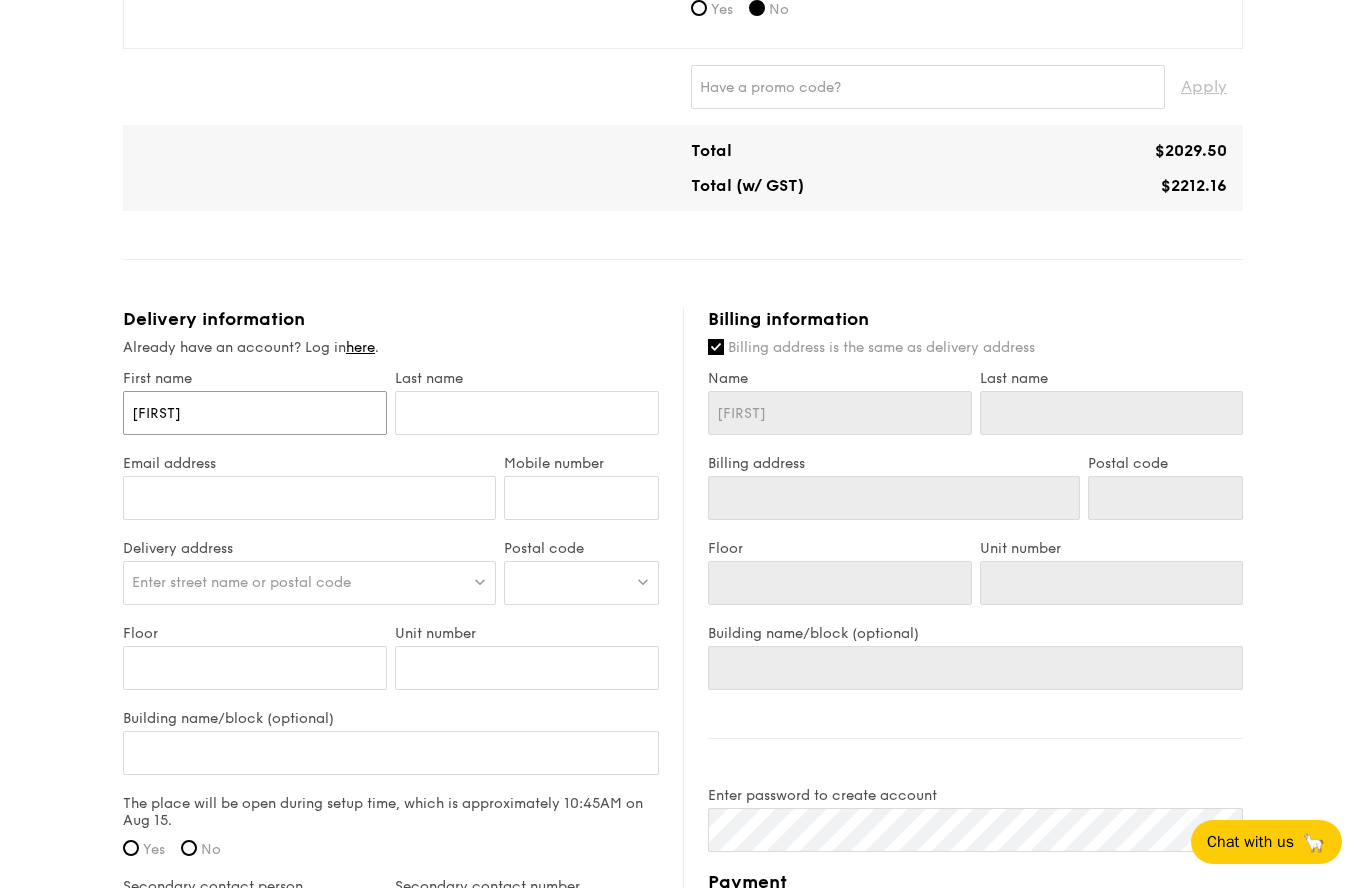 type on "[FIRST]" 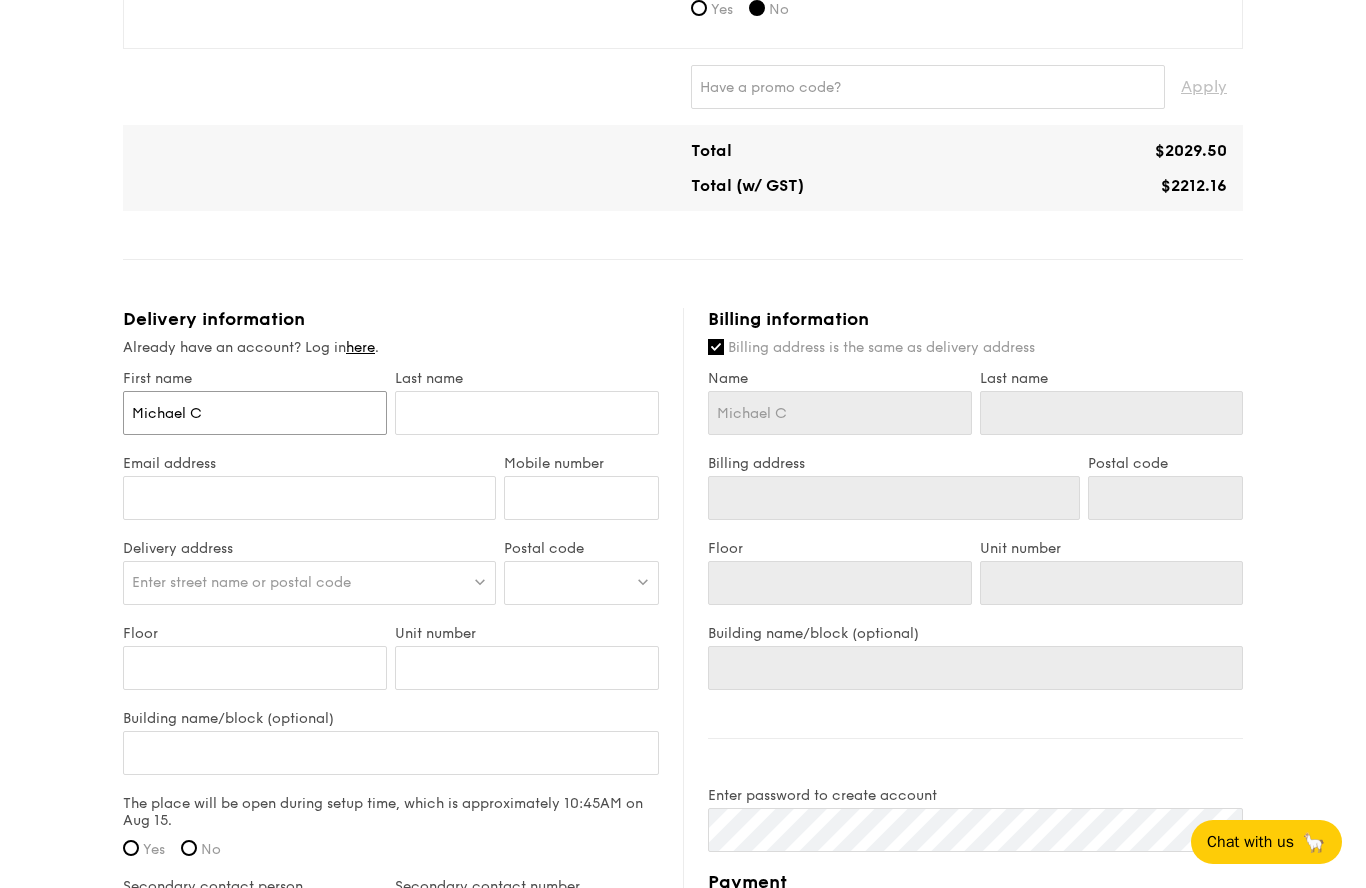 type on "Michael C" 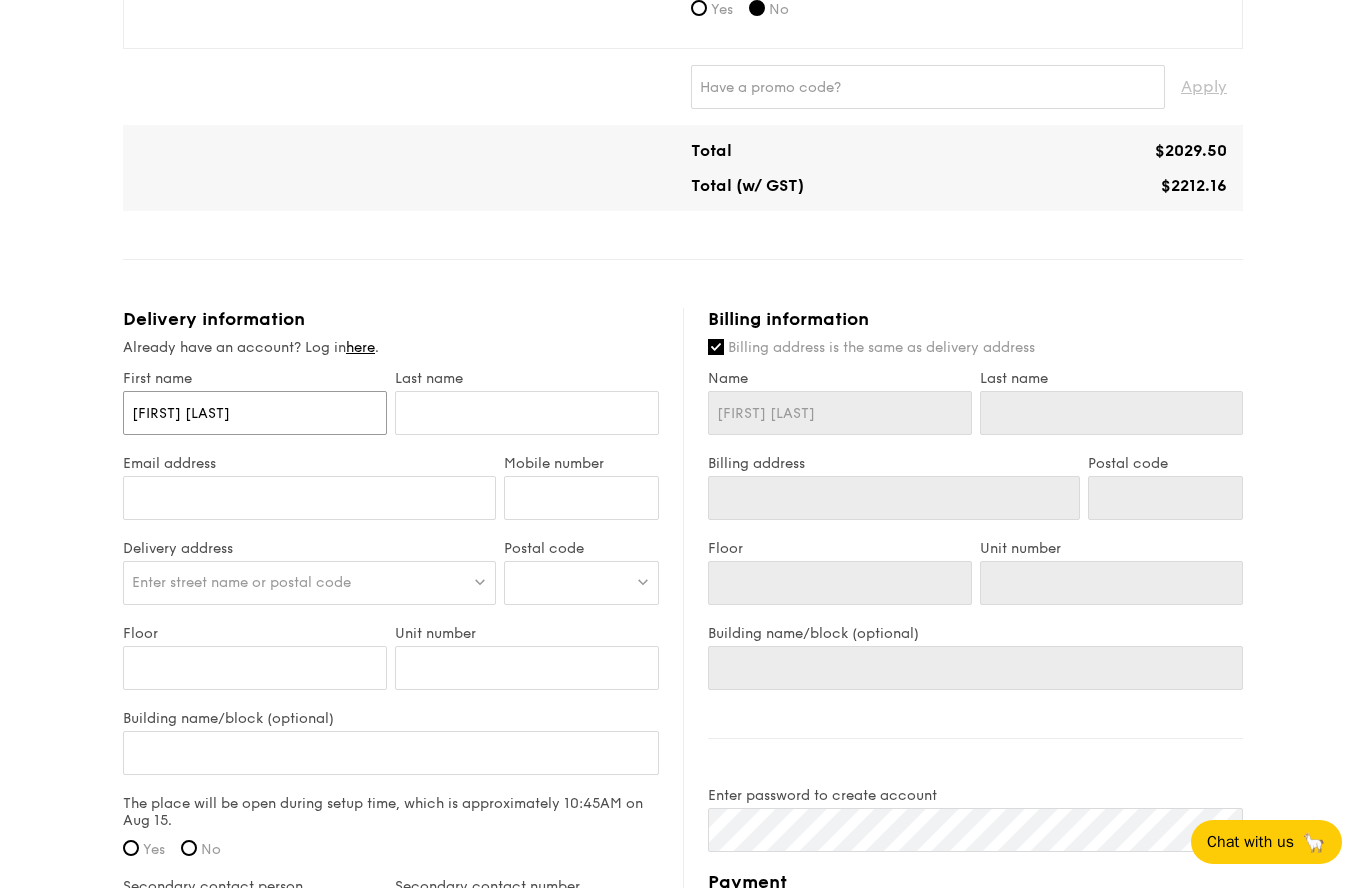 type on "[FIRST] [LAST]" 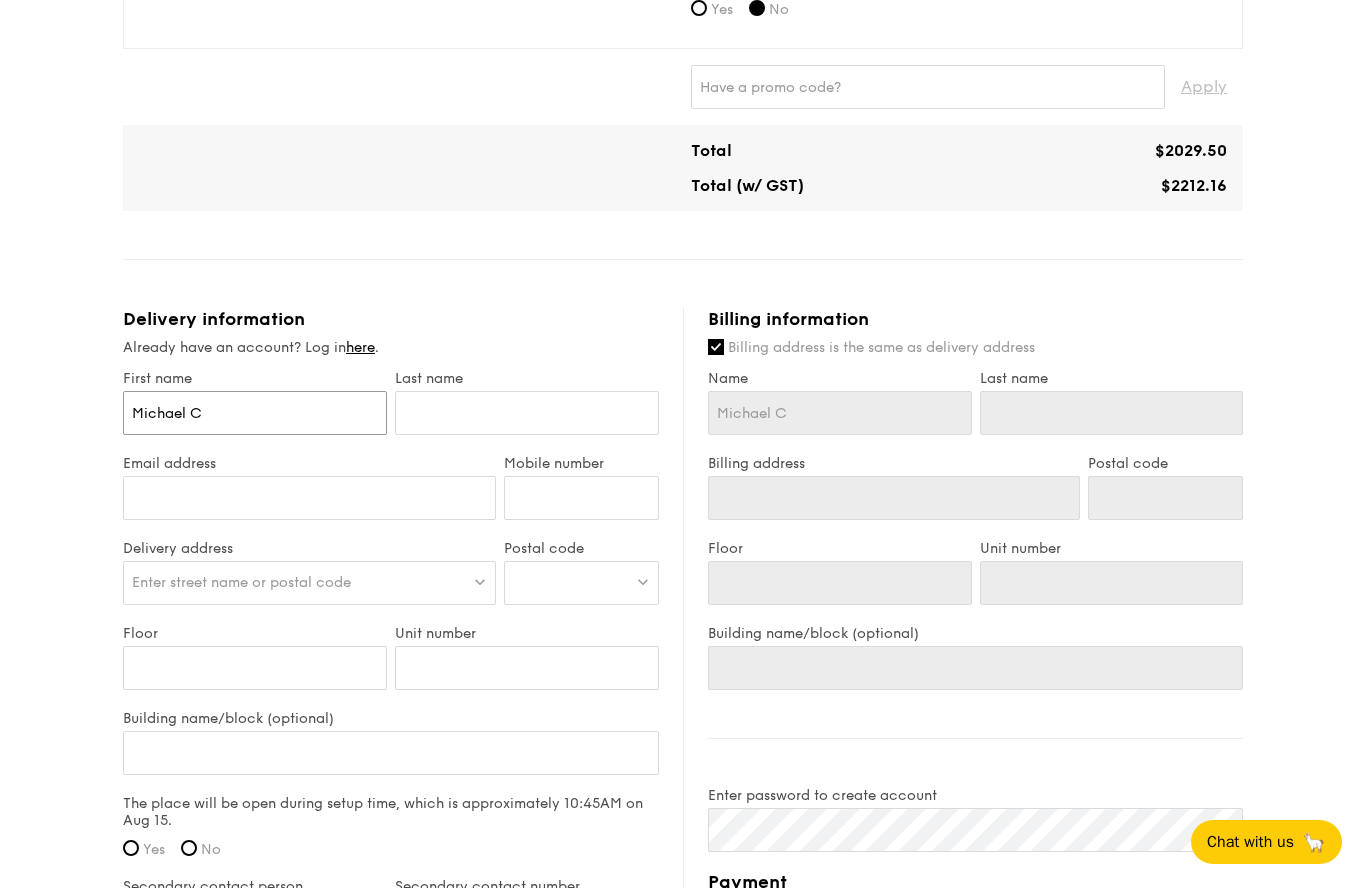 type on "Michael C" 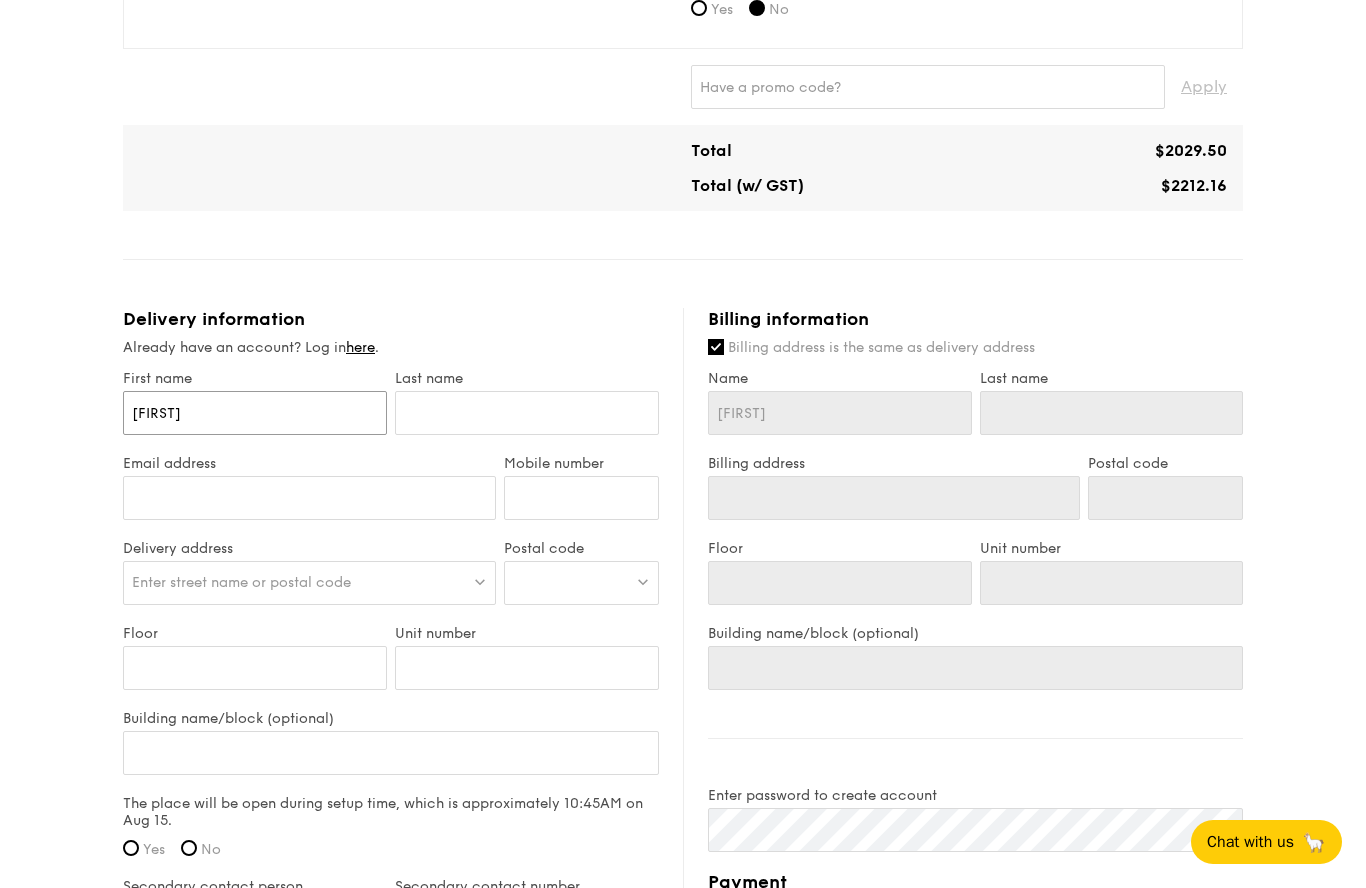 type on "[FIRST]" 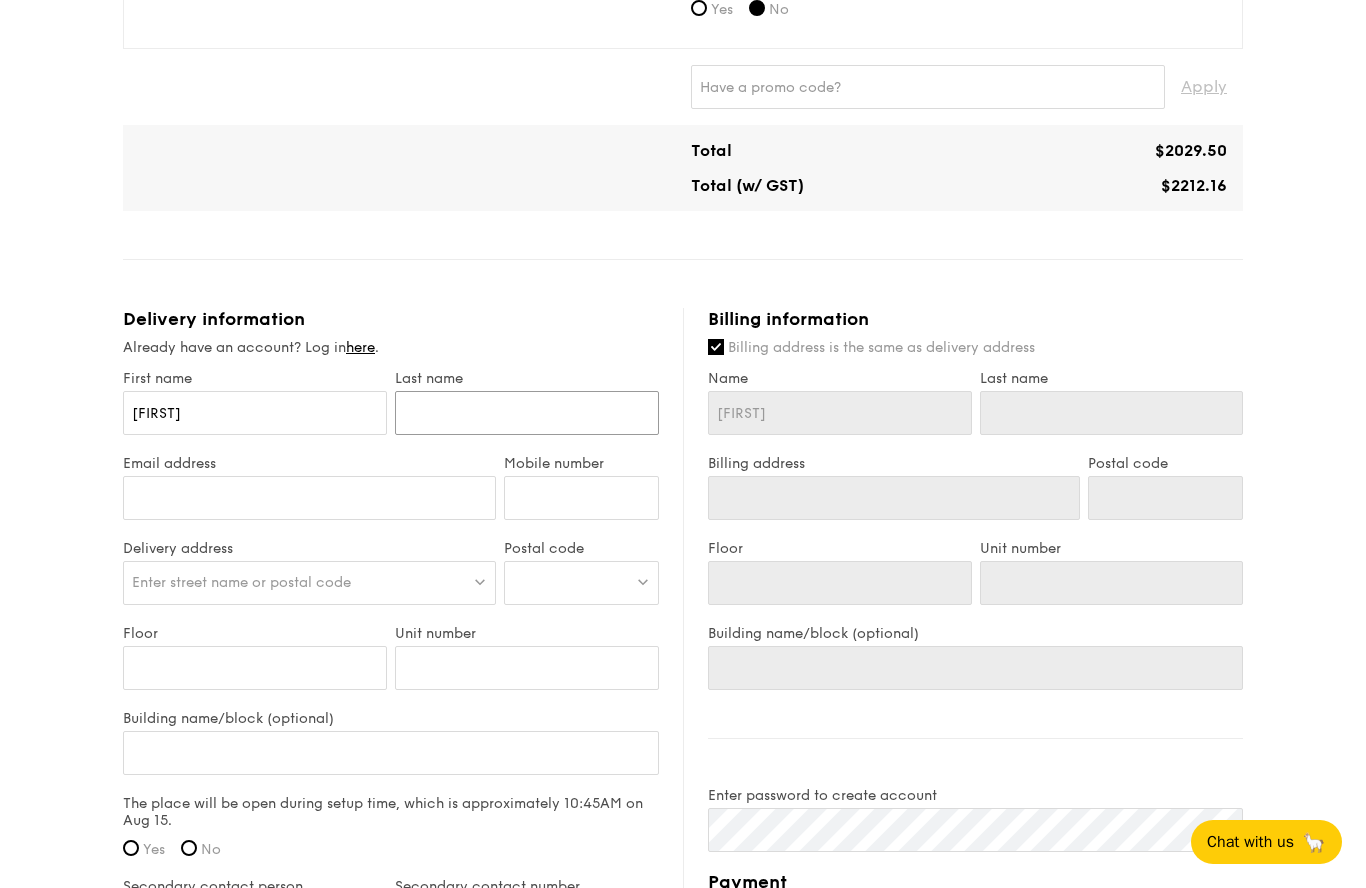 click at bounding box center (527, 413) 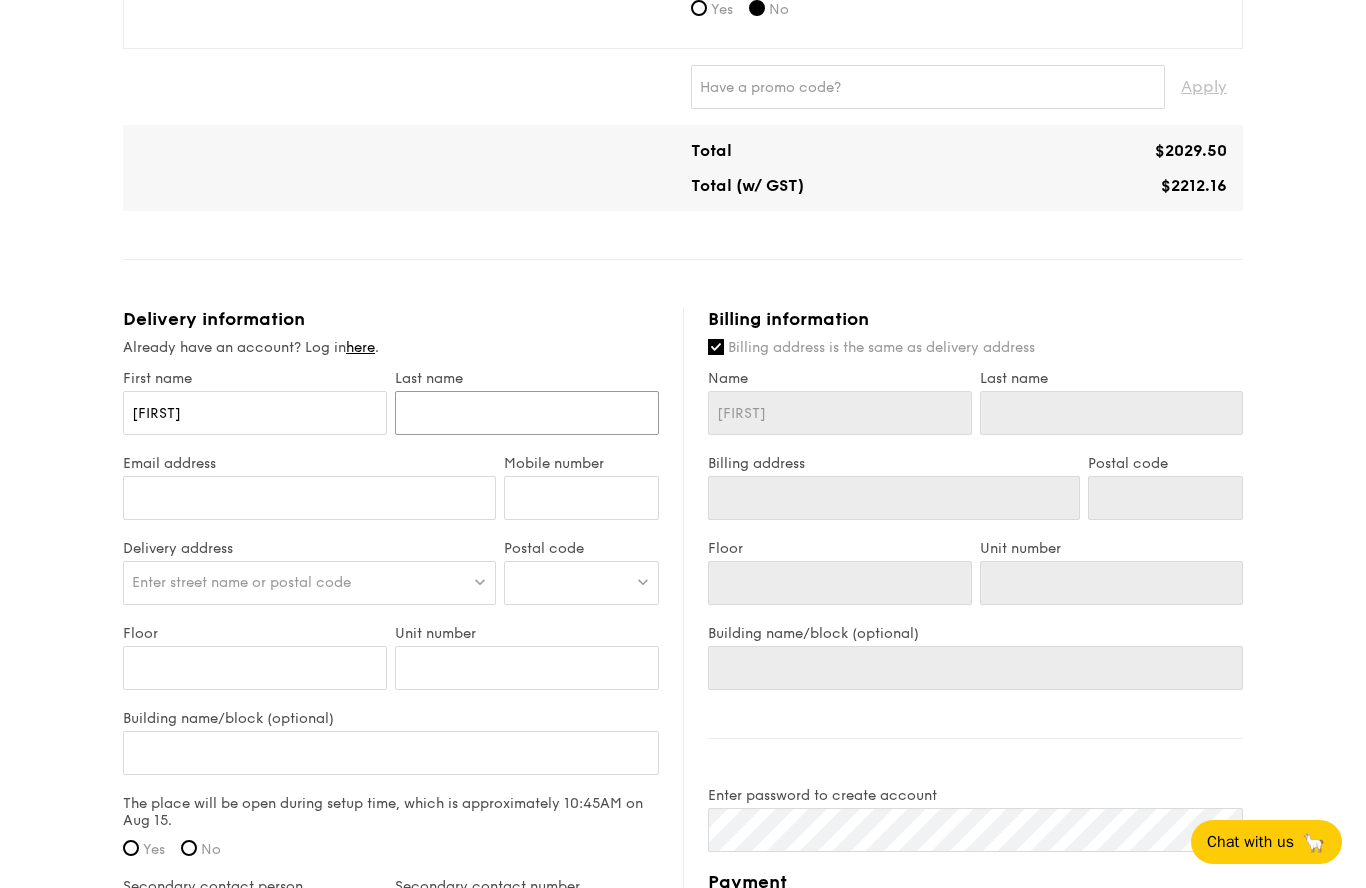 type on "C" 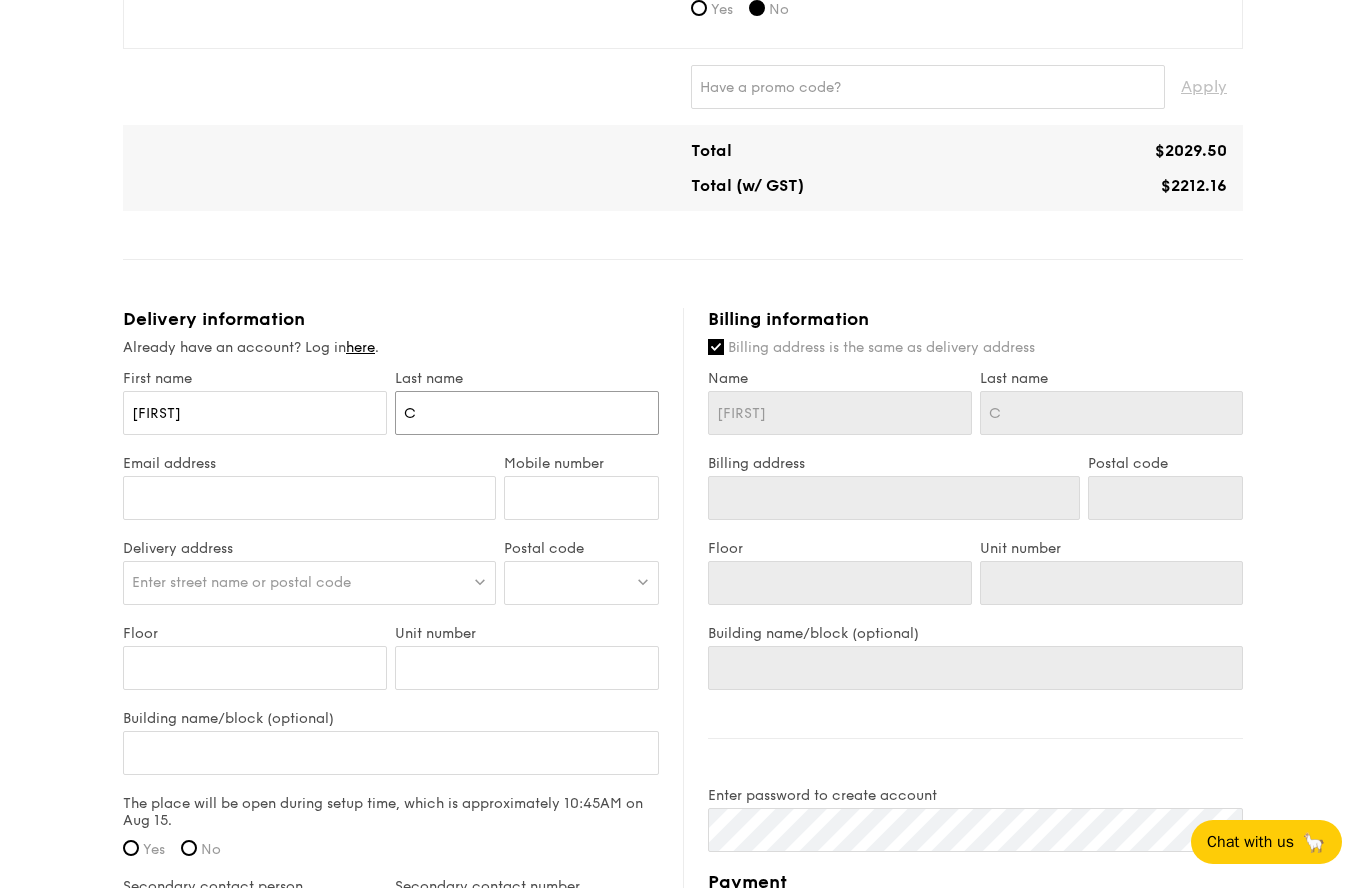type on "Ch" 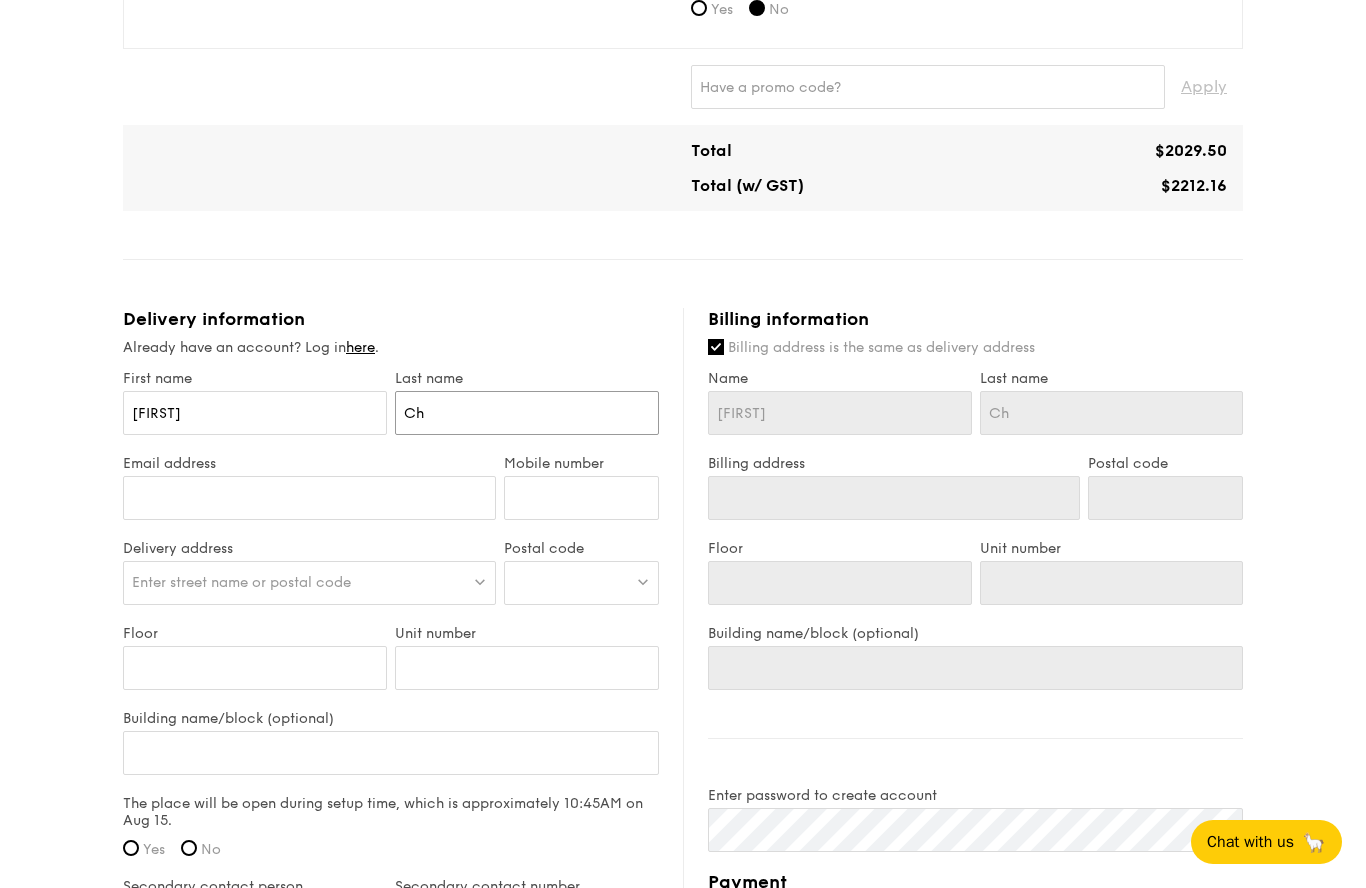 type on "[LAST]" 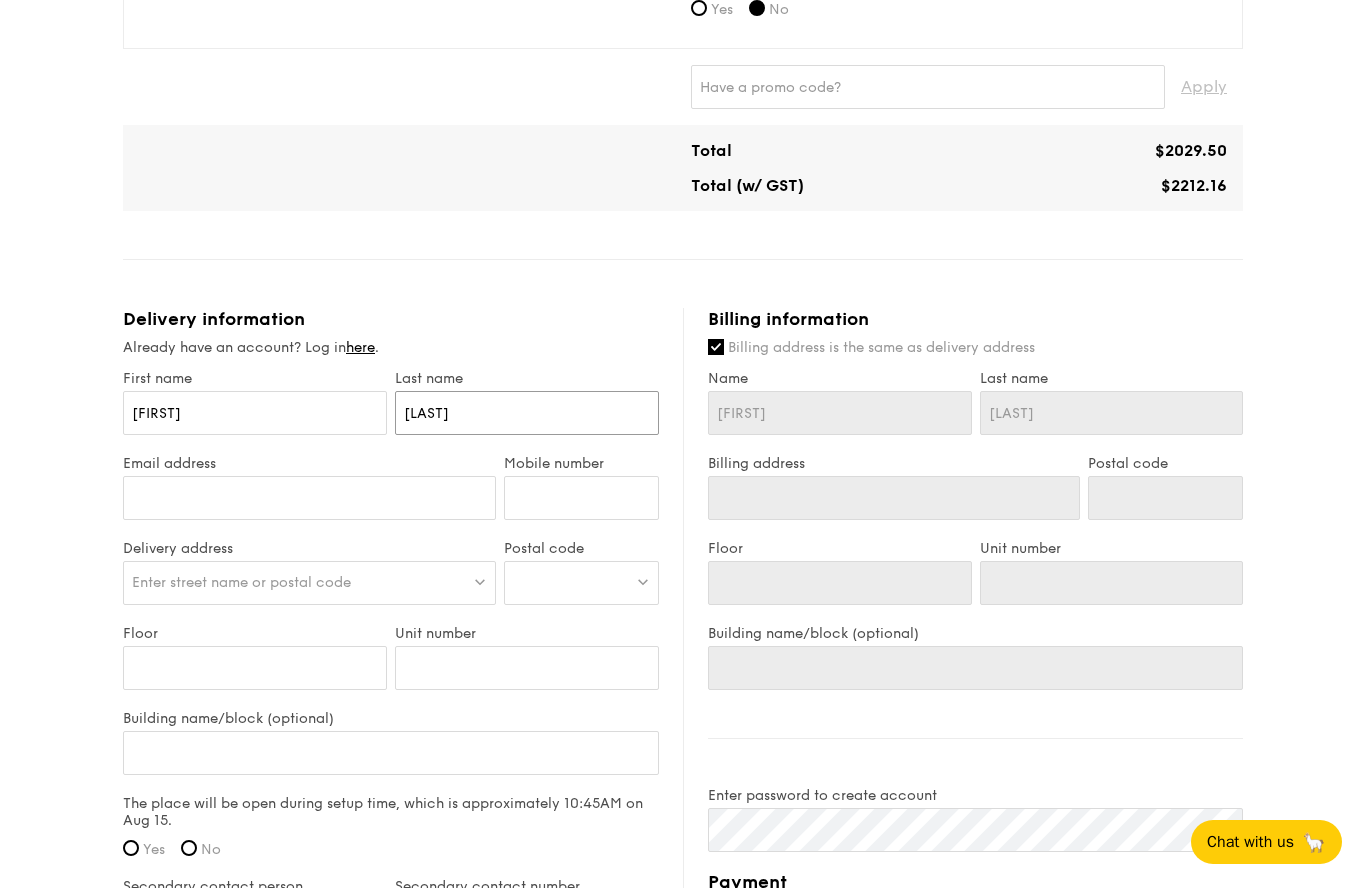 type on "[LAST]" 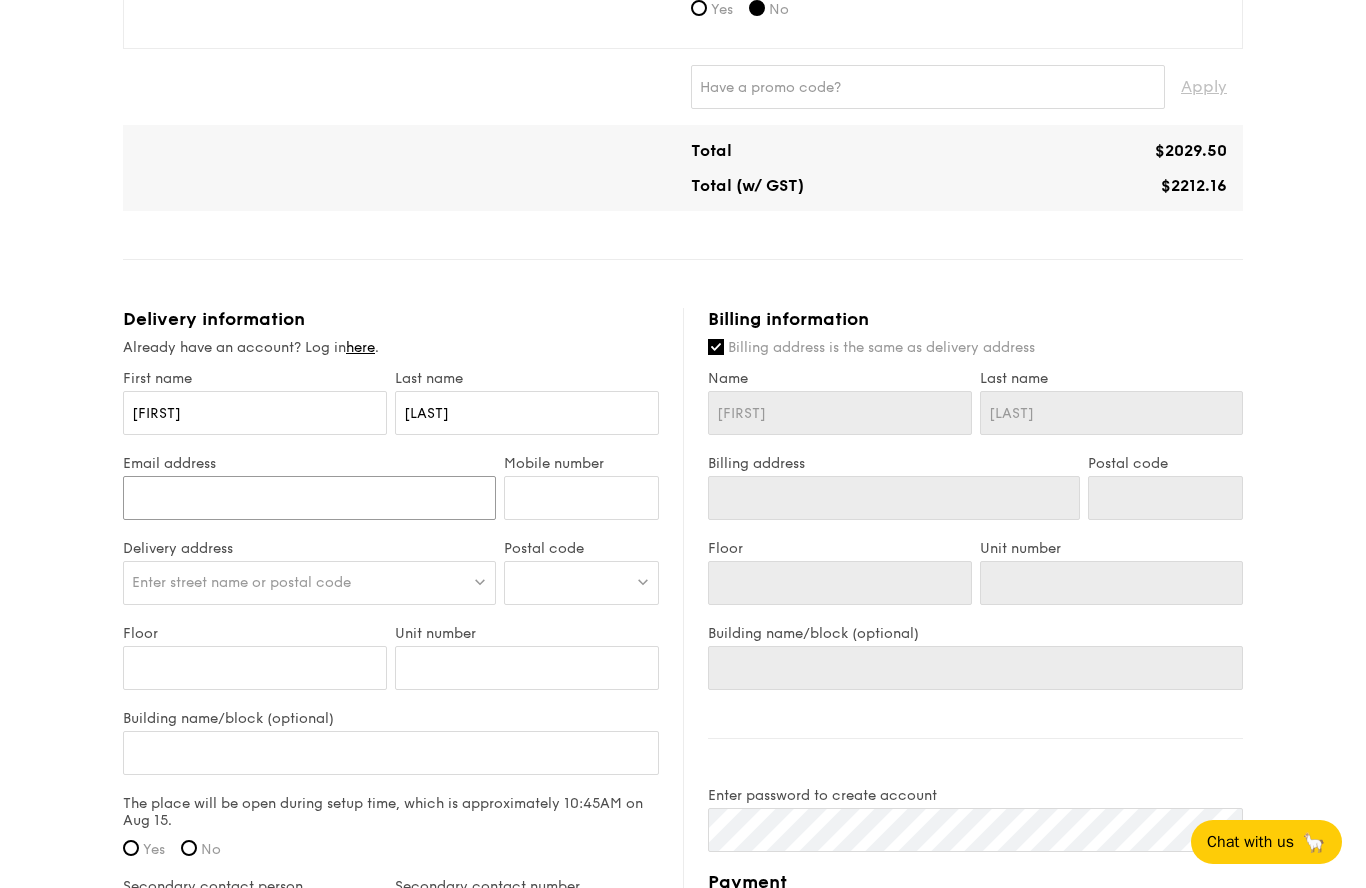 click on "Email address" at bounding box center [309, 498] 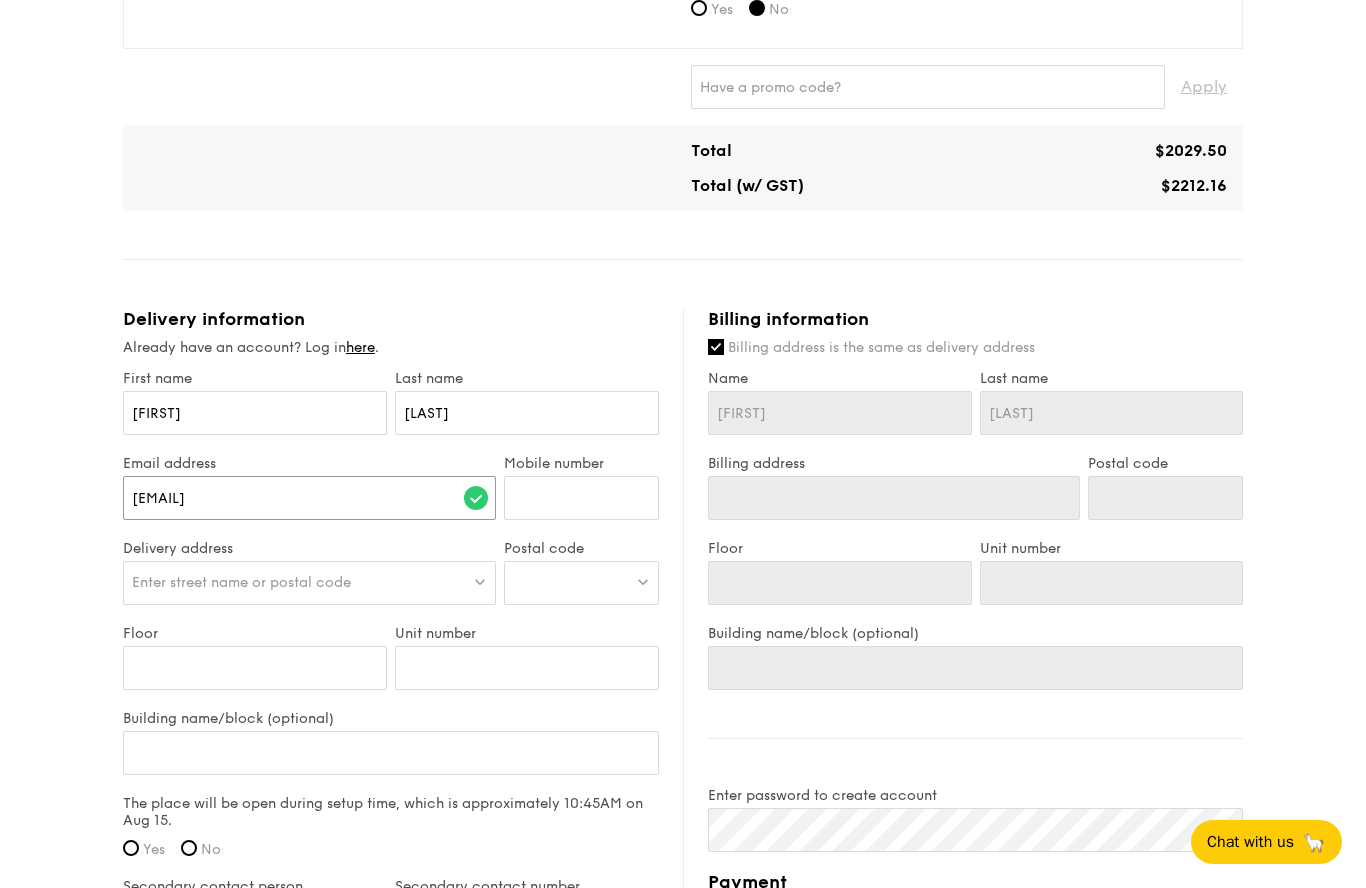 type on "[EMAIL]" 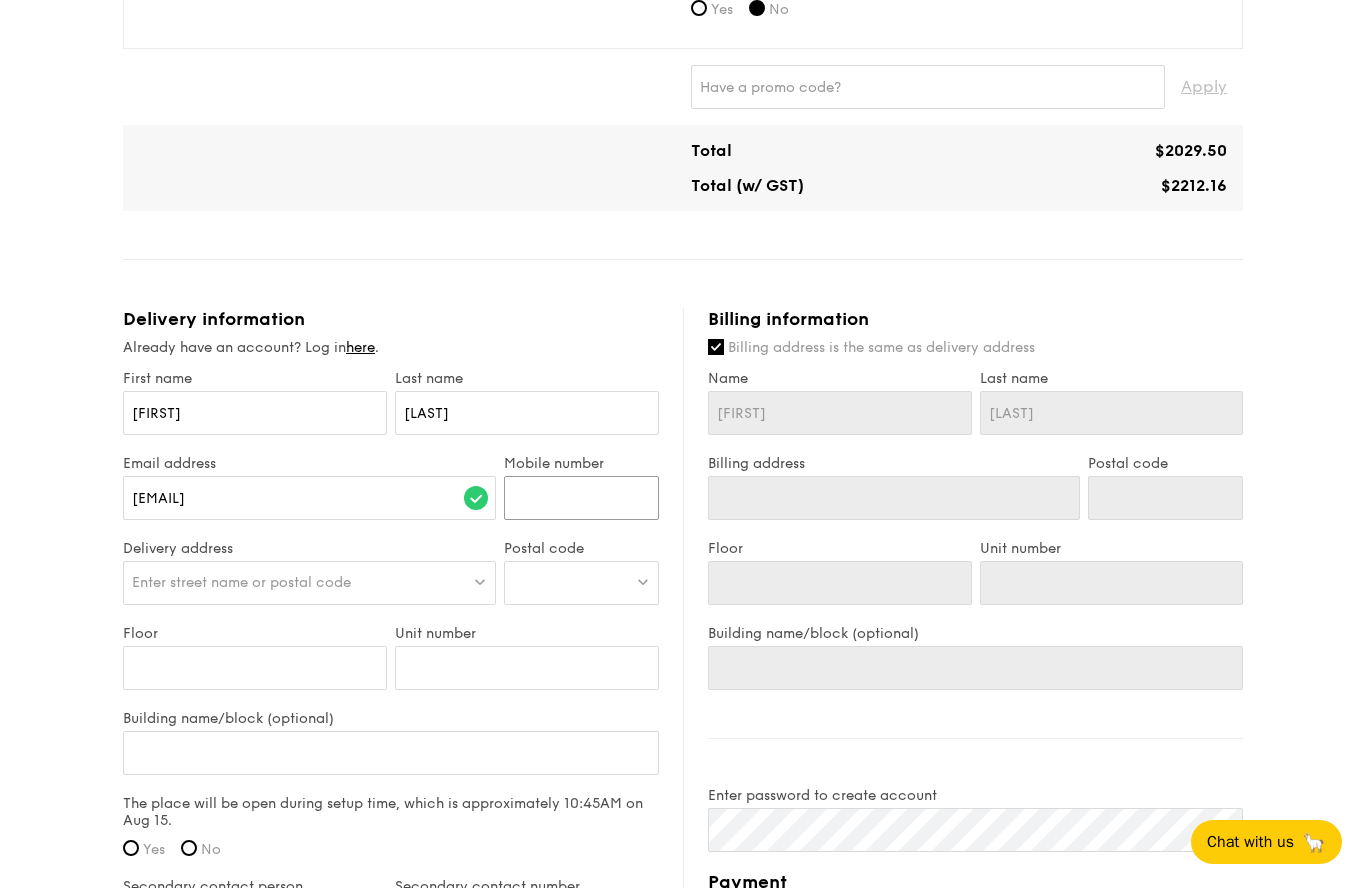 click on "Mobile number" at bounding box center [581, 498] 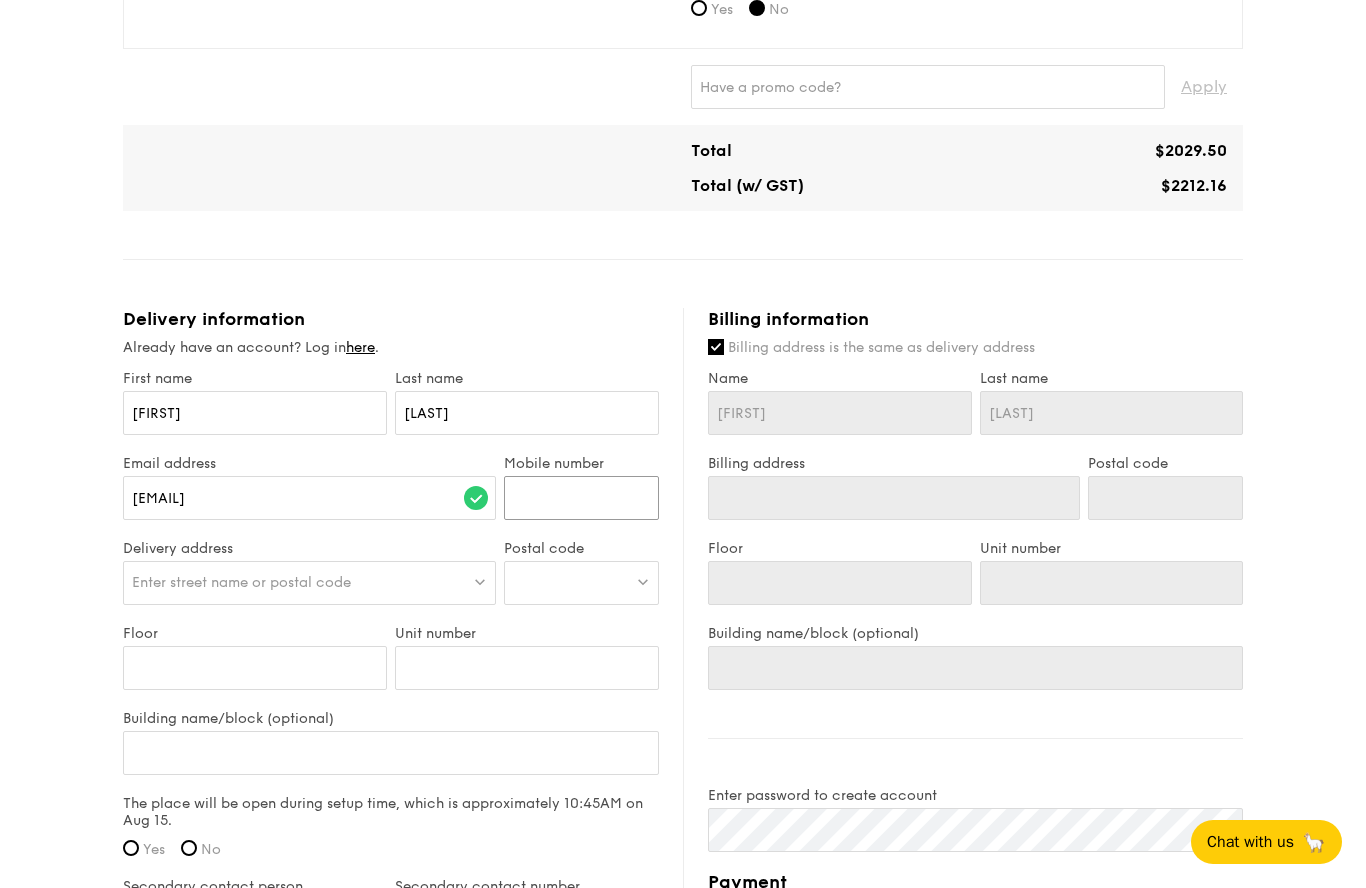 type on "[PHONE]" 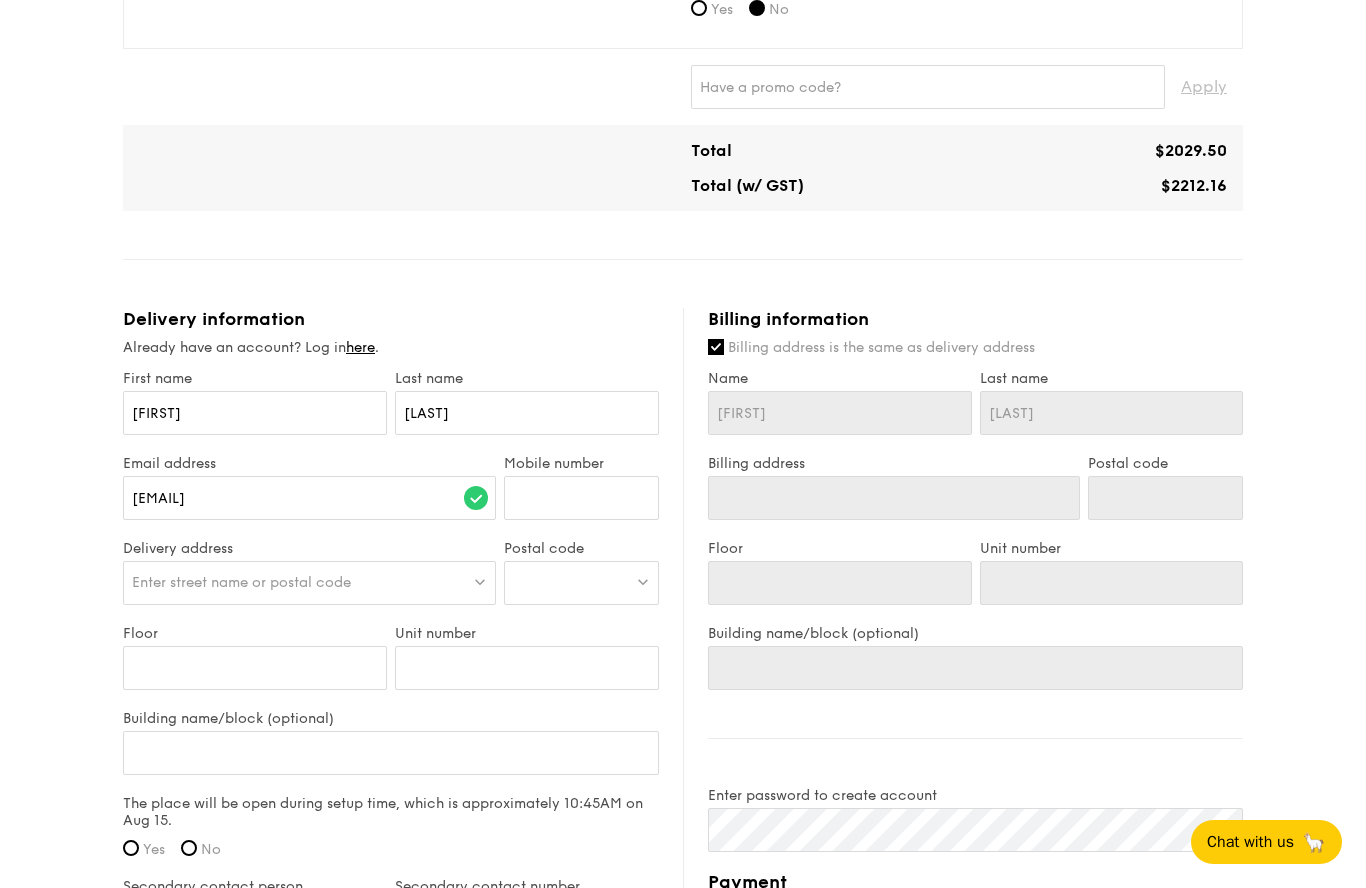 click on "Already have an account? Log in
here ." at bounding box center (391, 348) 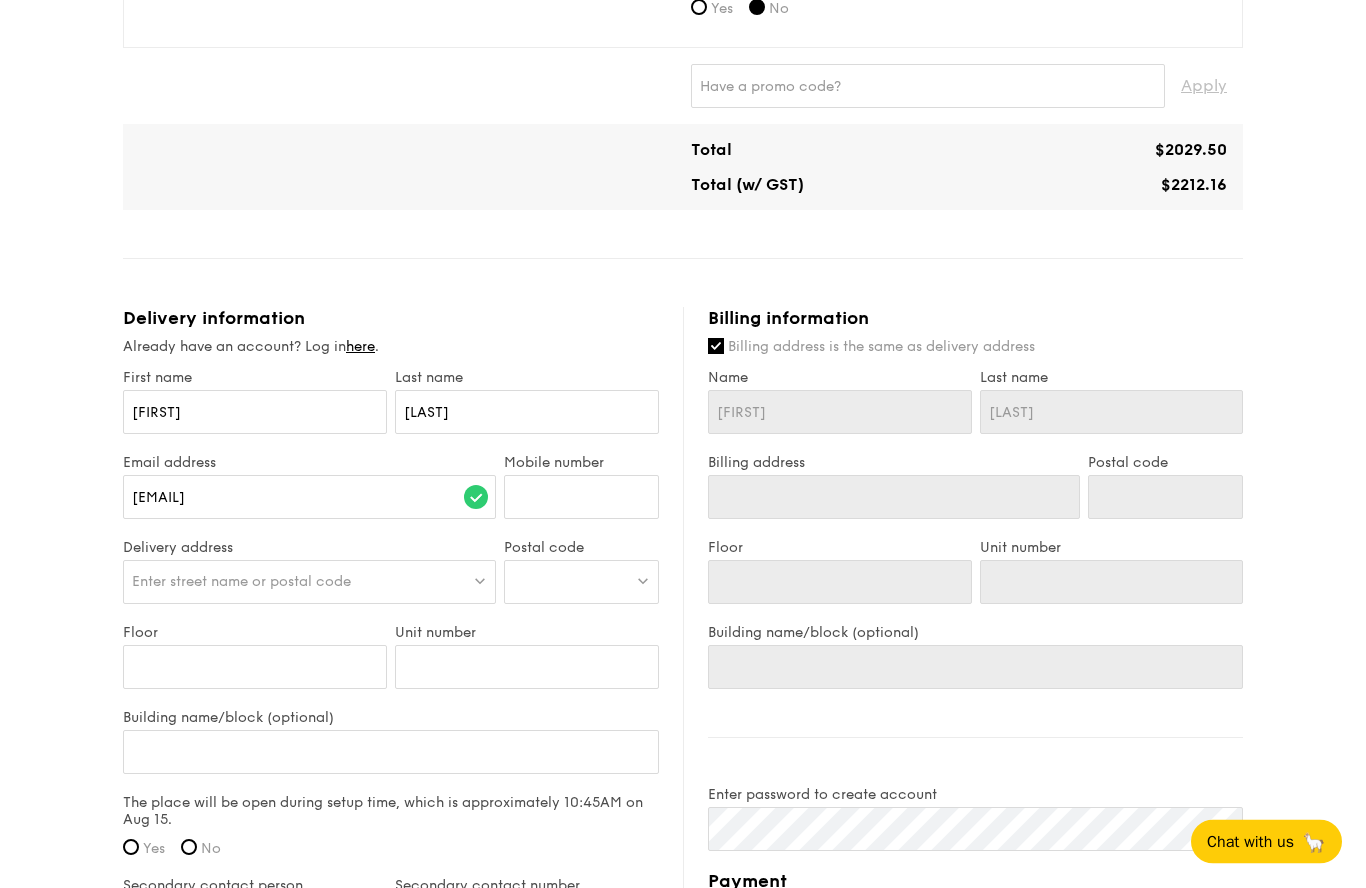 click on "Enter street name or postal code" at bounding box center [309, 583] 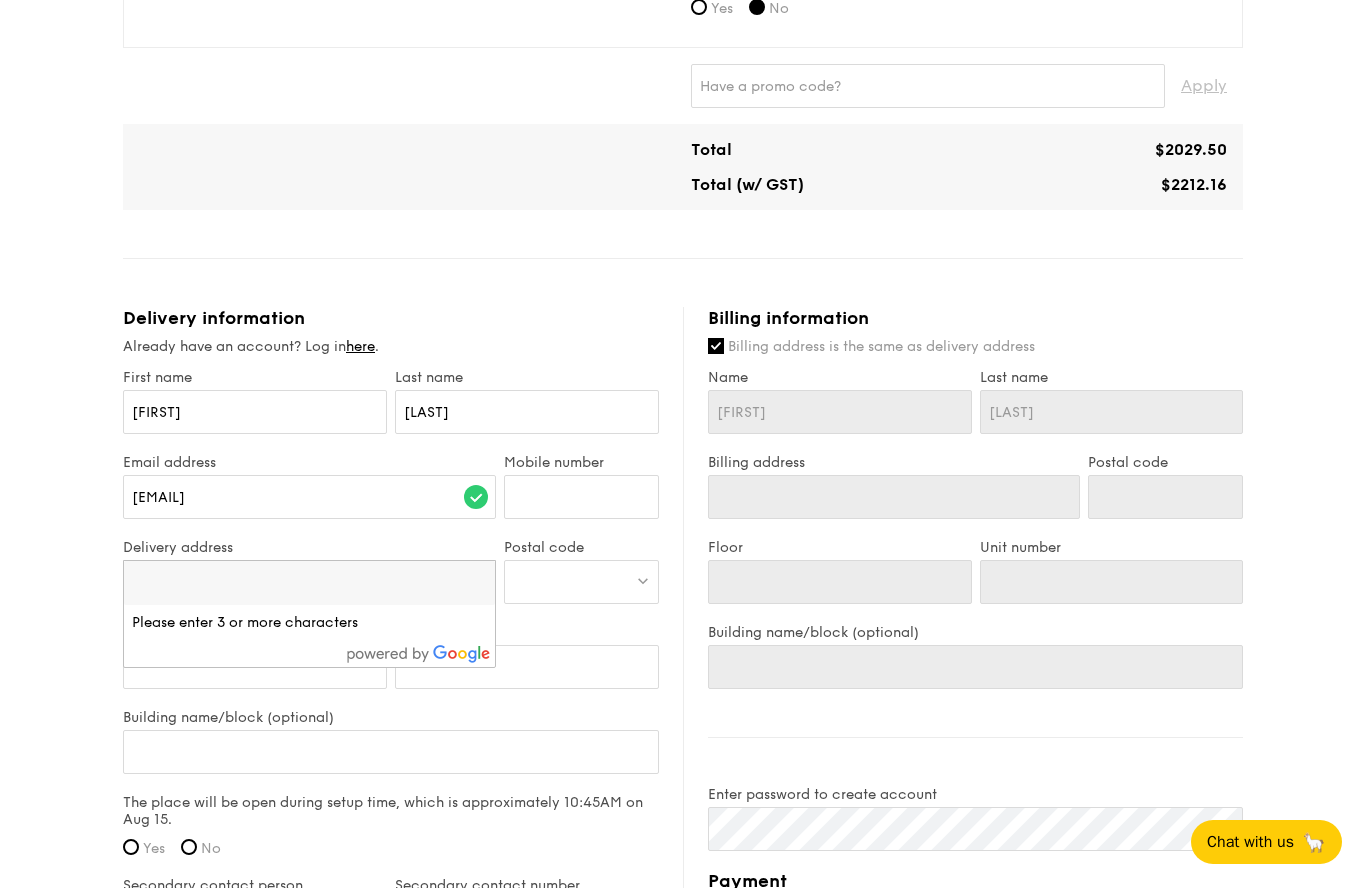 scroll, scrollTop: 1178, scrollLeft: 0, axis: vertical 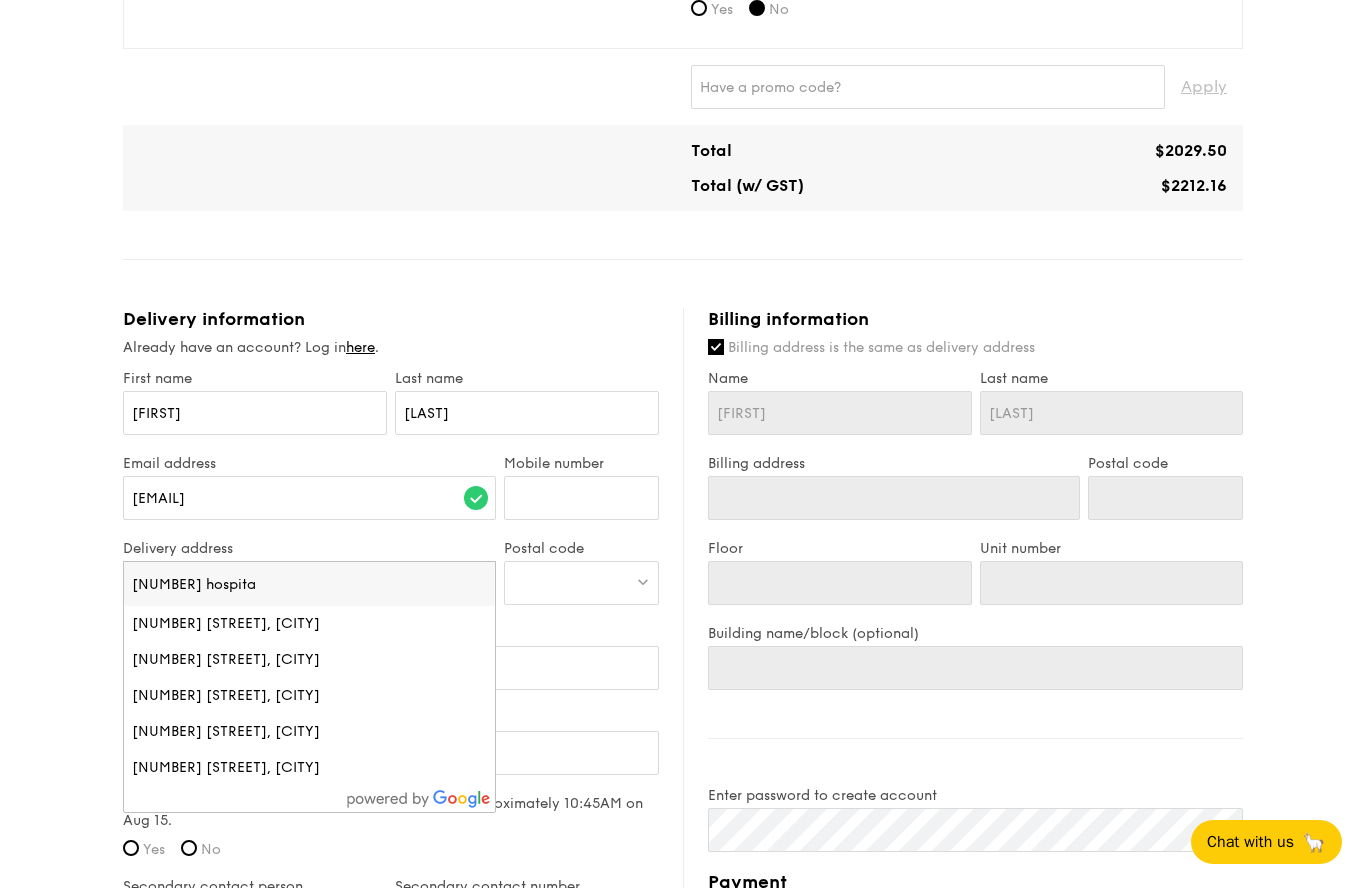 type on "[NUMBER] hospital" 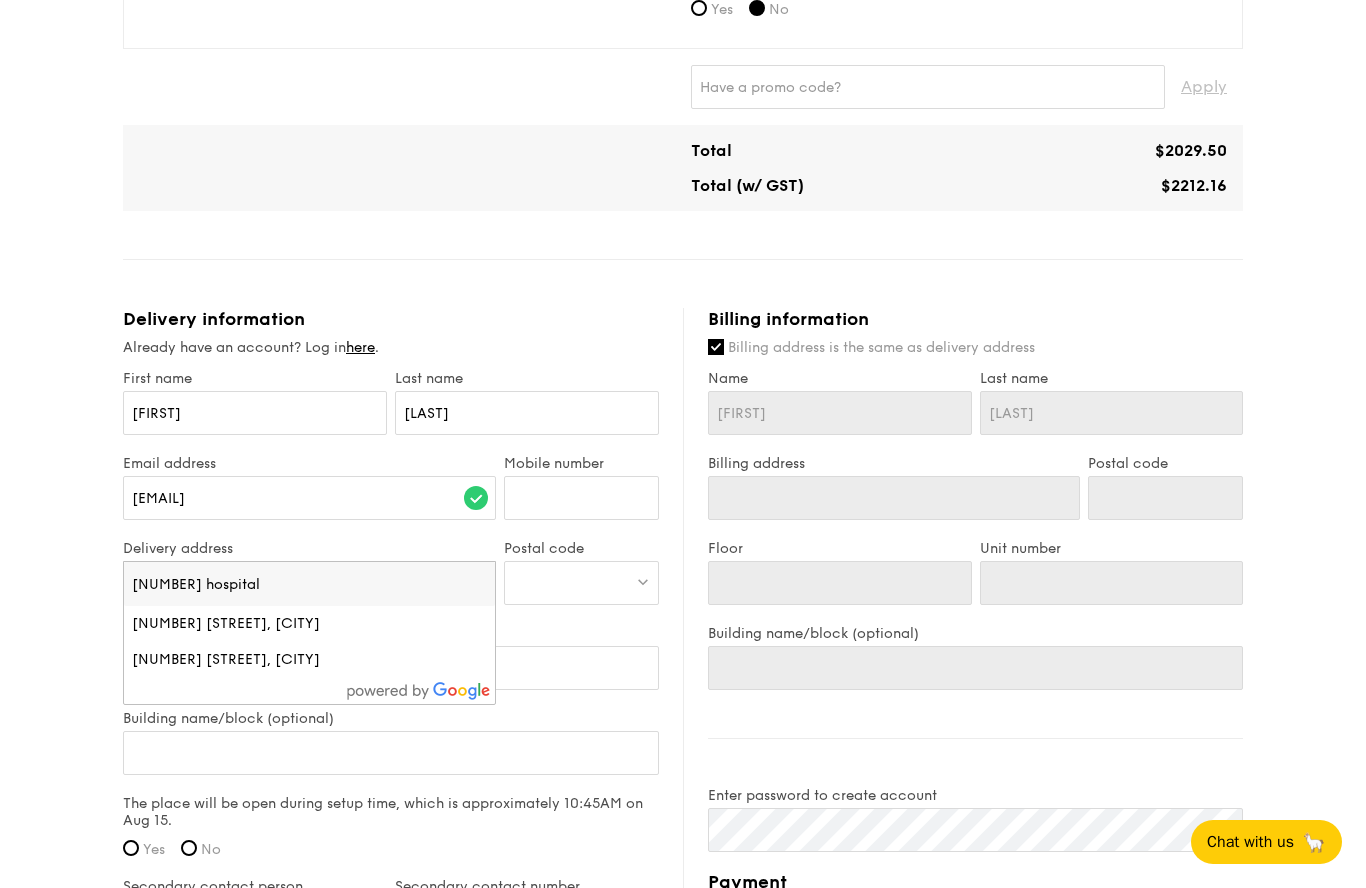 click on "[NUMBER] [STREET], [CITY]" at bounding box center [265, 624] 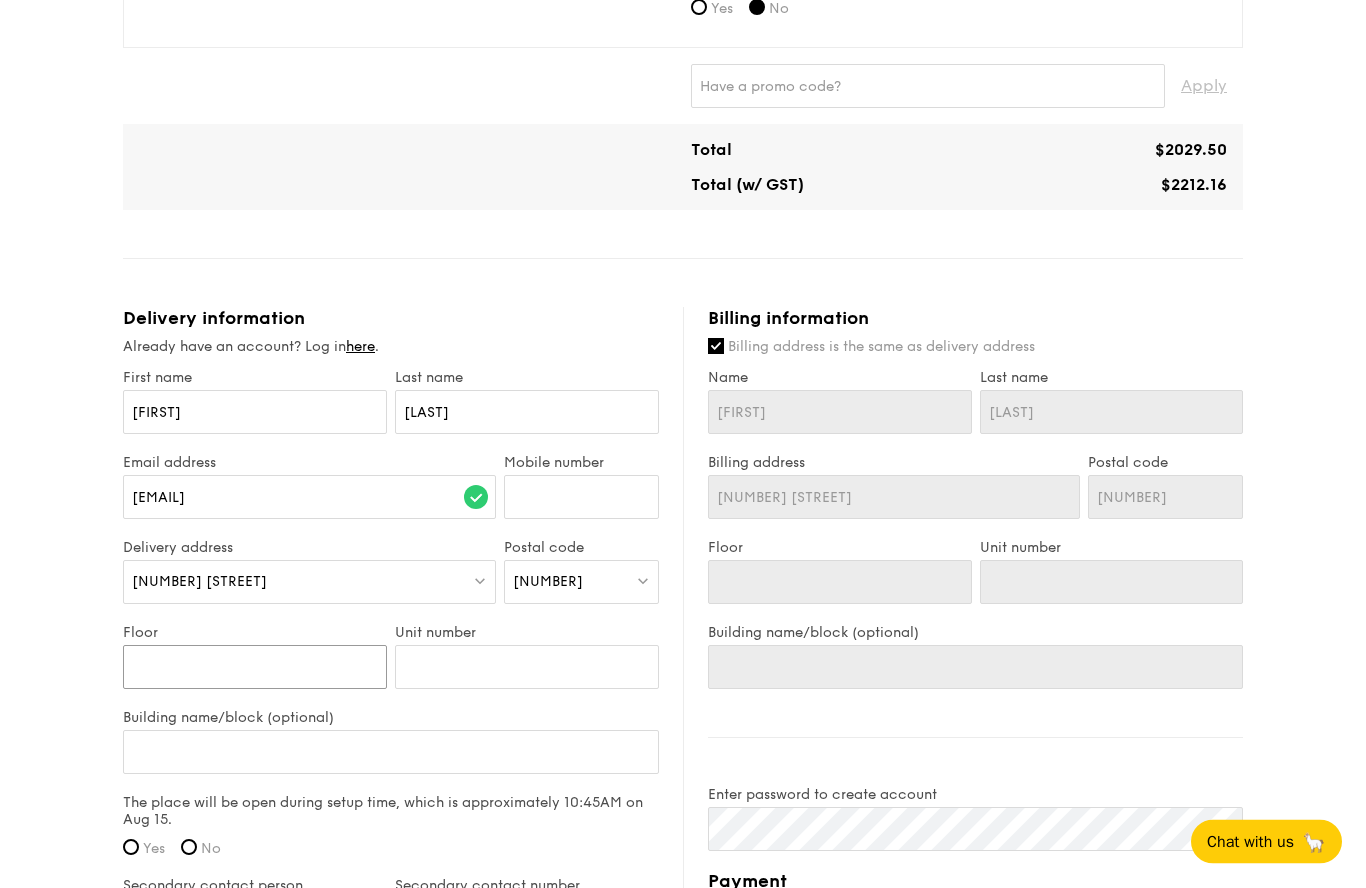 click on "Floor" at bounding box center [255, 668] 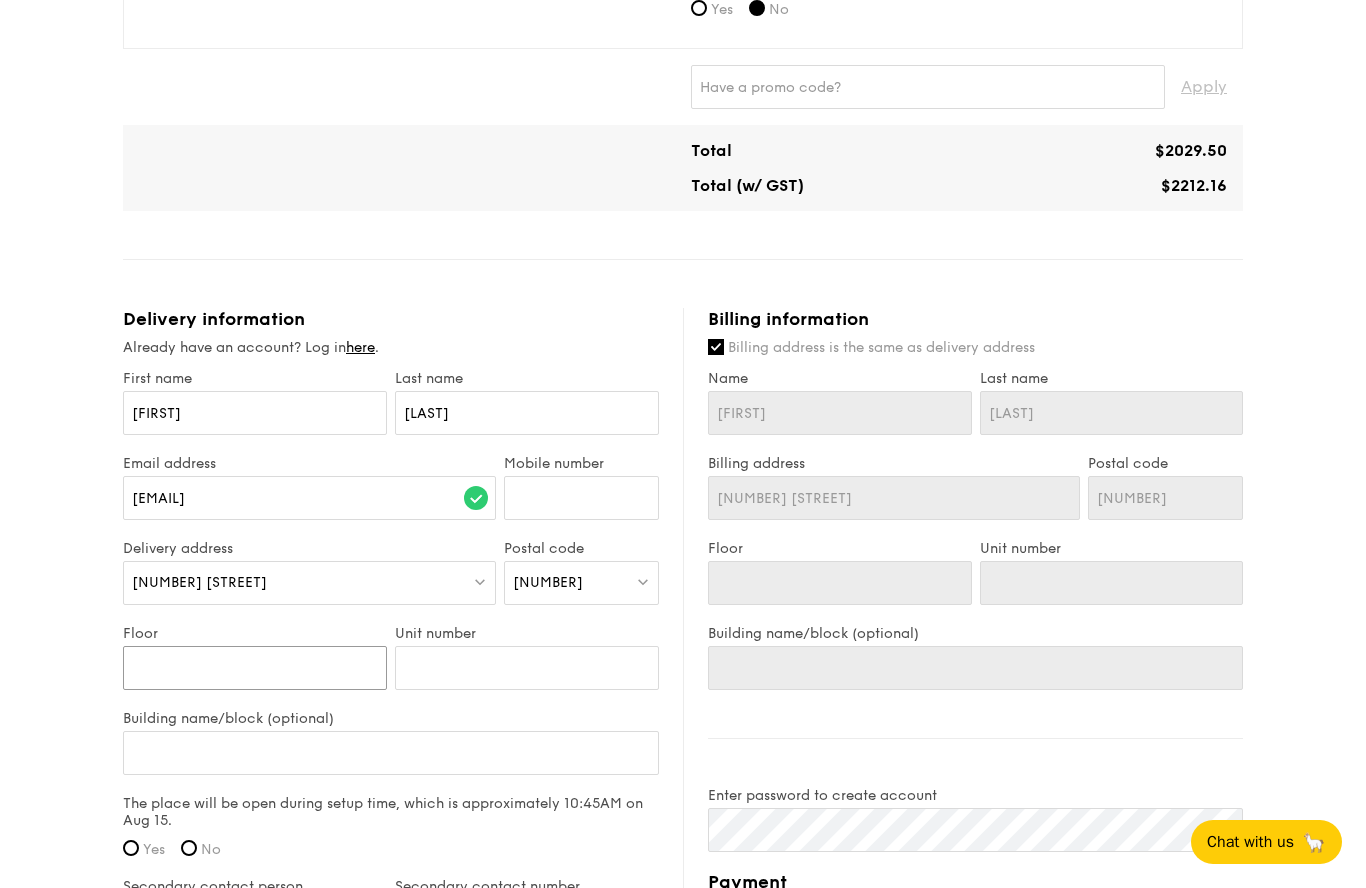 type on "2" 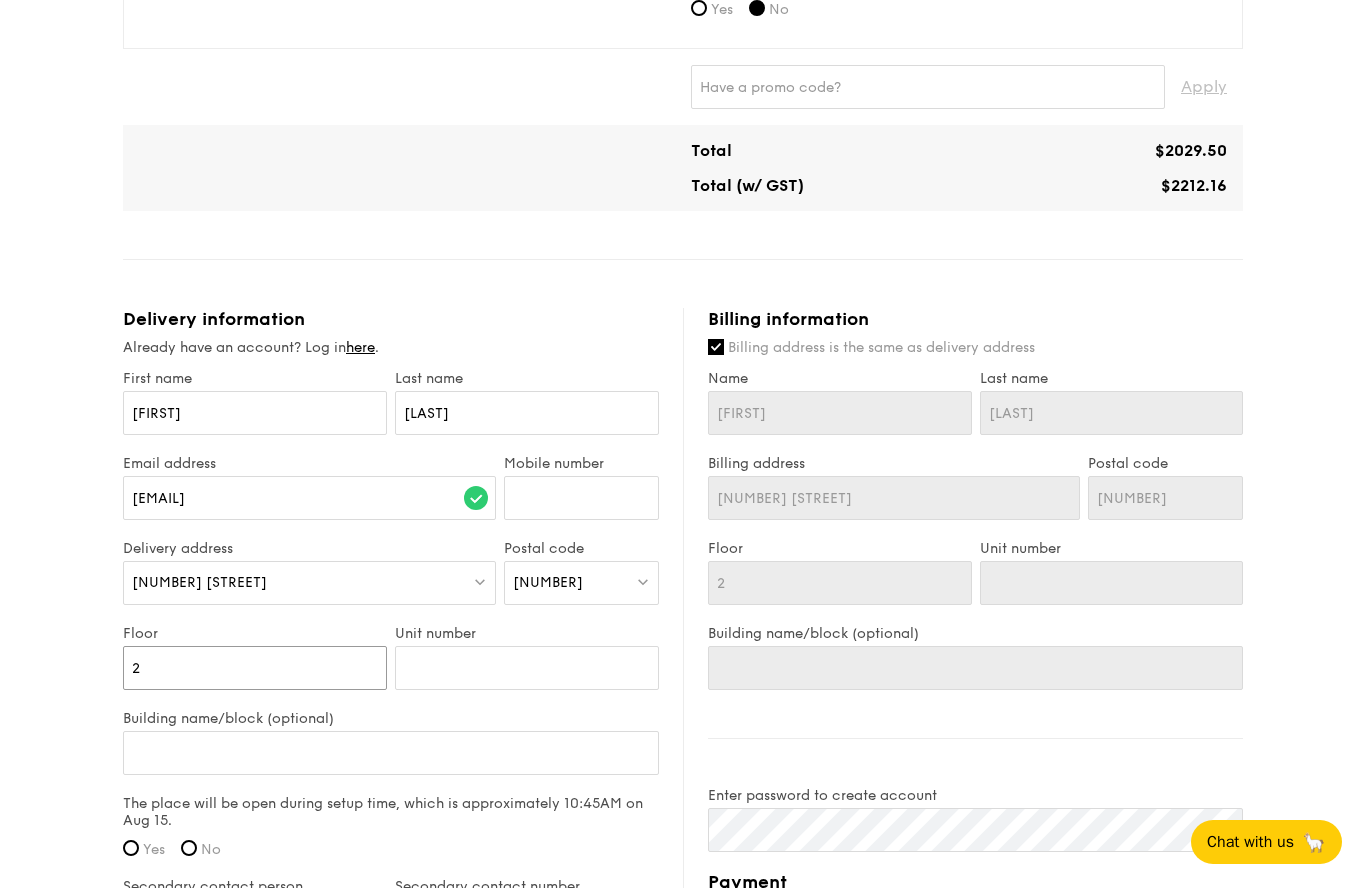 type on "21" 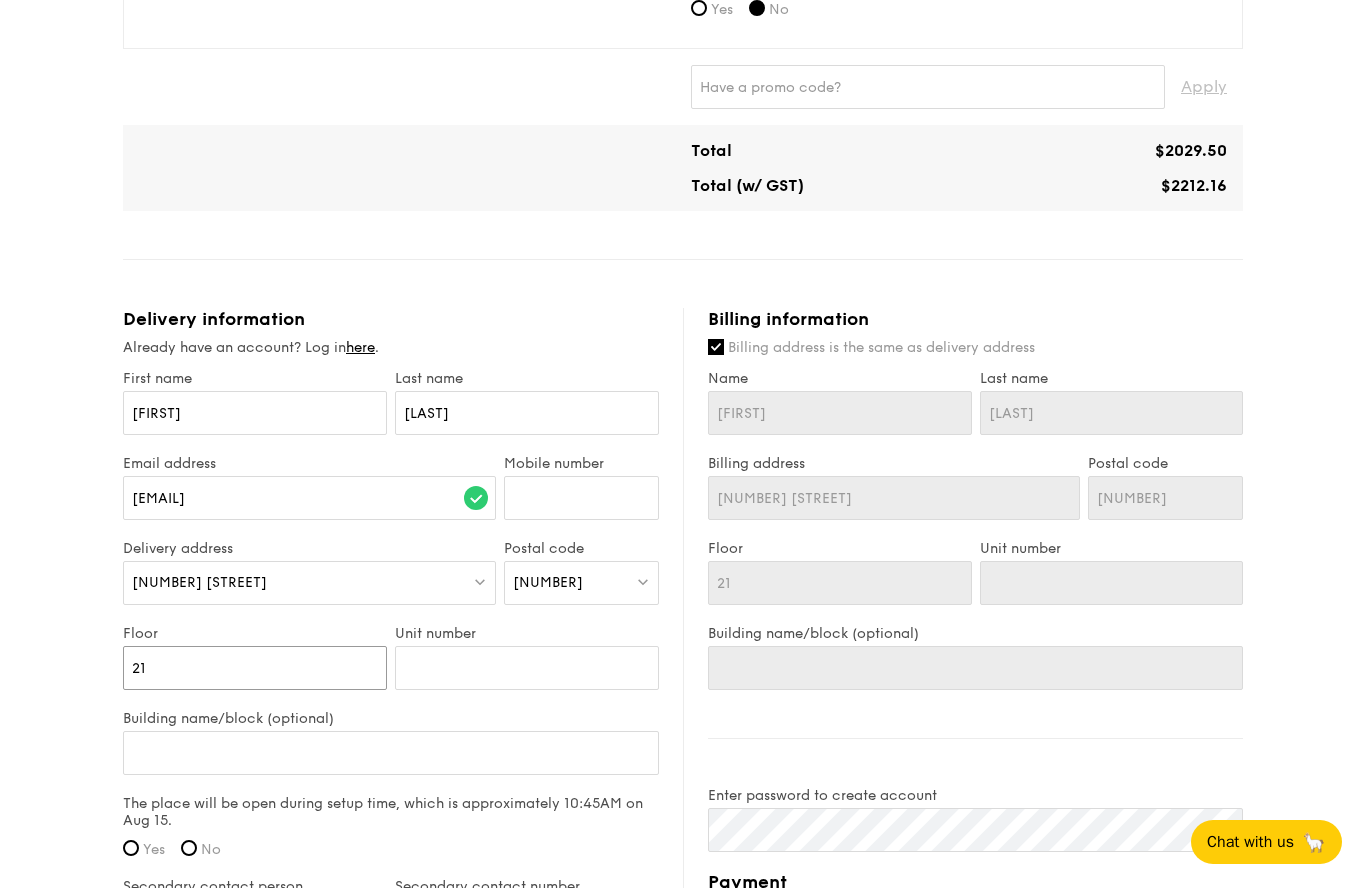 type on "21" 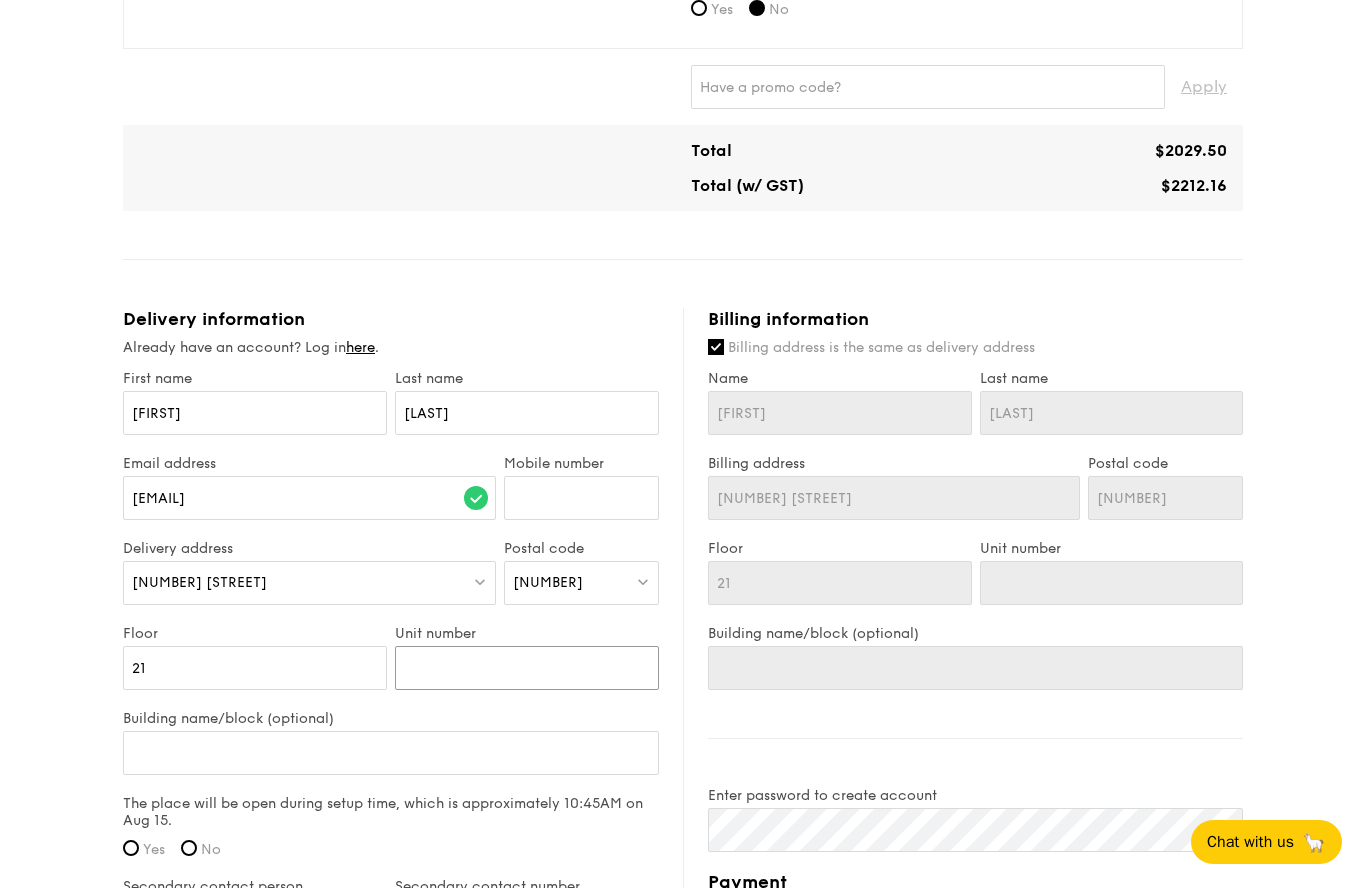 click on "Unit number" at bounding box center (527, 668) 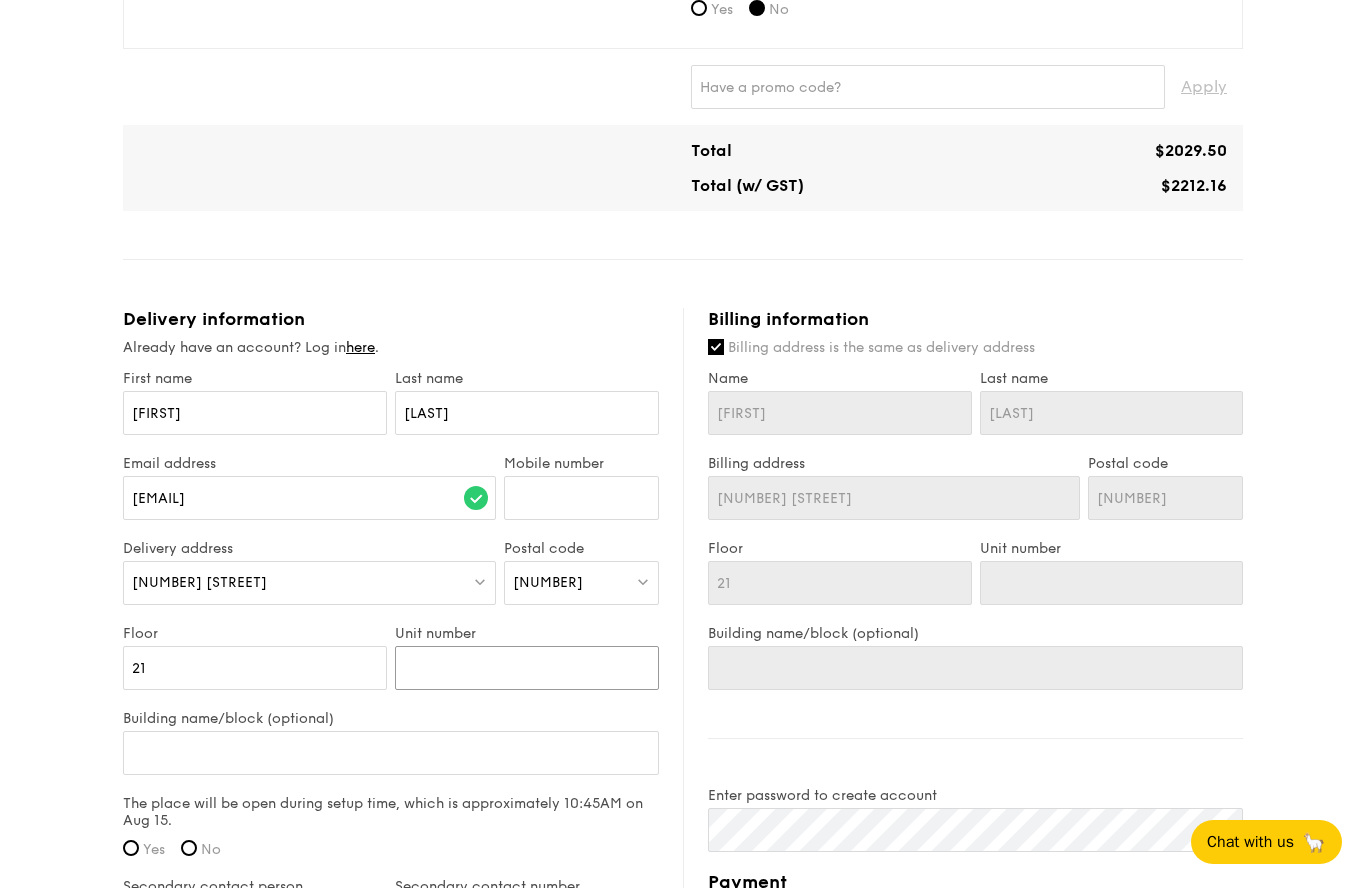 type on "9" 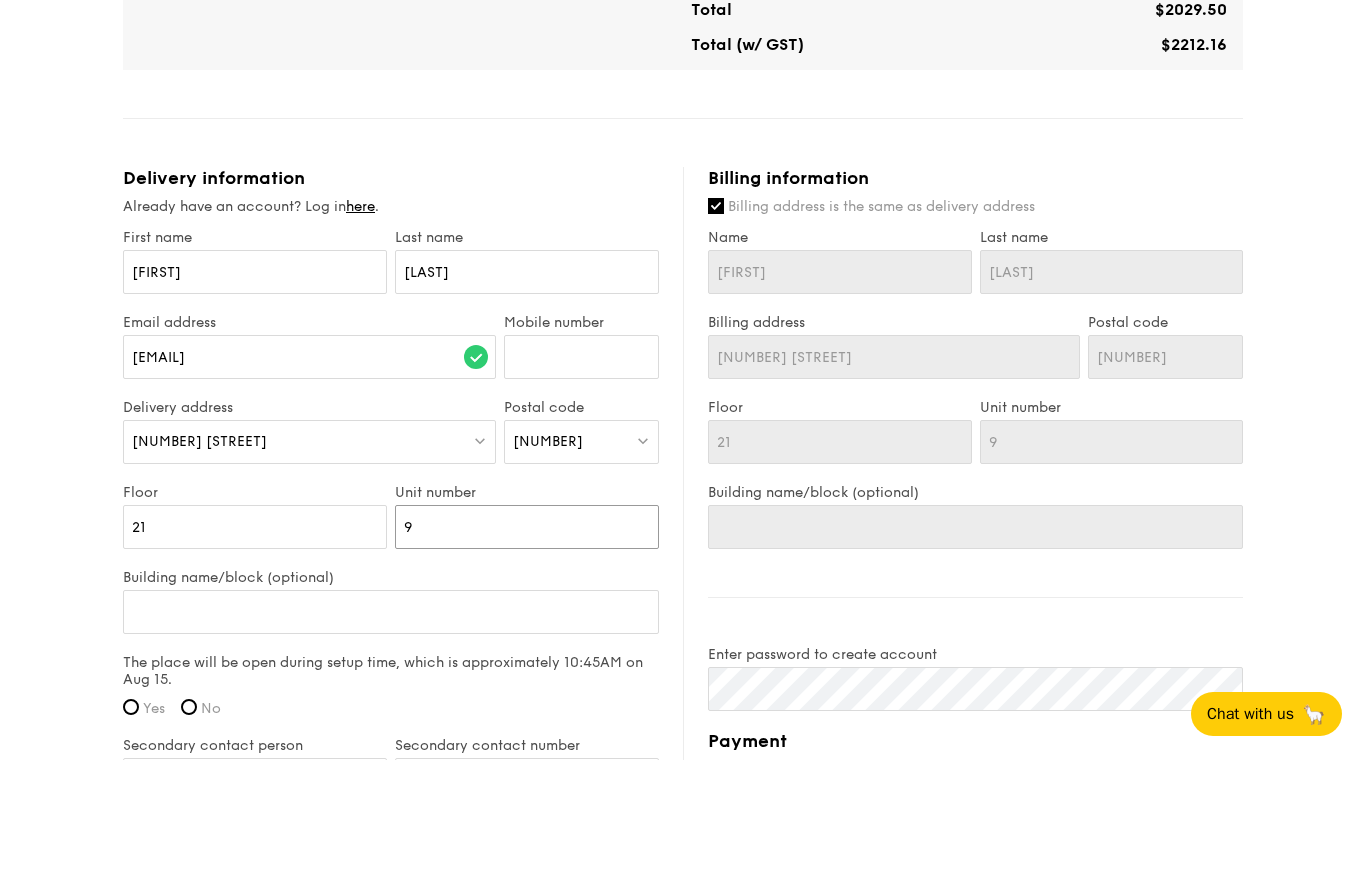 scroll, scrollTop: 1192, scrollLeft: 0, axis: vertical 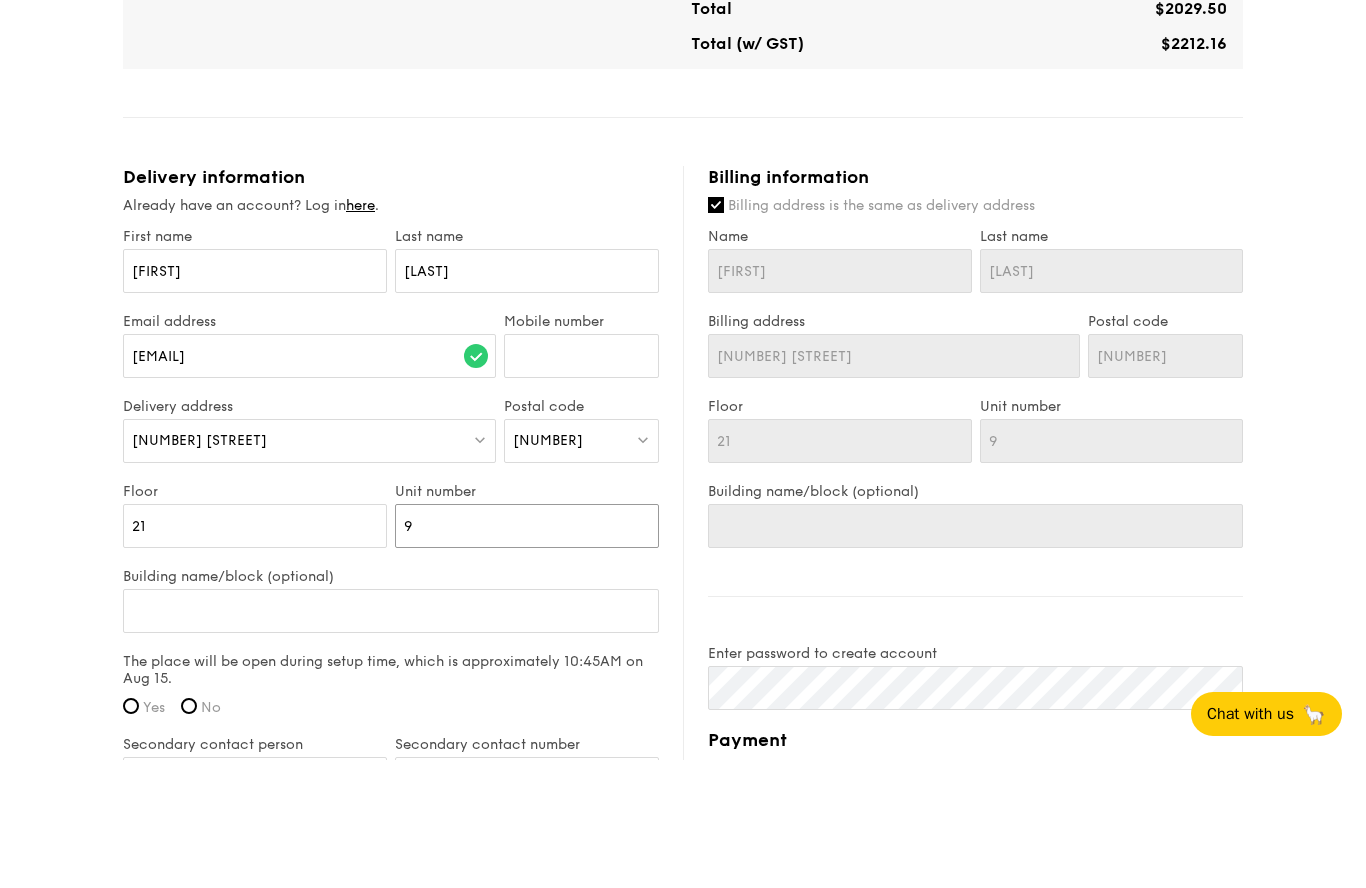 type on "9" 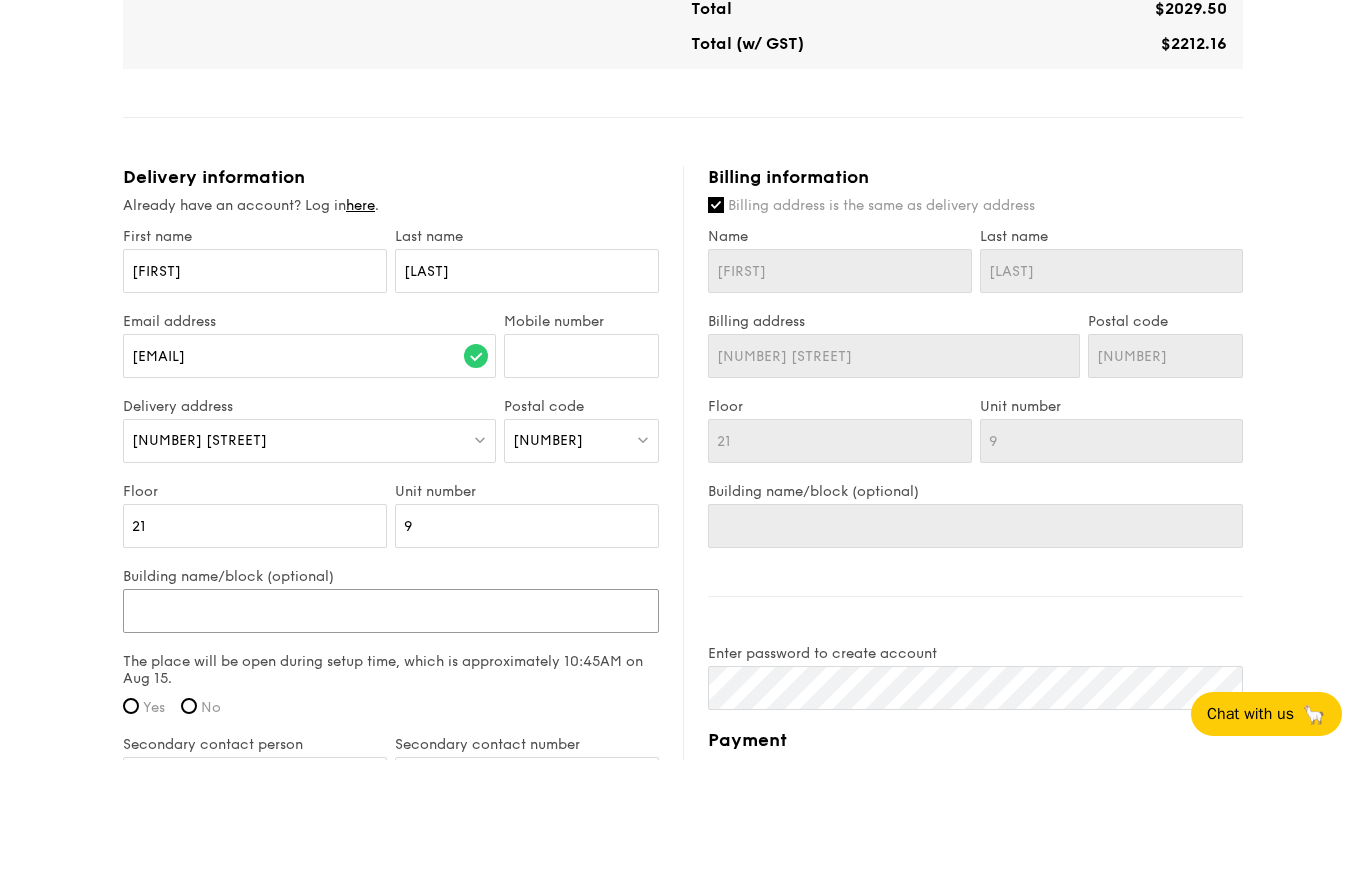 click on "Building name/block (optional)" at bounding box center (391, 739) 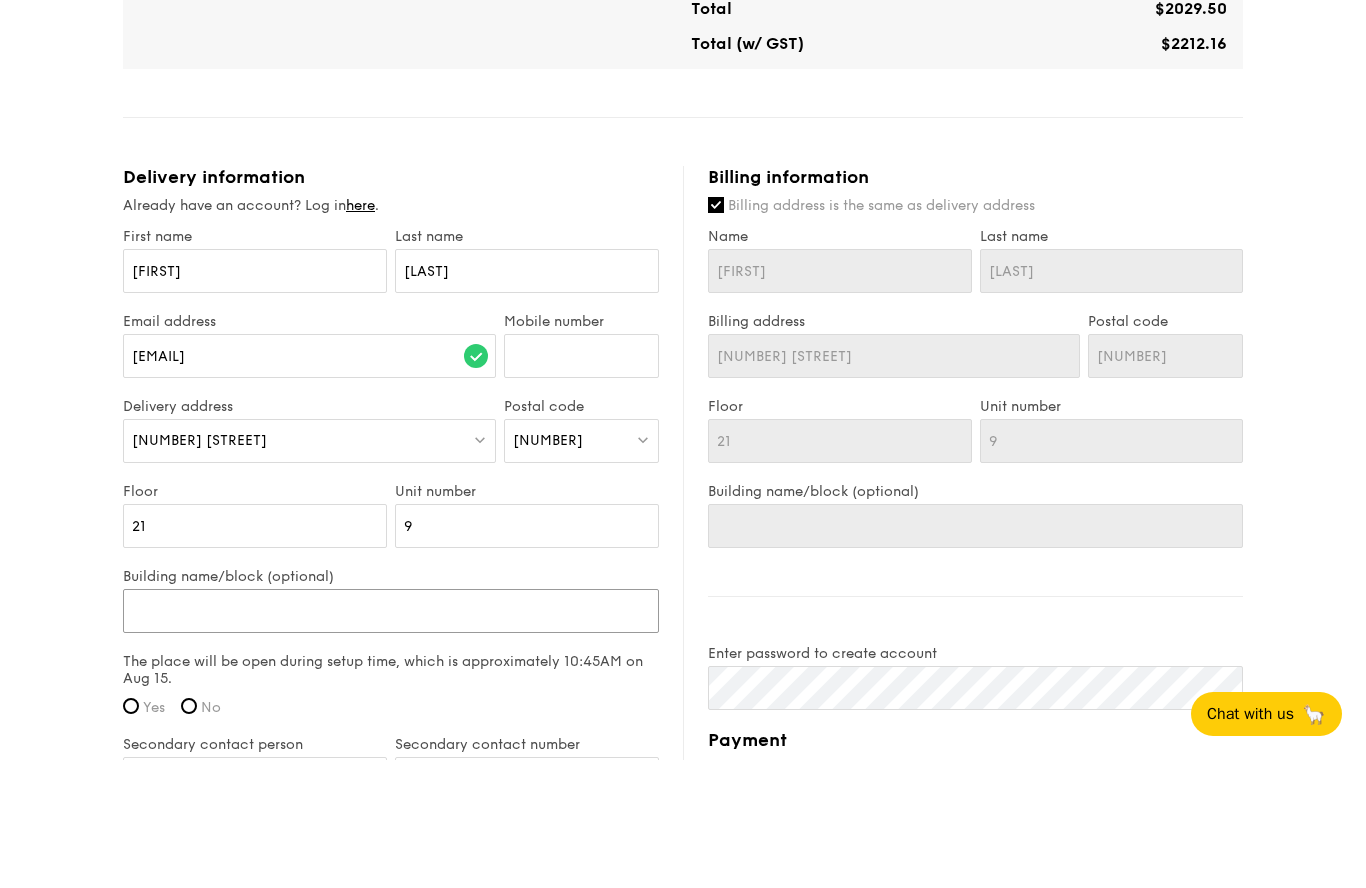 type on "n" 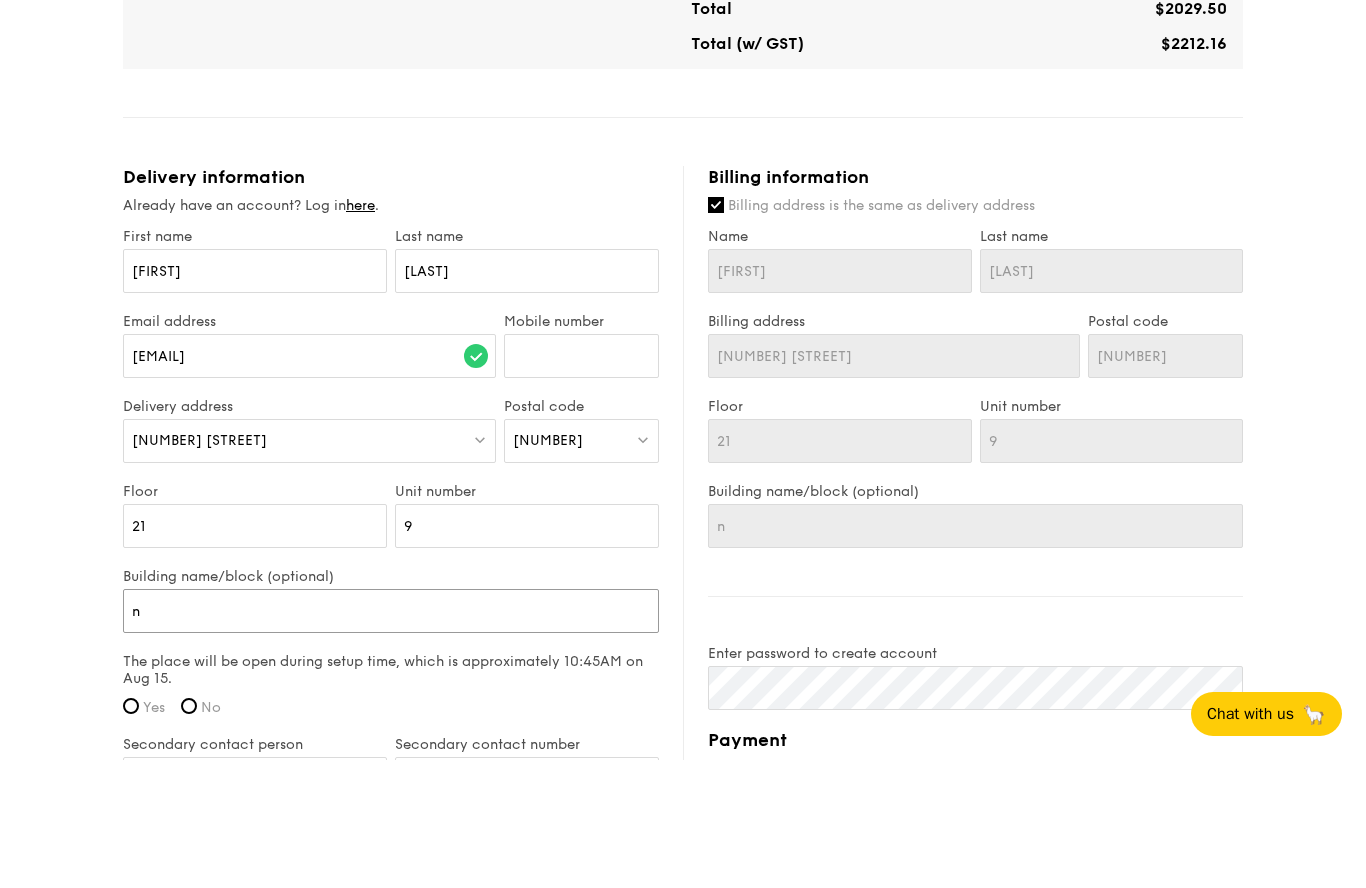 type on "[LAST]" 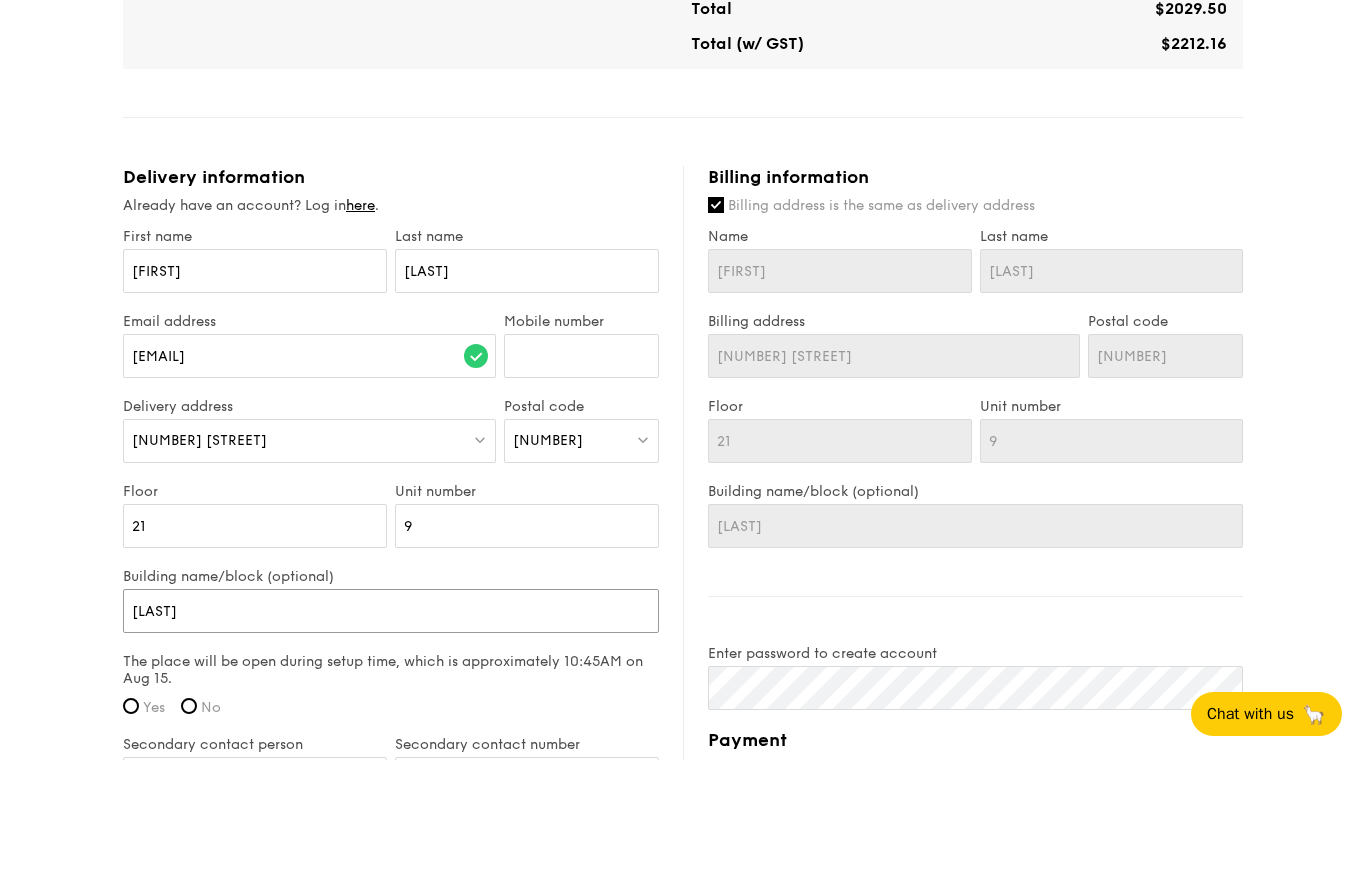 type on "nat" 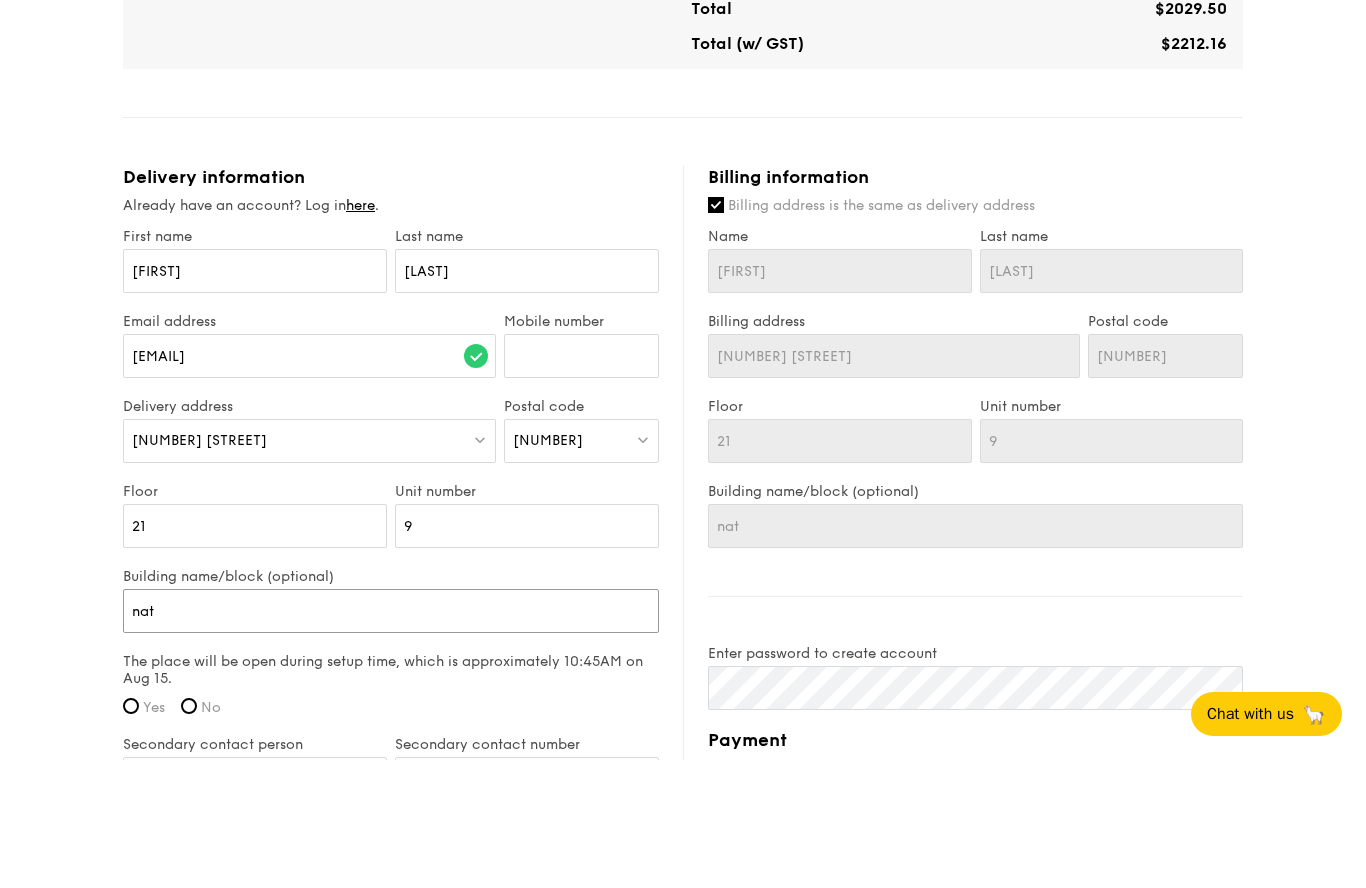 type on "nati" 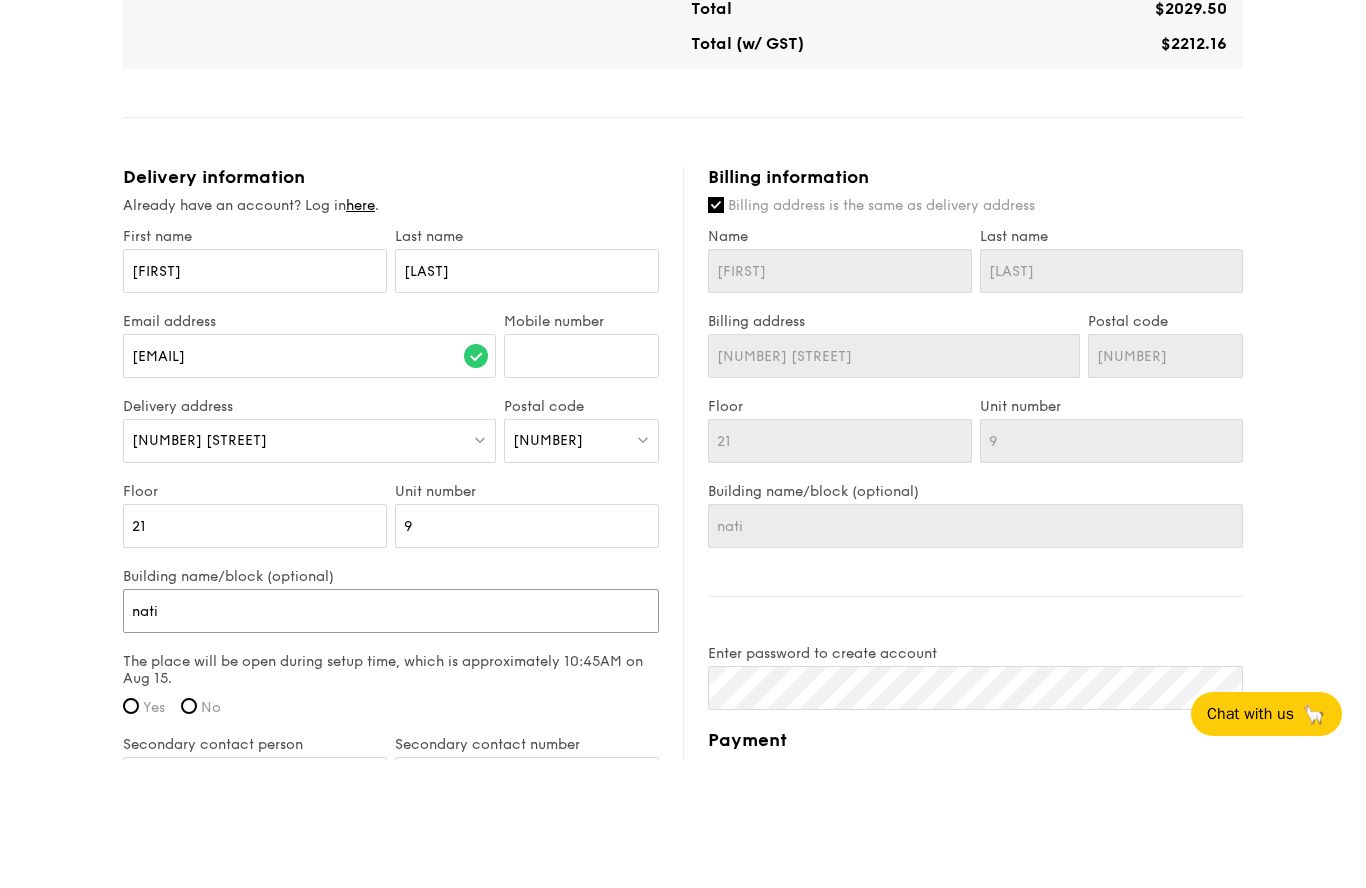 type on "national" 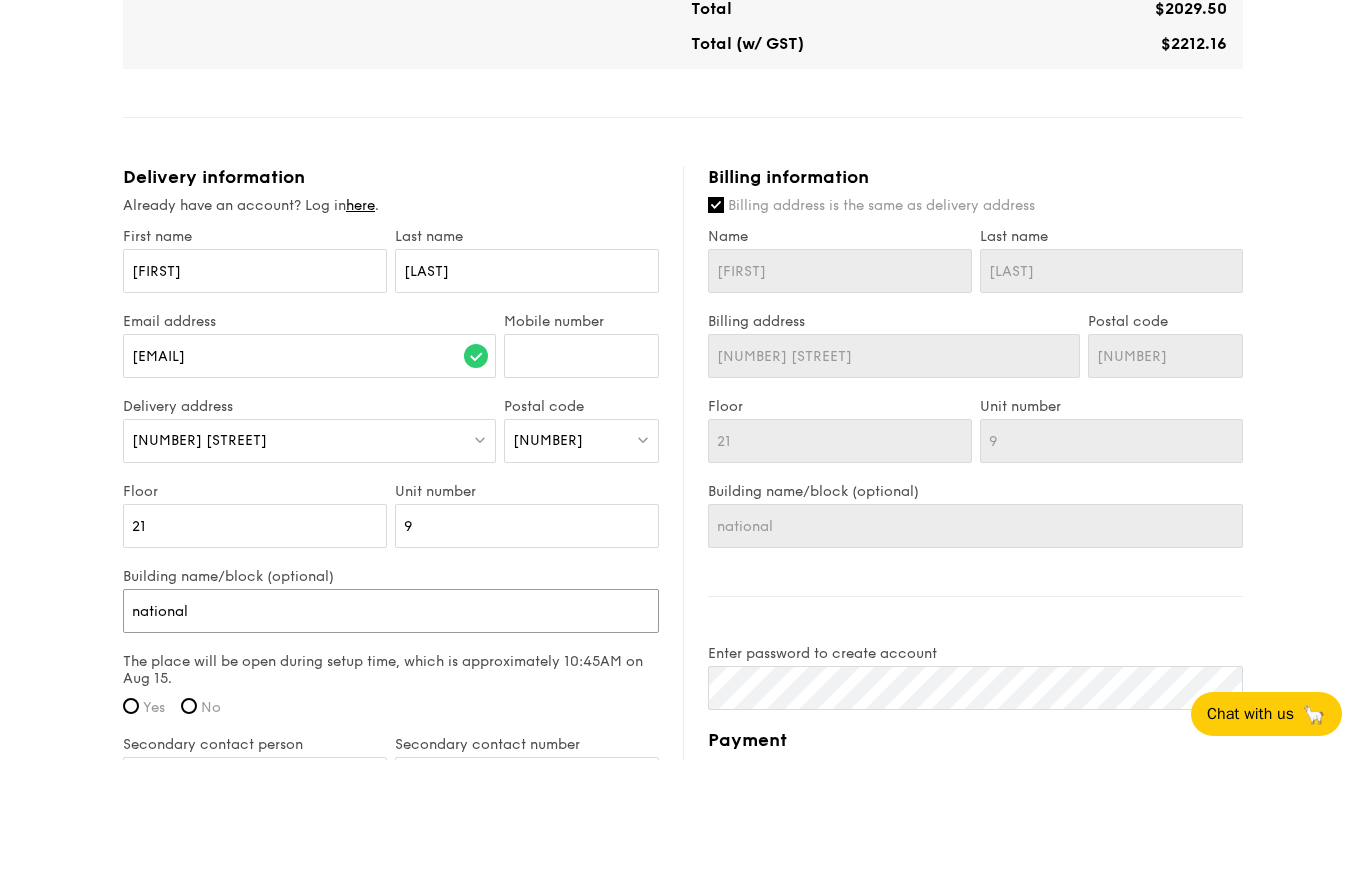type on "nation" 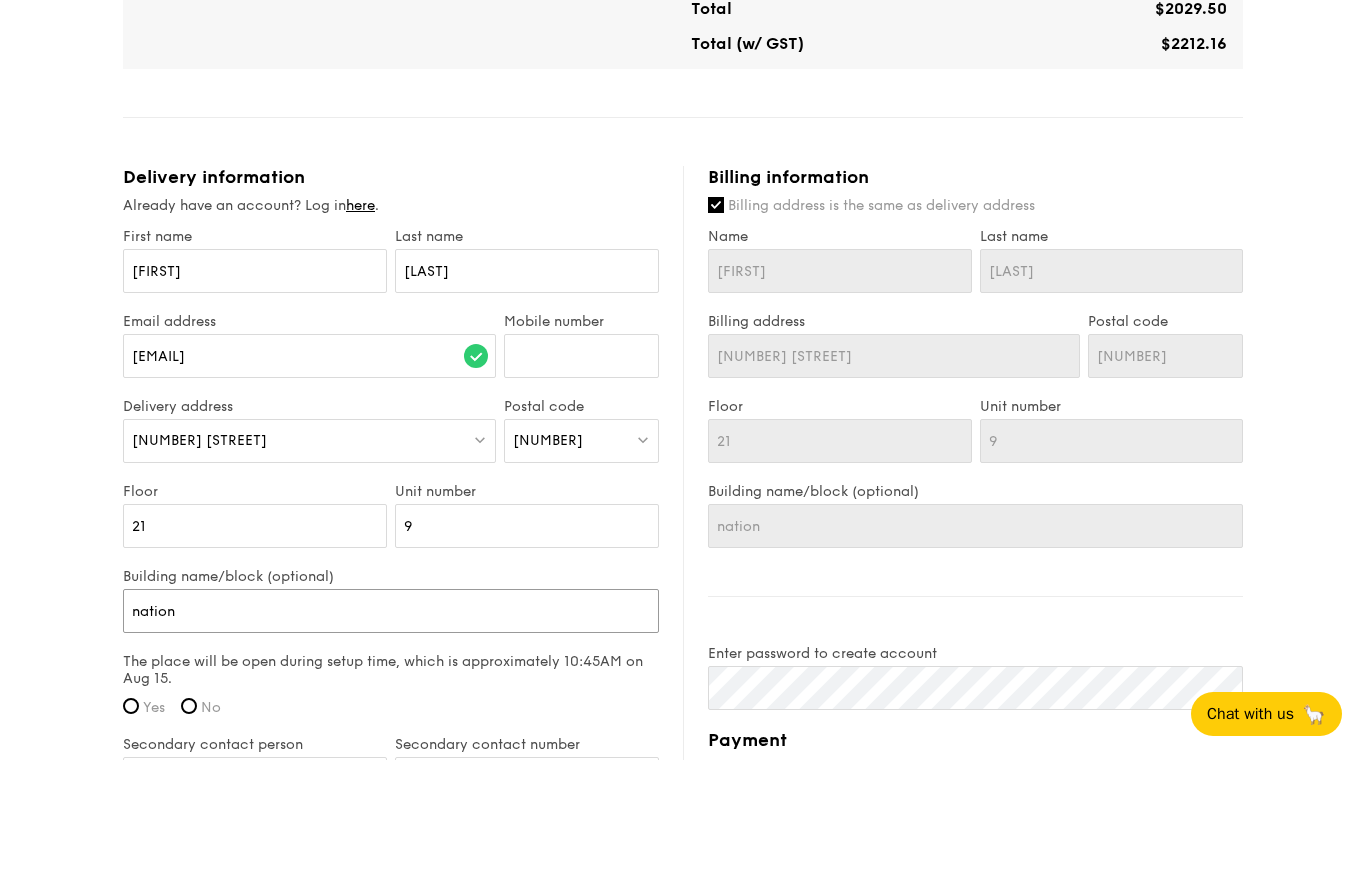 type on "nationa" 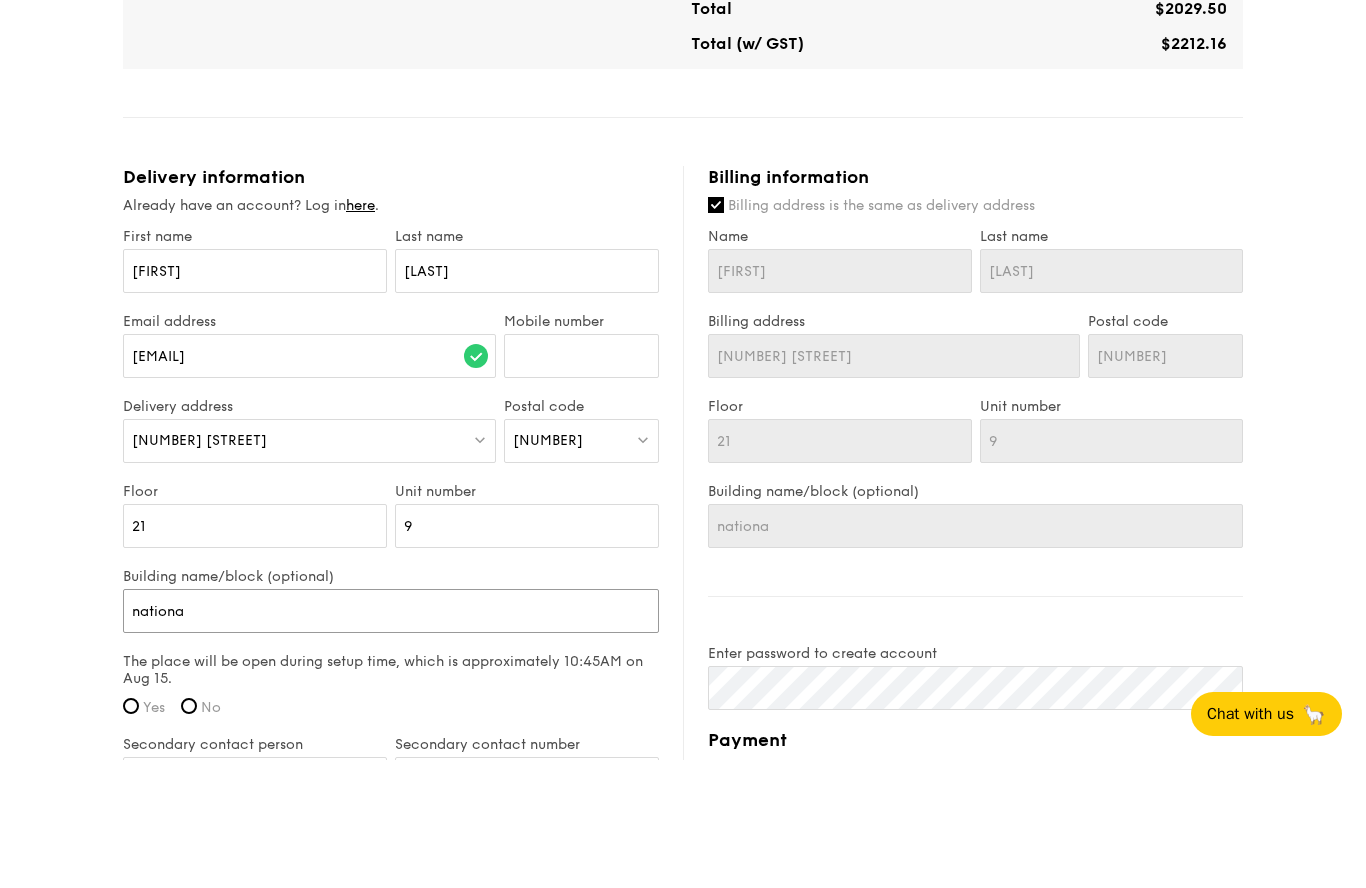 type on "[ORGANIZATION]" 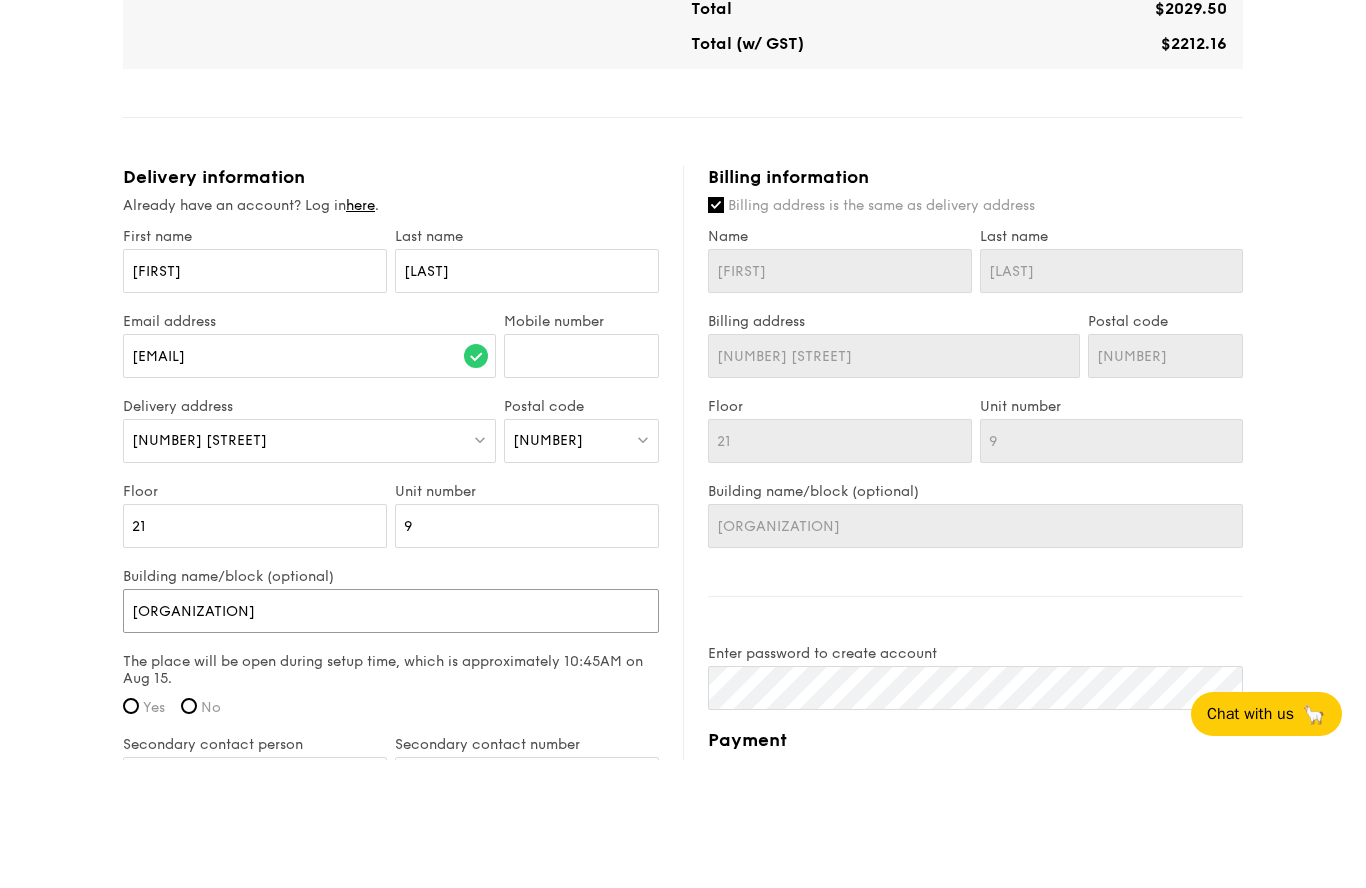 type on "[ORGANIZATION]" 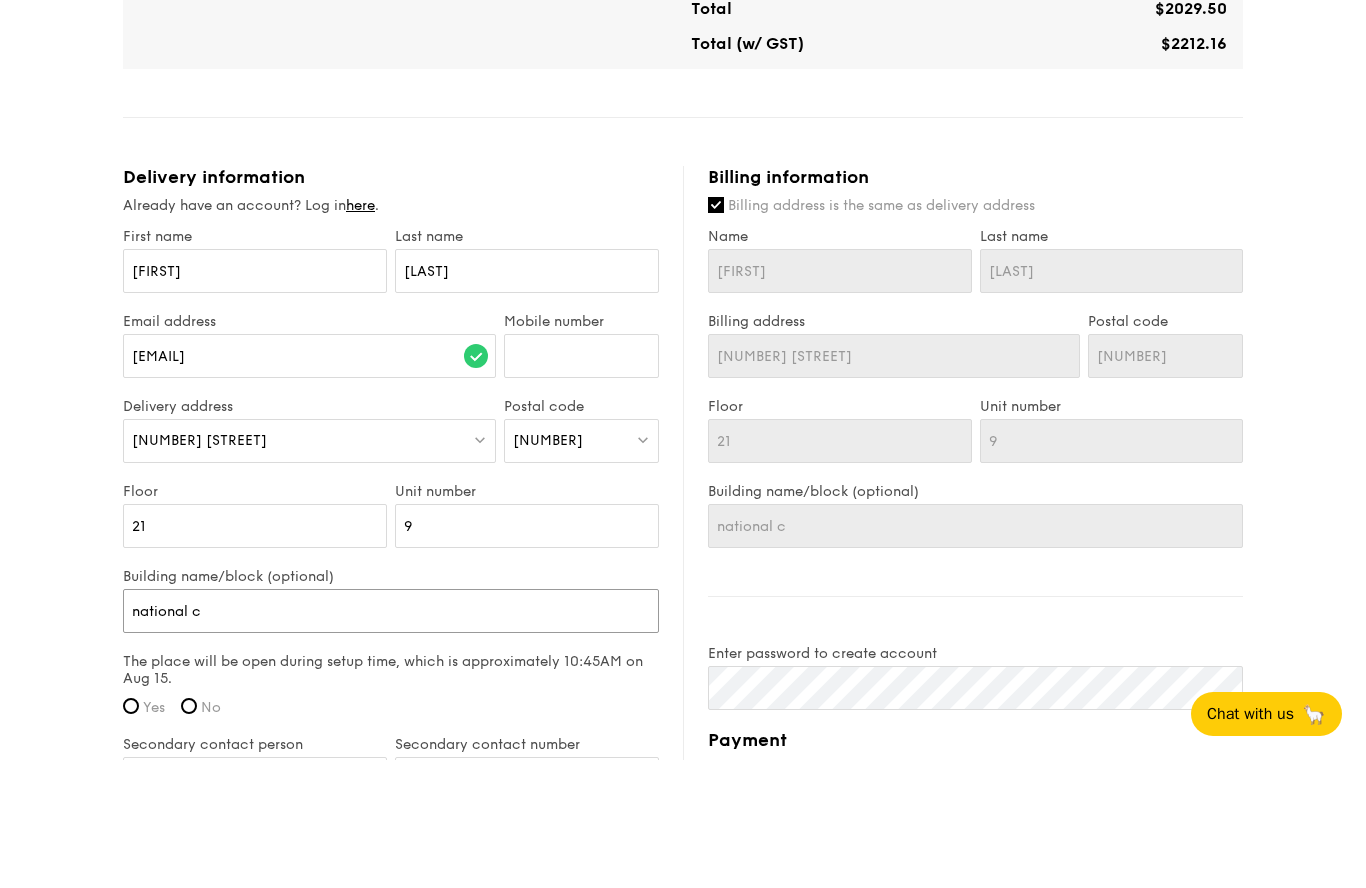 type on "national ca" 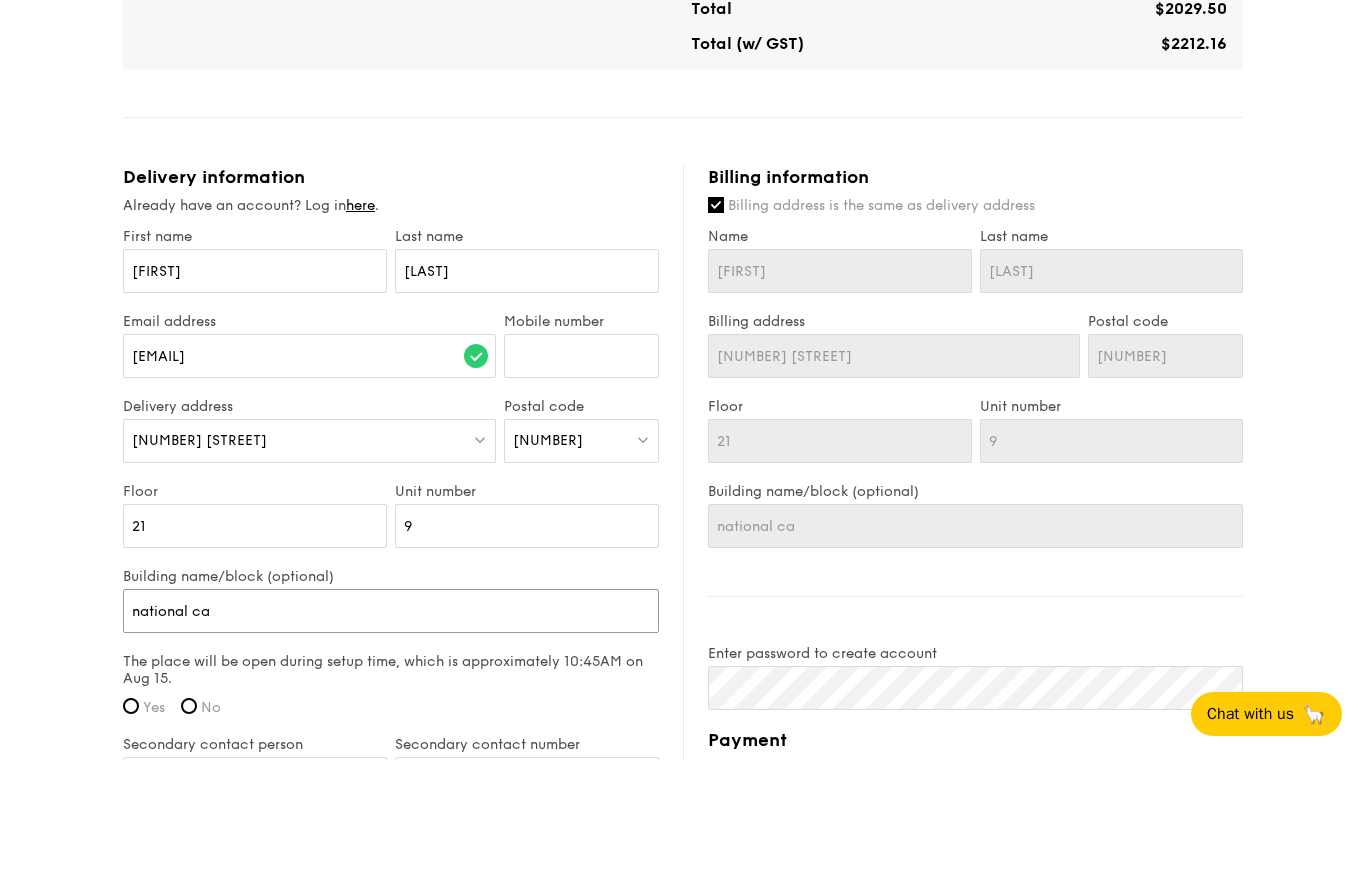 type on "[ORGANIZATION]" 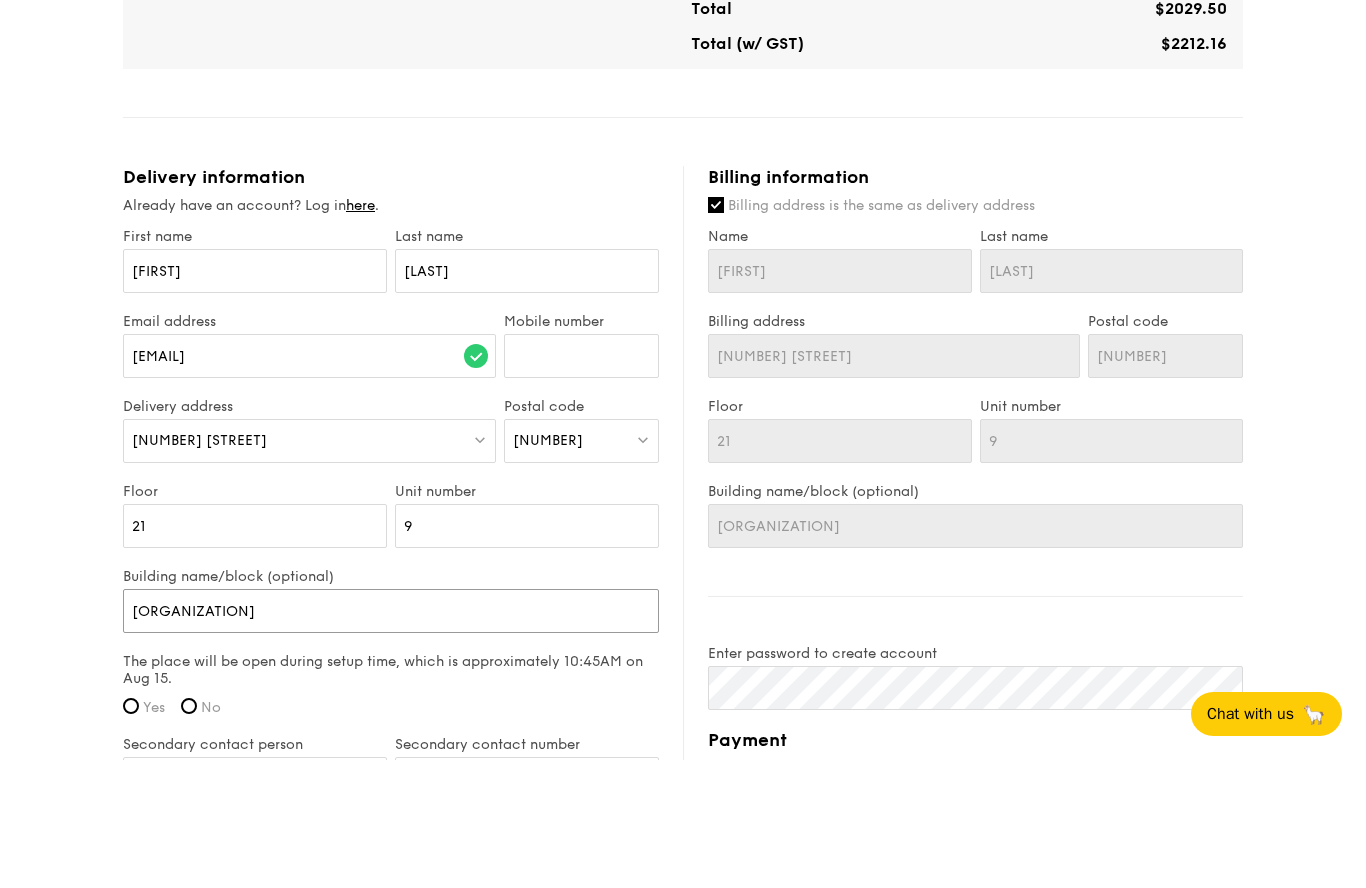 type on "national canc" 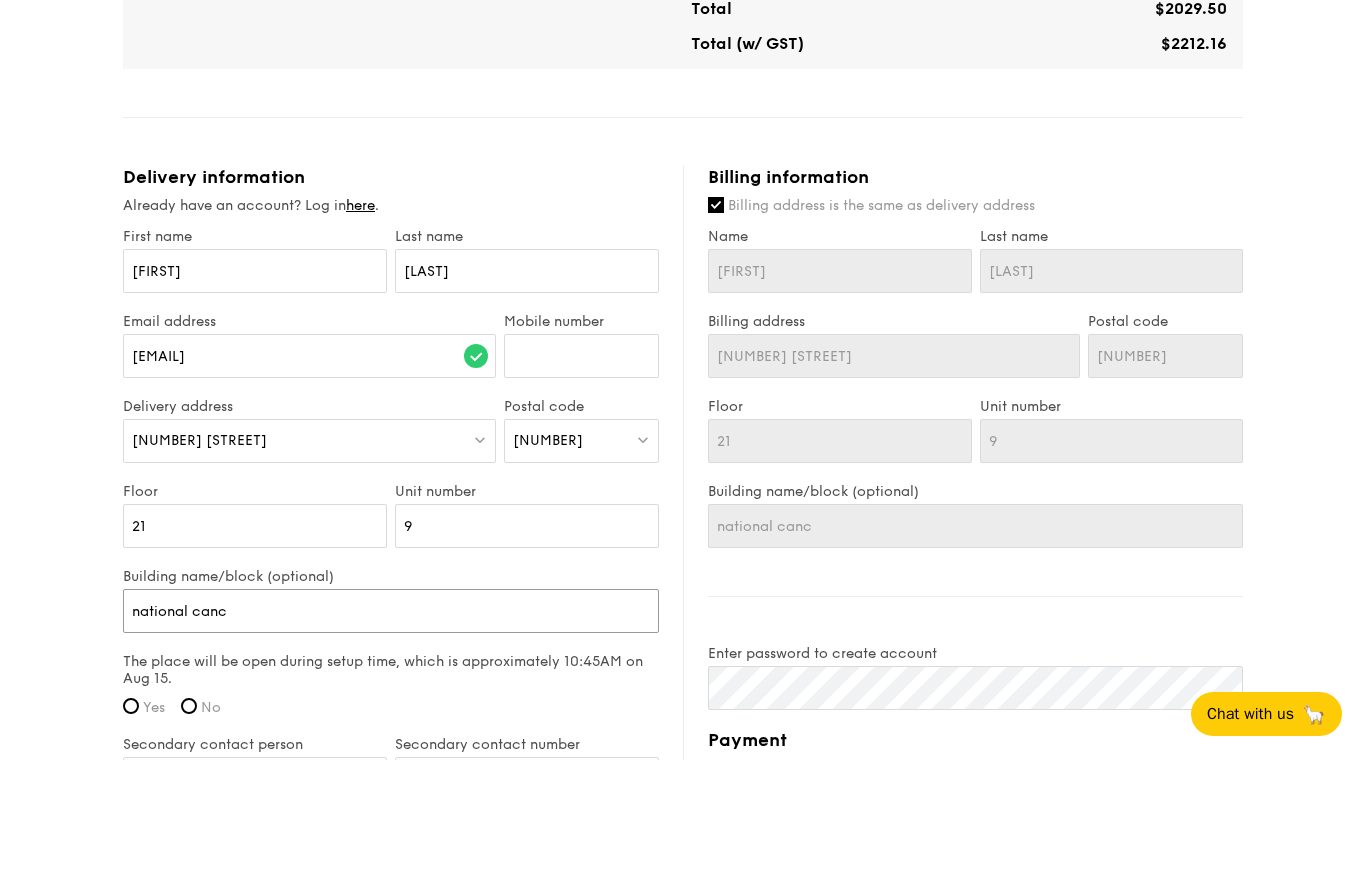 type on "national canc3" 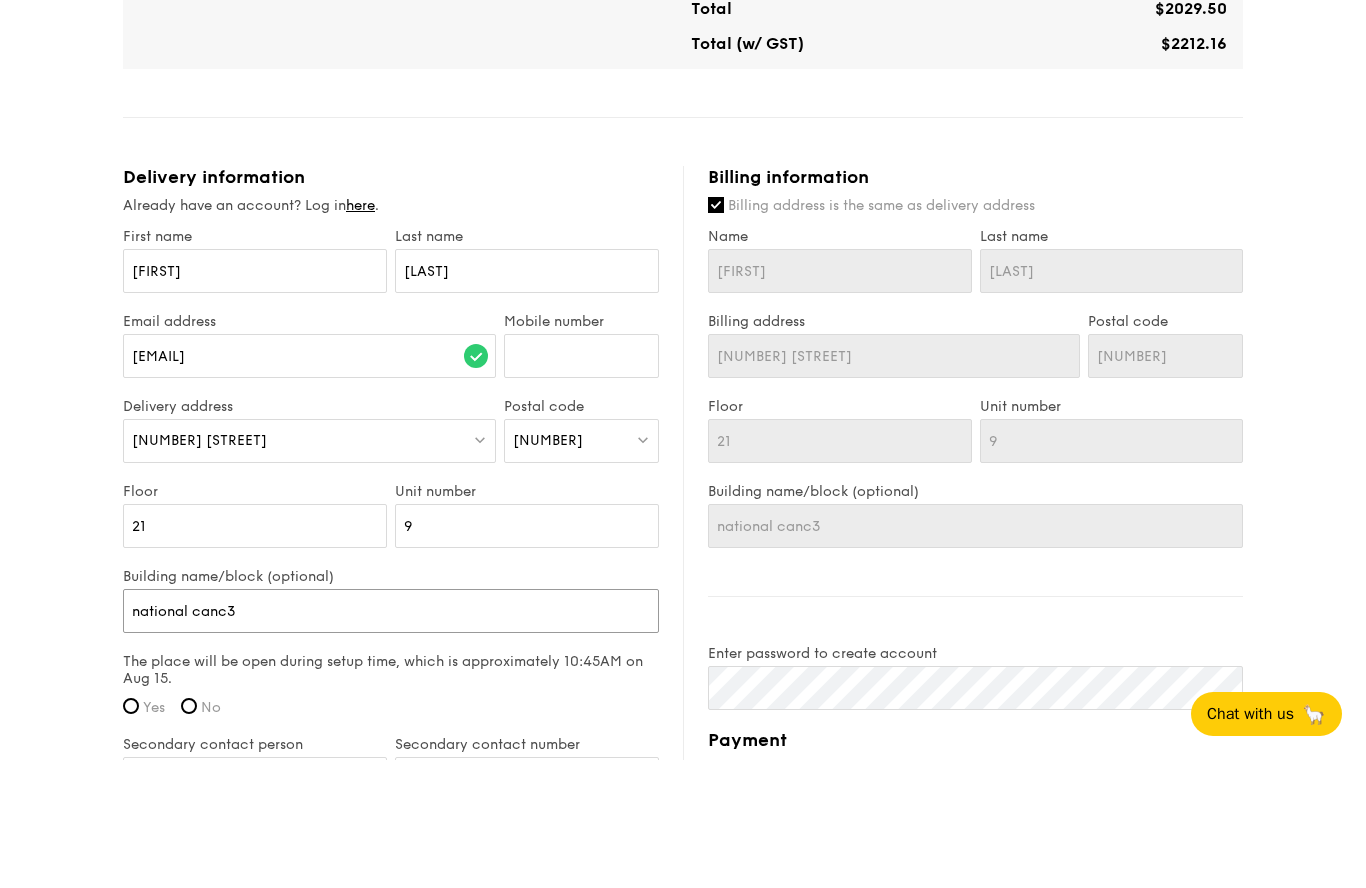type on "national canc" 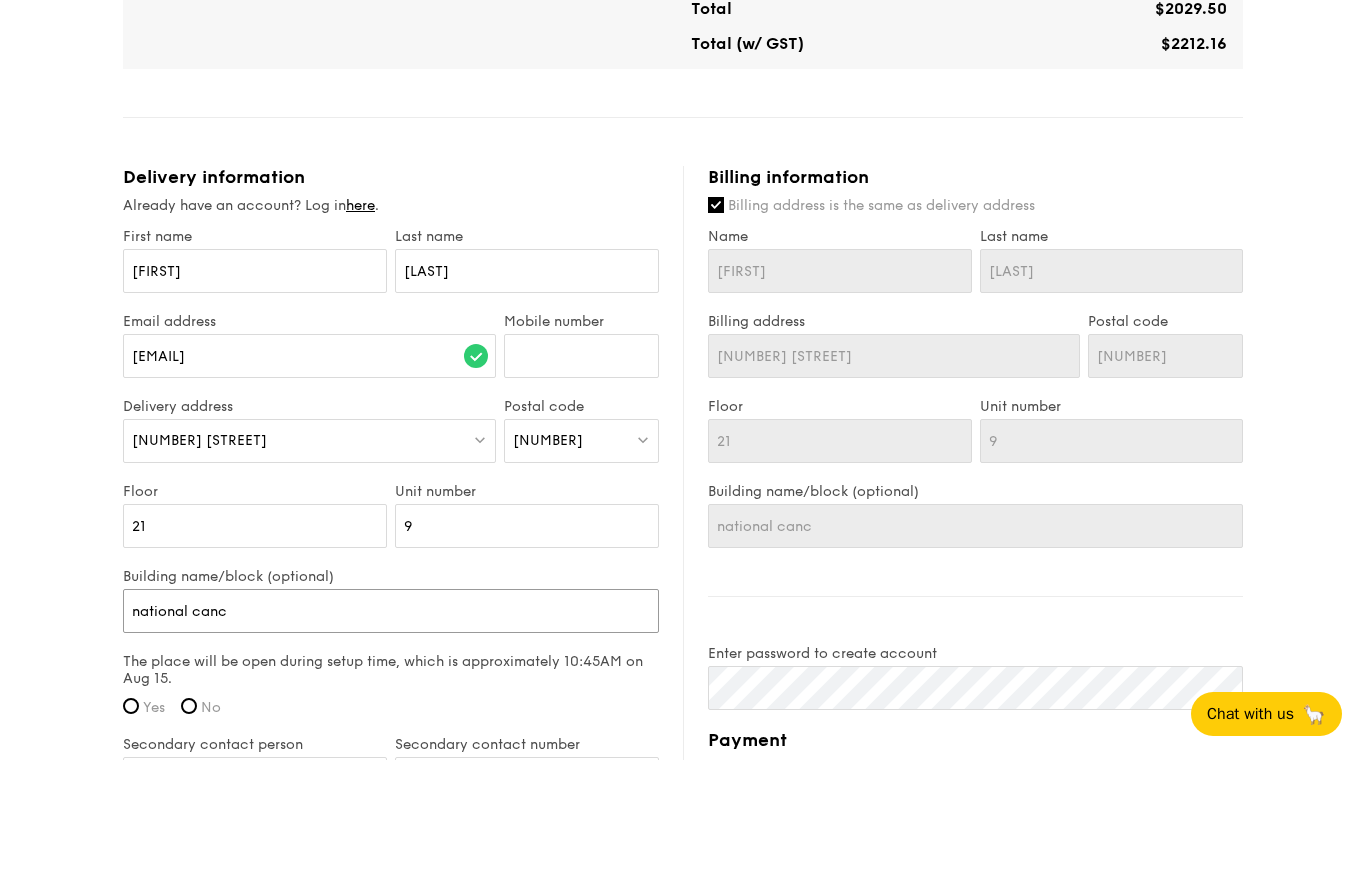 type on "national canc3" 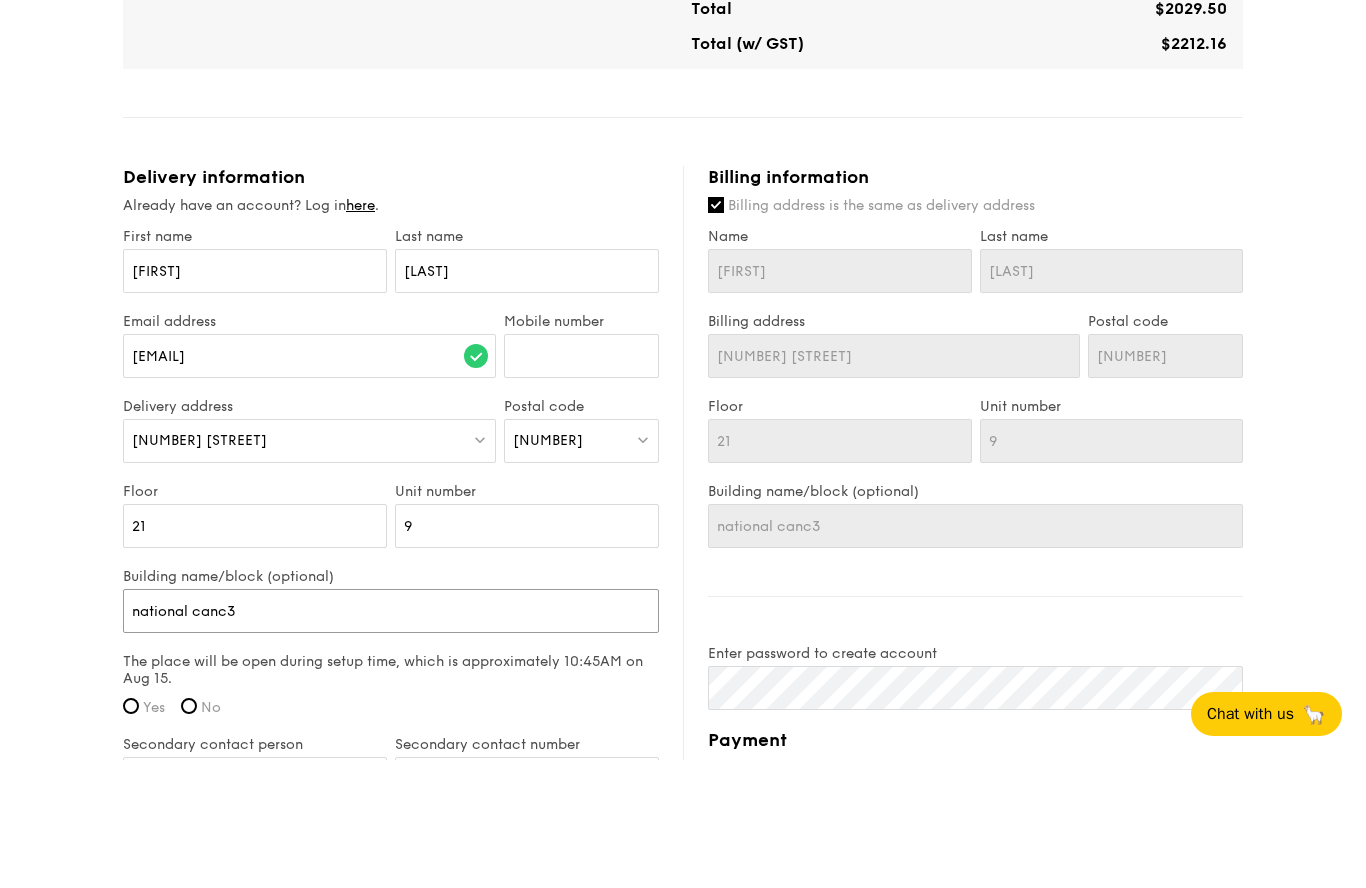 type on "national canc34" 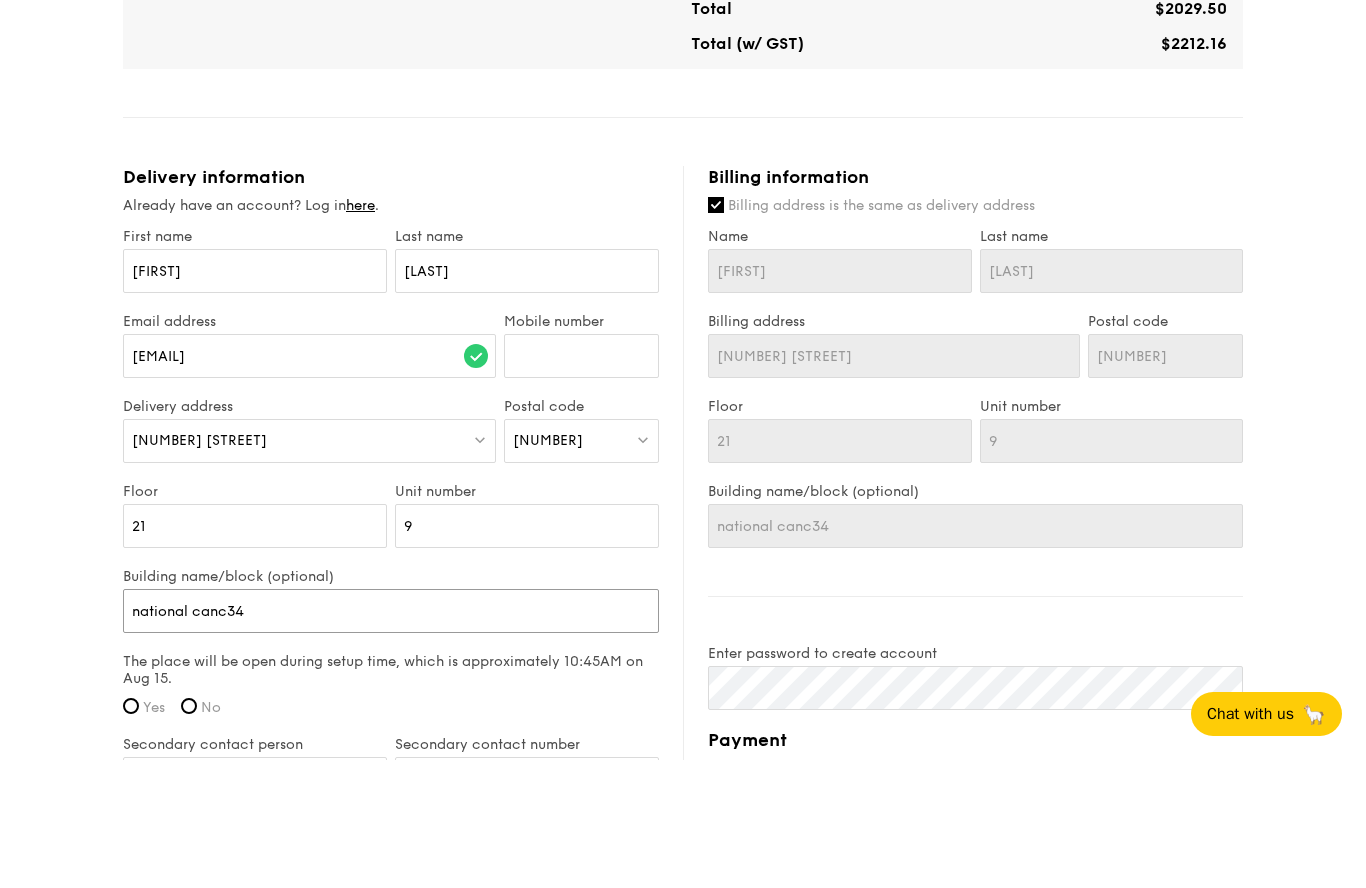 type on "national canc3" 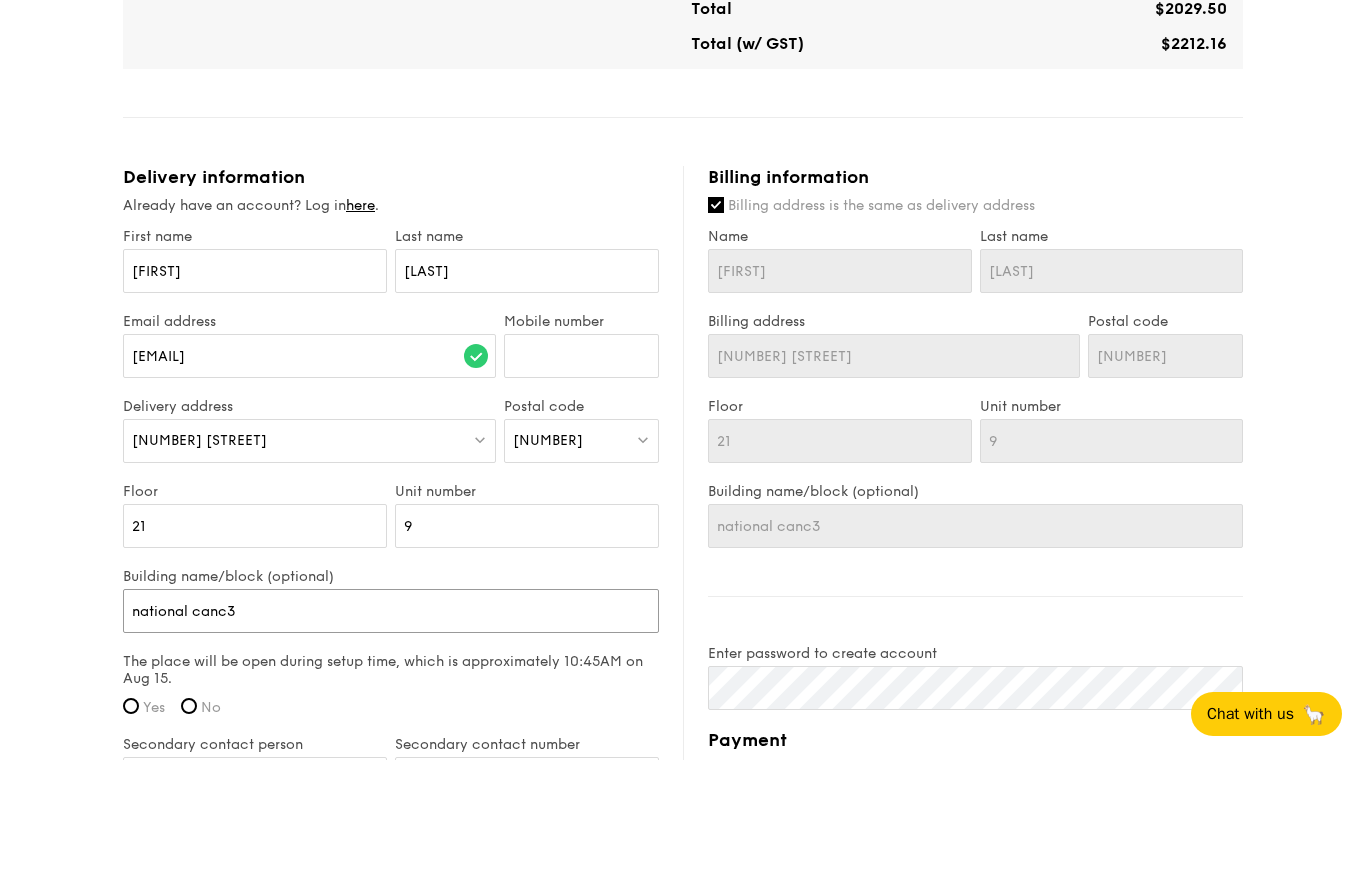 type on "national canc" 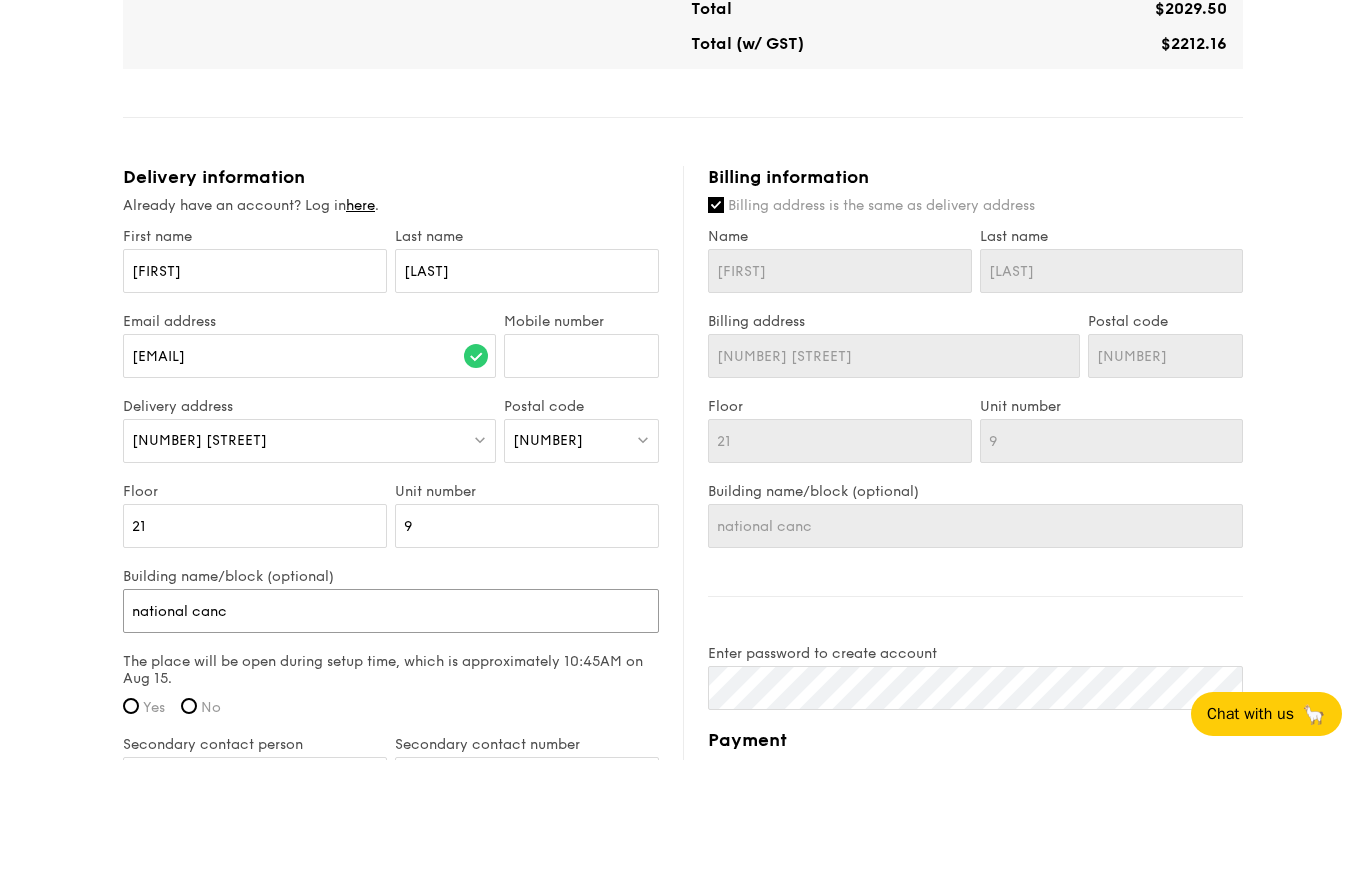 type on "national cance" 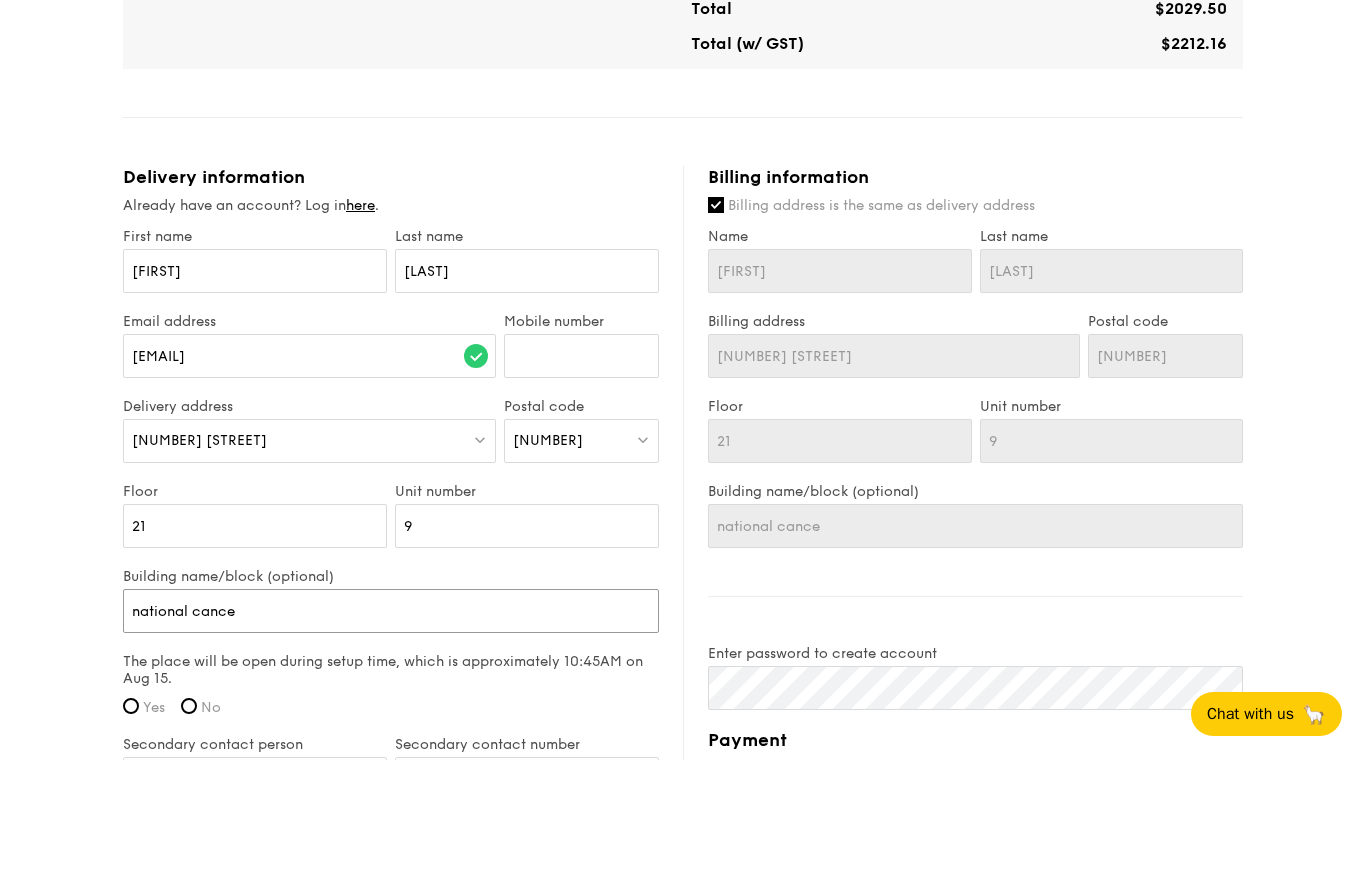 type on "national cancer" 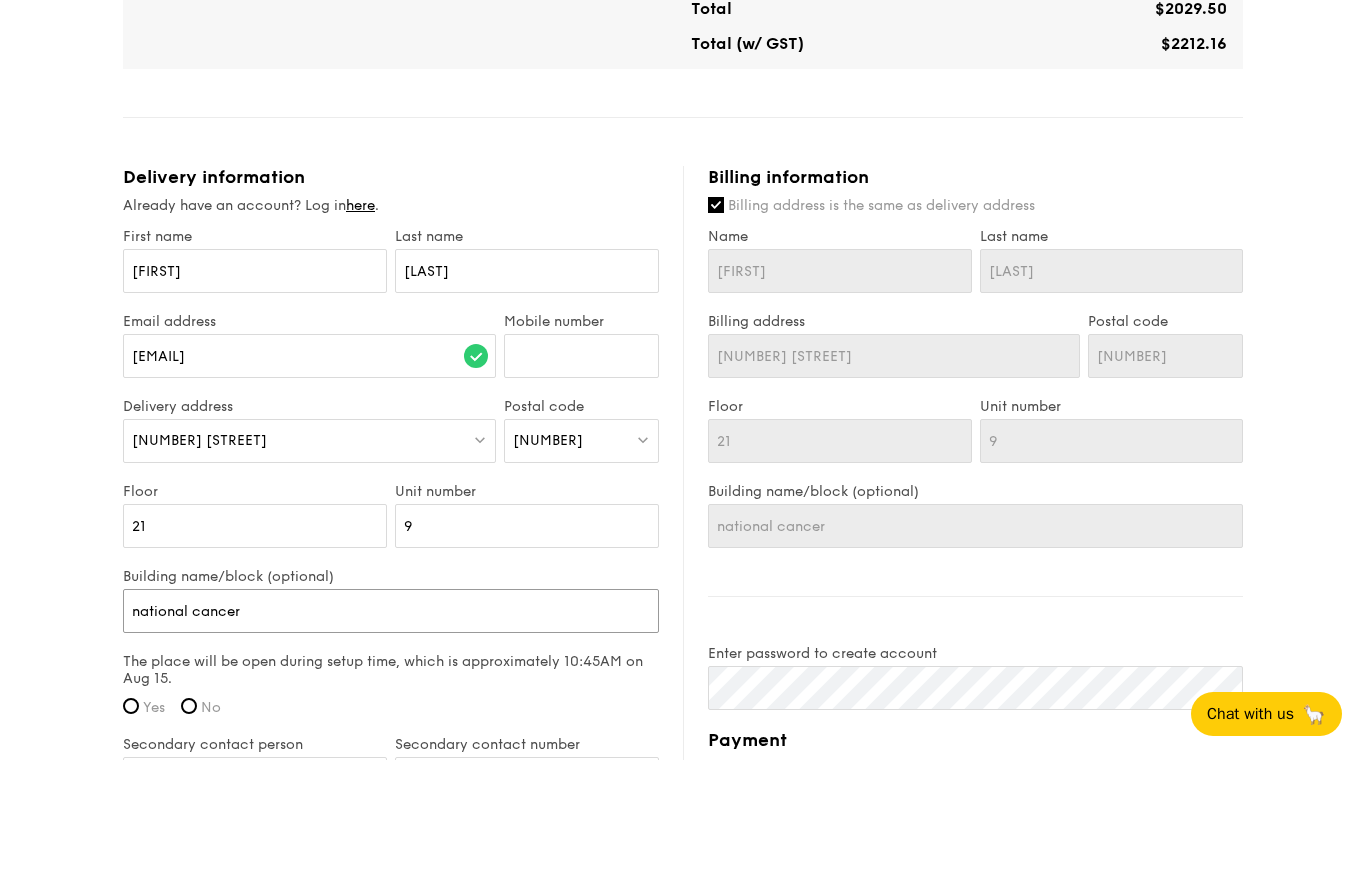 type on "national cancer" 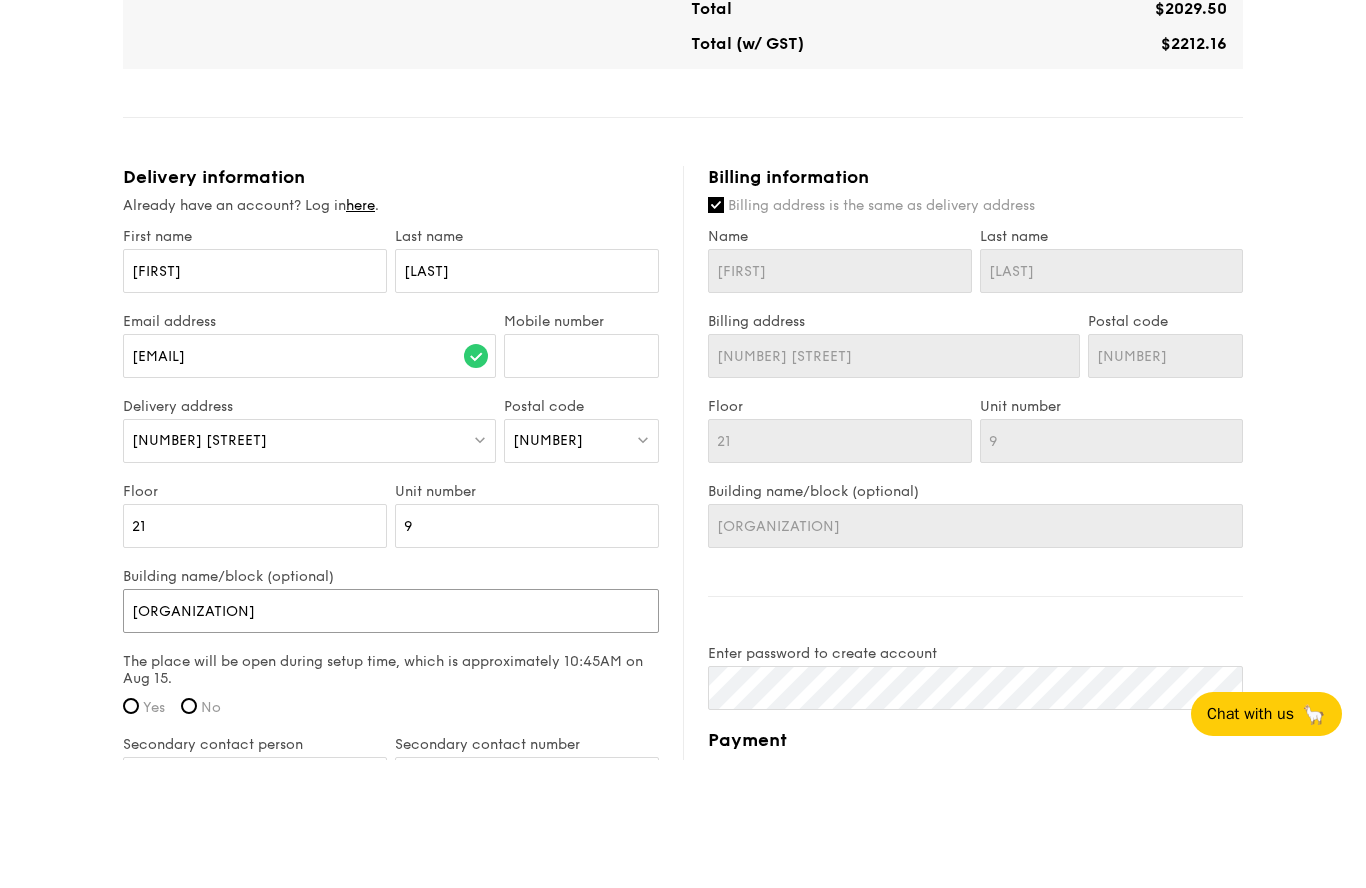 type on "[ORGANIZATION]" 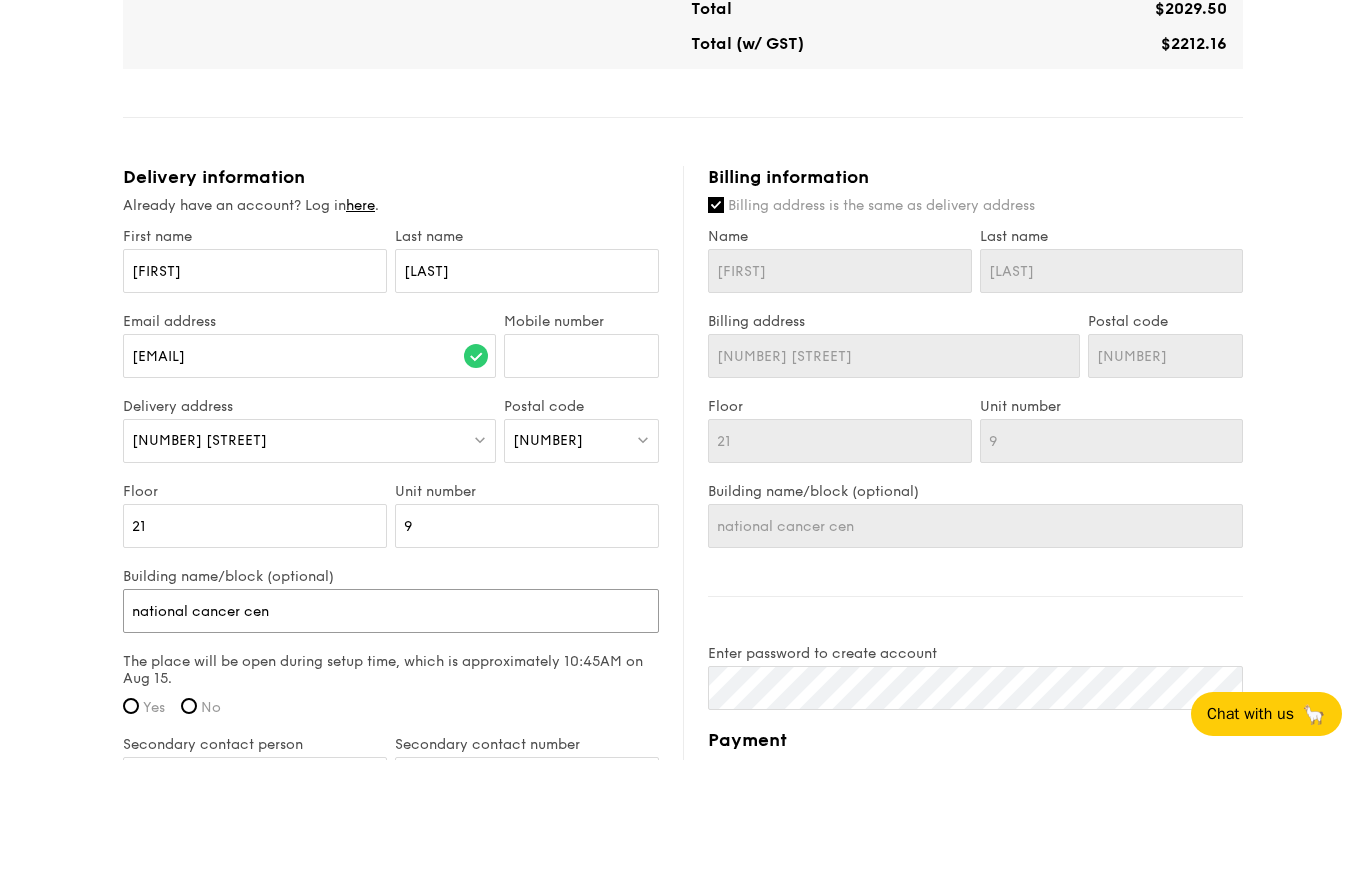 type on "national cancer centre" 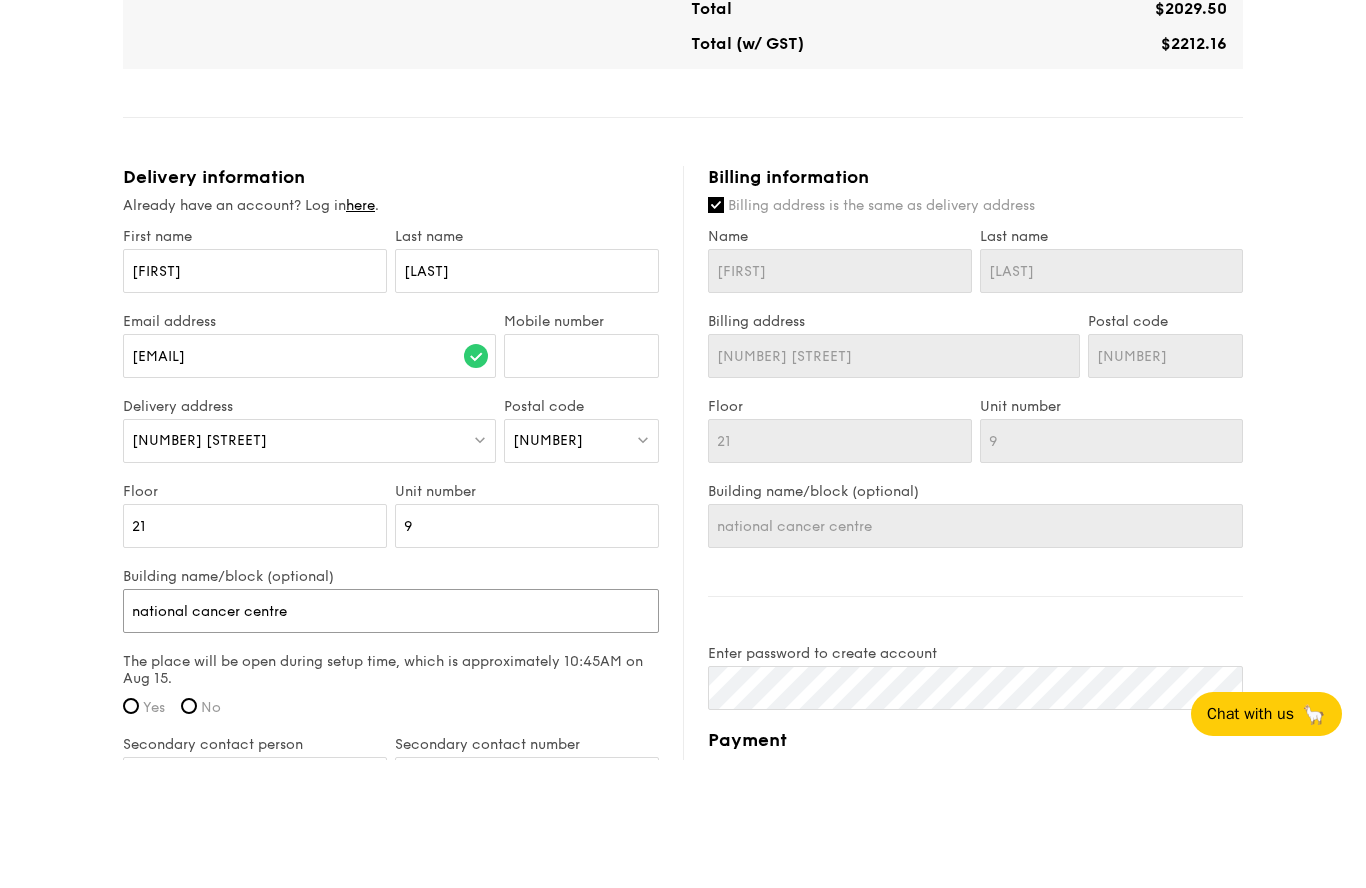 type on "[ORGANIZATION]" 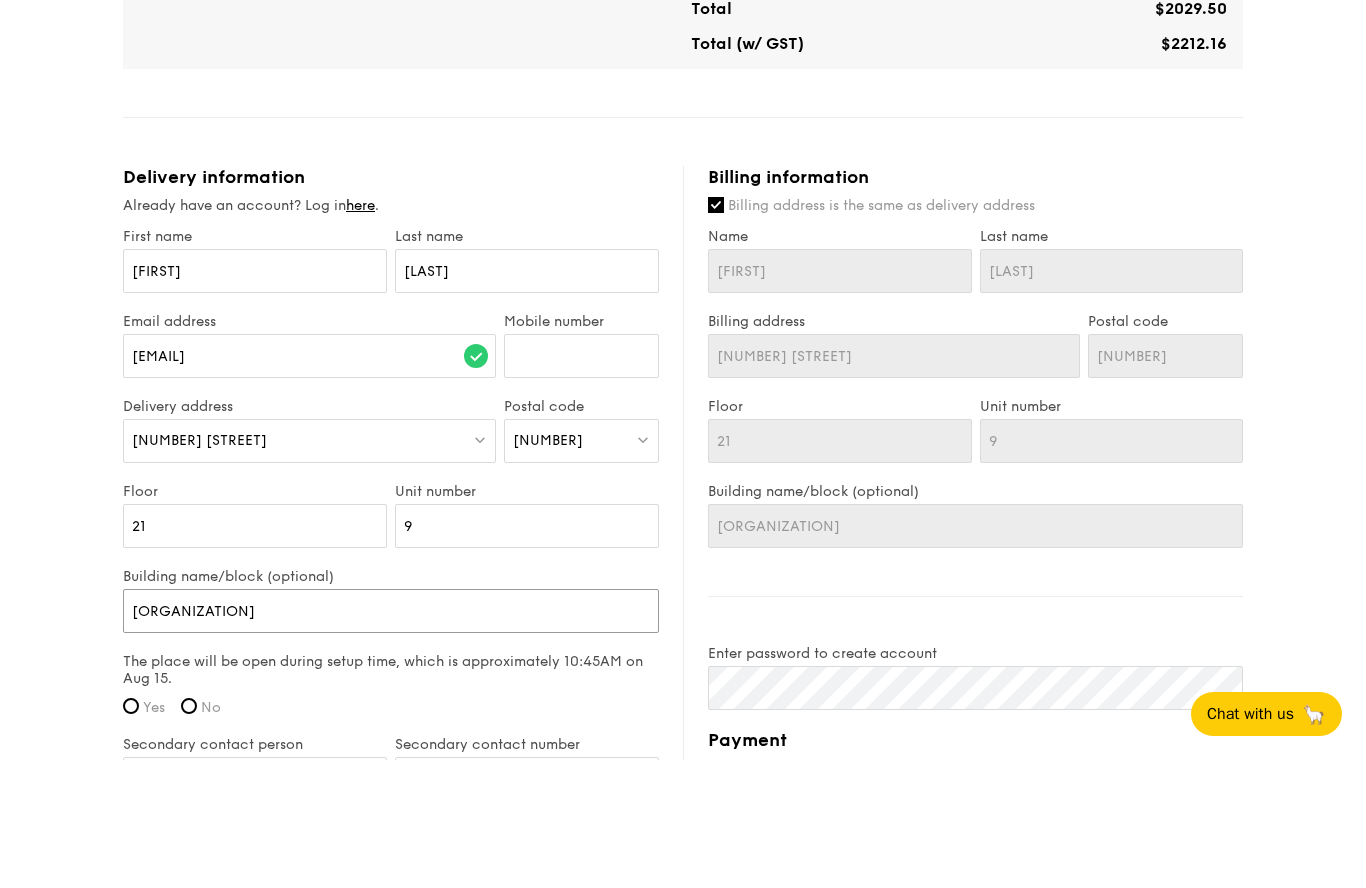 type on "national cancer centre" 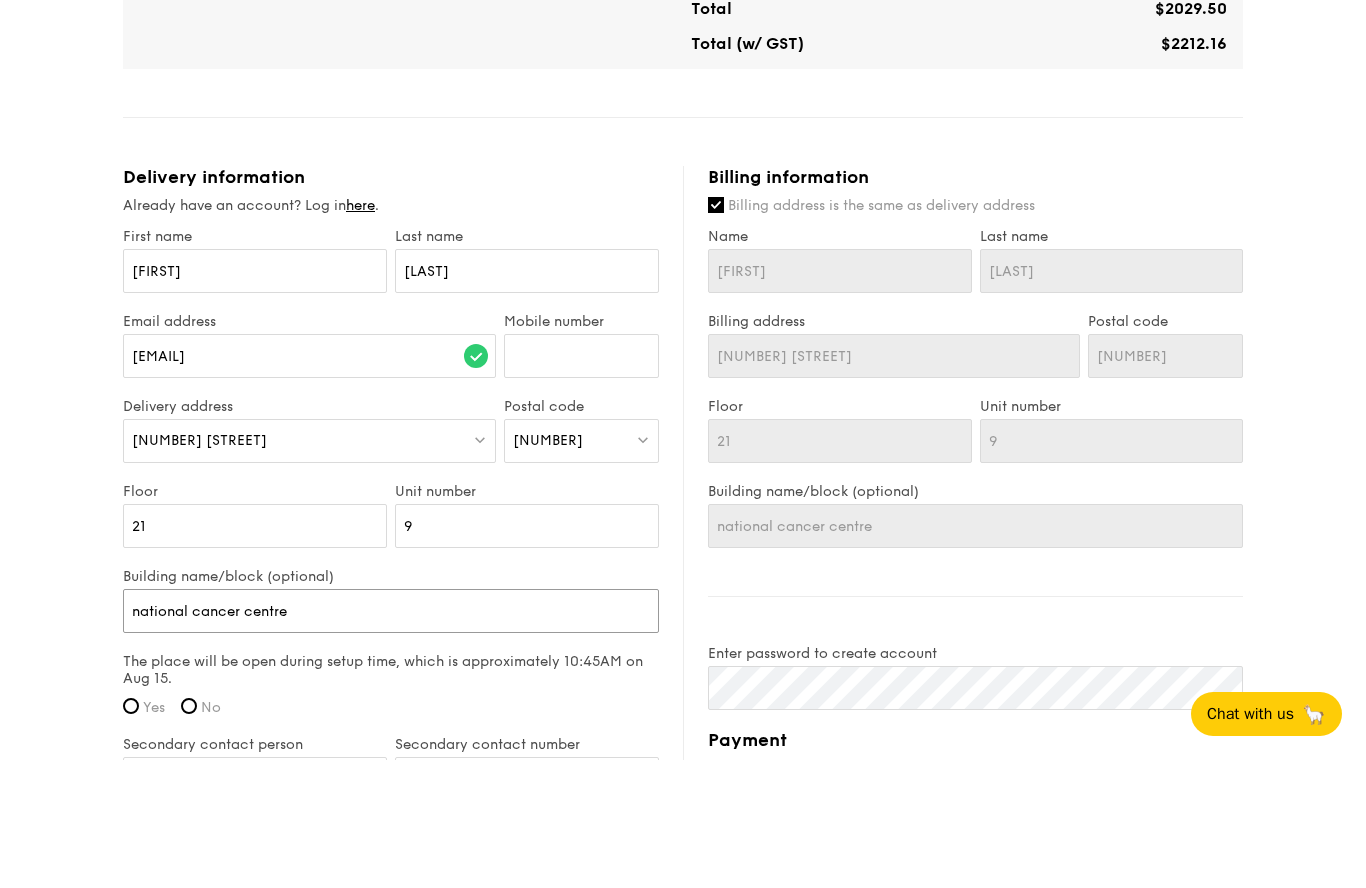type on "national cancer centre" 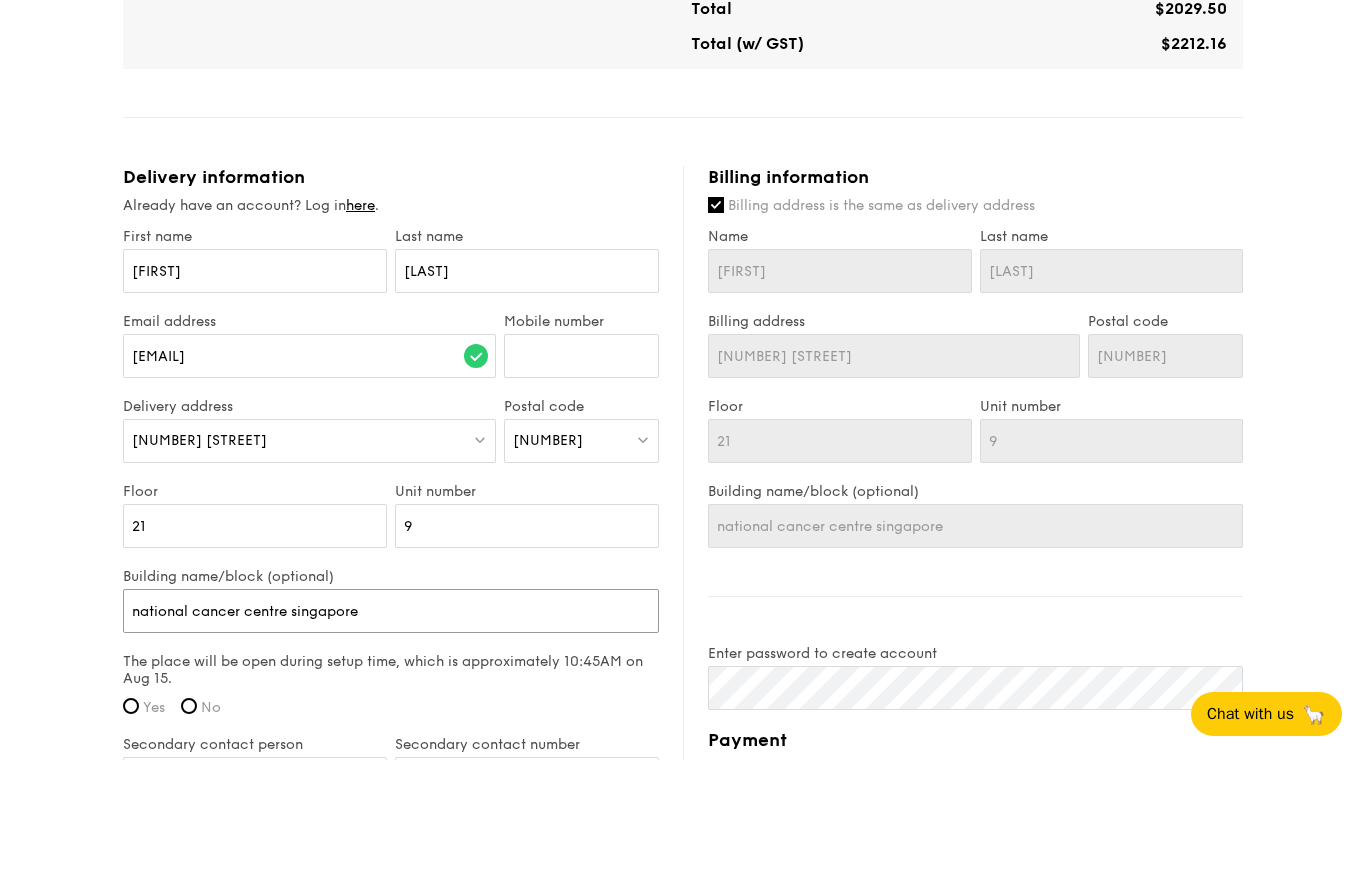 type on "national cancer centre si" 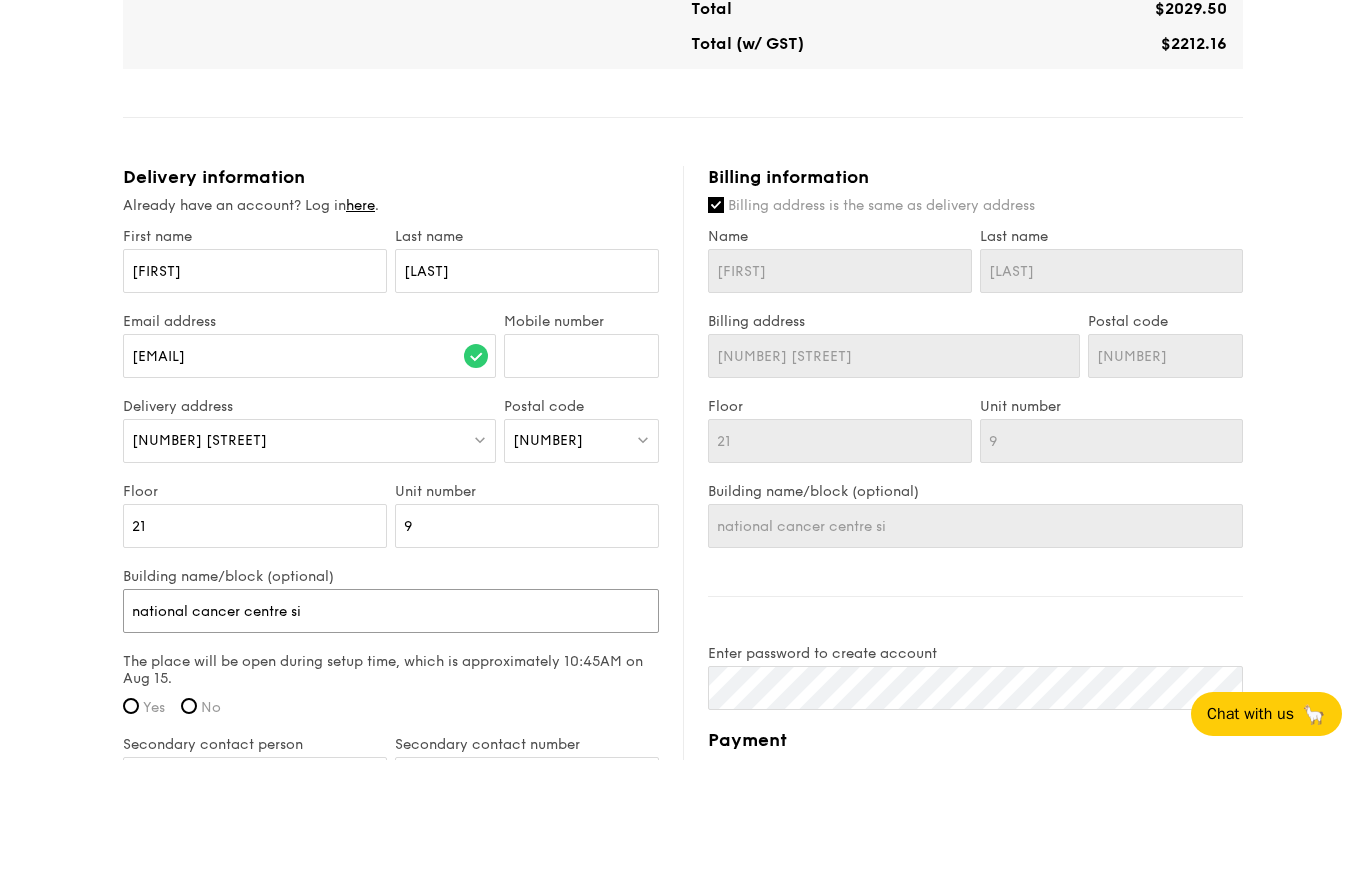 type on "[ORGANIZATION]" 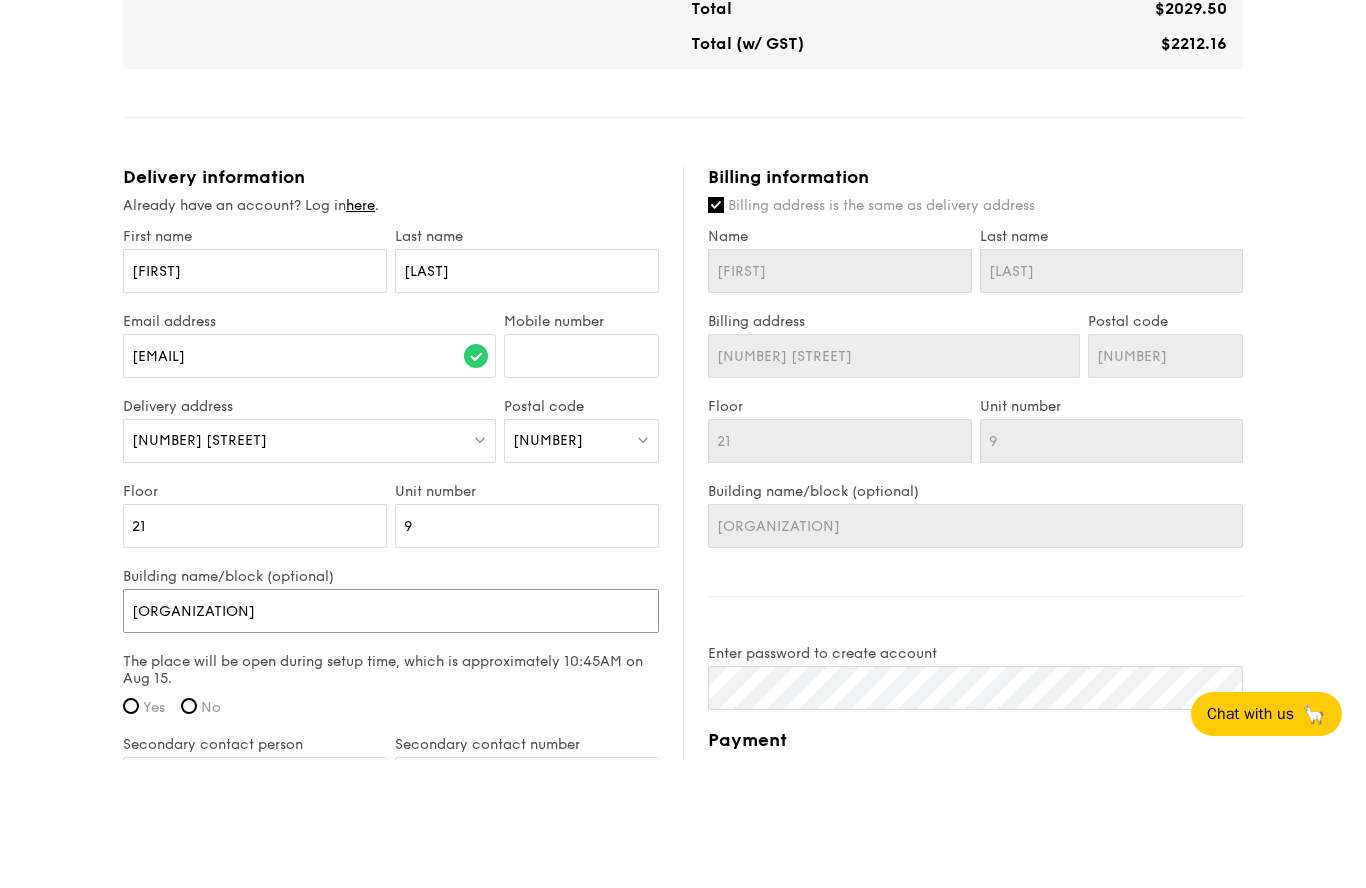 type on "national cancer centre singapore" 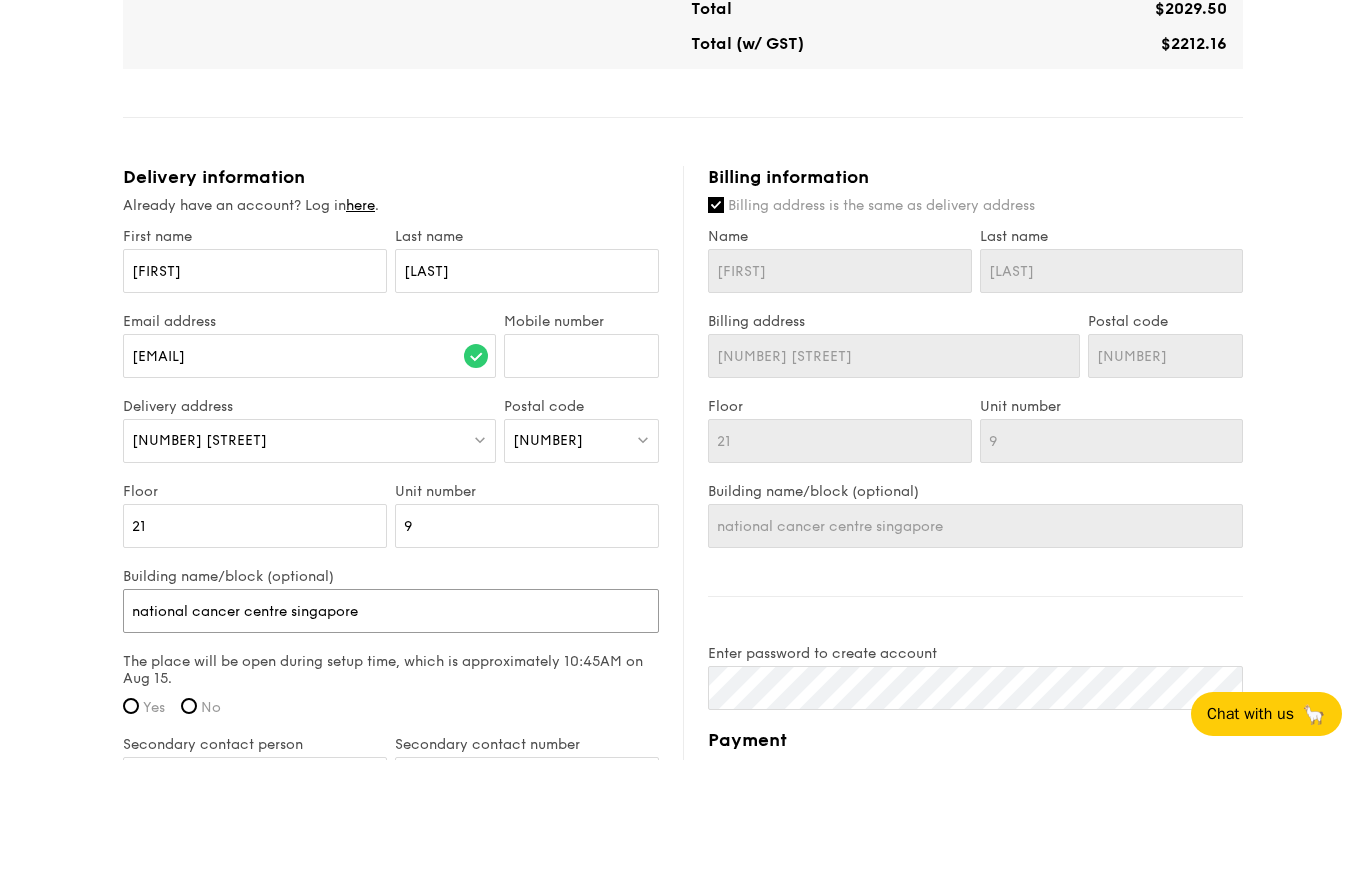 type on "national cancer centre singa" 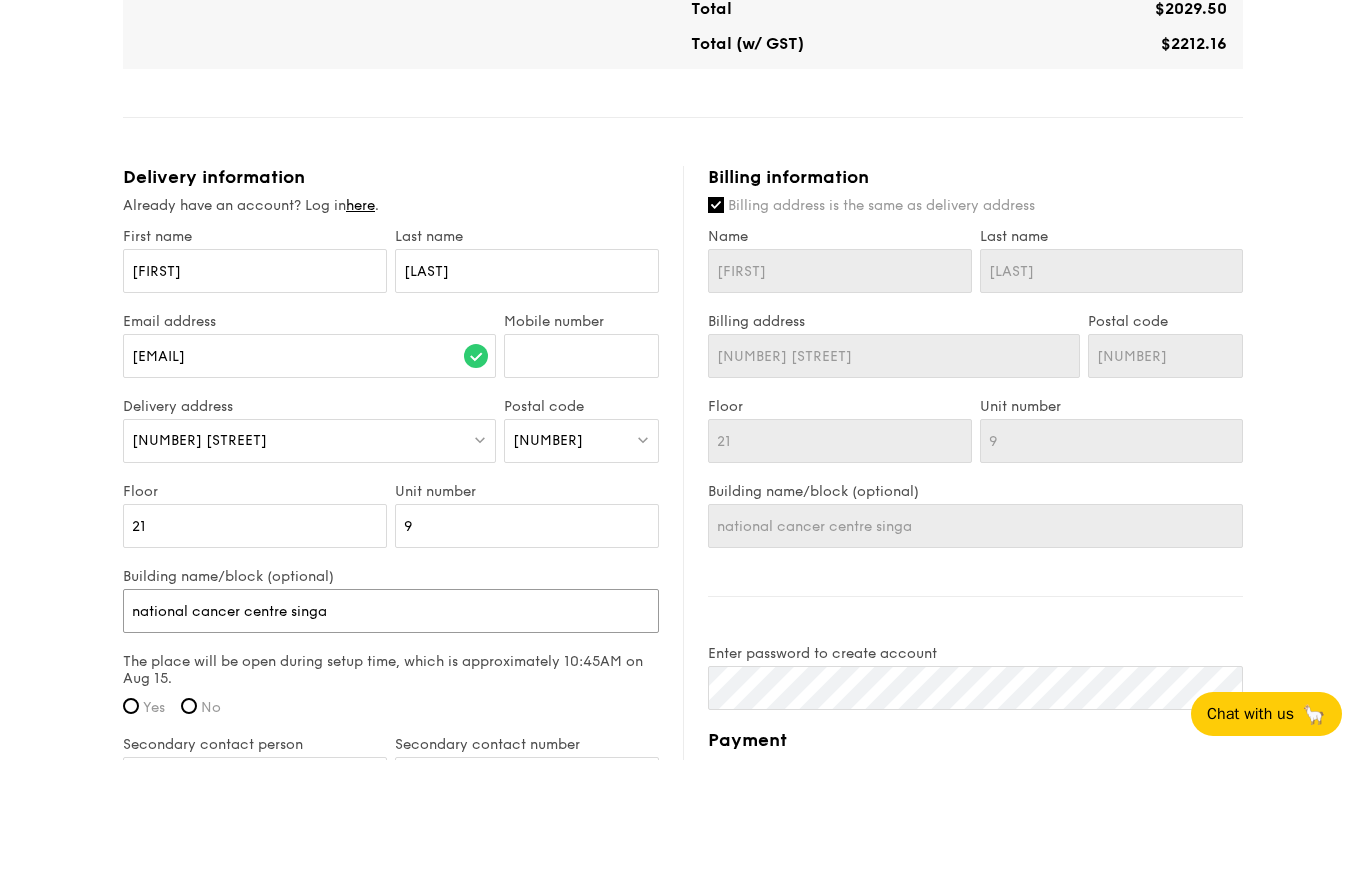 type on "national cancer centre singapore" 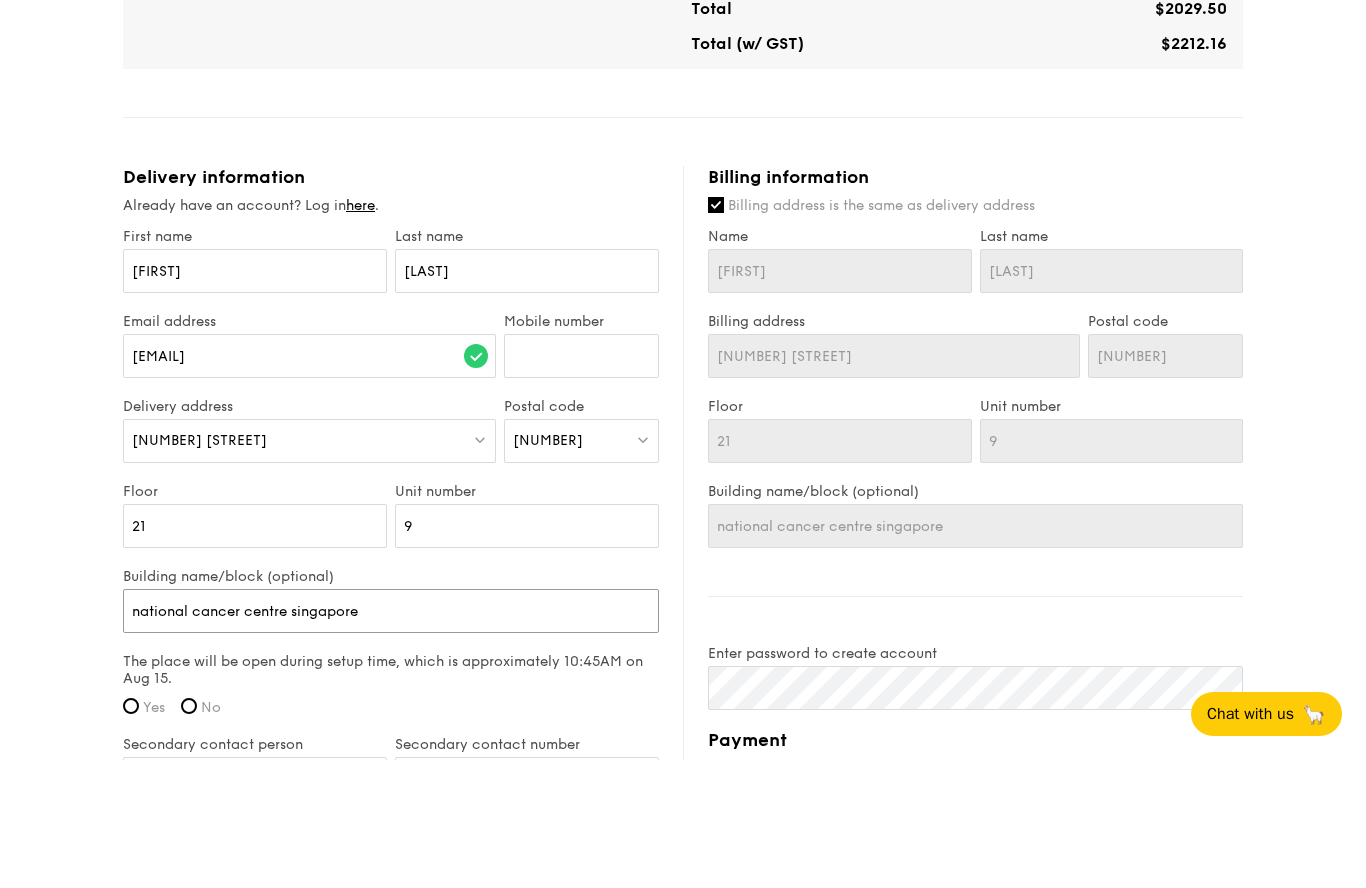 type on "[ORGANIZATION]" 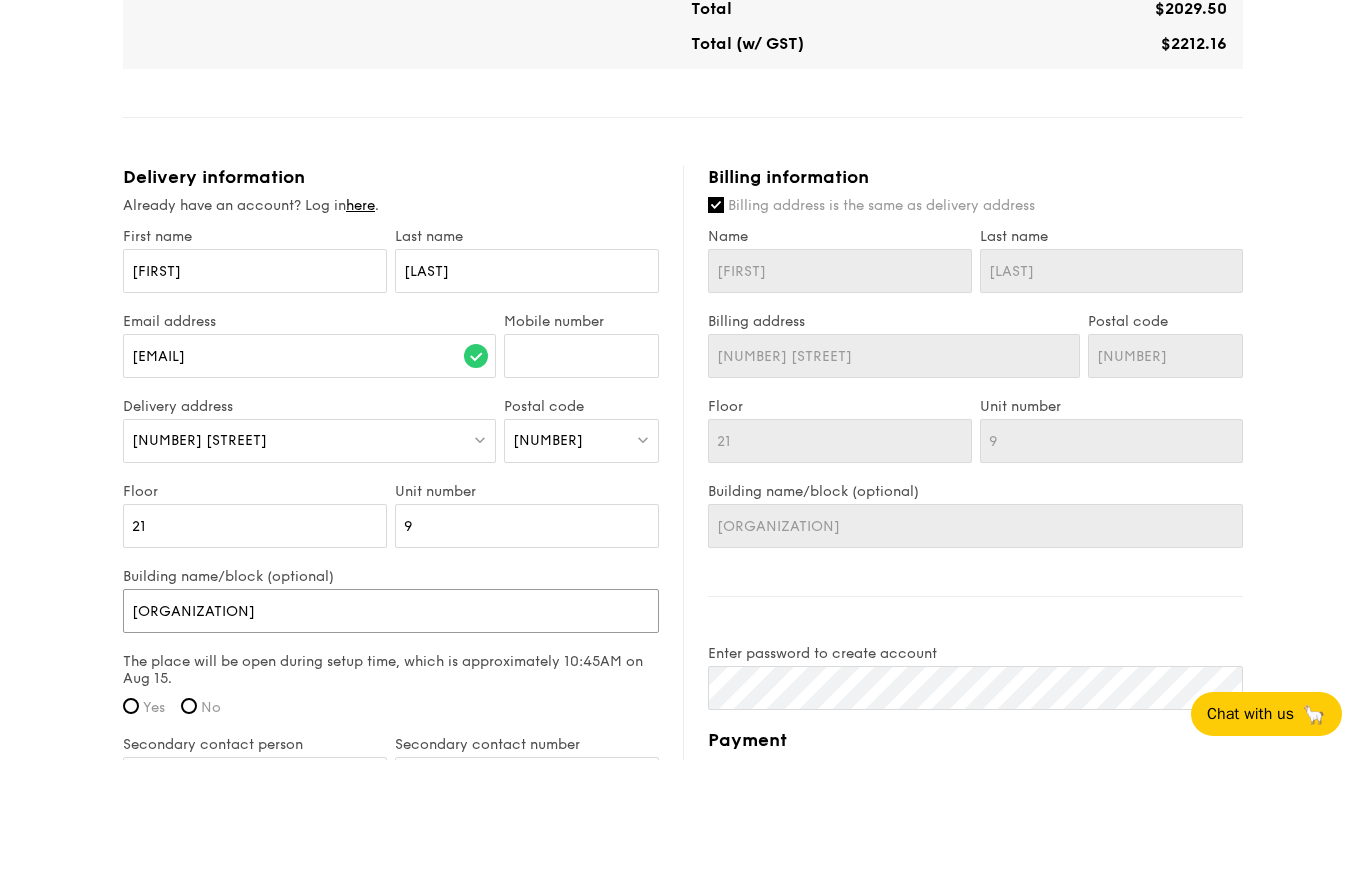 type on "[ORGANIZATION]" 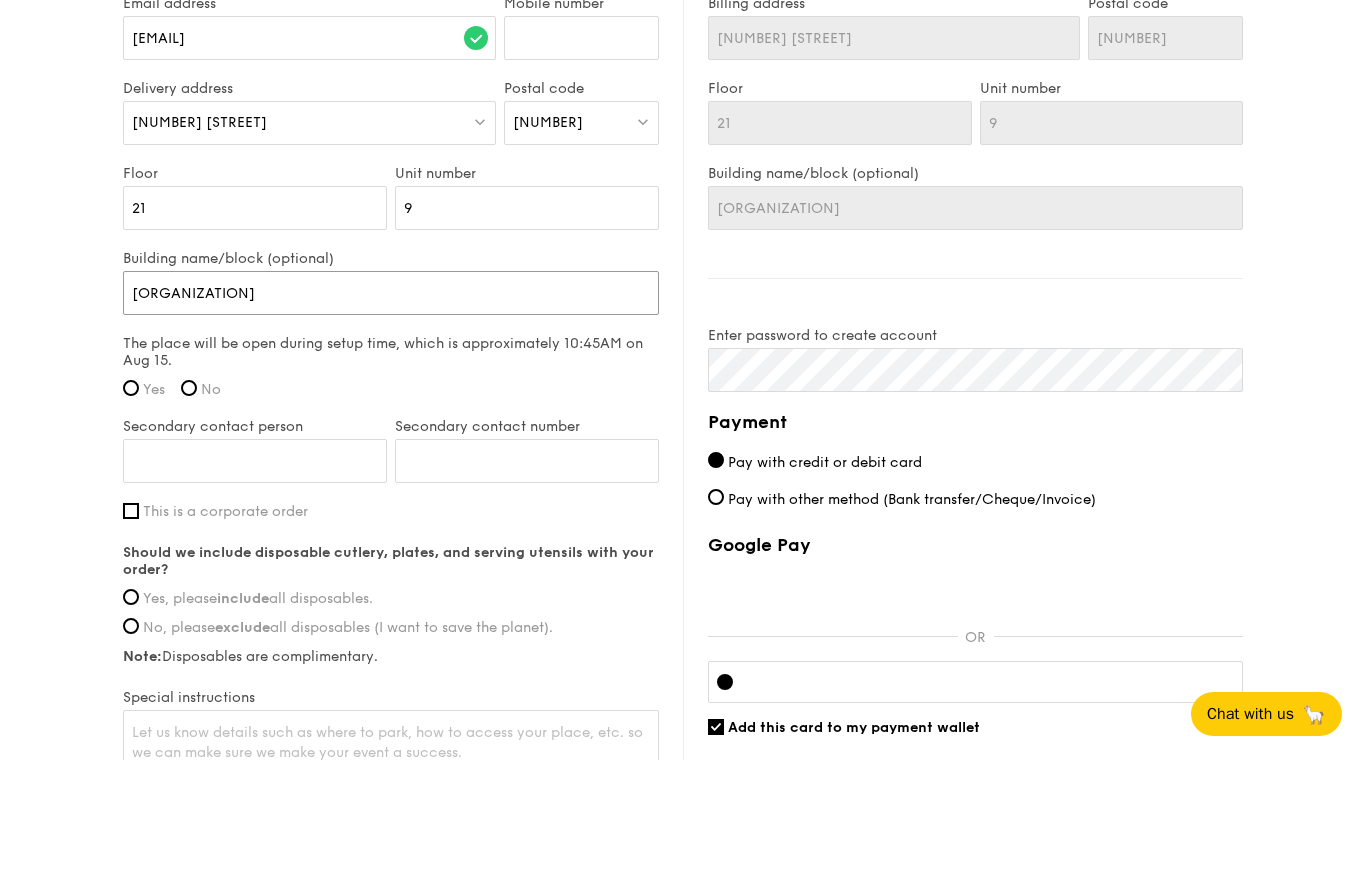 scroll, scrollTop: 1519, scrollLeft: 0, axis: vertical 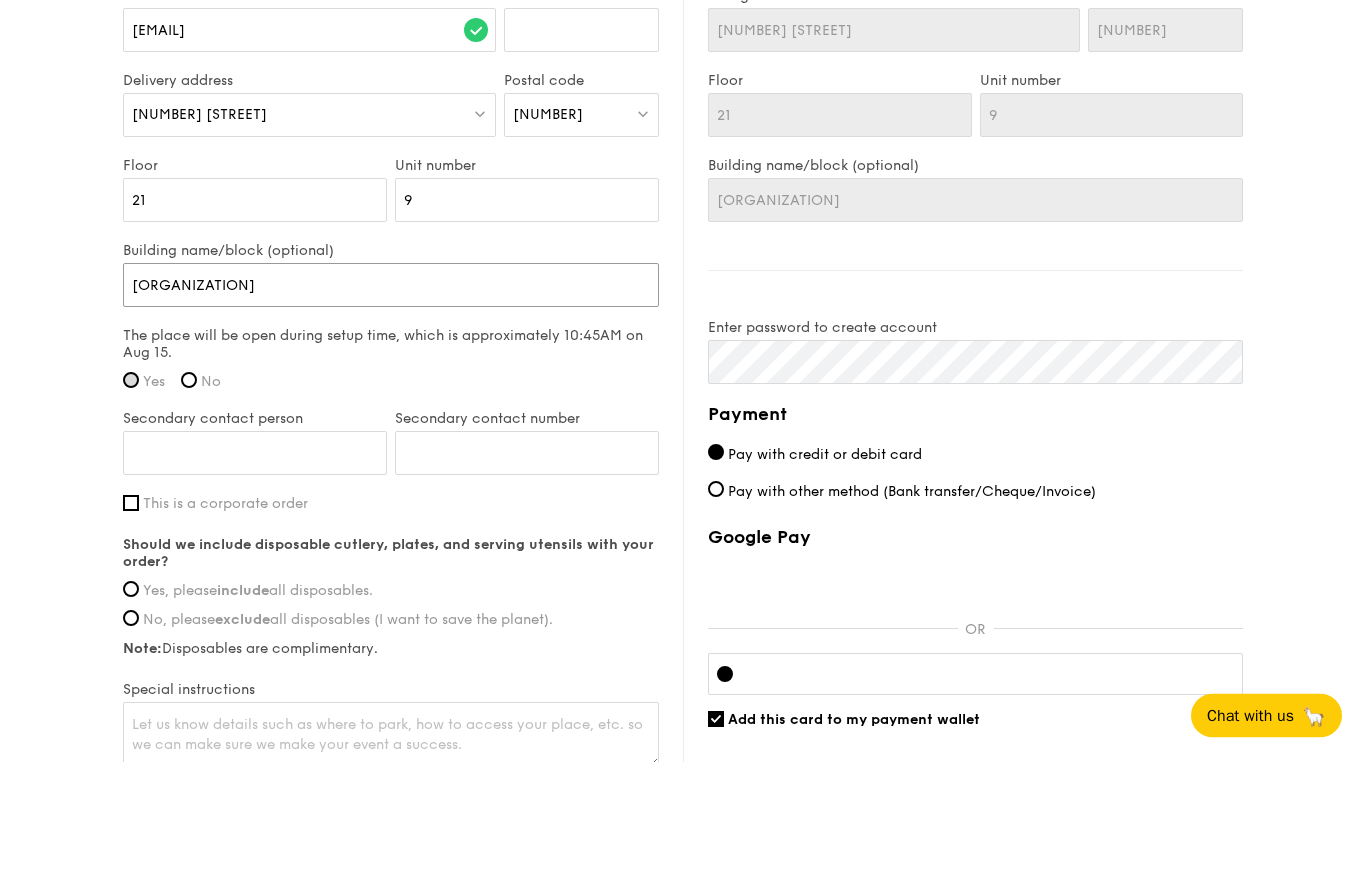 type on "[ORGANIZATION]" 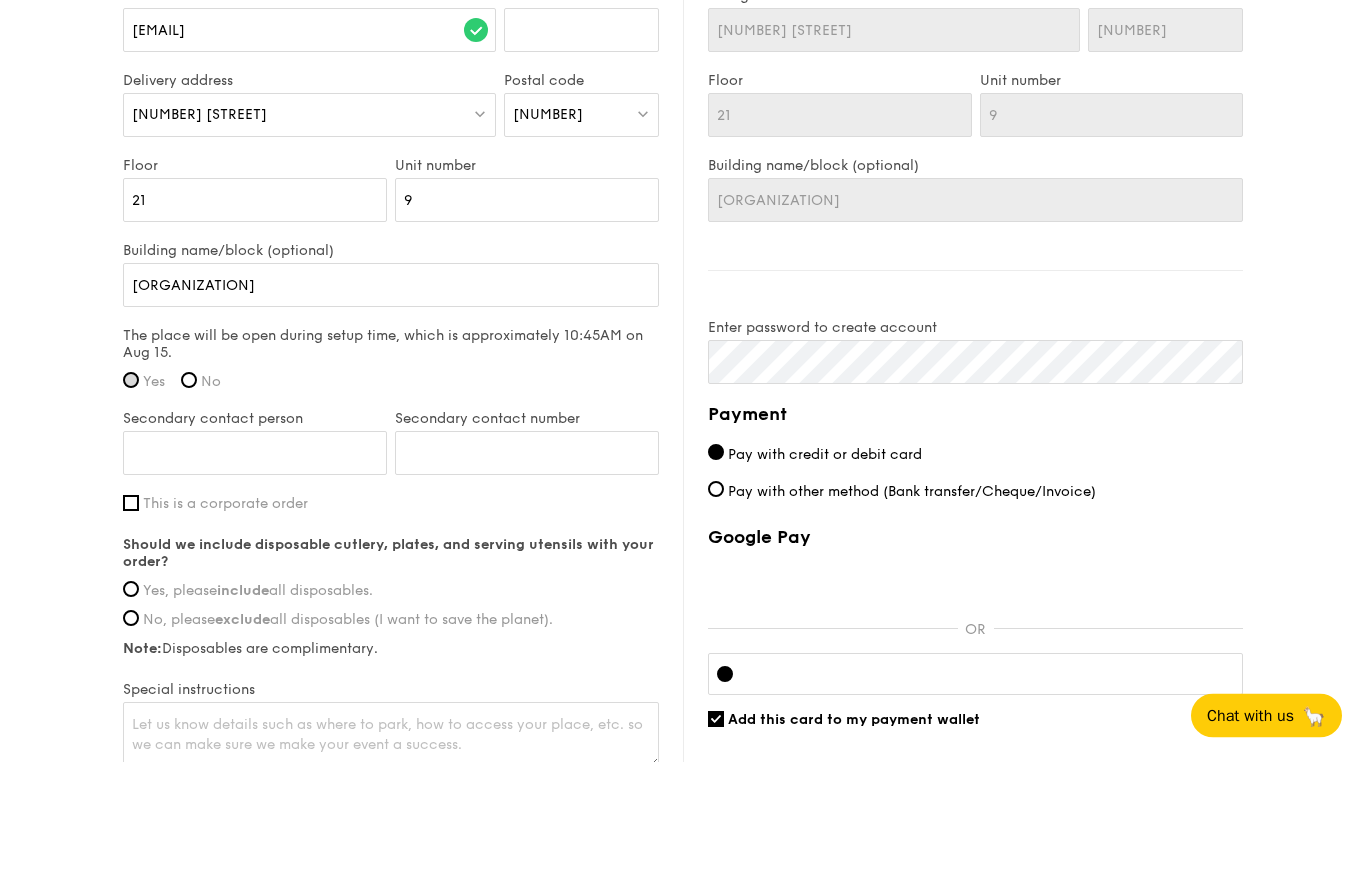 click on "Yes" at bounding box center [131, 507] 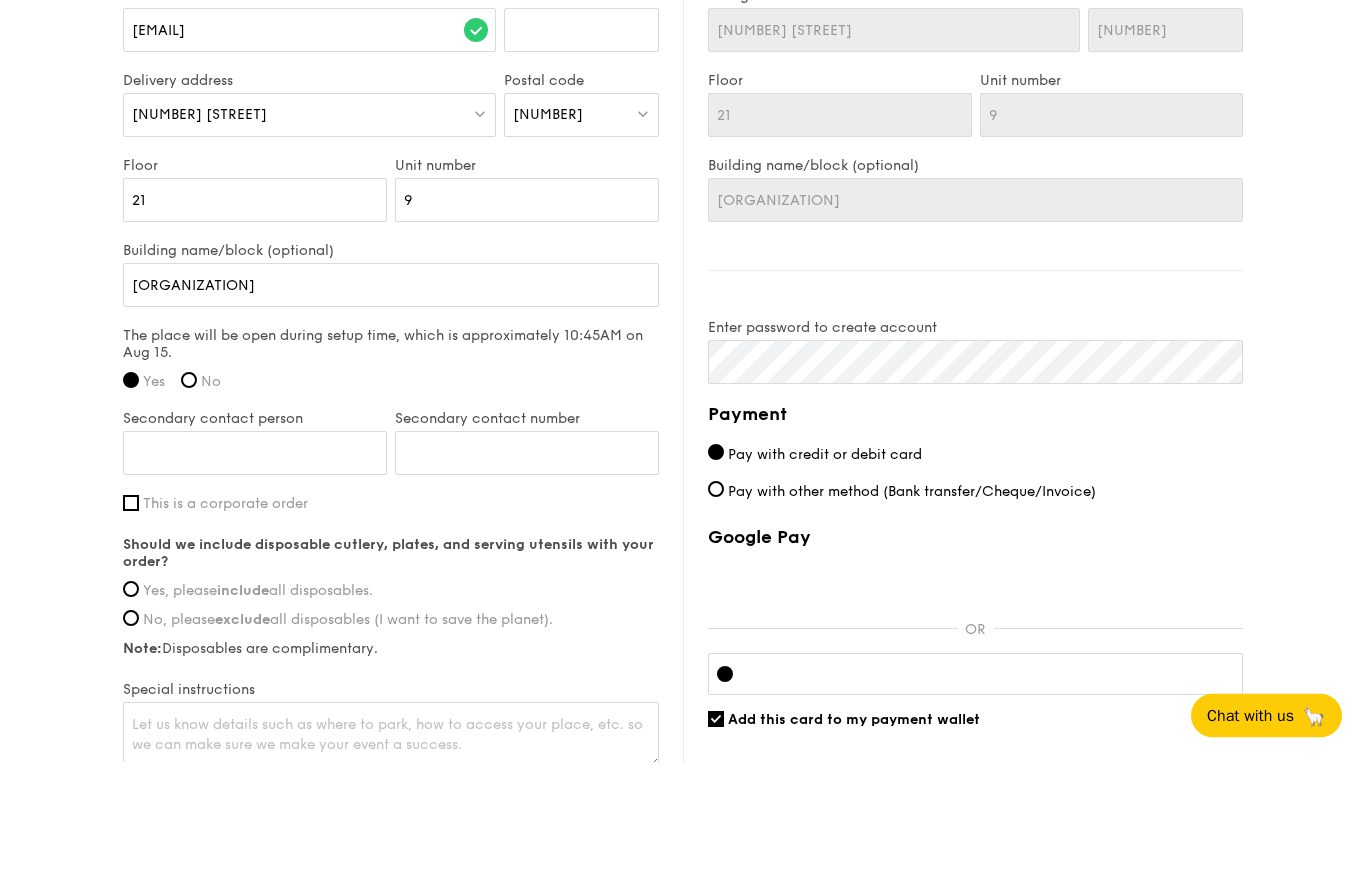 scroll, scrollTop: 1646, scrollLeft: 0, axis: vertical 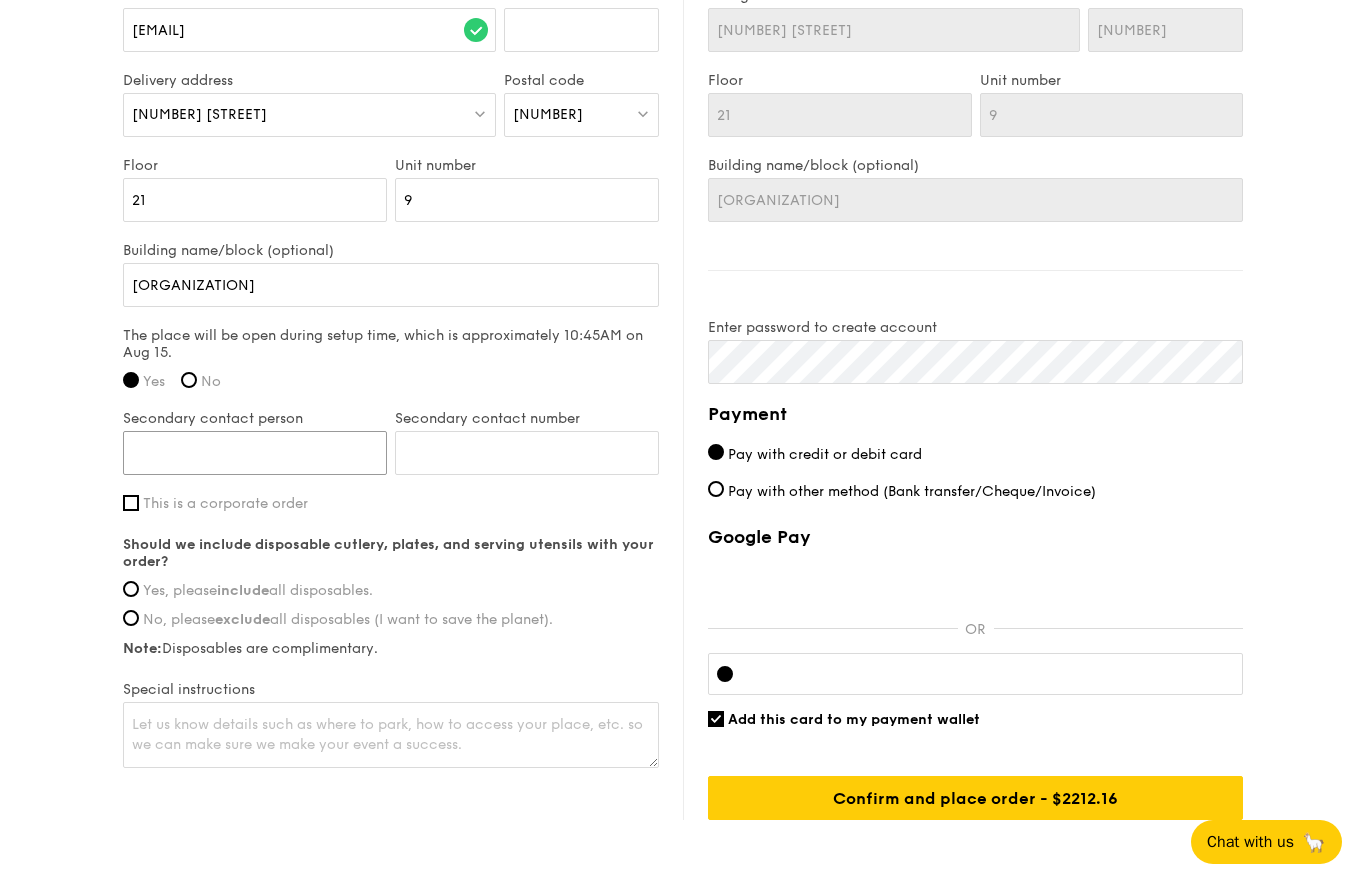 click on "Secondary contact person" at bounding box center [255, 453] 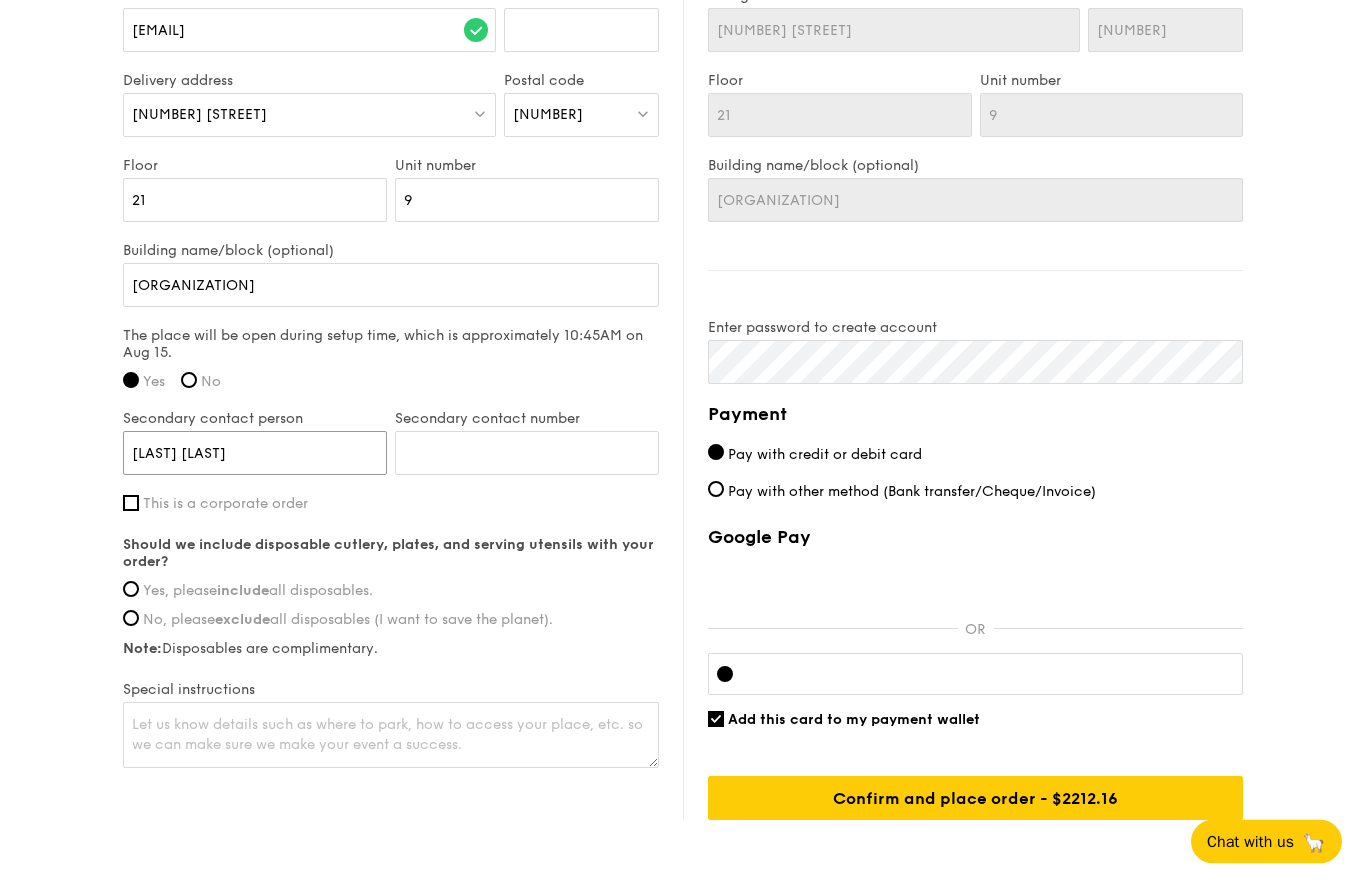type on "[LAST] [LAST]" 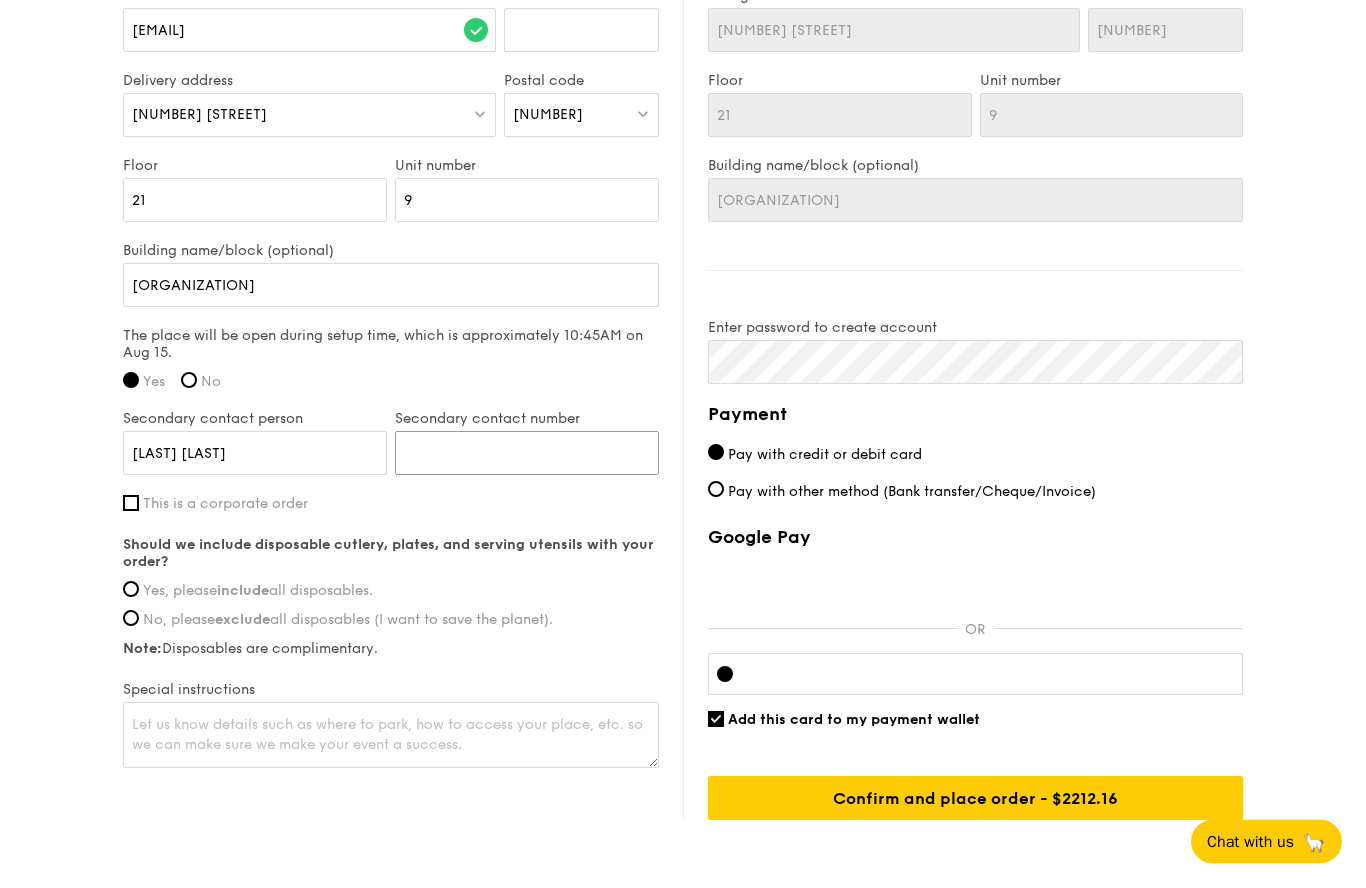 click on "Secondary contact number" at bounding box center [527, 454] 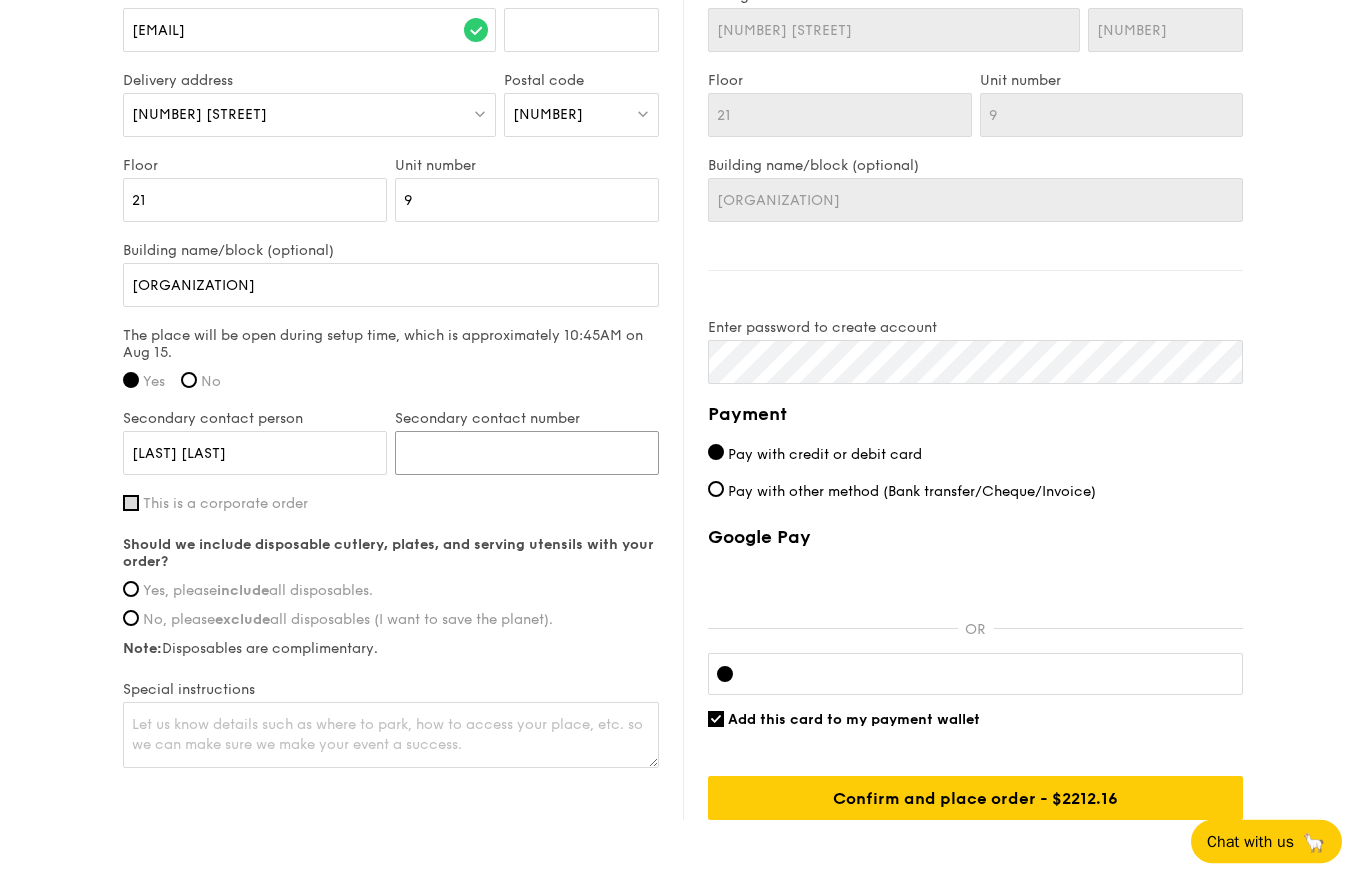 type on "[PHONE]" 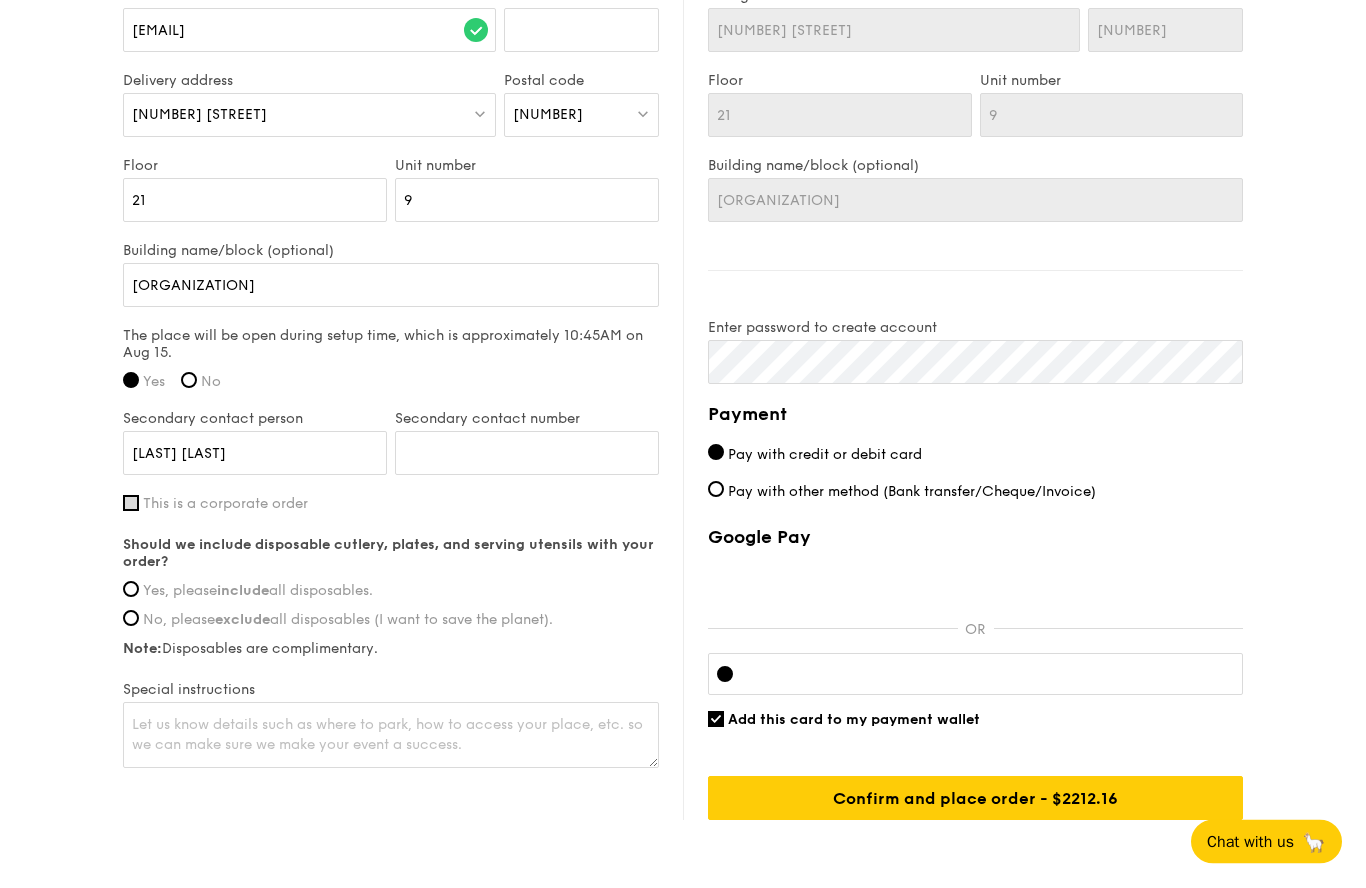 click on "This is a corporate order" at bounding box center (131, 504) 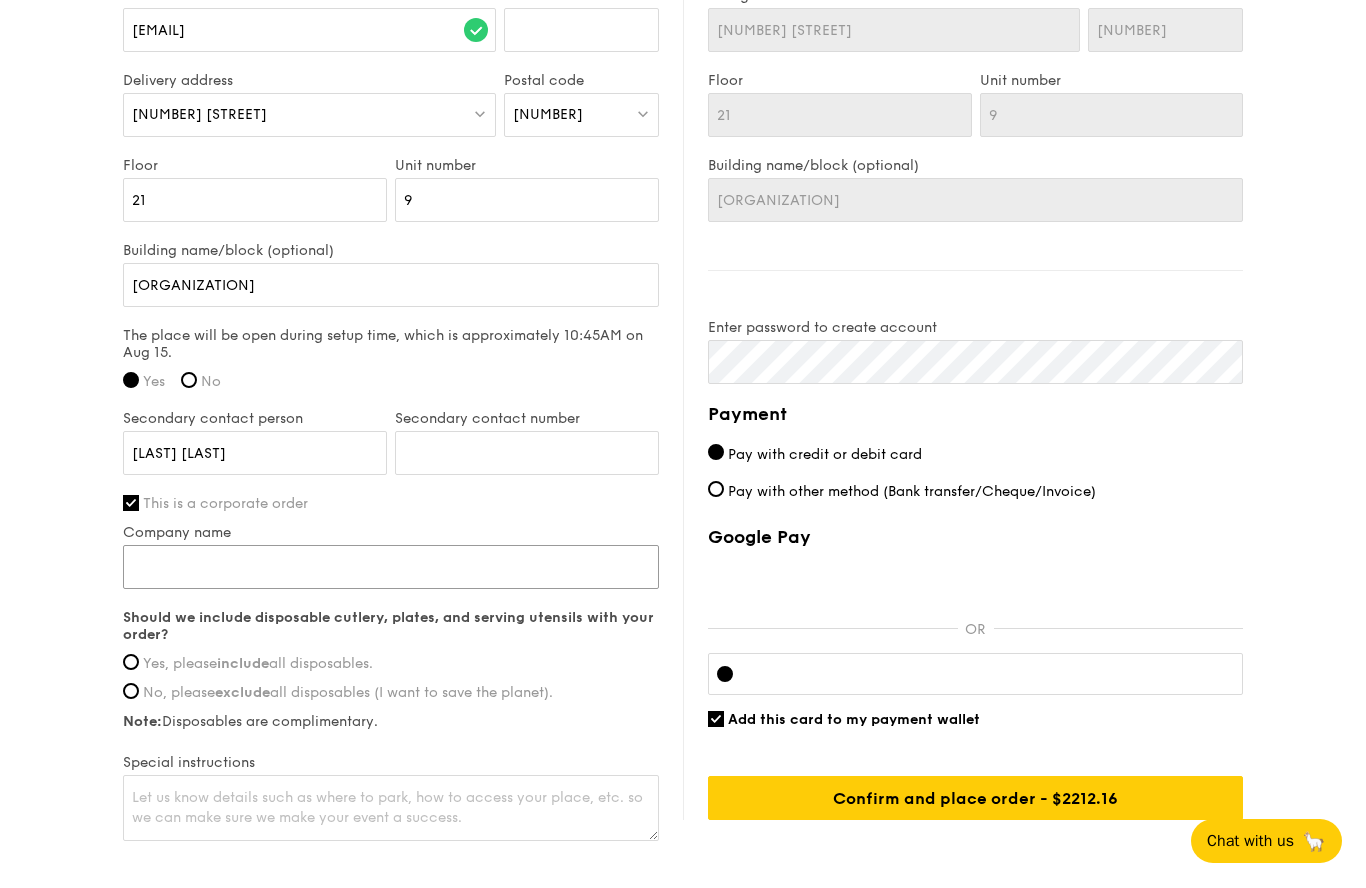 click on "Company name" at bounding box center [391, 568] 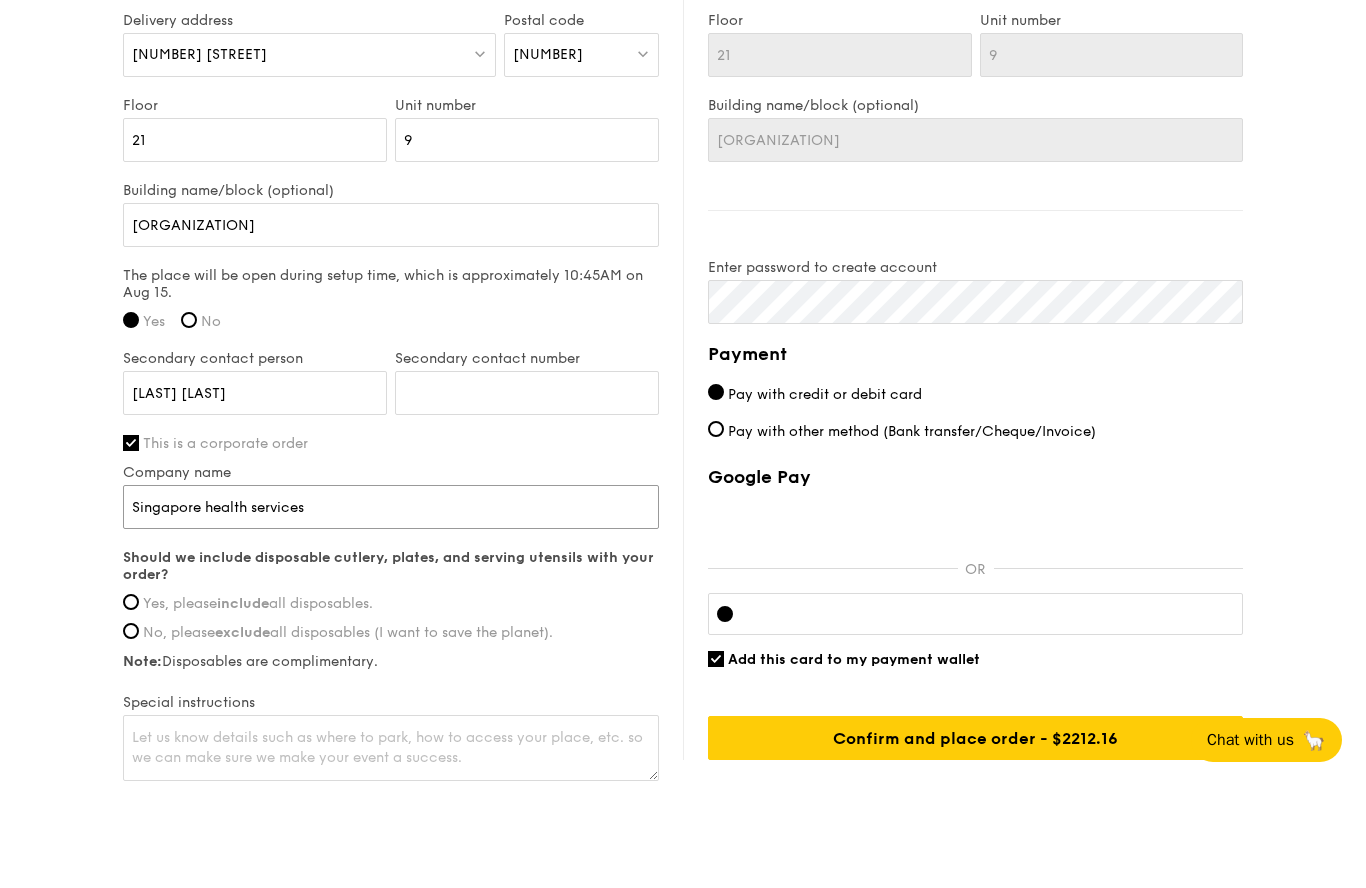 scroll, scrollTop: 1614, scrollLeft: 0, axis: vertical 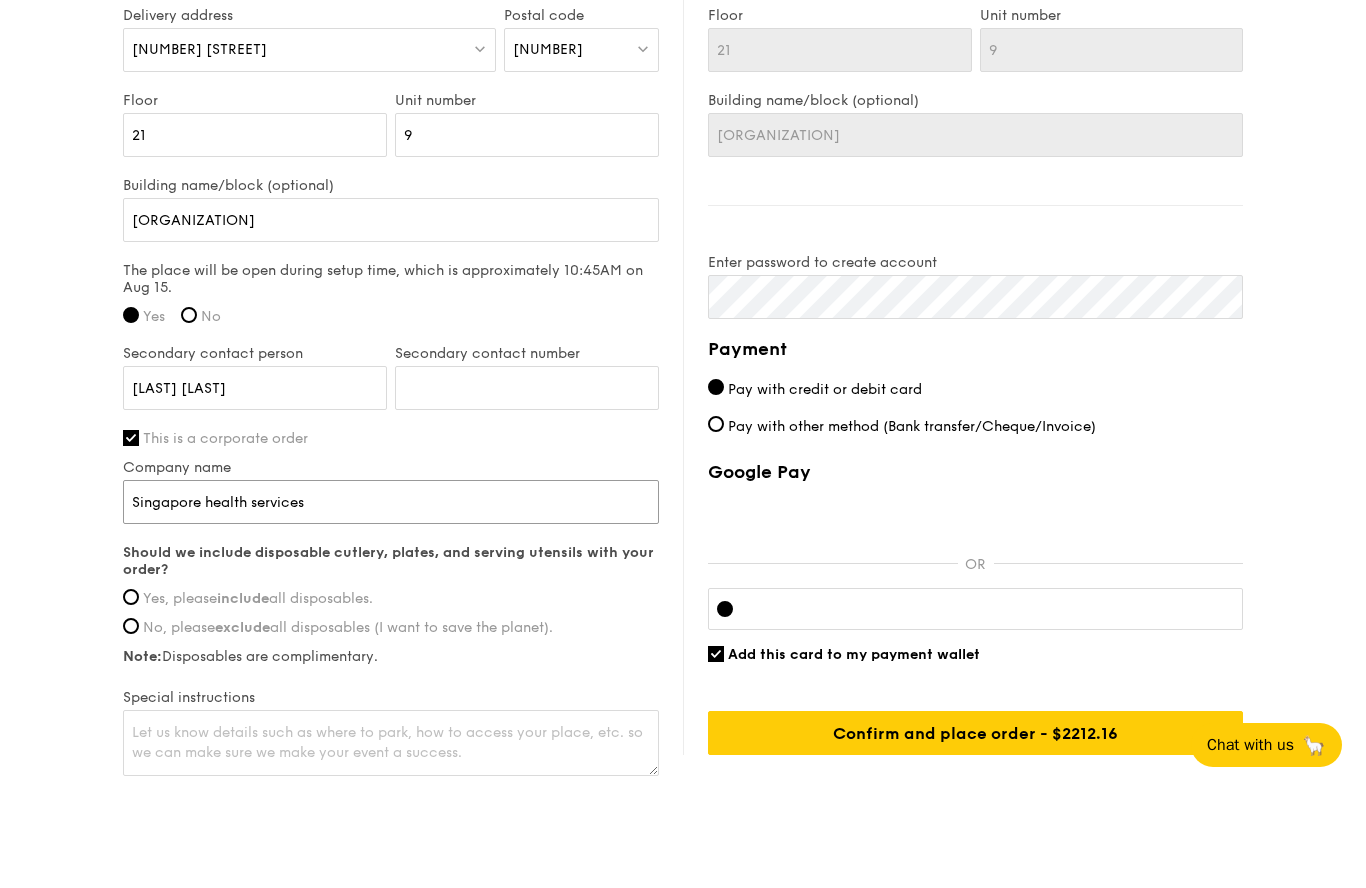 type on "Singapore health services" 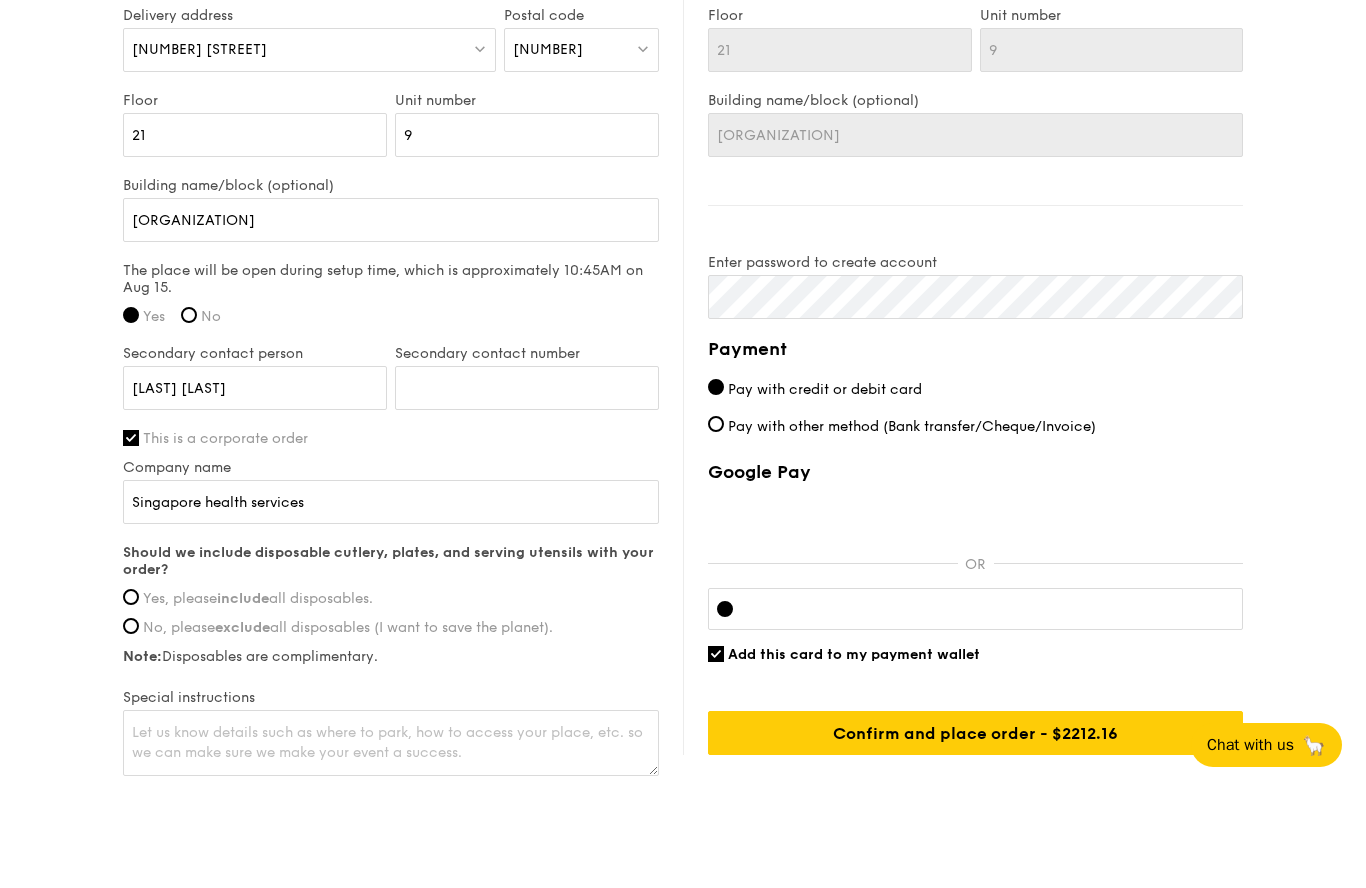 click on "Yes, please  include  all disposables." at bounding box center [258, 695] 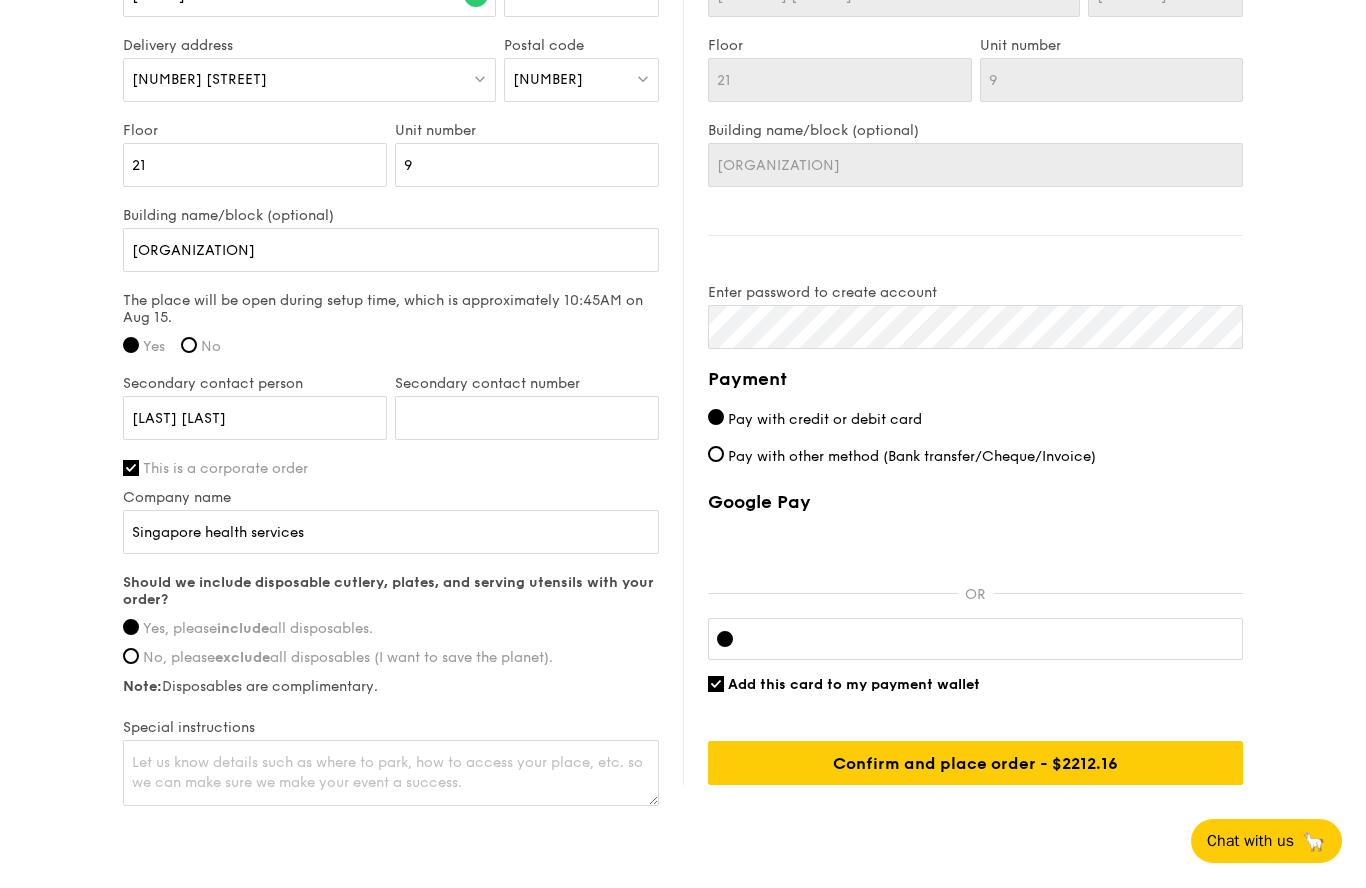 scroll, scrollTop: 1767, scrollLeft: 0, axis: vertical 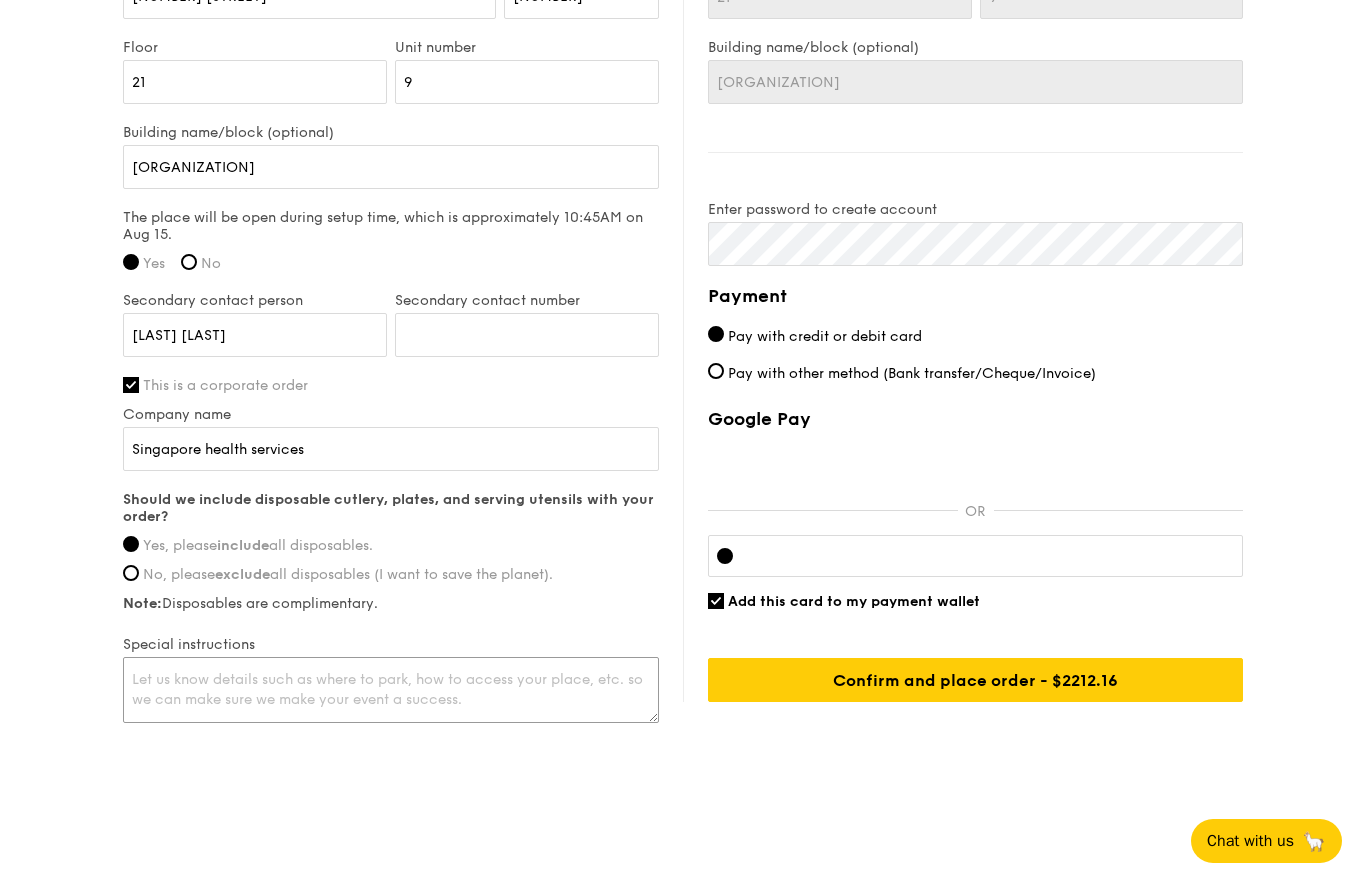click at bounding box center (391, 691) 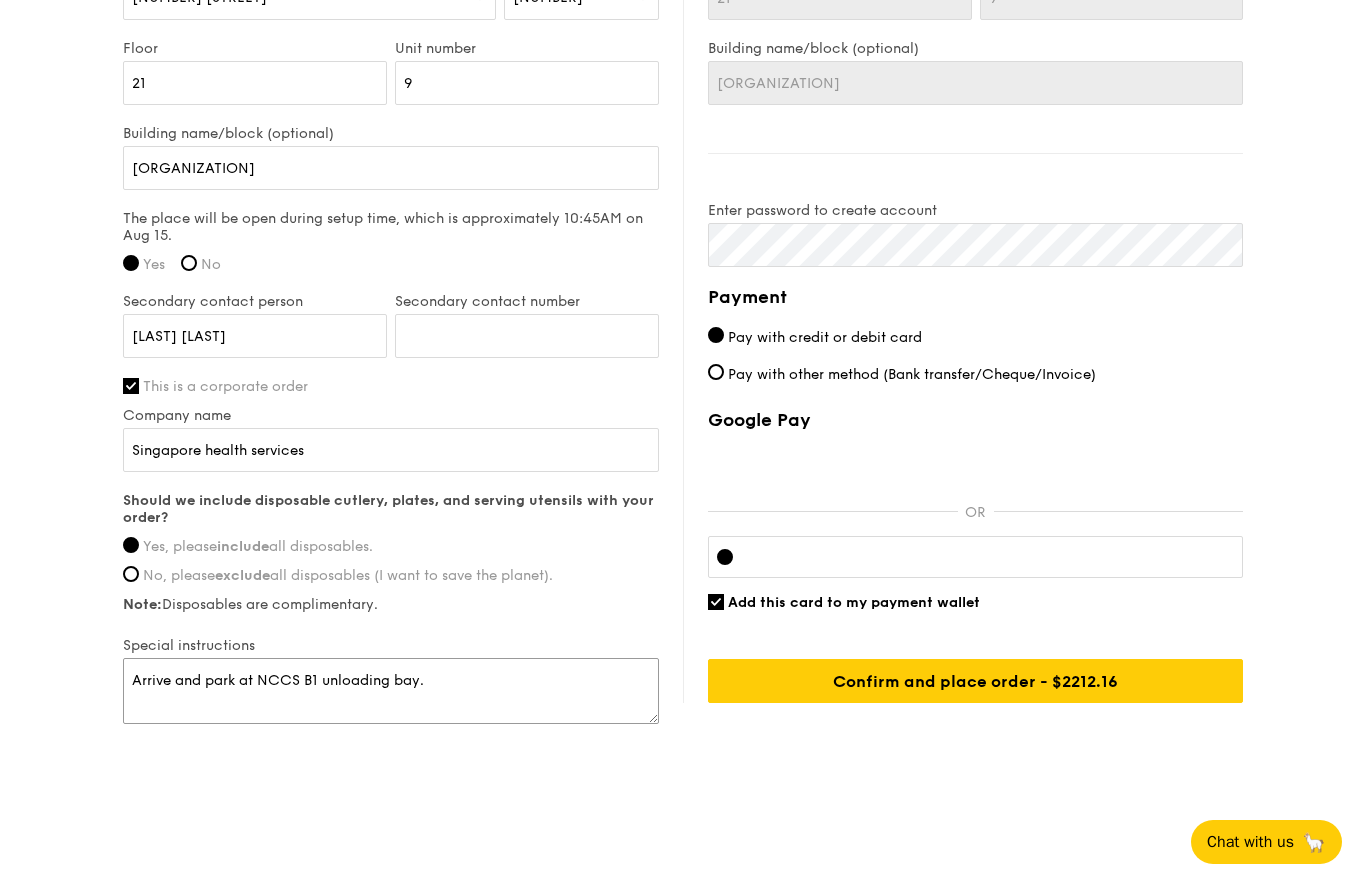 click on "Arrive and park at NCCS B1 unloading bay." at bounding box center (391, 691) 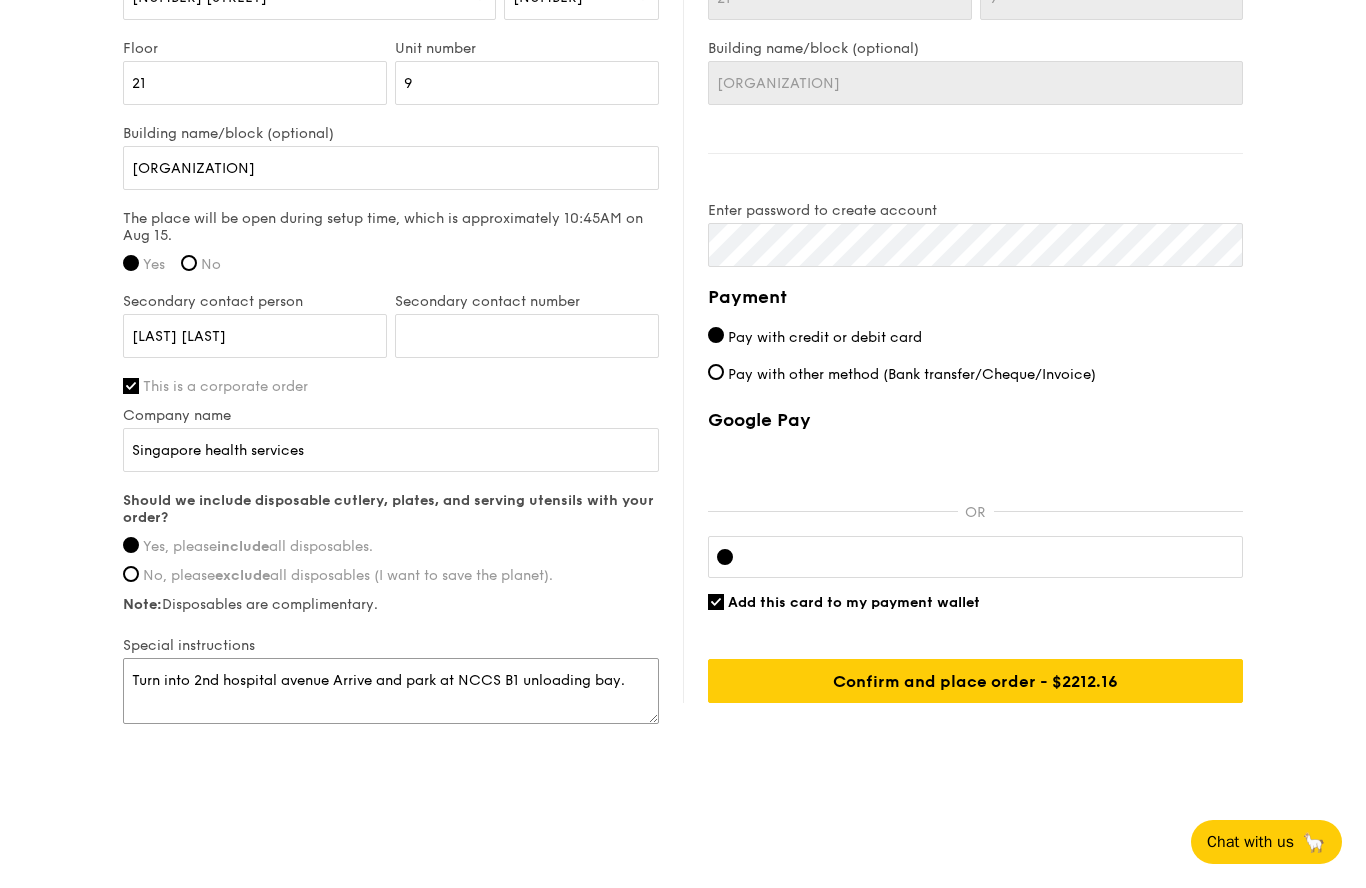 click on "Turn into 2nd hospital avenue Arrive and park at NCCS B1 unloading bay." at bounding box center [391, 691] 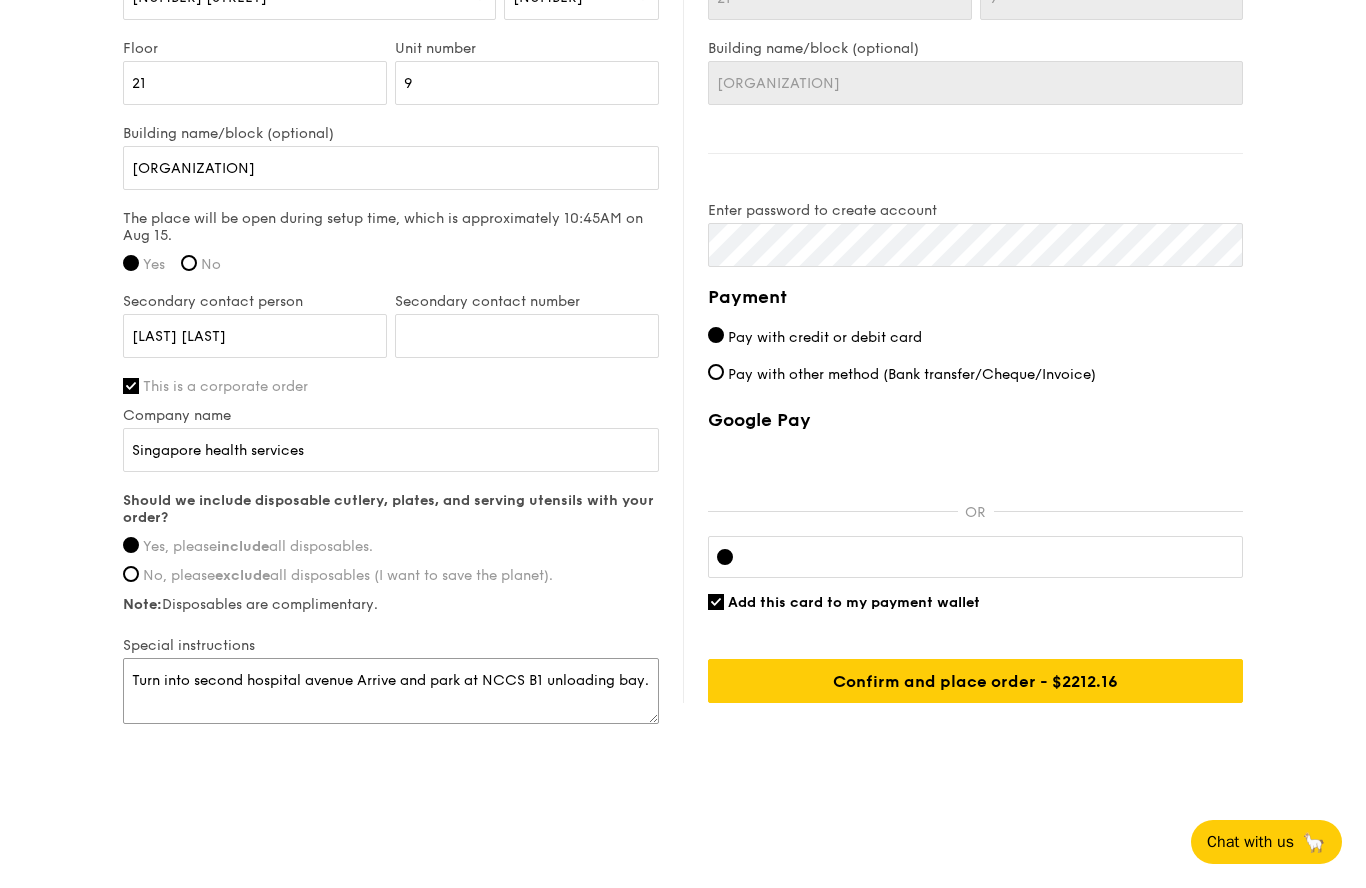click on "Turn into second hospital avenue Arrive and park at NCCS B1 unloading bay." at bounding box center (391, 691) 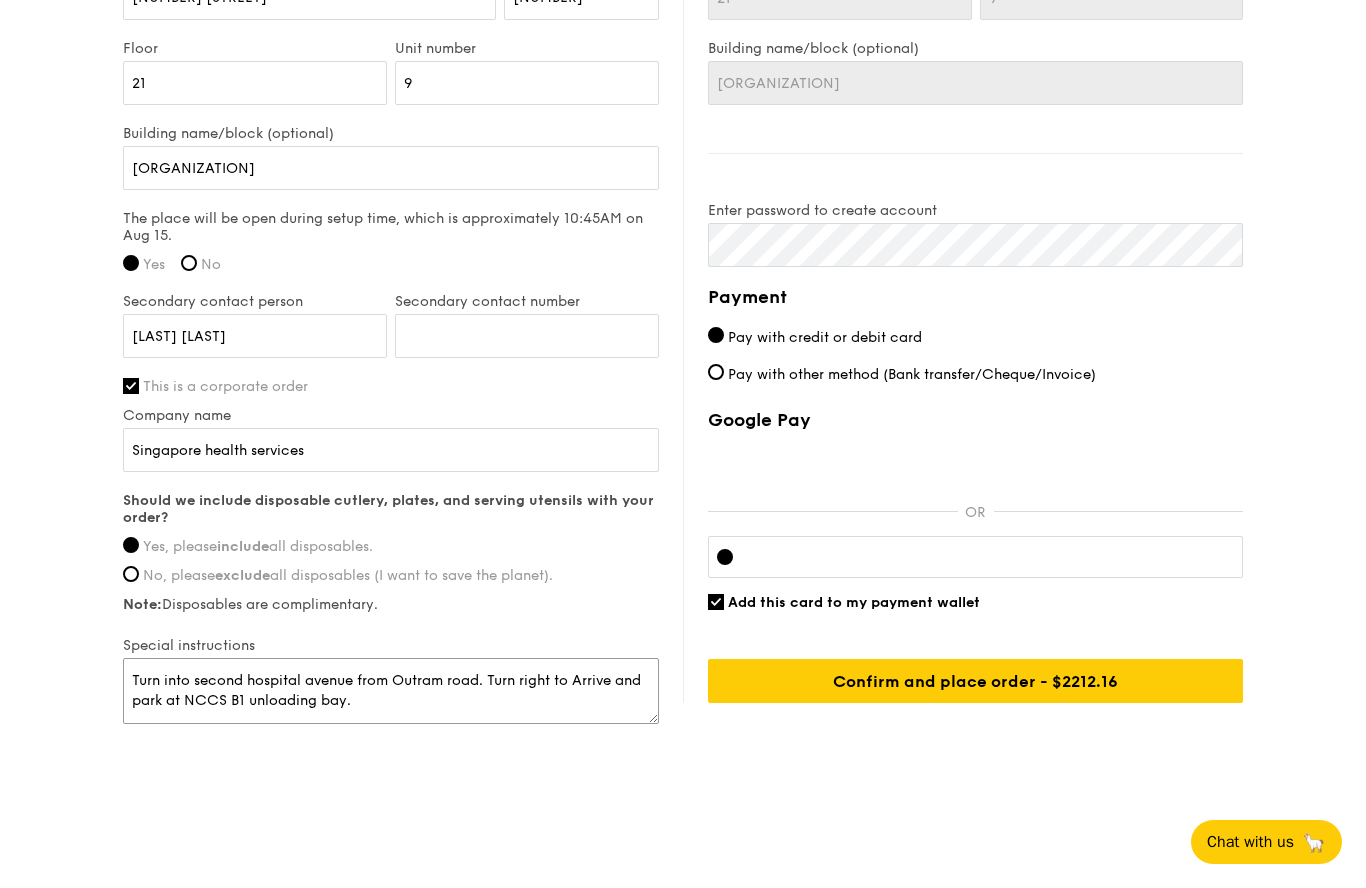 click on "Turn into second hospital avenue from Outram road. Turn right to Arrive and park at NCCS B1 unloading bay." at bounding box center (391, 691) 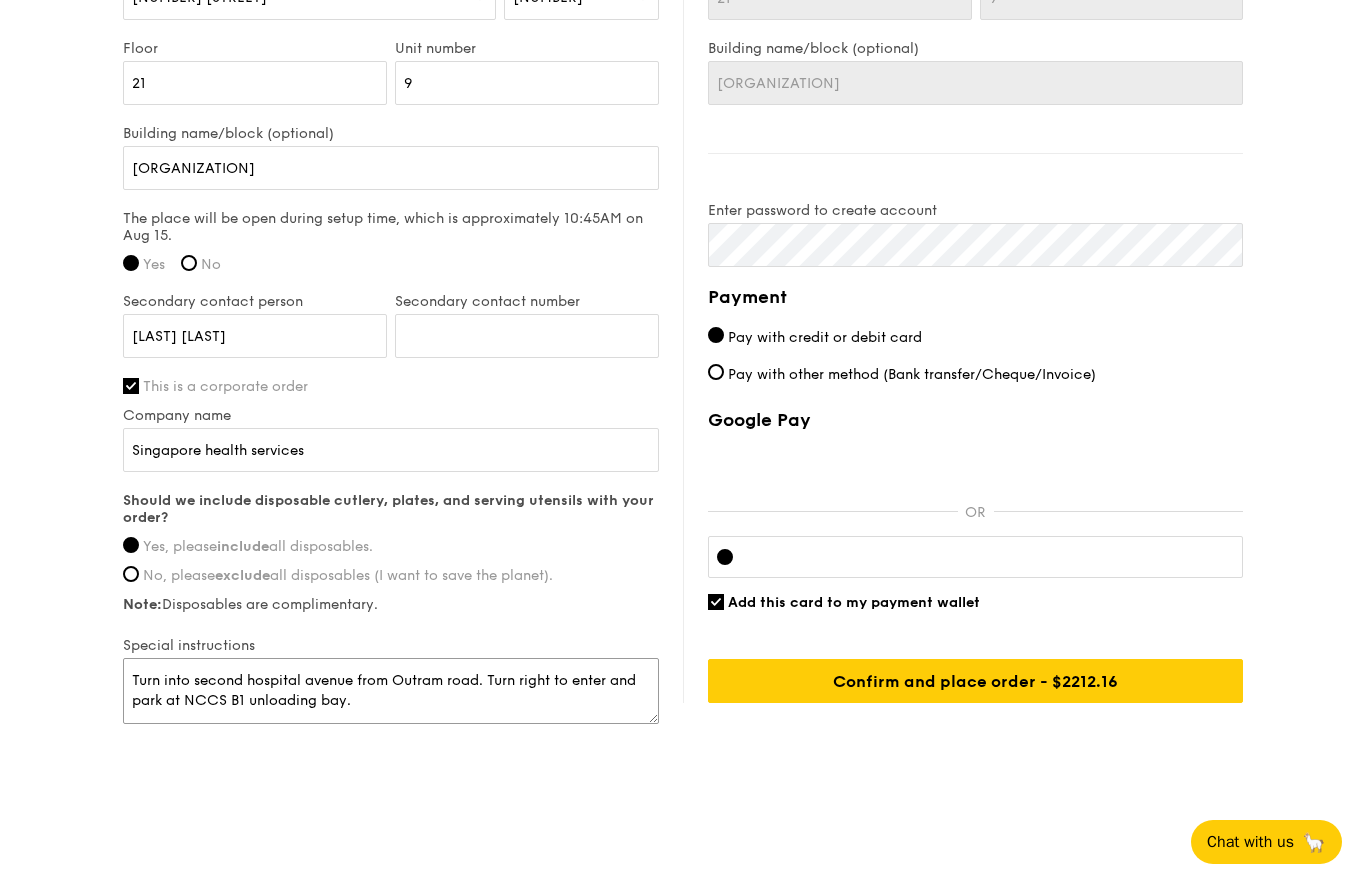 click on "Turn into second hospital avenue from Outram road. Turn right to enter and park at NCCS B1 unloading bay." at bounding box center (391, 691) 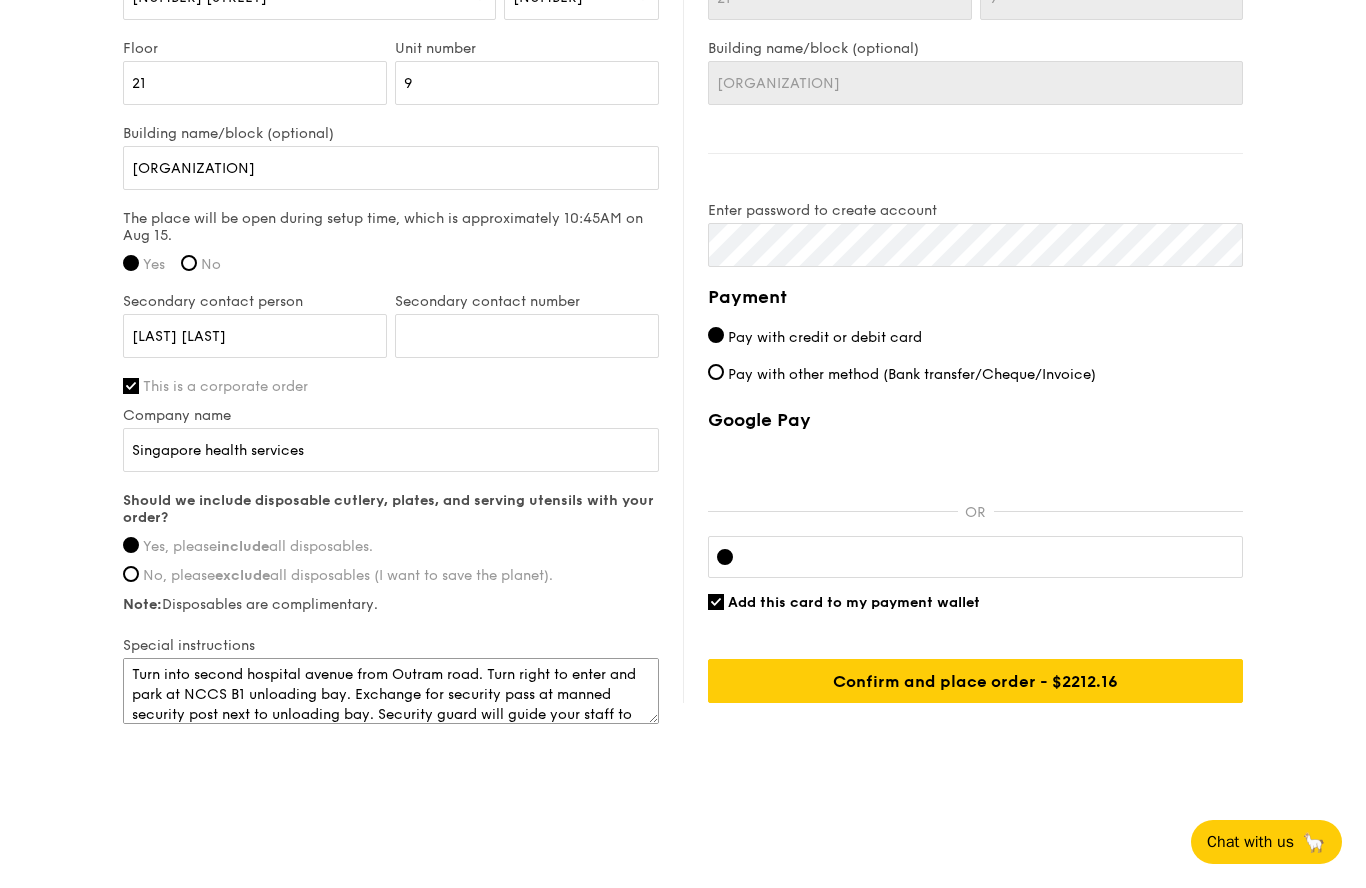 scroll, scrollTop: 40, scrollLeft: 0, axis: vertical 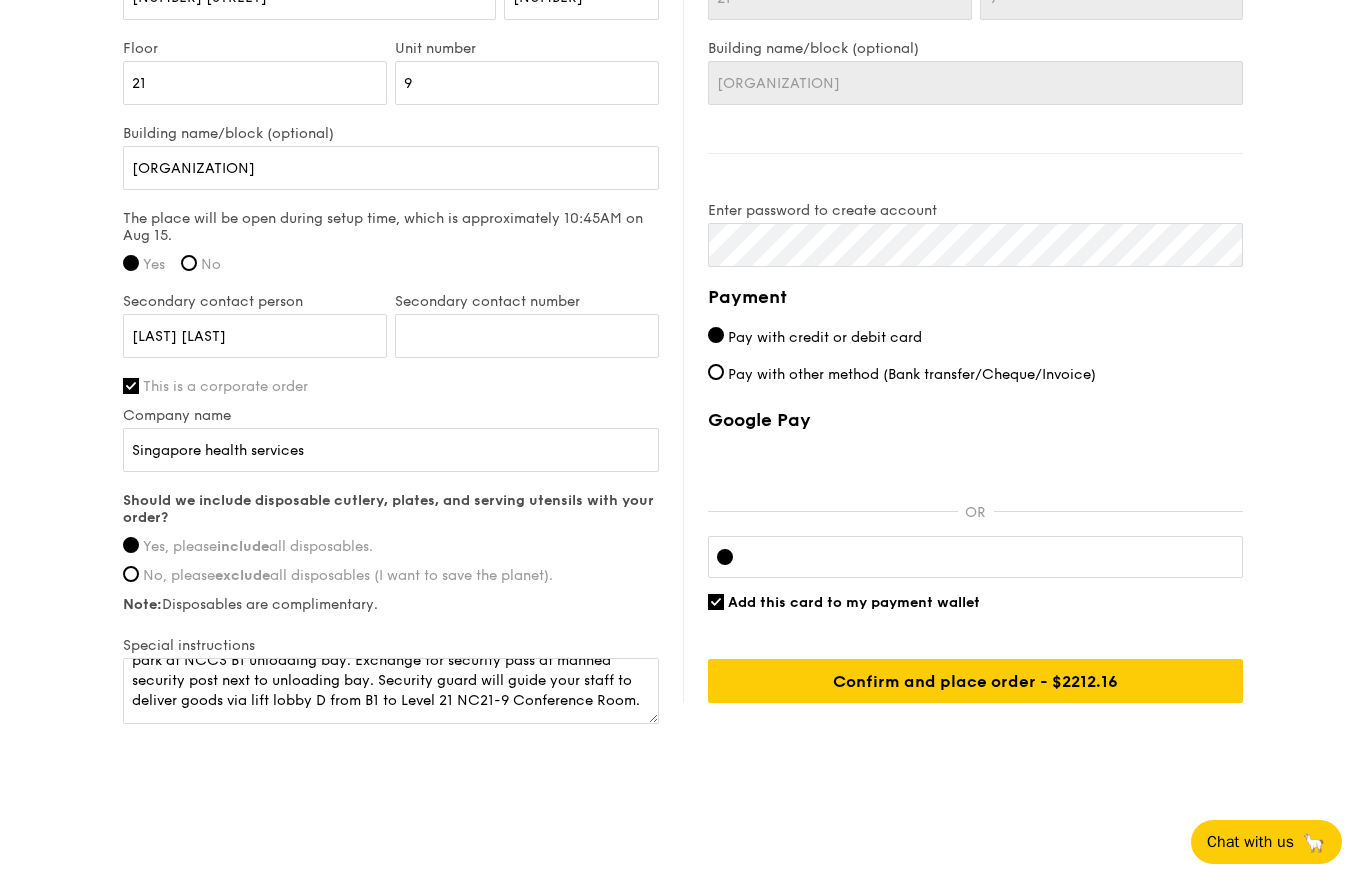 click on "1 - Select menu
2 - Select items
3 - Check out
[Premium] Seminar Menu B
$36.90
/guest
($40.22 w/ GST)
55 guests
Morning break time:
Aug 15, 2025,
9:30AM
Lunch time:
Aug 15, 2025,
11:45AM
Afternoon break time:
Aug 15, 2025,
2:30PM
Teardown time:
Aug 15, 2025,
4:45PM
Morning break
Overnight Muesli Oats - coconut flake, almond flake, dried osmanthus Chicken Ham & Cheese Sandwich - charcoal bread, chicken ham, sliced cheese Matcha Pistachio Cake - premium matcha powder, pistachio puree, vanilla bean sponge Brewed Arabica Coffee - freshly brewed with an arabica coffee blend Hot English Breakfast Tea Michael 21" at bounding box center (683, -478) 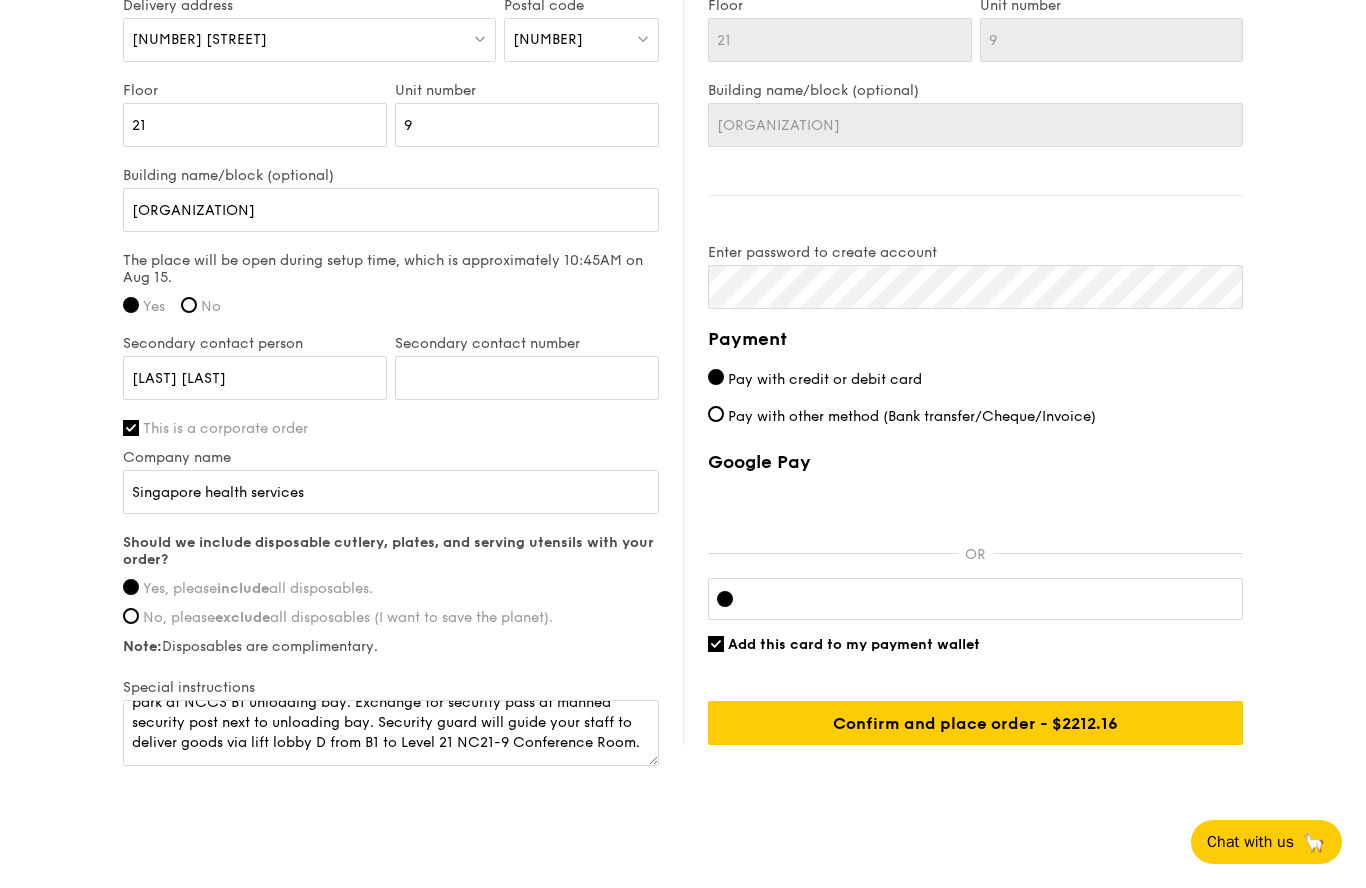 scroll, scrollTop: 1719, scrollLeft: 0, axis: vertical 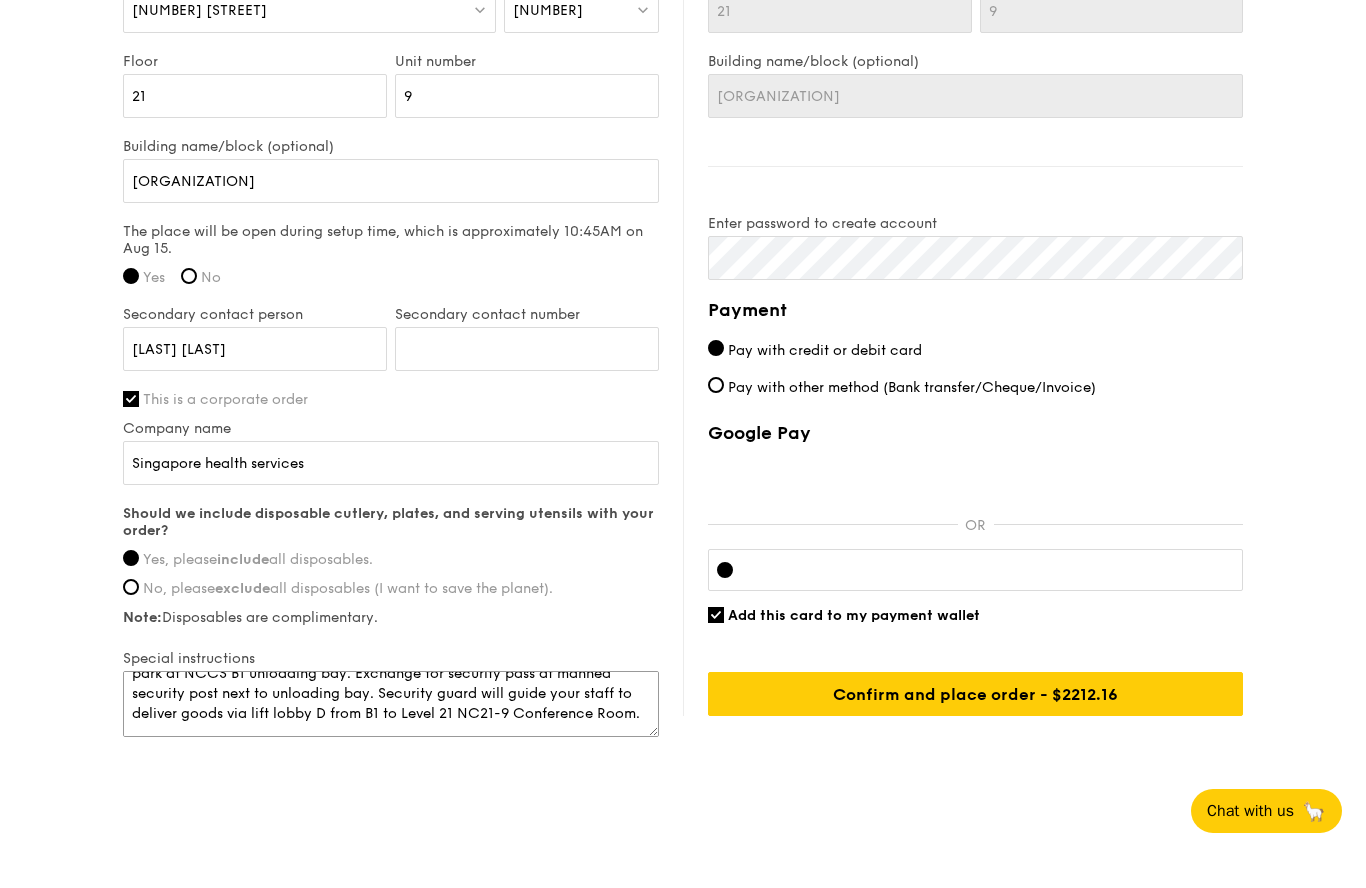 click on "Turn into second hospital avenue from Outram road. Turn right to enter and park at NCCS B1 unloading bay. Exchange for security pass at manned security post next to unloading bay. Security guard will guide your staff to deliver goods via lift lobby D from B1 to Level 21 NC21-9 Conference Room." at bounding box center [391, 735] 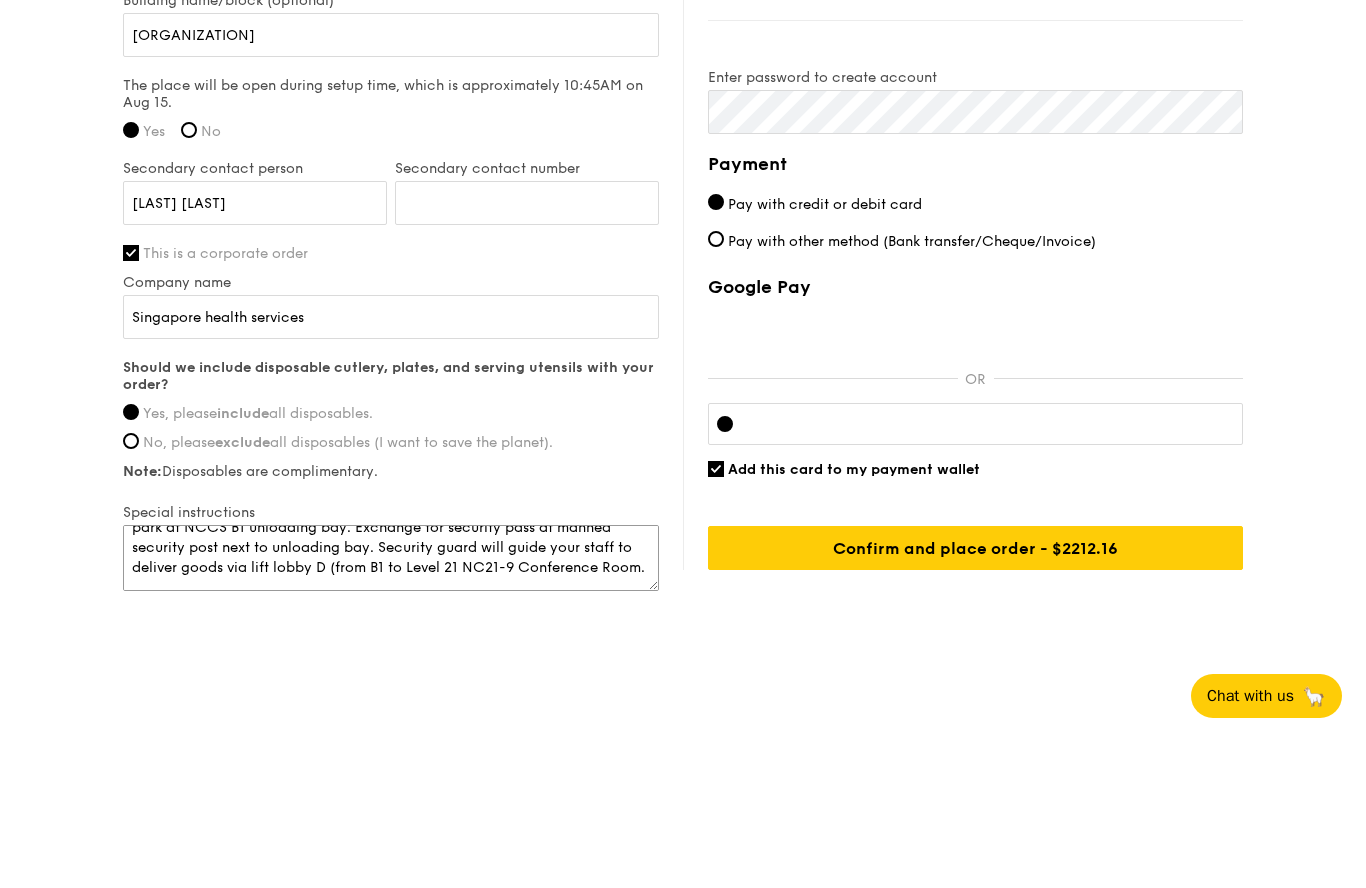 scroll, scrollTop: 1767, scrollLeft: 0, axis: vertical 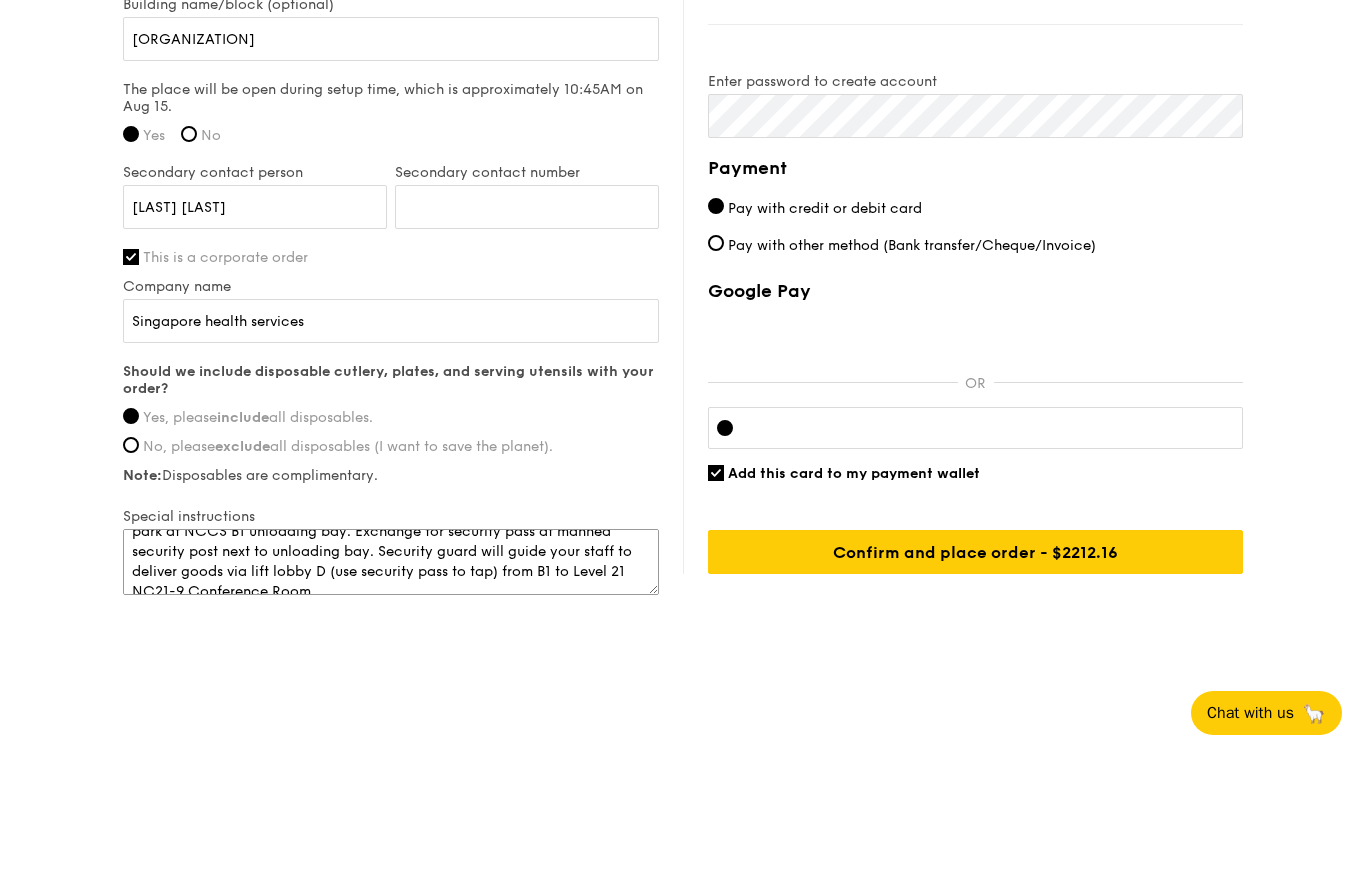 click on "Turn into second hospital avenue from Outram road. Turn right to enter and park at NCCS B1 unloading bay. Exchange for security pass at manned security post next to unloading bay. Security guard will guide your staff to deliver goods via lift lobby D (use security pass to tap) from B1 to Level 21 NC21-9 Conference Room." at bounding box center [391, 691] 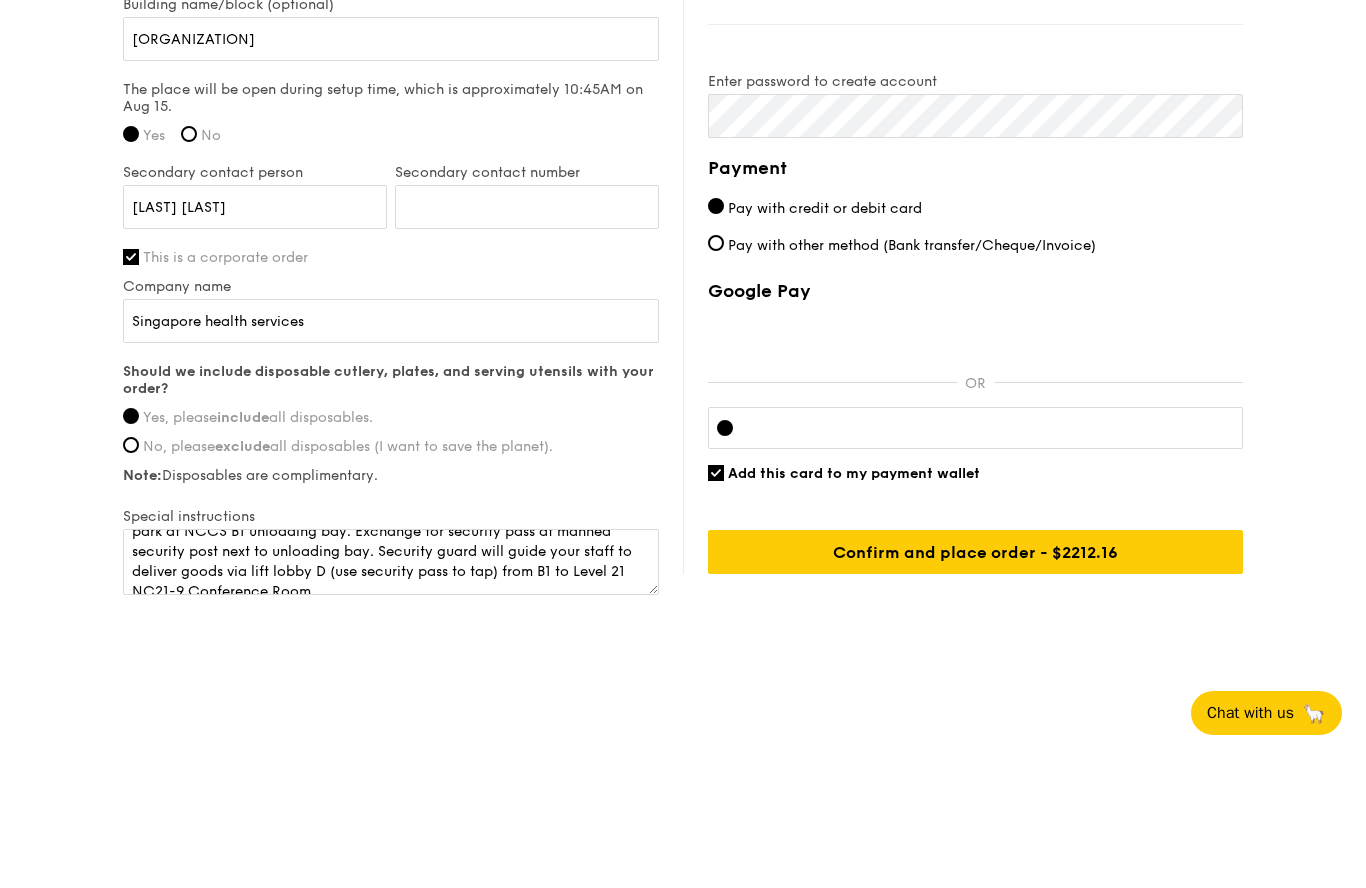 click on "1 - Select menu
2 - Select items
3 - Check out
[Premium] Seminar Menu B
$36.90
/guest
($40.22 w/ GST)
55 guests
Morning break time:
Aug 15, 2025,
9:30AM
Lunch time:
Aug 15, 2025,
11:45AM
Afternoon break time:
Aug 15, 2025,
2:30PM
Teardown time:
Aug 15, 2025,
4:45PM
Morning break
Overnight Muesli Oats - coconut flake, almond flake, dried osmanthus Chicken Ham & Cheese Sandwich - charcoal bread, chicken ham, sliced cheese Matcha Pistachio Cake - premium matcha powder, pistachio puree, vanilla bean sponge Brewed Arabica Coffee - freshly brewed with an arabica coffee blend Hot English Breakfast Tea Michael 21" at bounding box center (683, -478) 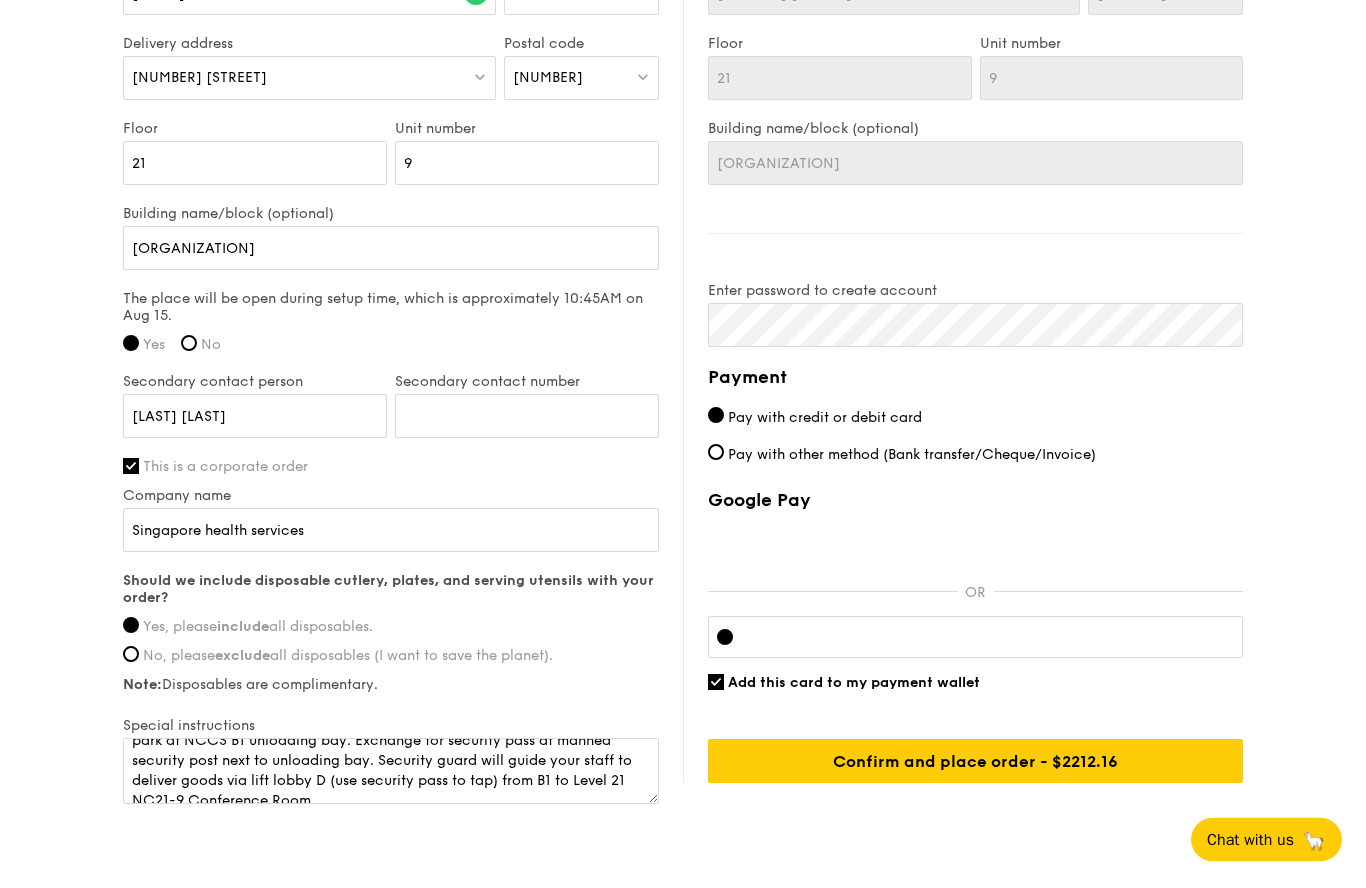 scroll, scrollTop: 1680, scrollLeft: 0, axis: vertical 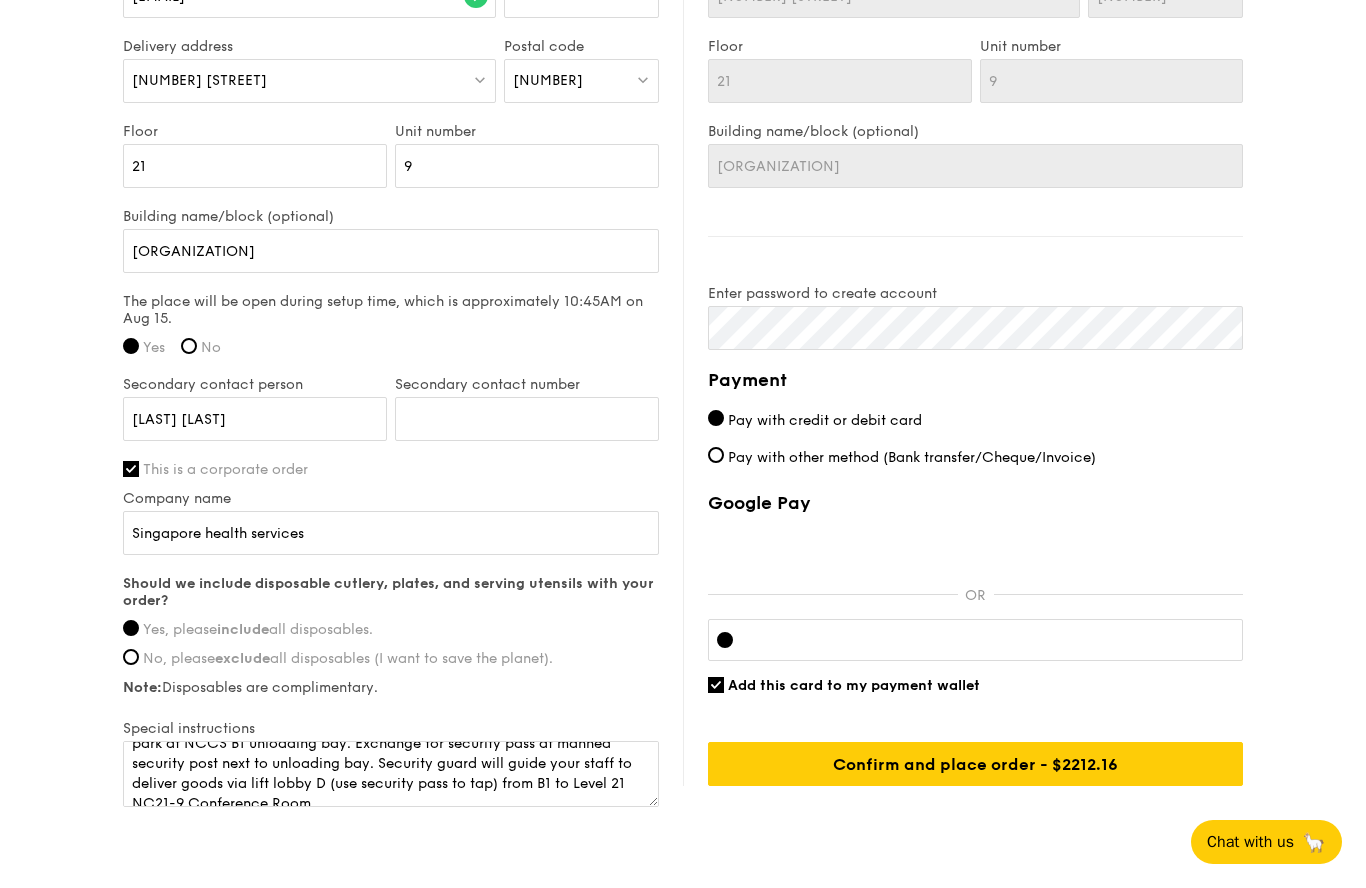 click on "Add this card to my payment wallet" at bounding box center [854, 685] 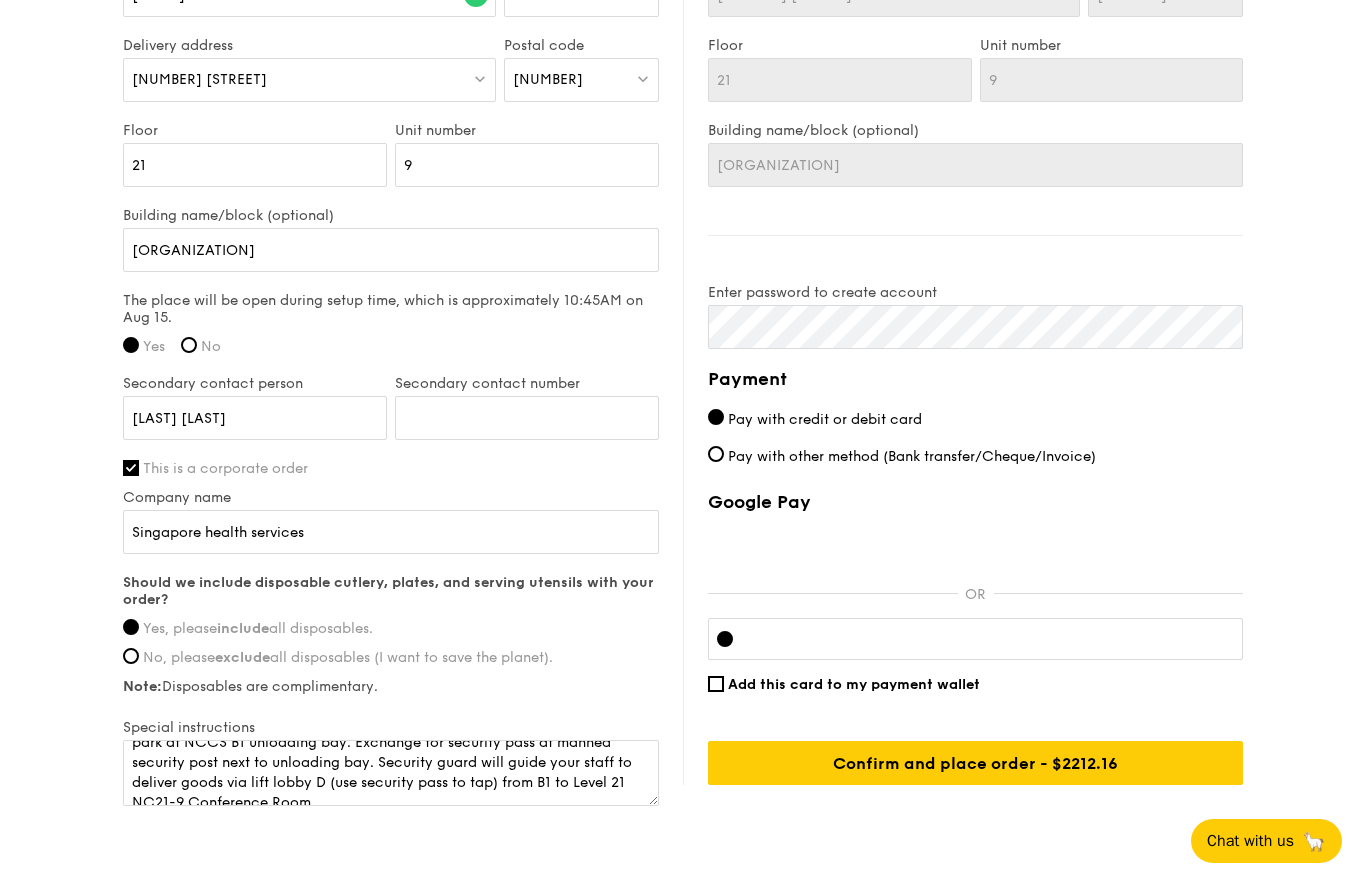scroll, scrollTop: 1680, scrollLeft: 0, axis: vertical 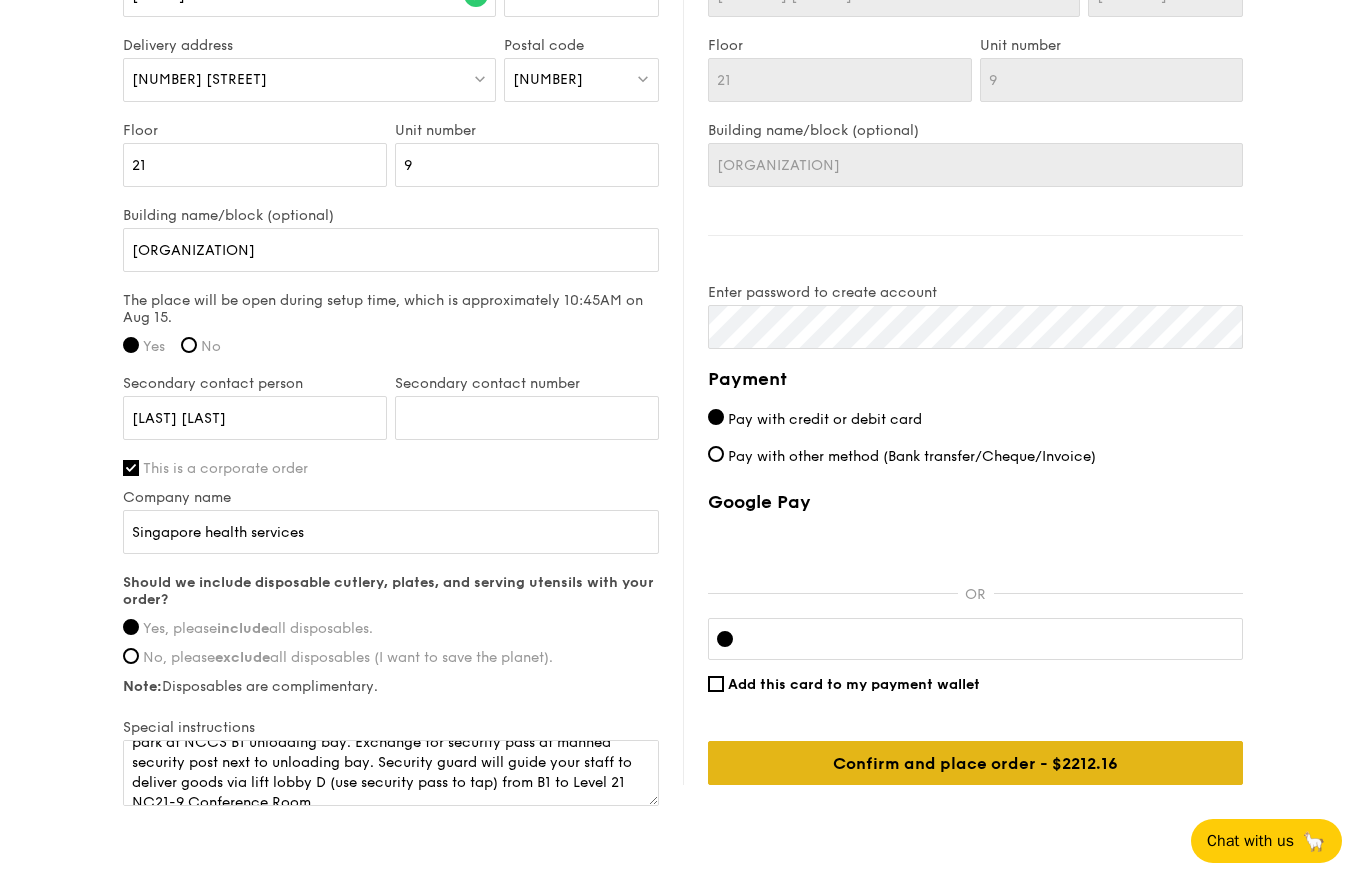 click on "Confirm and place order - $2212.16" at bounding box center [975, 764] 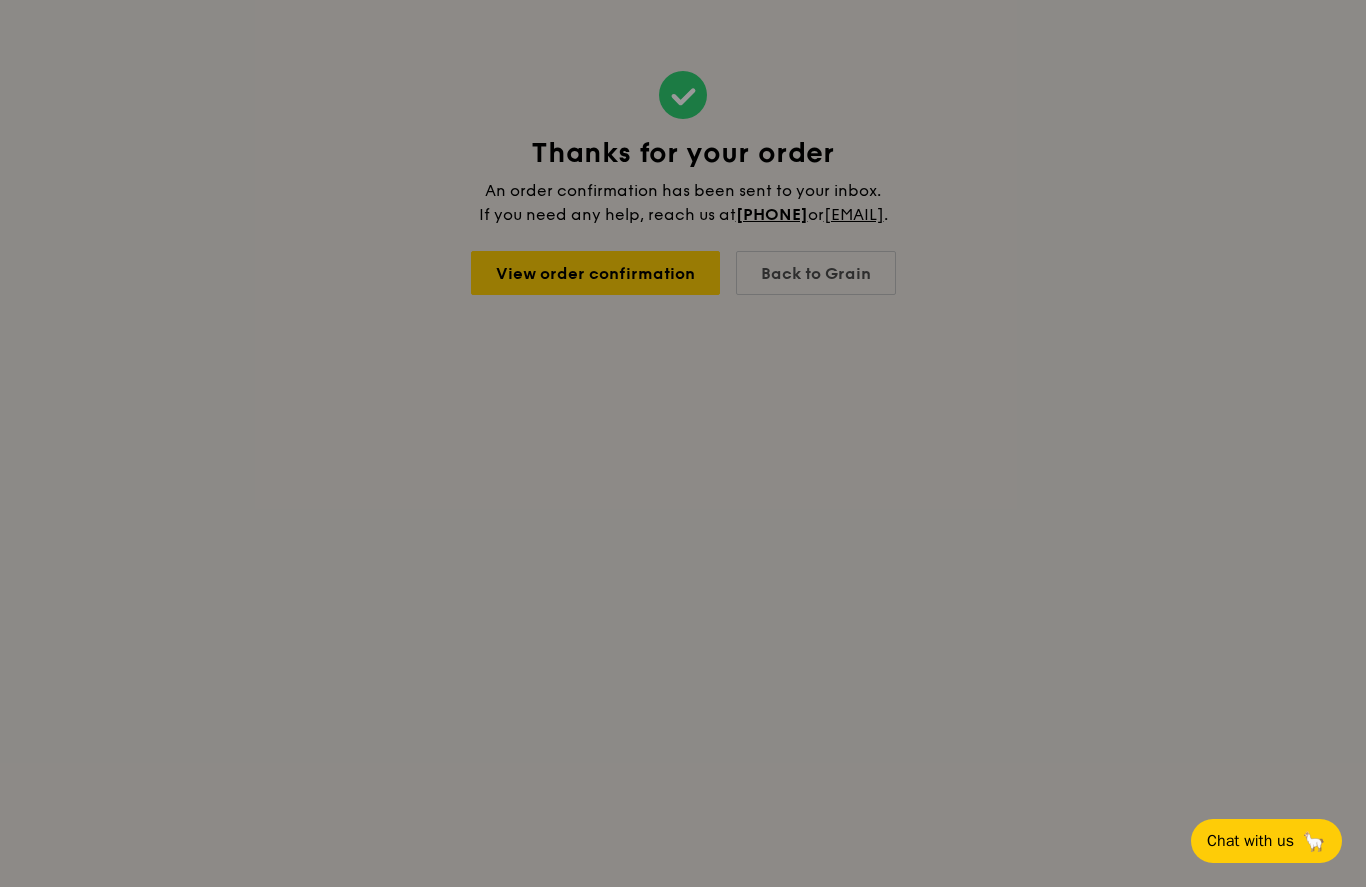 scroll, scrollTop: 87, scrollLeft: 0, axis: vertical 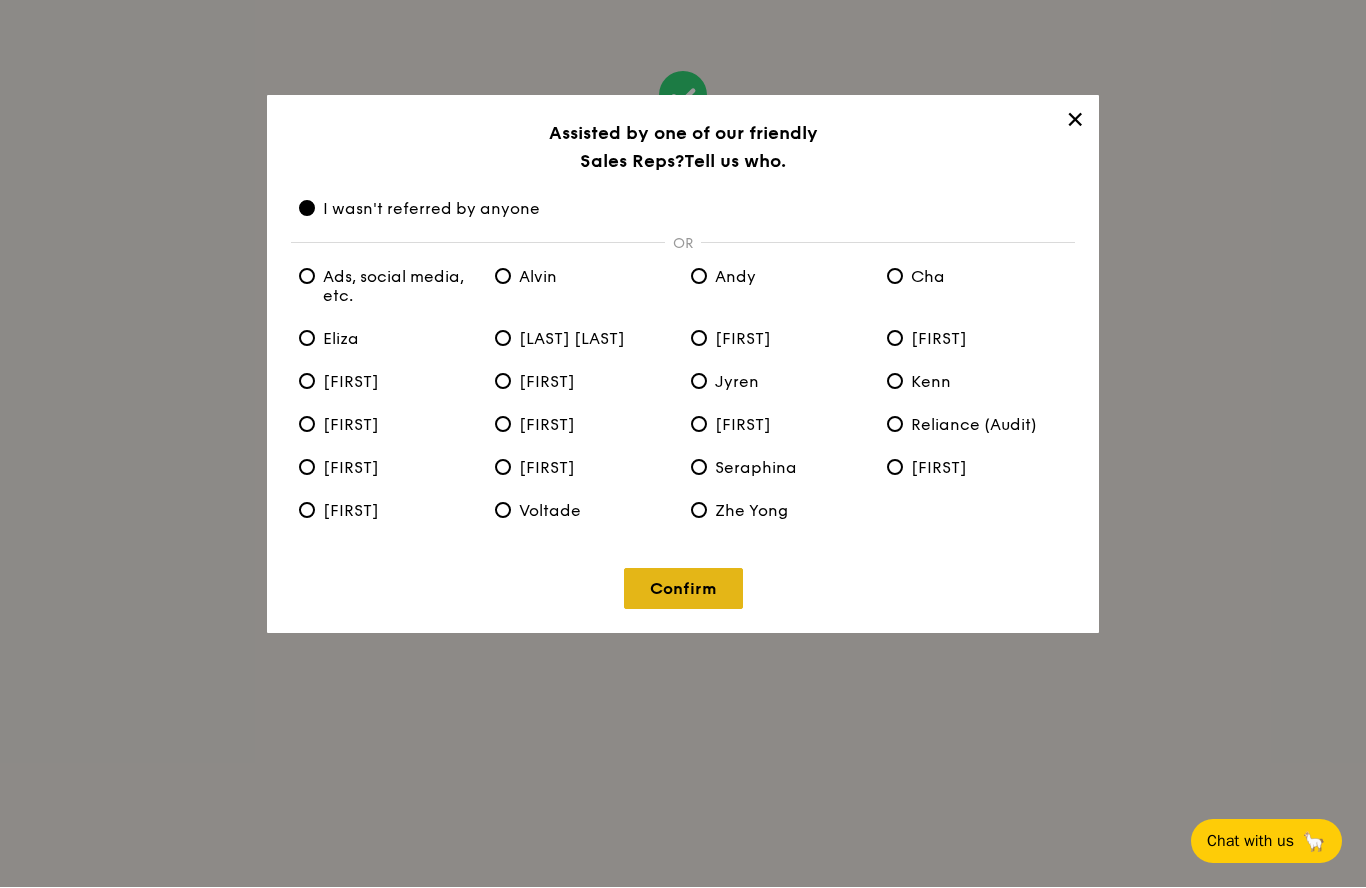 click on "Confirm" at bounding box center (683, 589) 